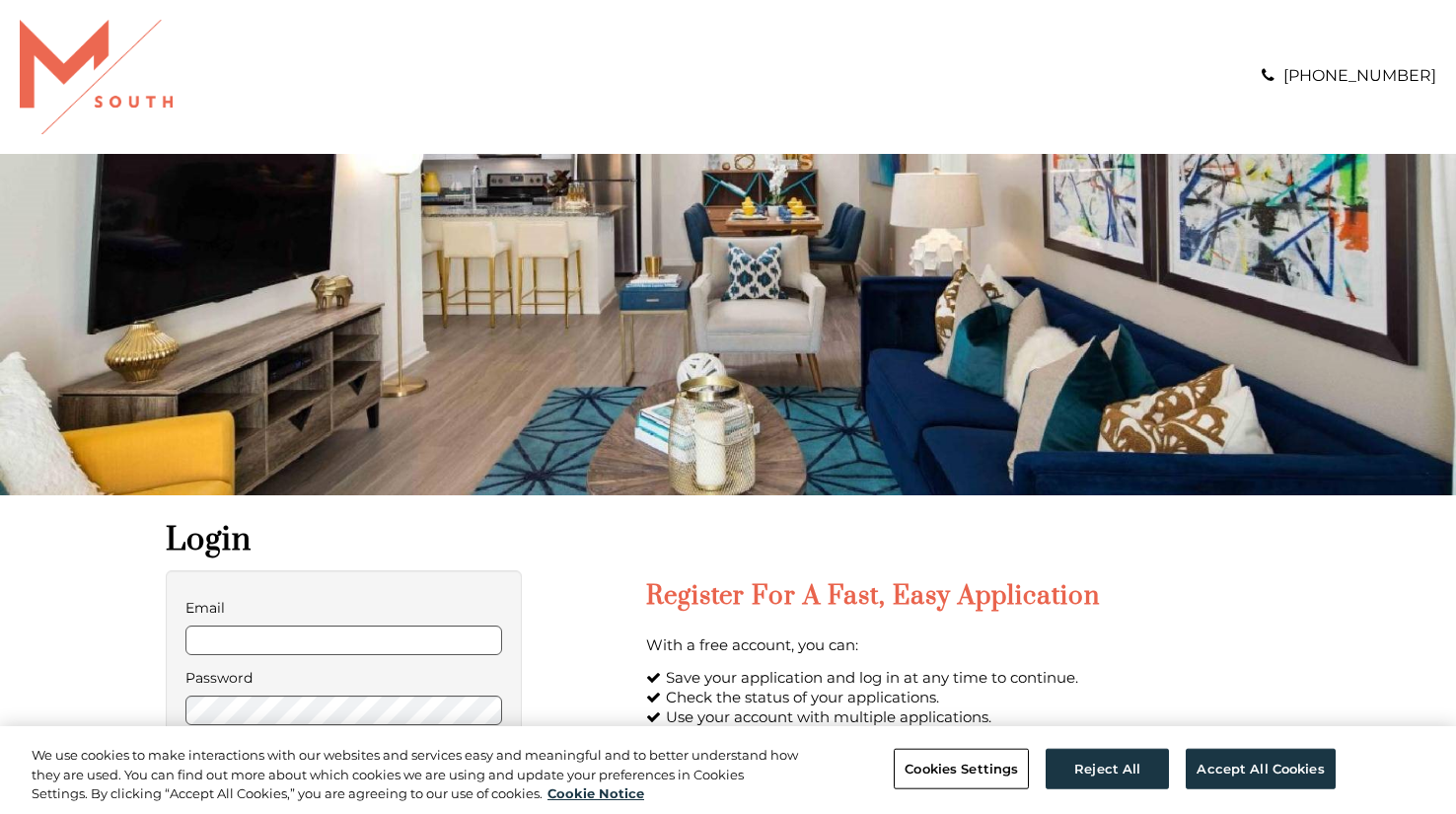 scroll, scrollTop: 0, scrollLeft: 0, axis: both 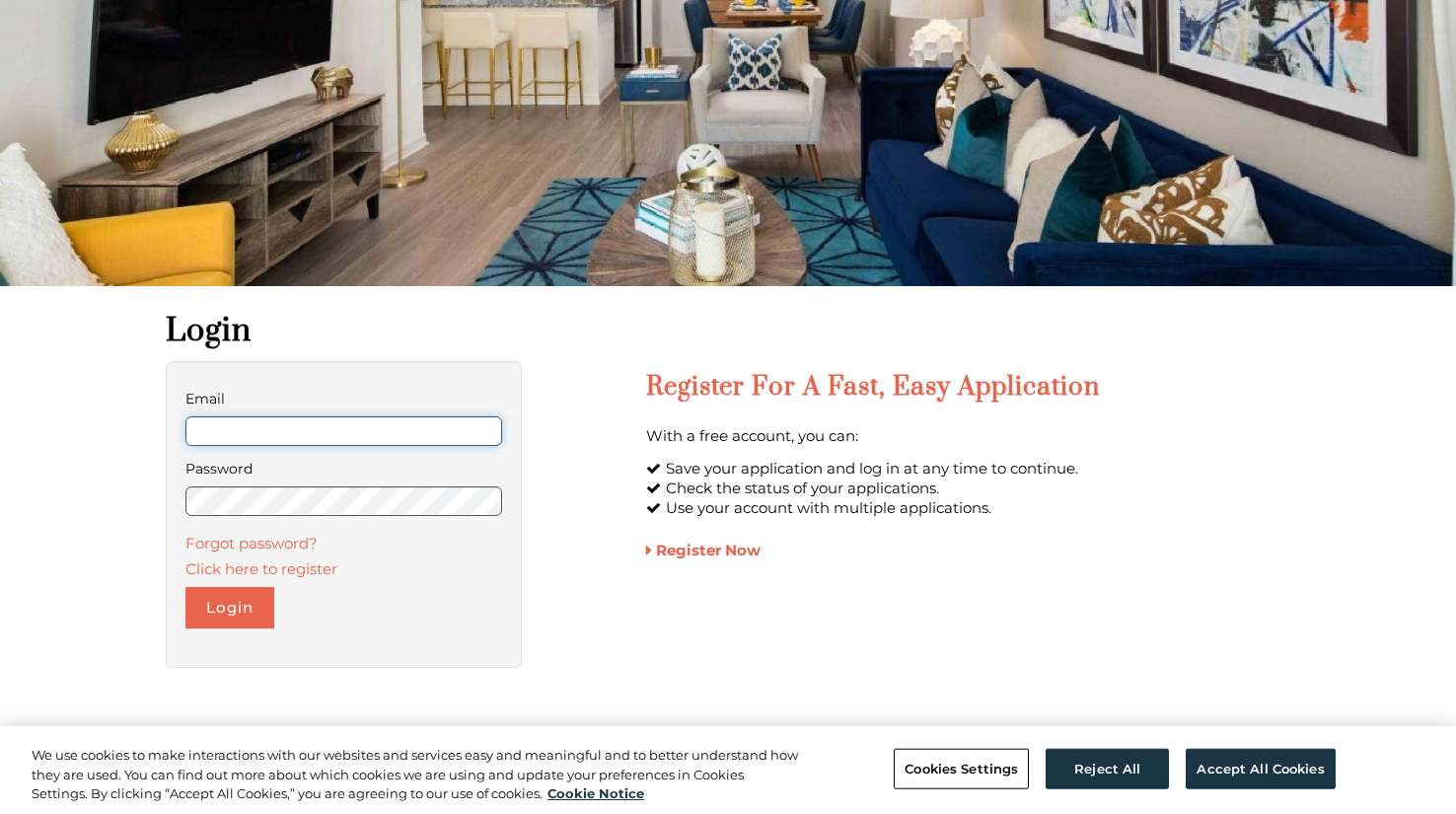 click on "Email" at bounding box center [343, 431] 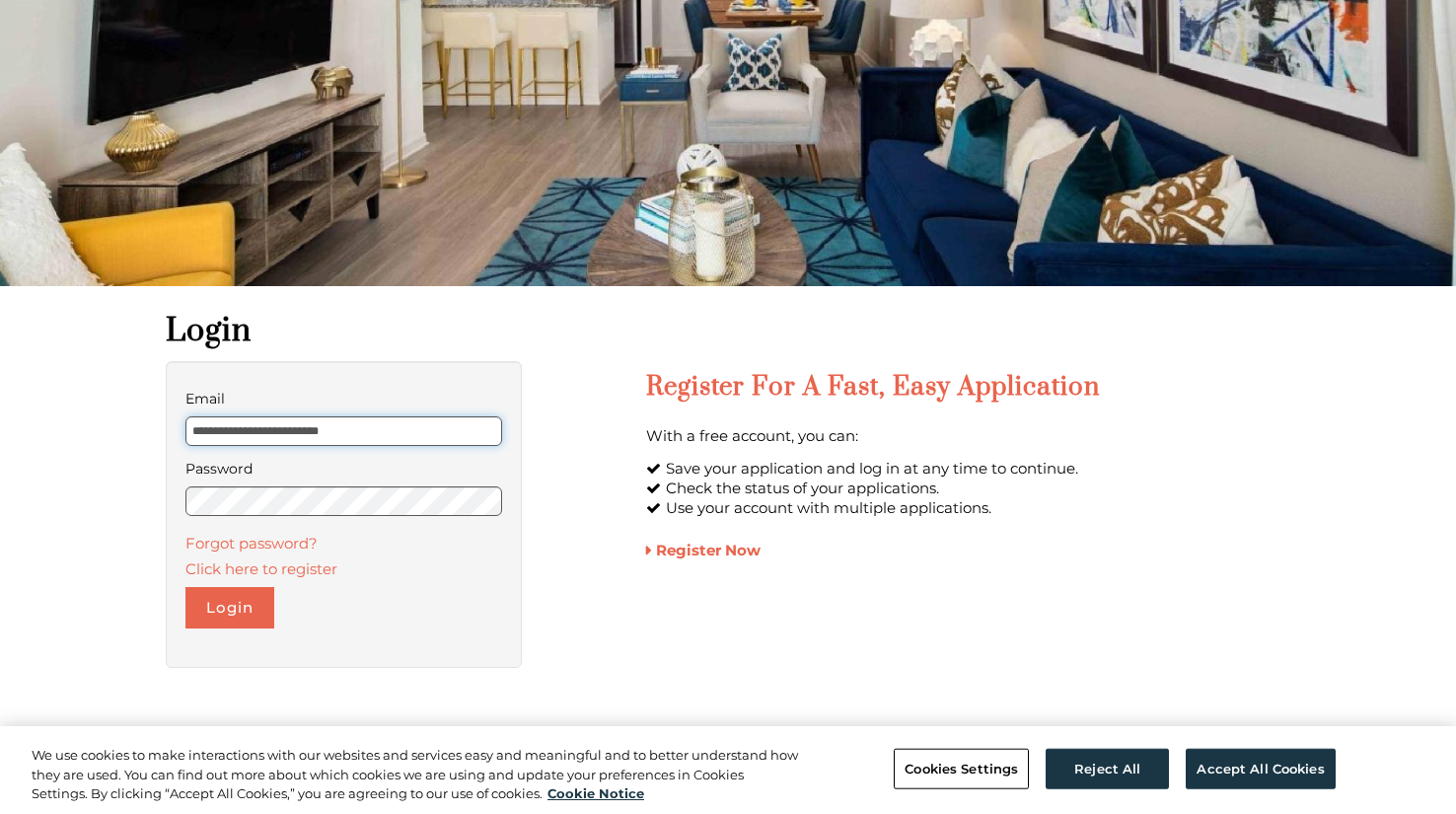 type on "**********" 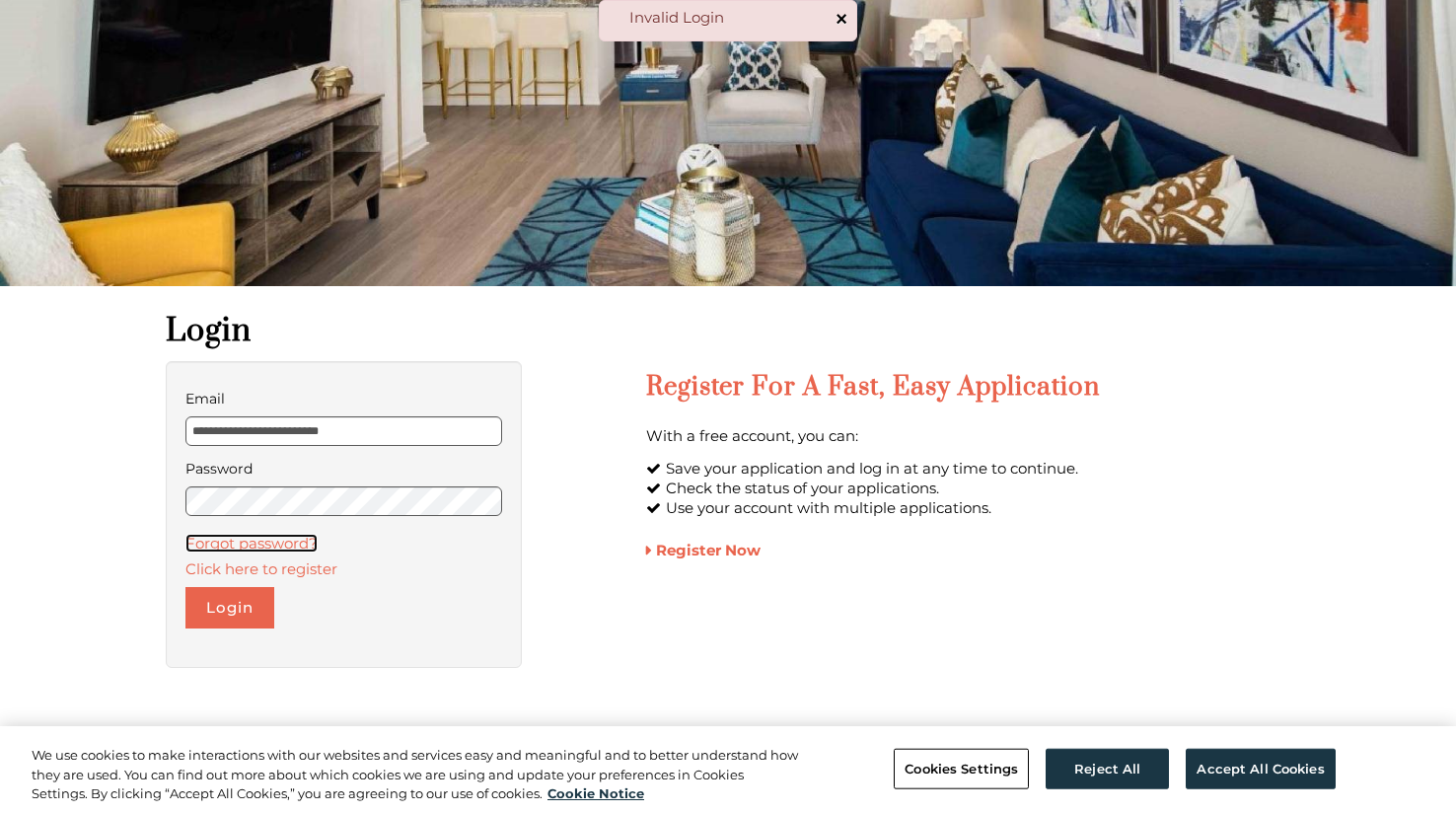click on "Forgot password?" at bounding box center (252, 543) 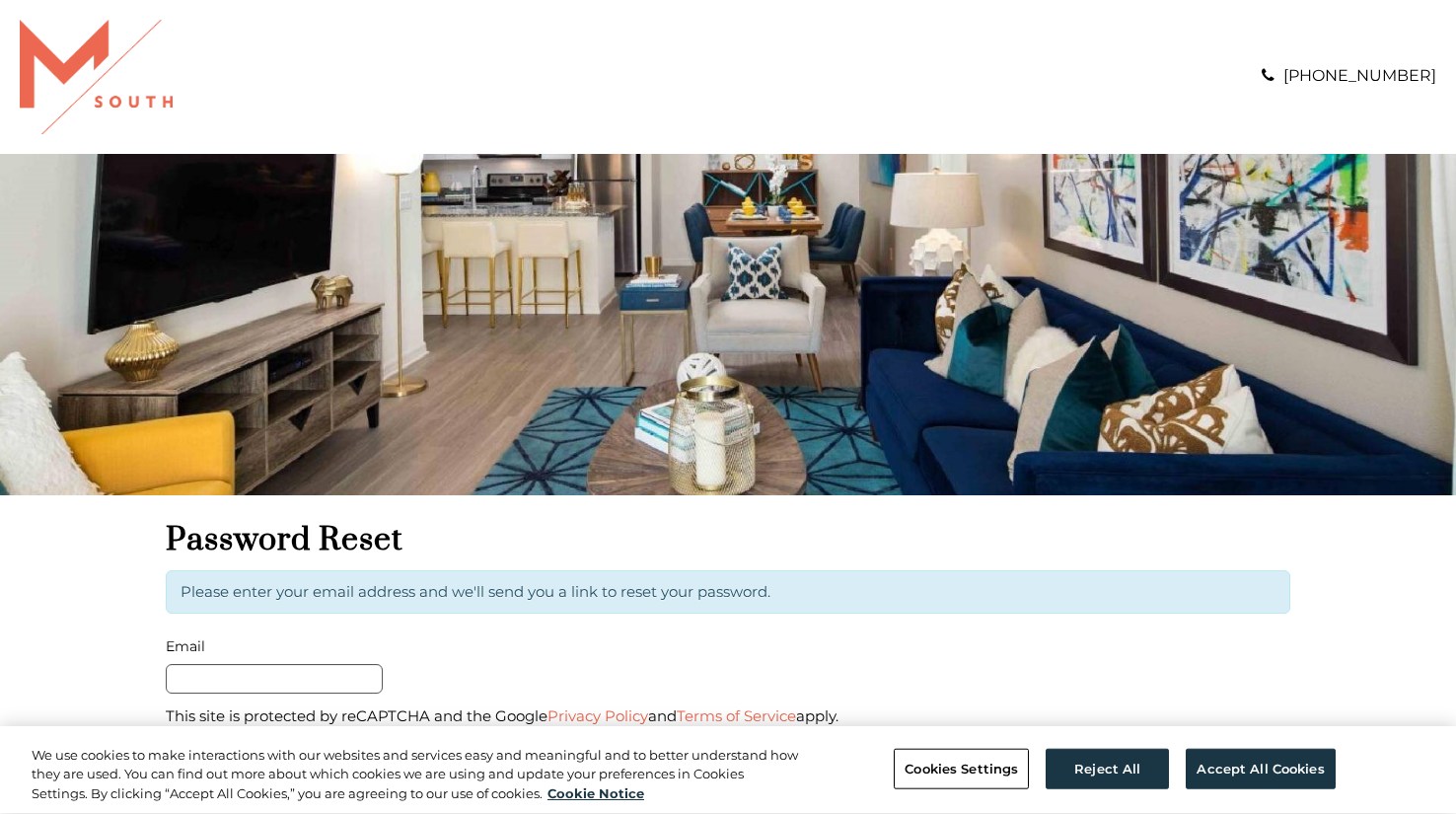 scroll, scrollTop: 0, scrollLeft: 0, axis: both 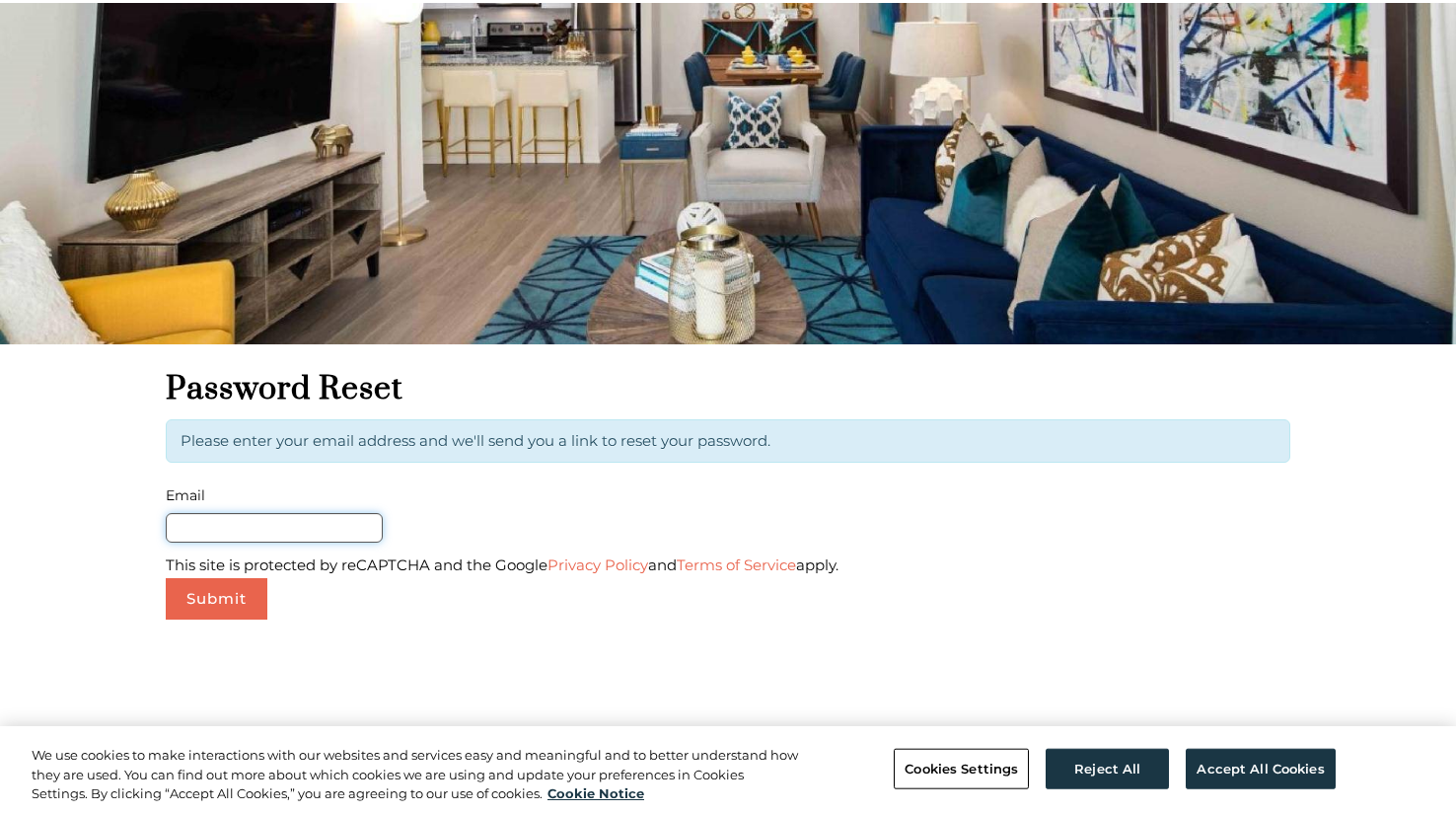 click on "Email" at bounding box center [274, 528] 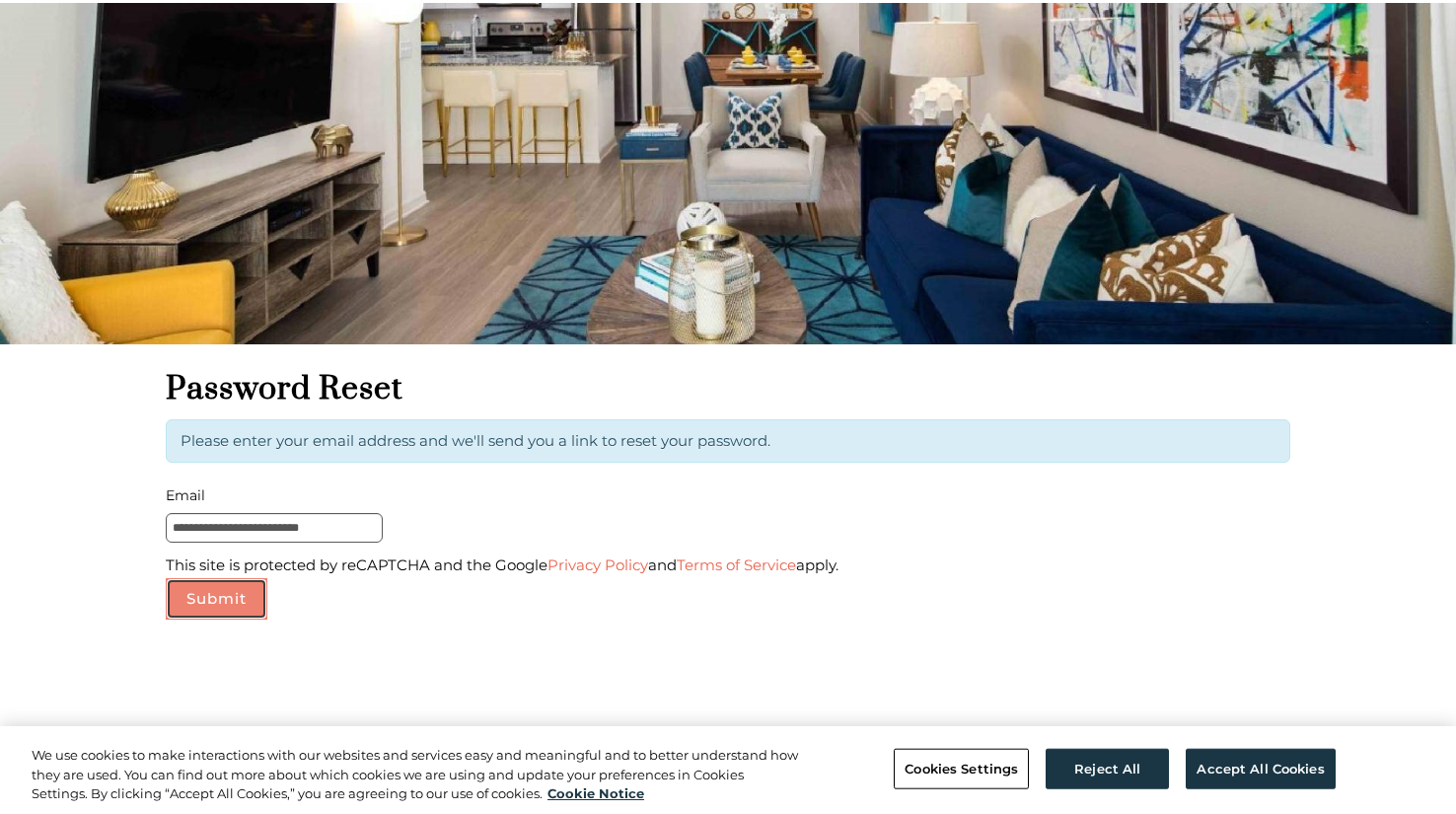 click on "Submit" at bounding box center (216, 599) 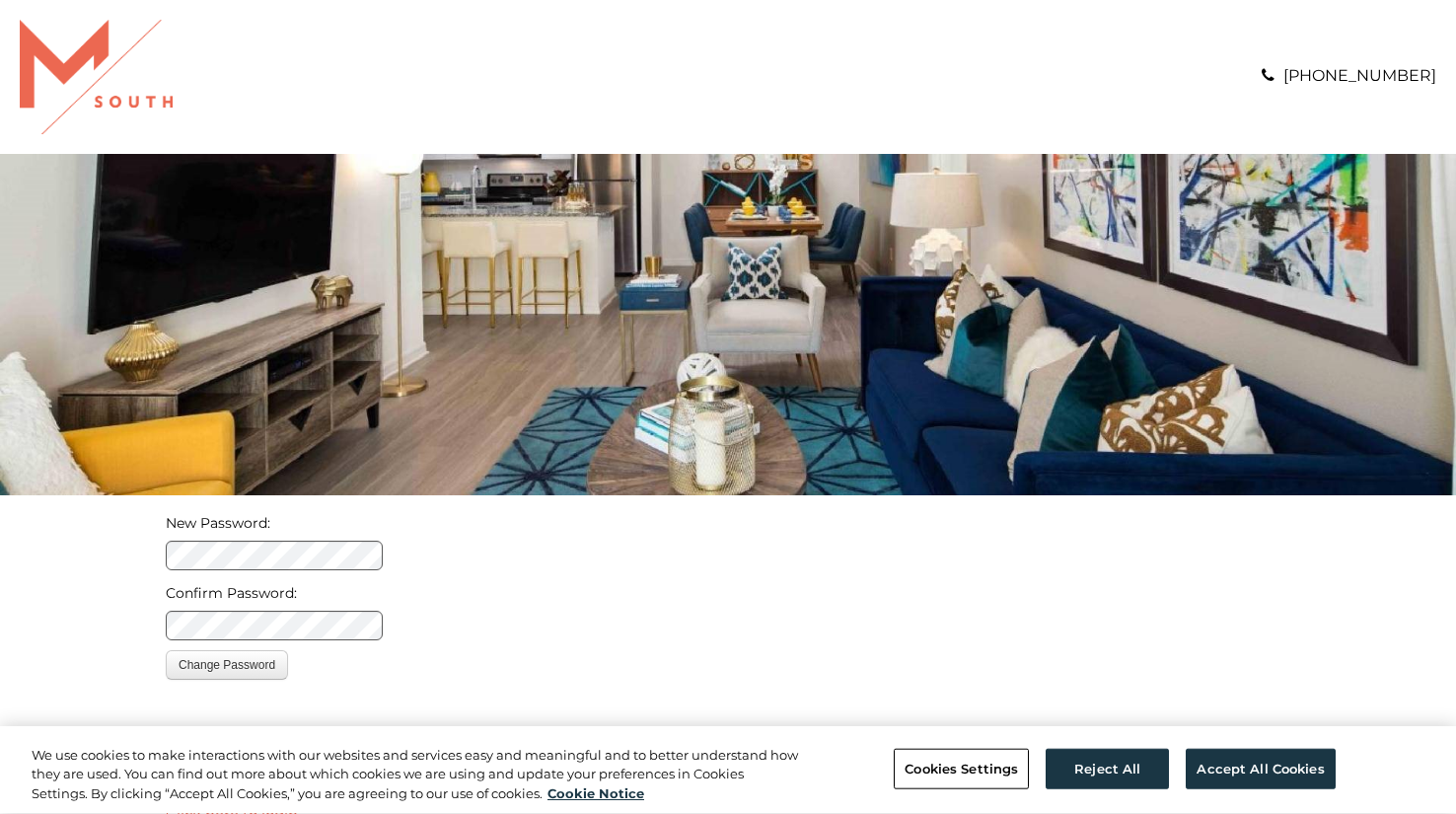 scroll, scrollTop: 0, scrollLeft: 0, axis: both 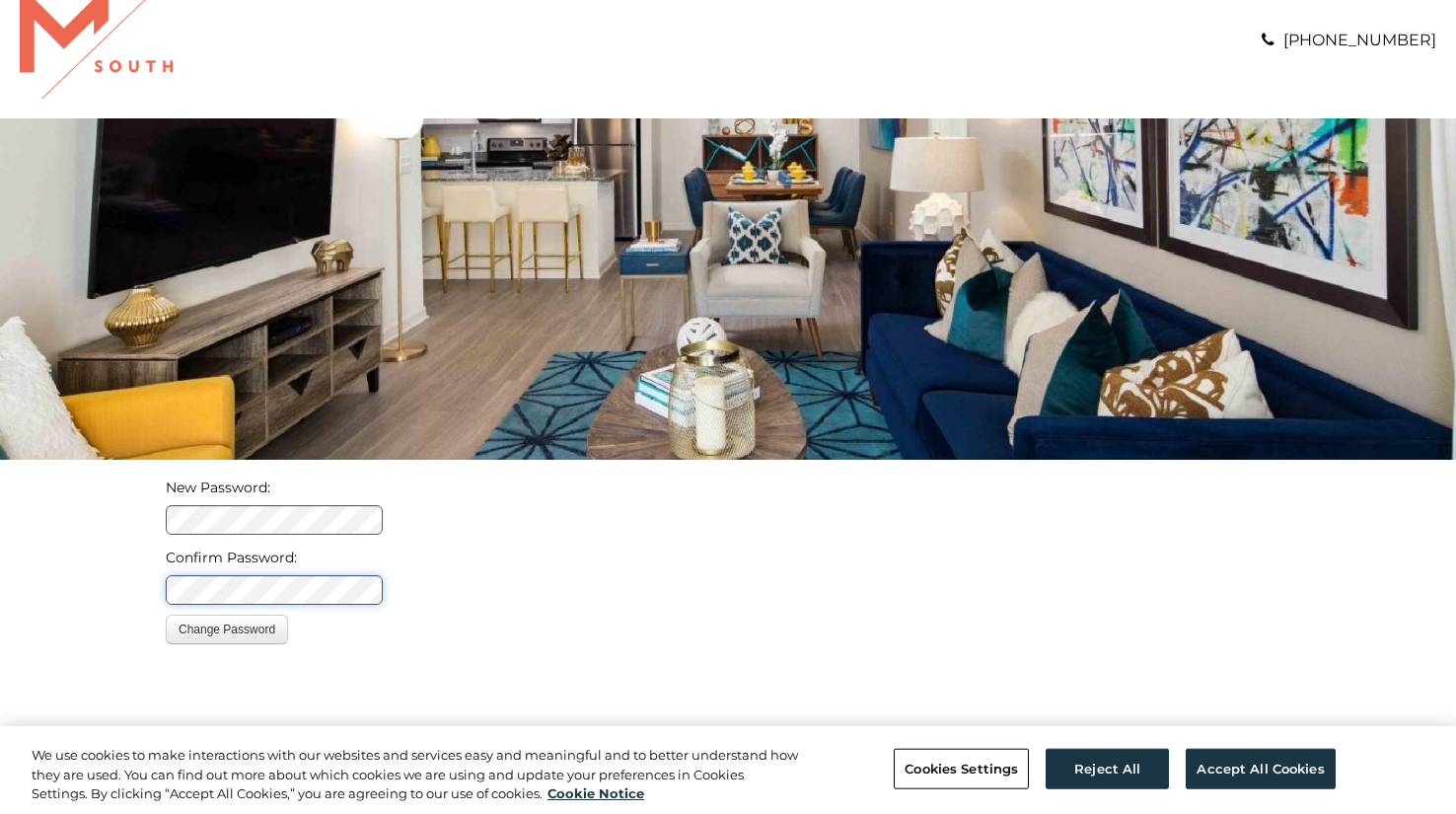 click on "Change Password" at bounding box center [227, 629] 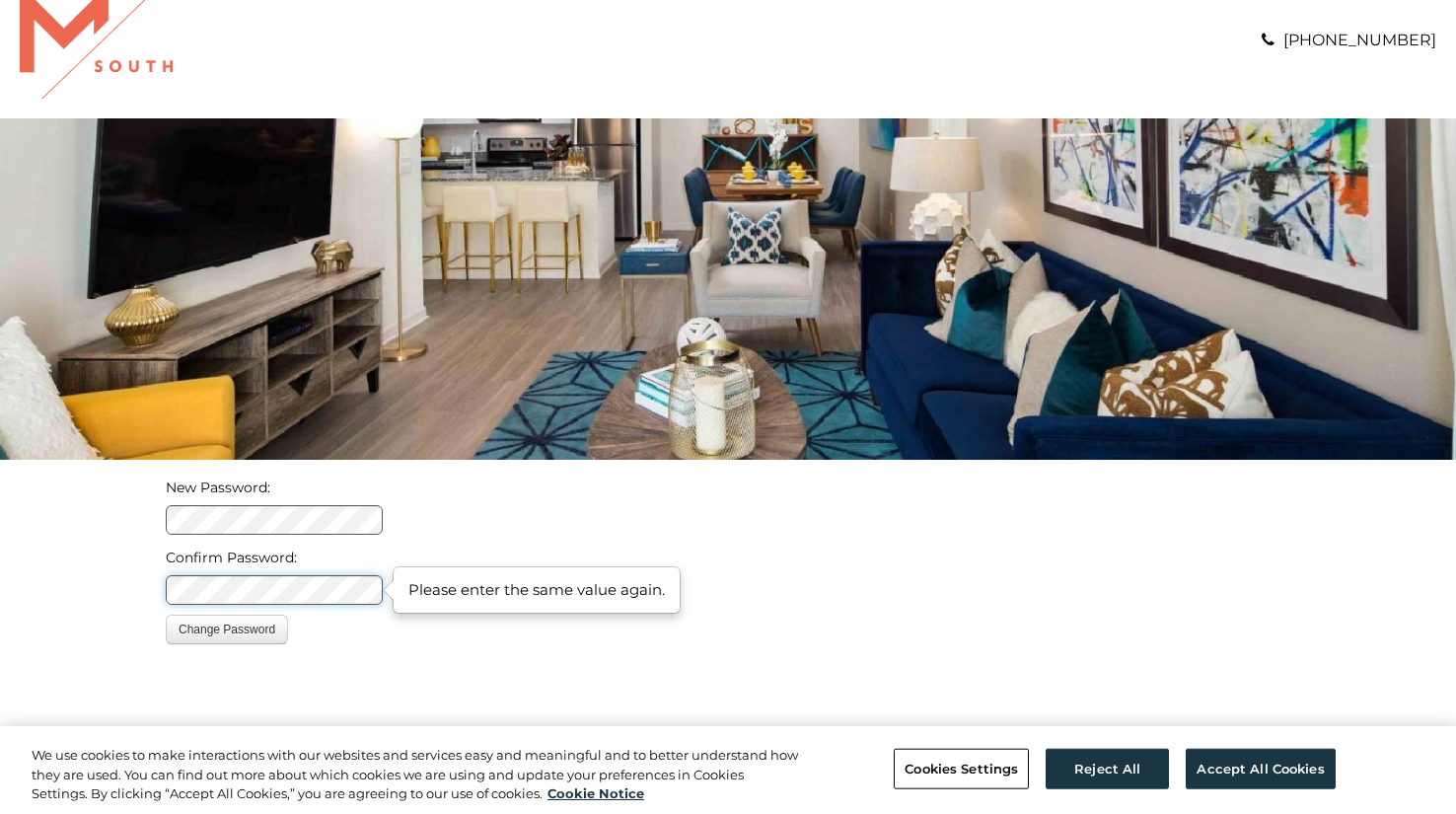 click on "Change Password" at bounding box center [227, 629] 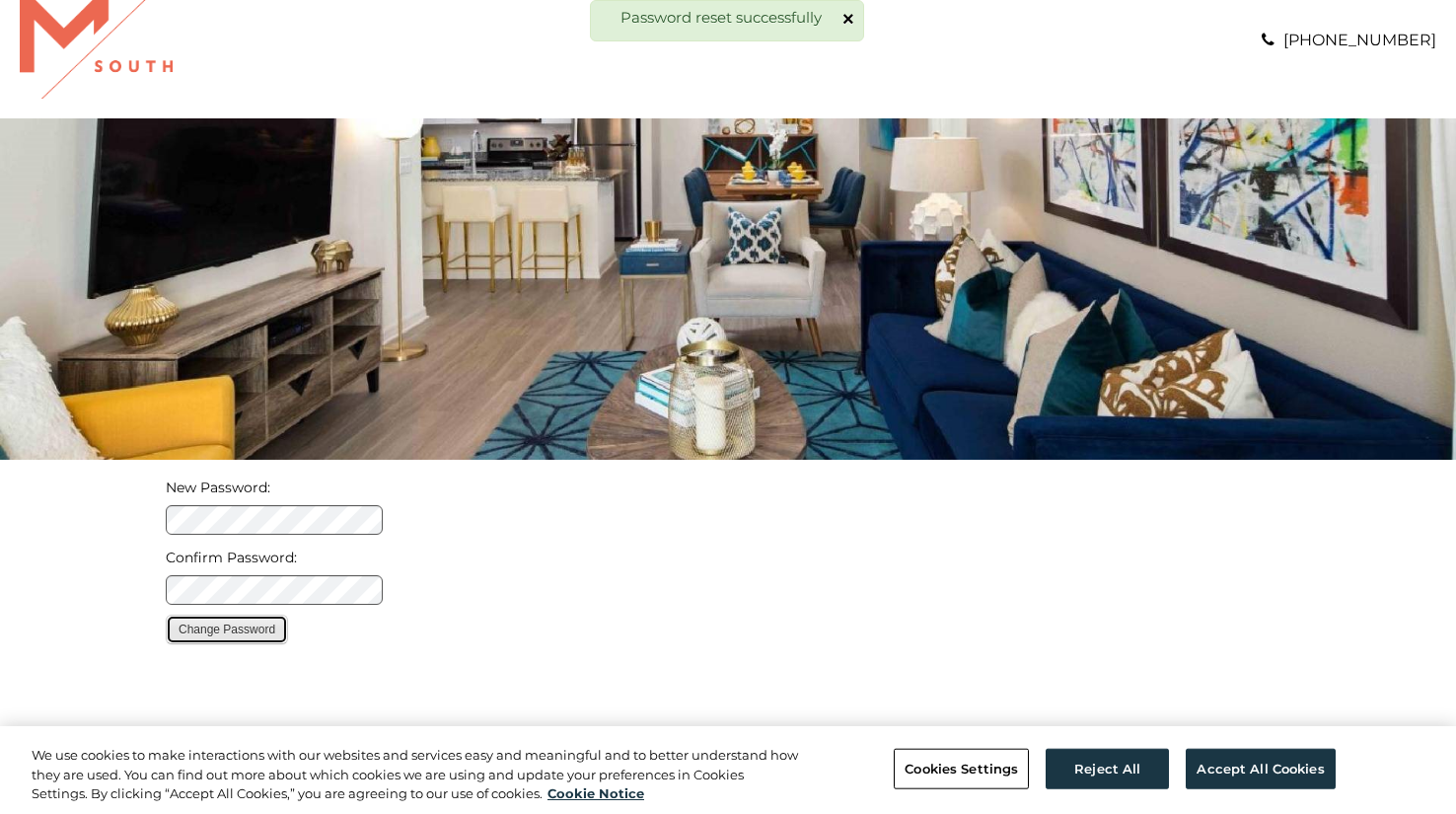 click on "Change Password" at bounding box center [227, 629] 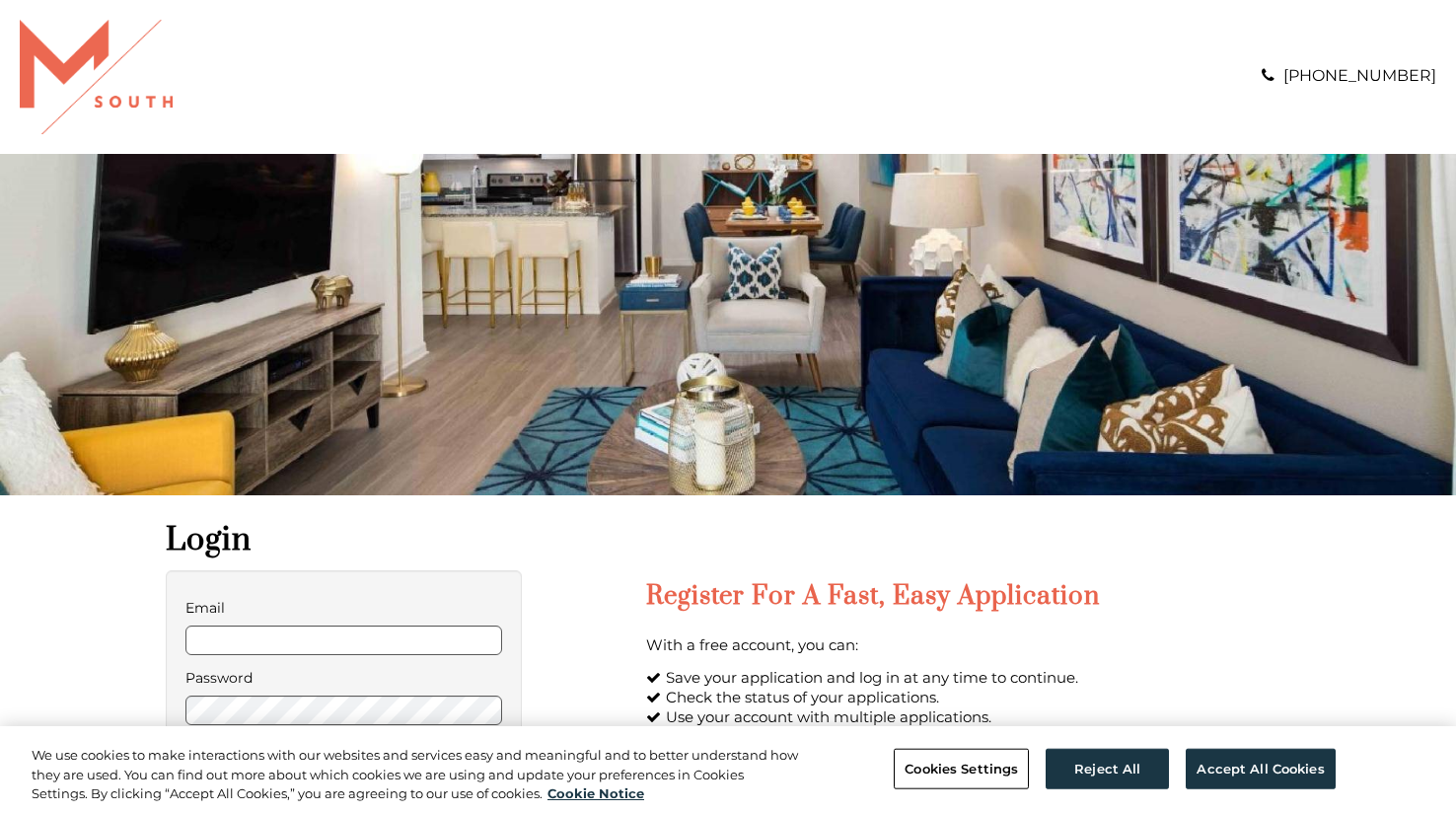 scroll, scrollTop: 0, scrollLeft: 0, axis: both 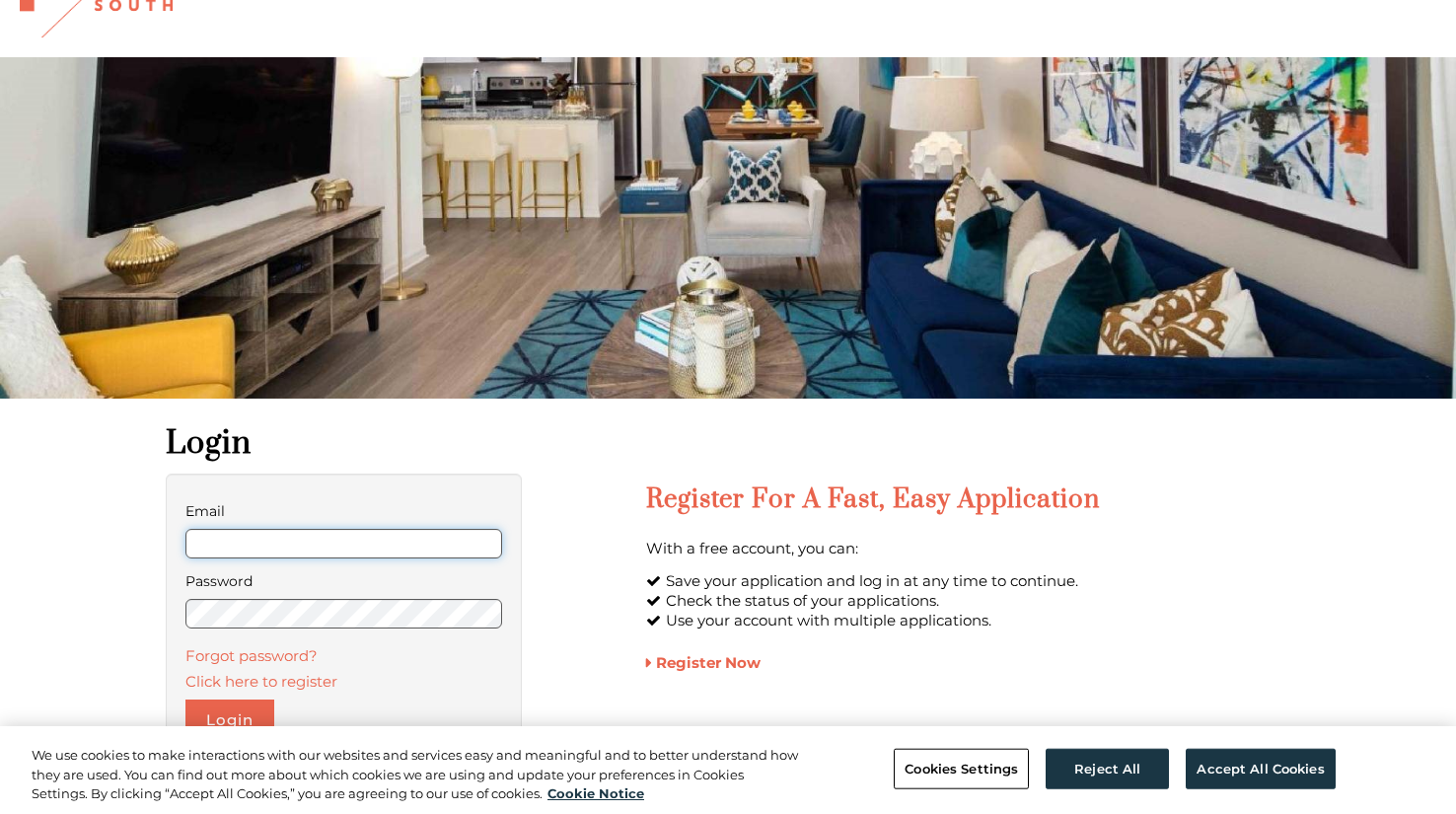 click on "Email" at bounding box center [343, 544] 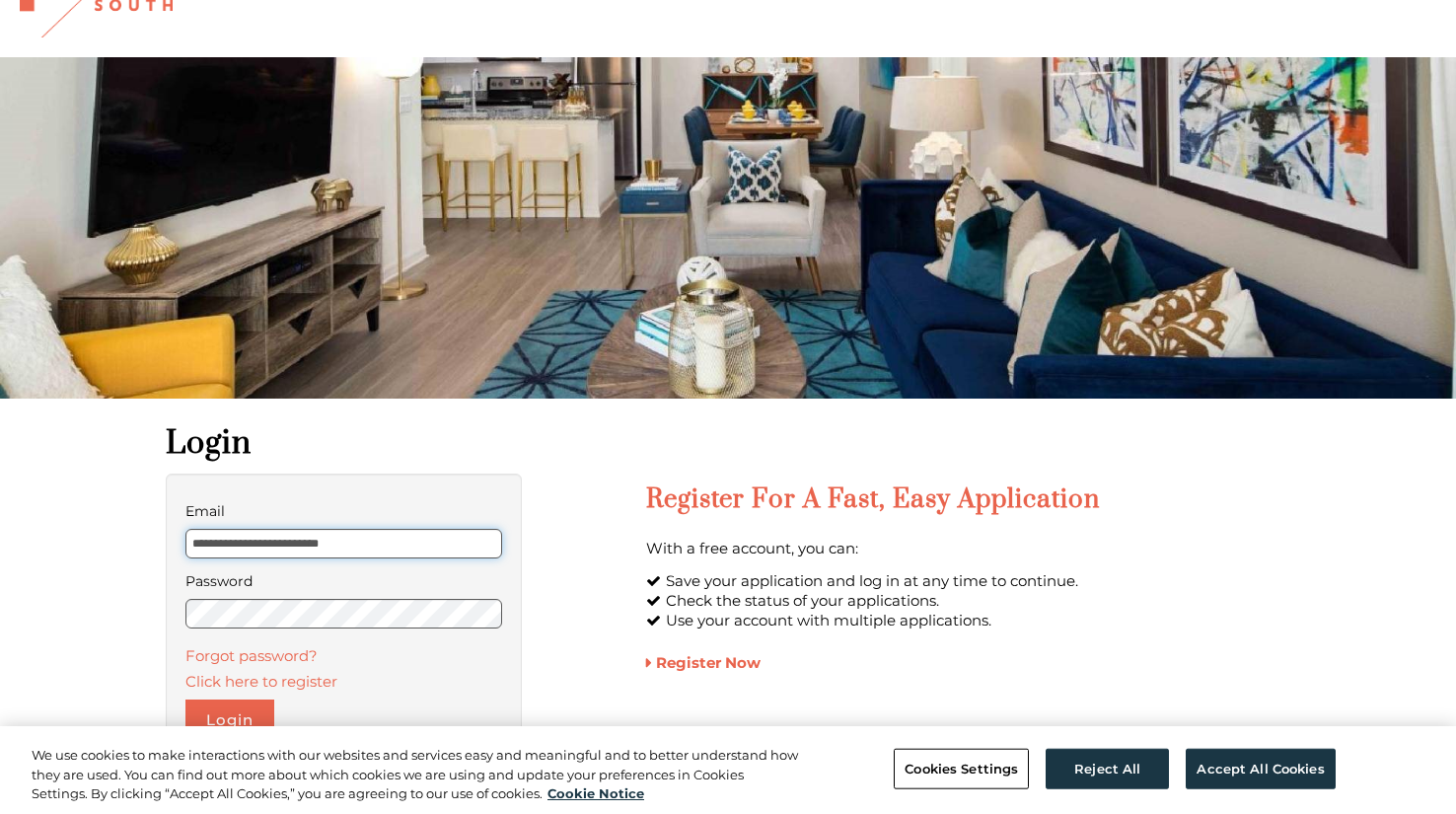 type on "**********" 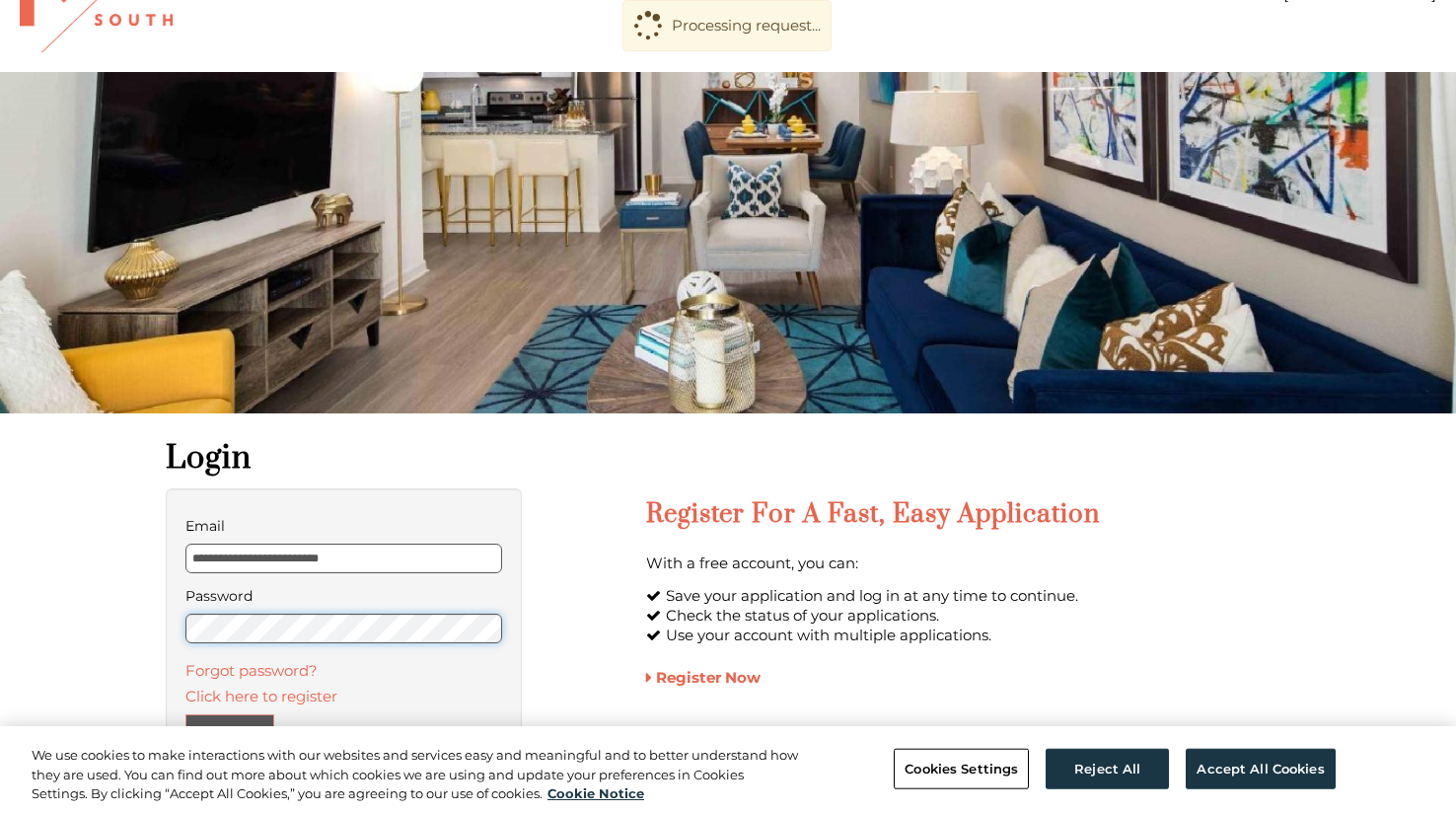 scroll, scrollTop: 0, scrollLeft: 0, axis: both 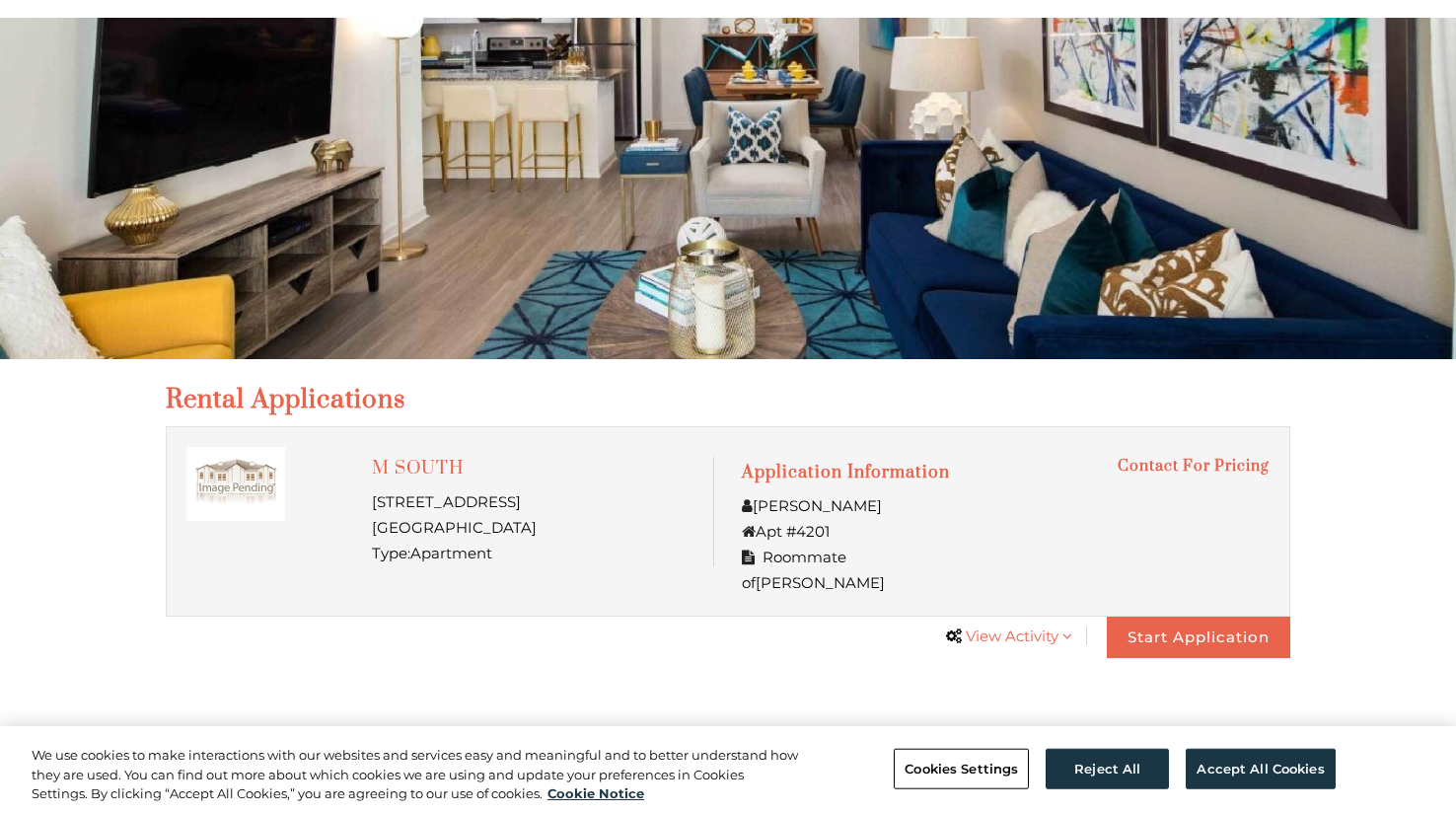 click on "Rental applications" at bounding box center (728, 400) 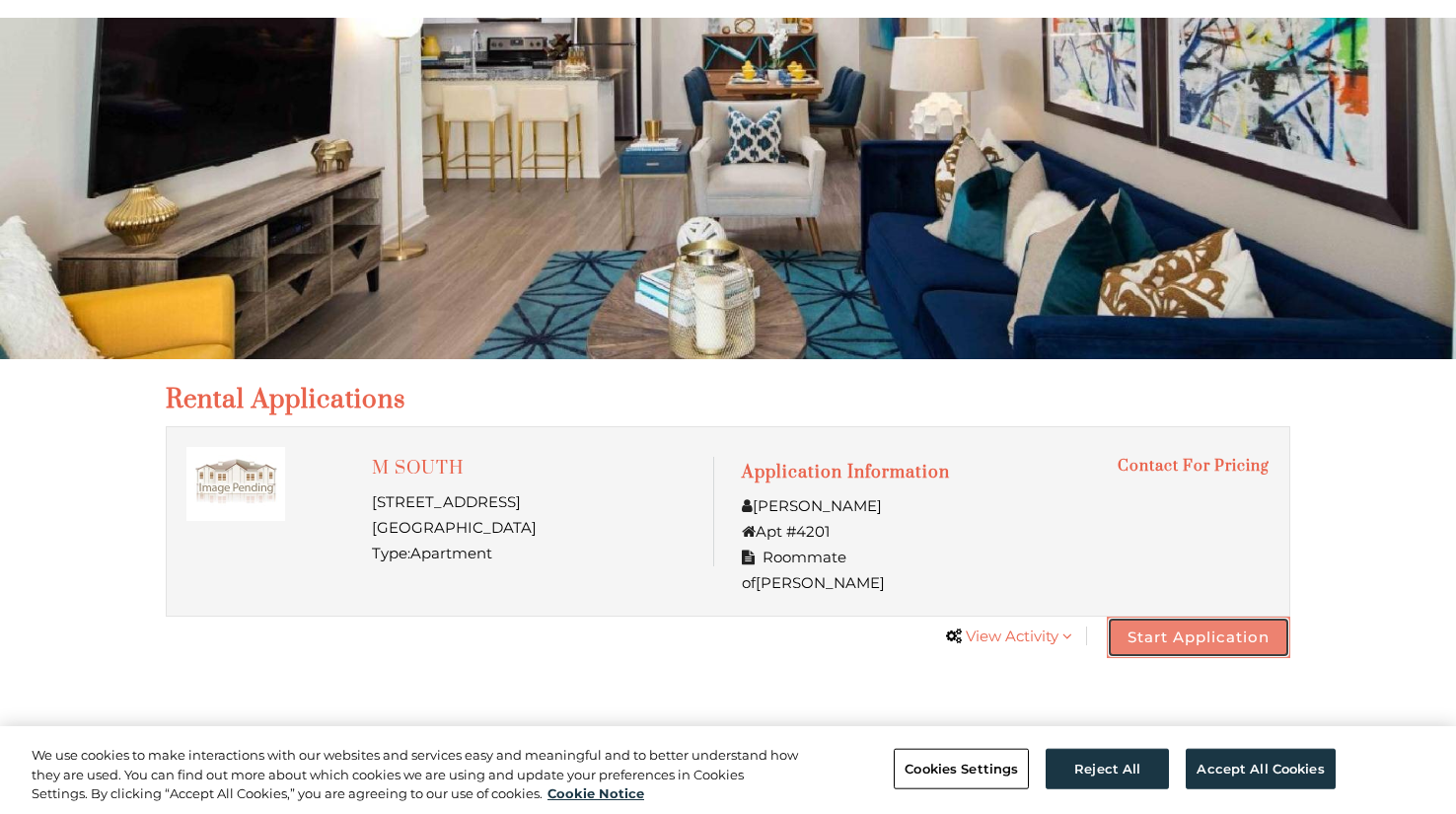 click on "Start Application" at bounding box center [1199, 637] 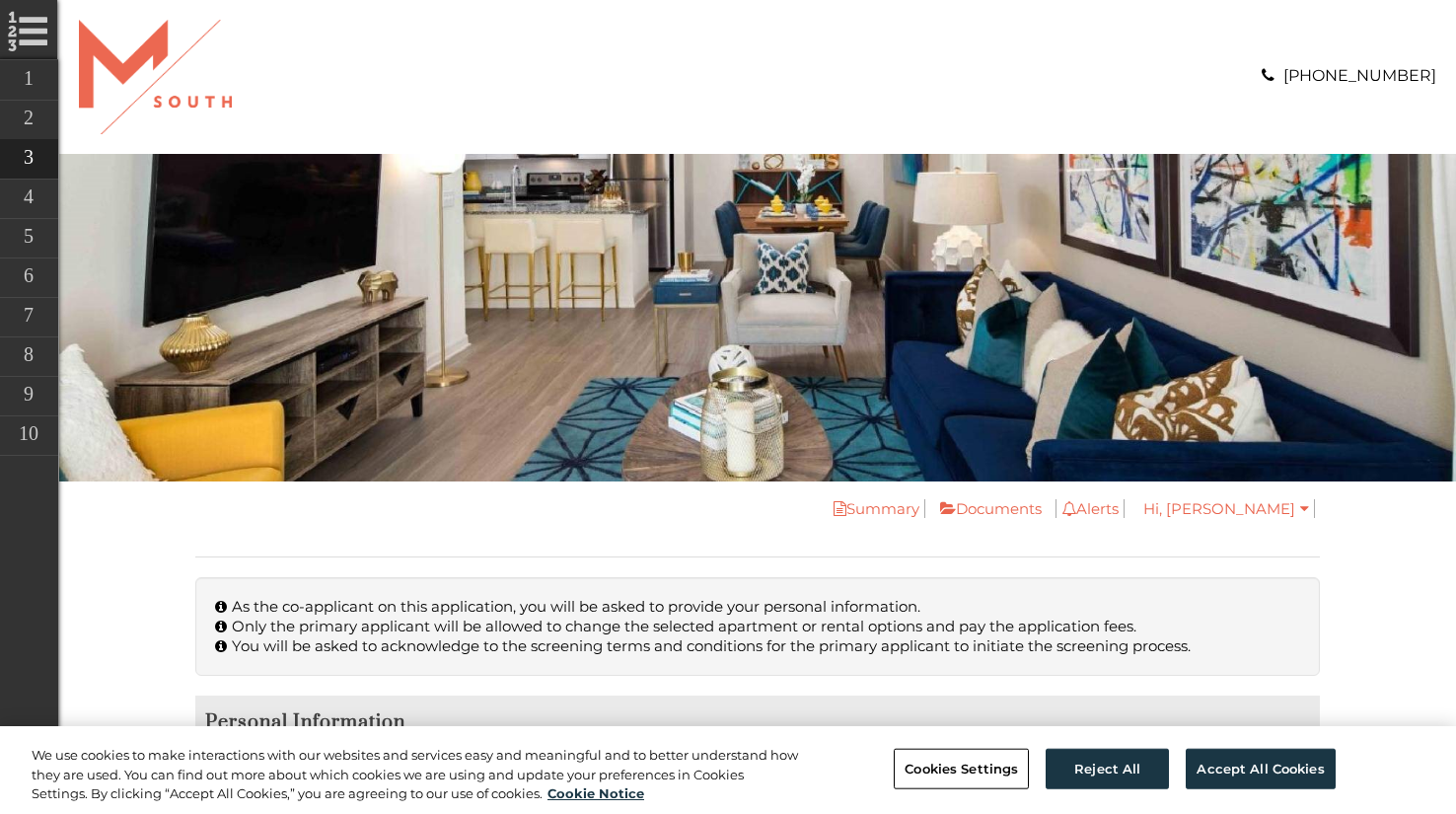 scroll, scrollTop: 0, scrollLeft: 0, axis: both 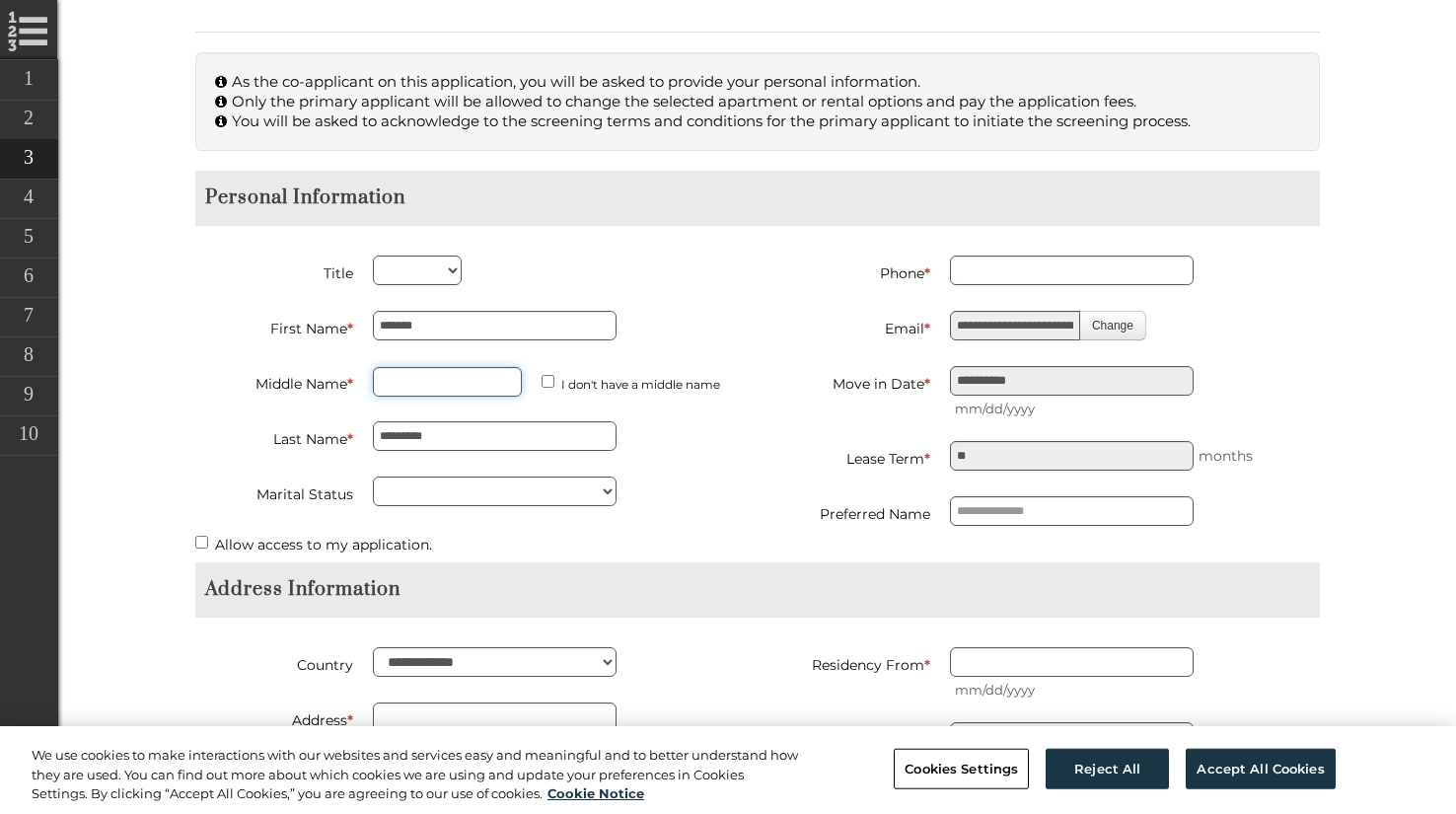 click on "Middle Name  *" at bounding box center [447, 382] 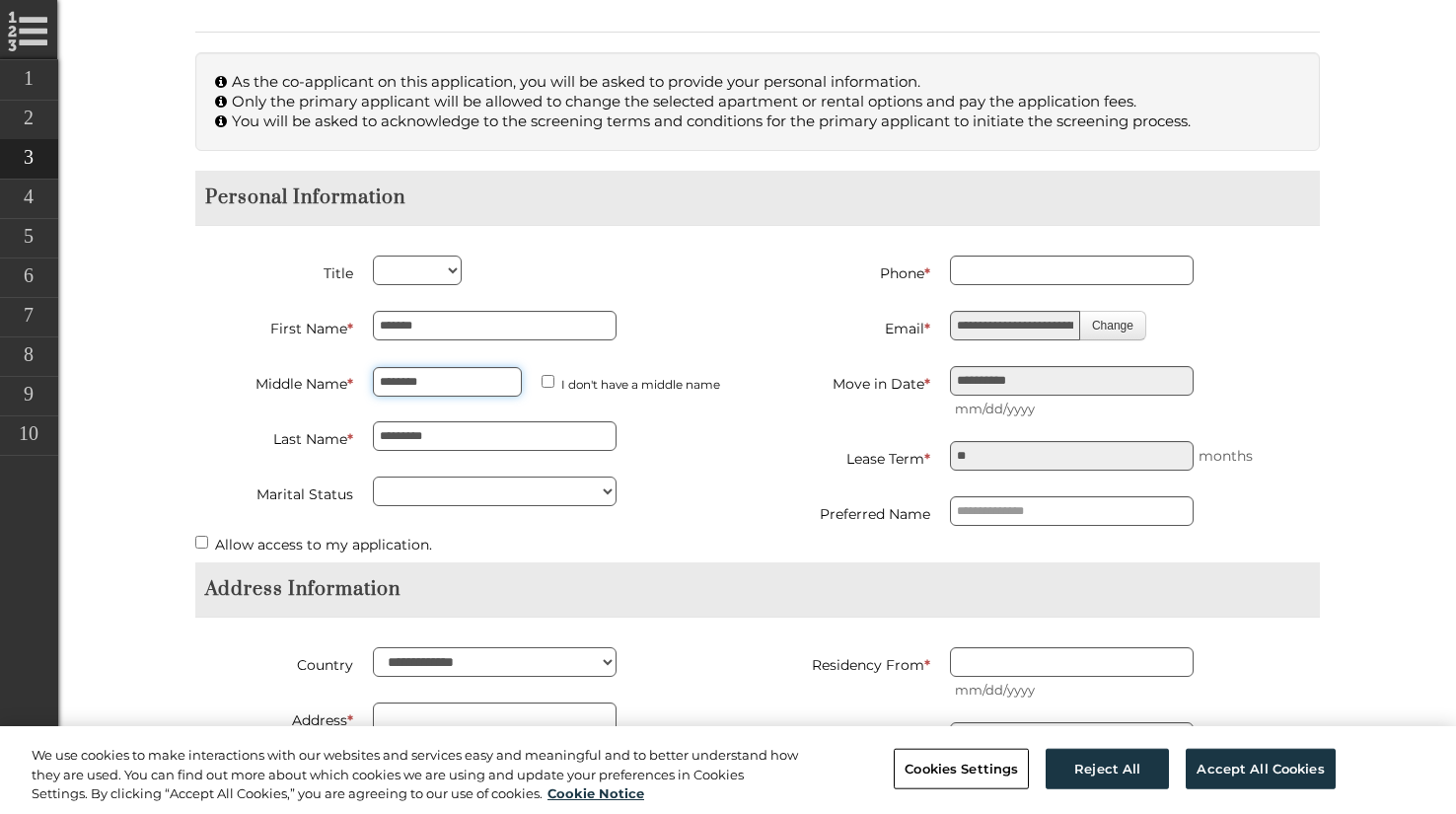 type on "********" 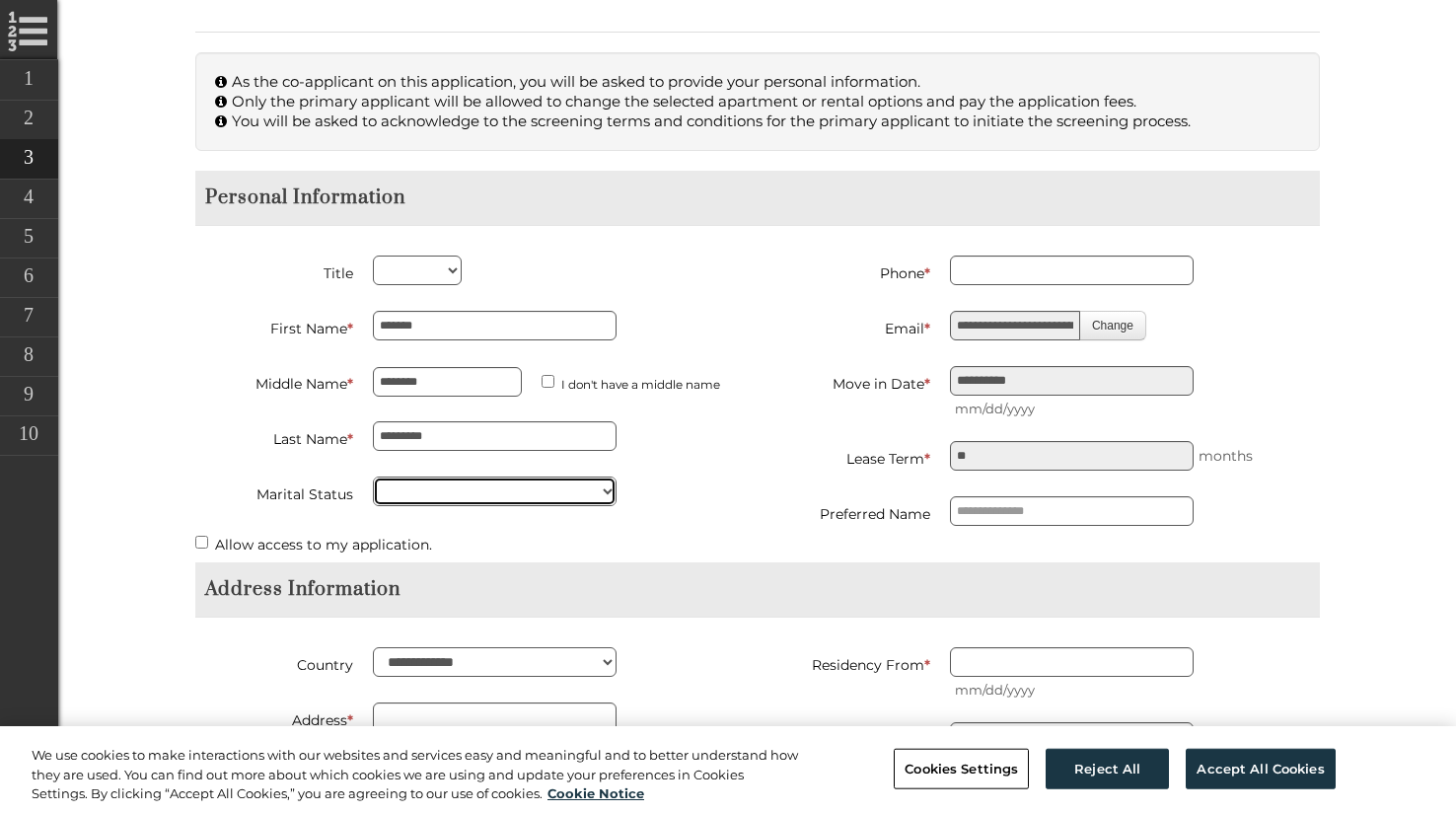 click on "******
*******" at bounding box center [494, 491] 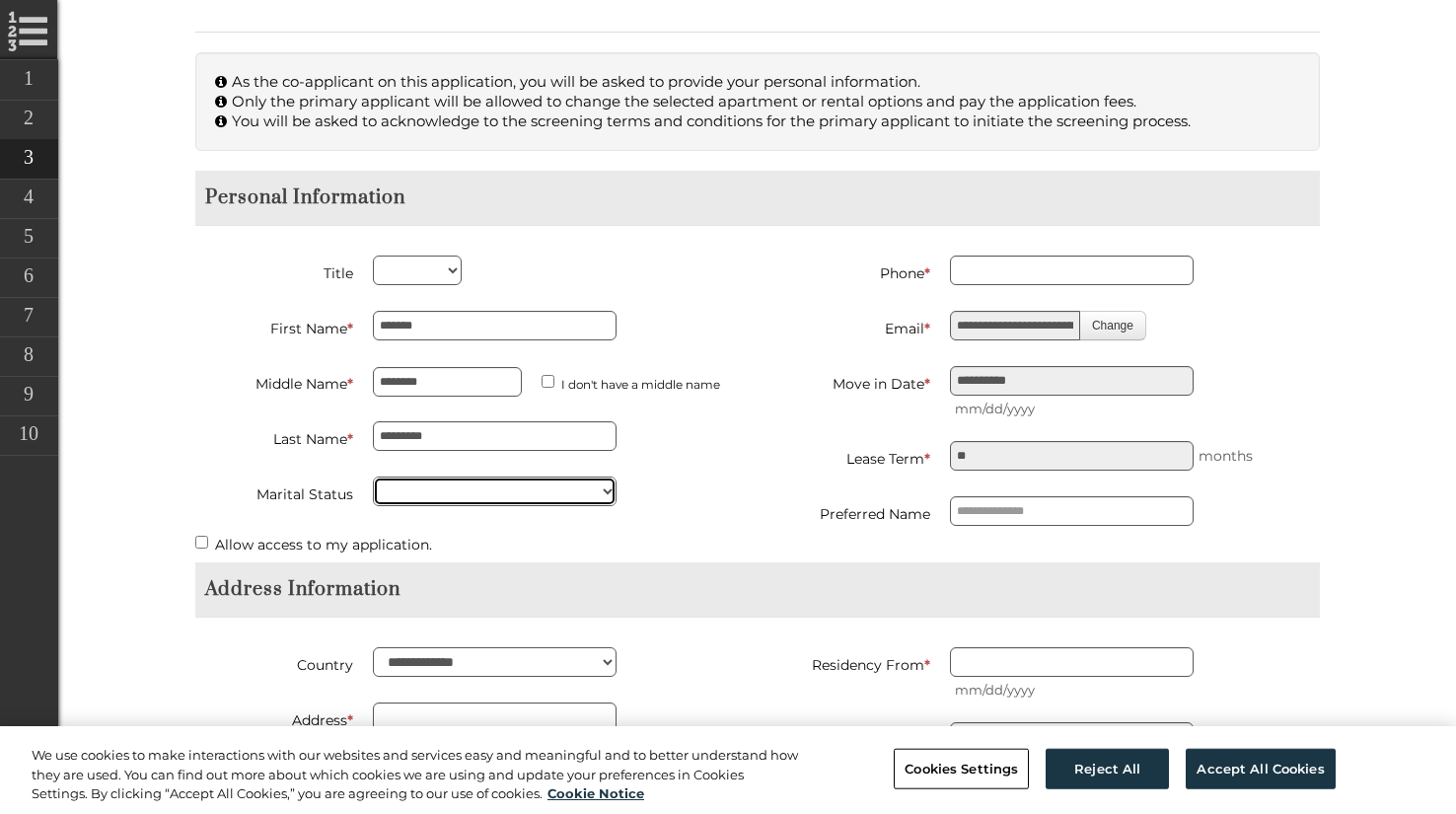 select on "******" 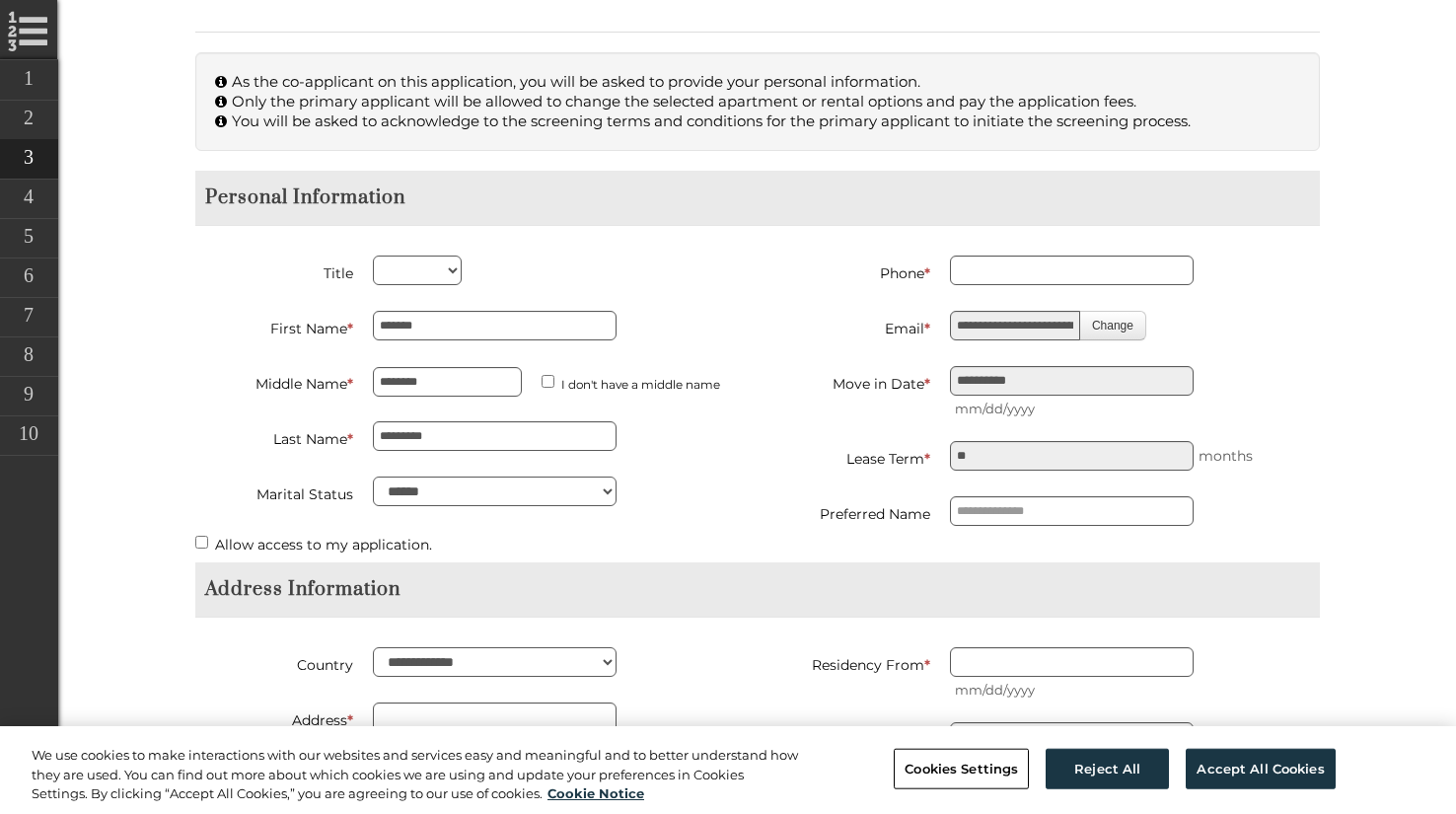 click on "Title
***
***
****
***" at bounding box center [469, 273] 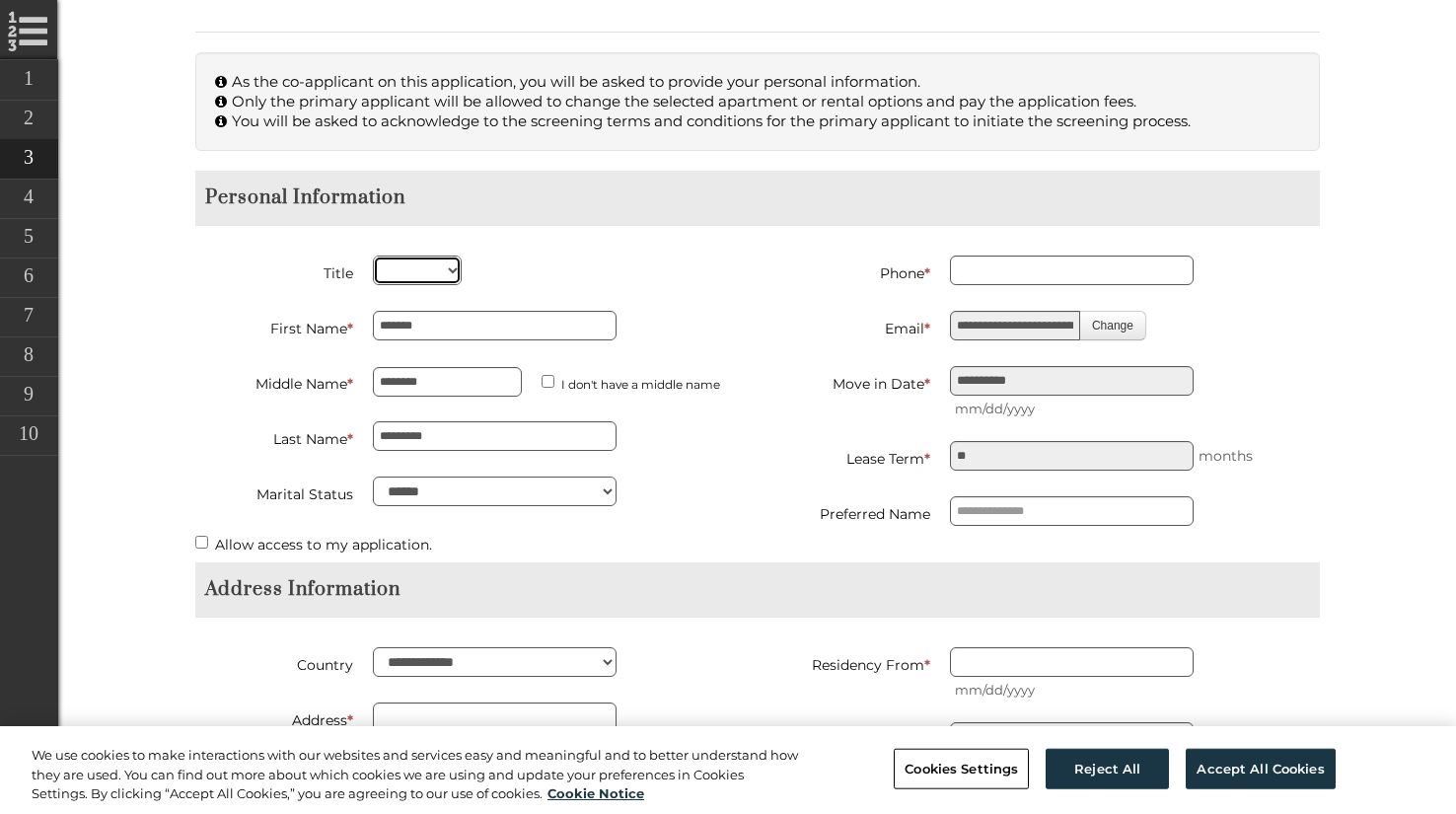 click on "***
***
****
***" at bounding box center (417, 270) 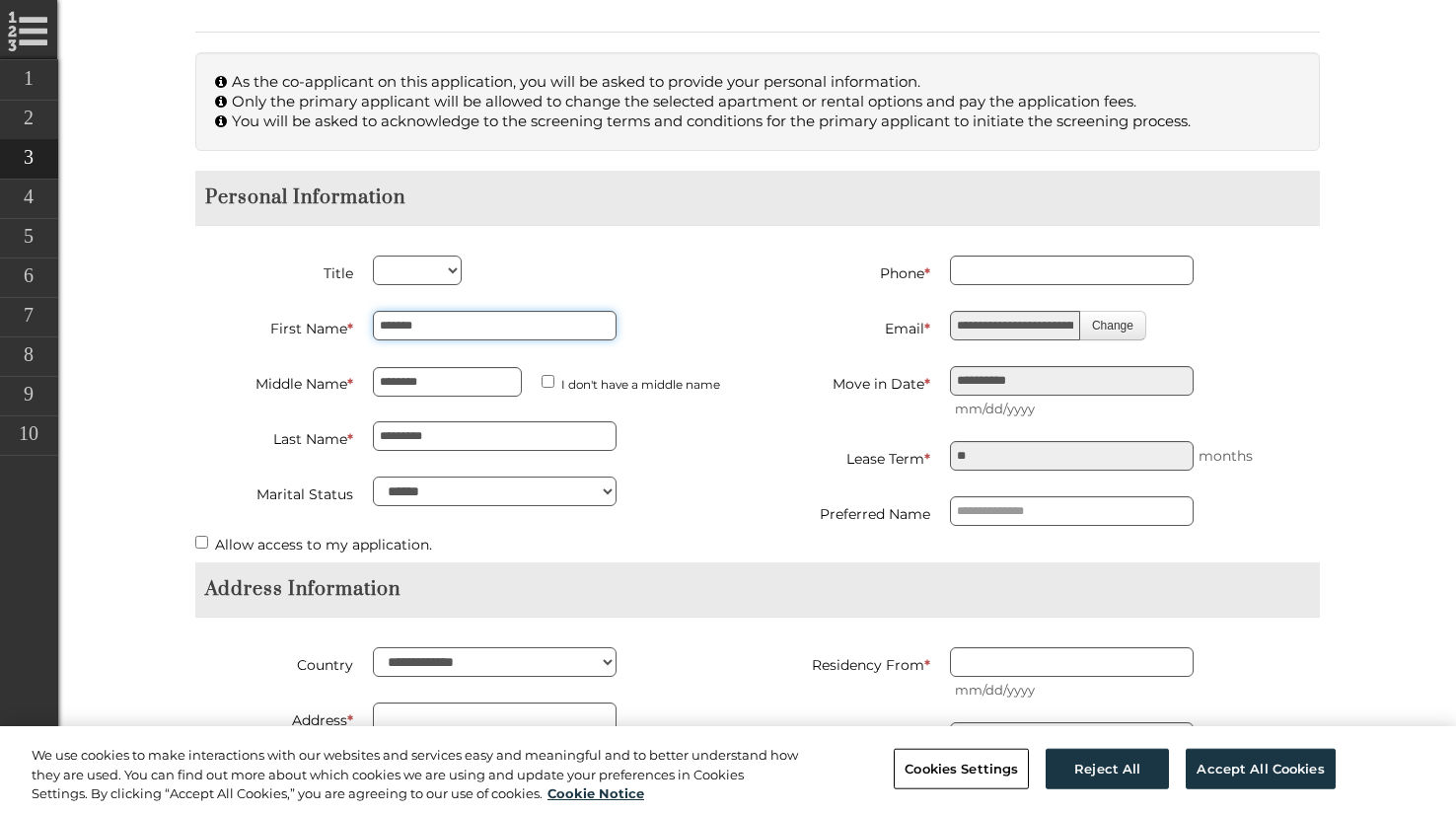 click on "*******" at bounding box center (494, 326) 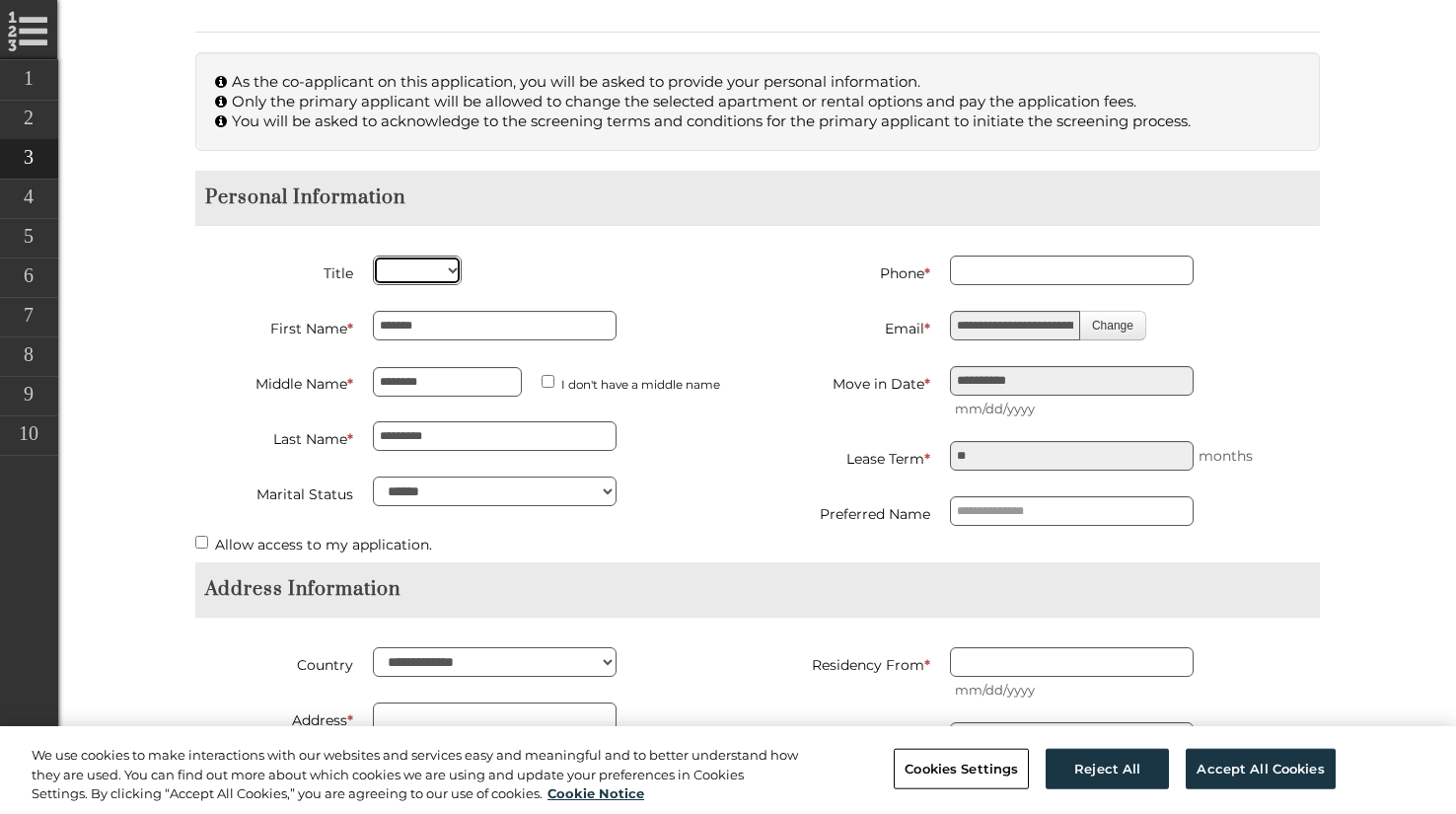 click on "***
***
****
***" at bounding box center [417, 270] 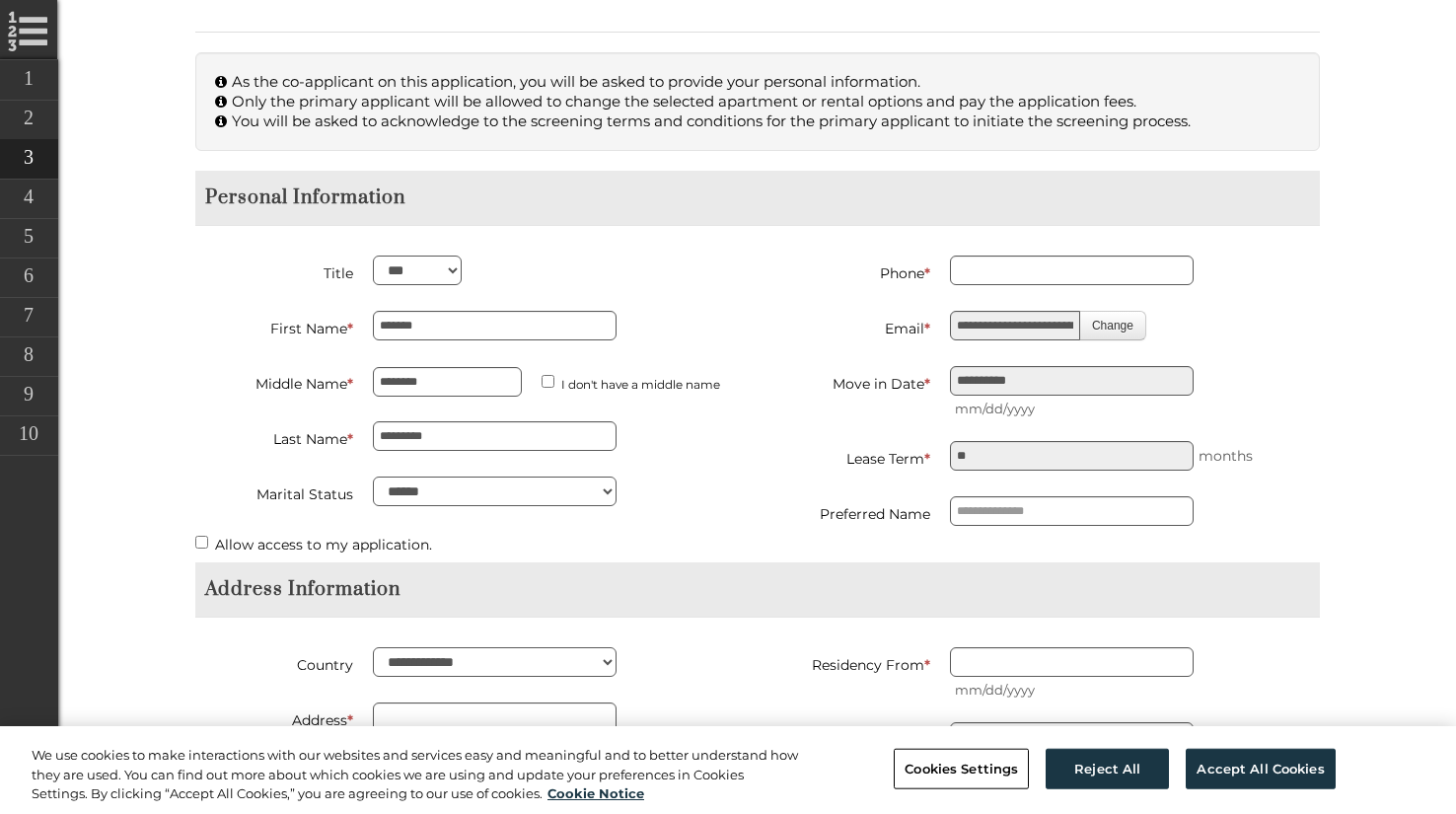 click on "**********" at bounding box center (758, 366) 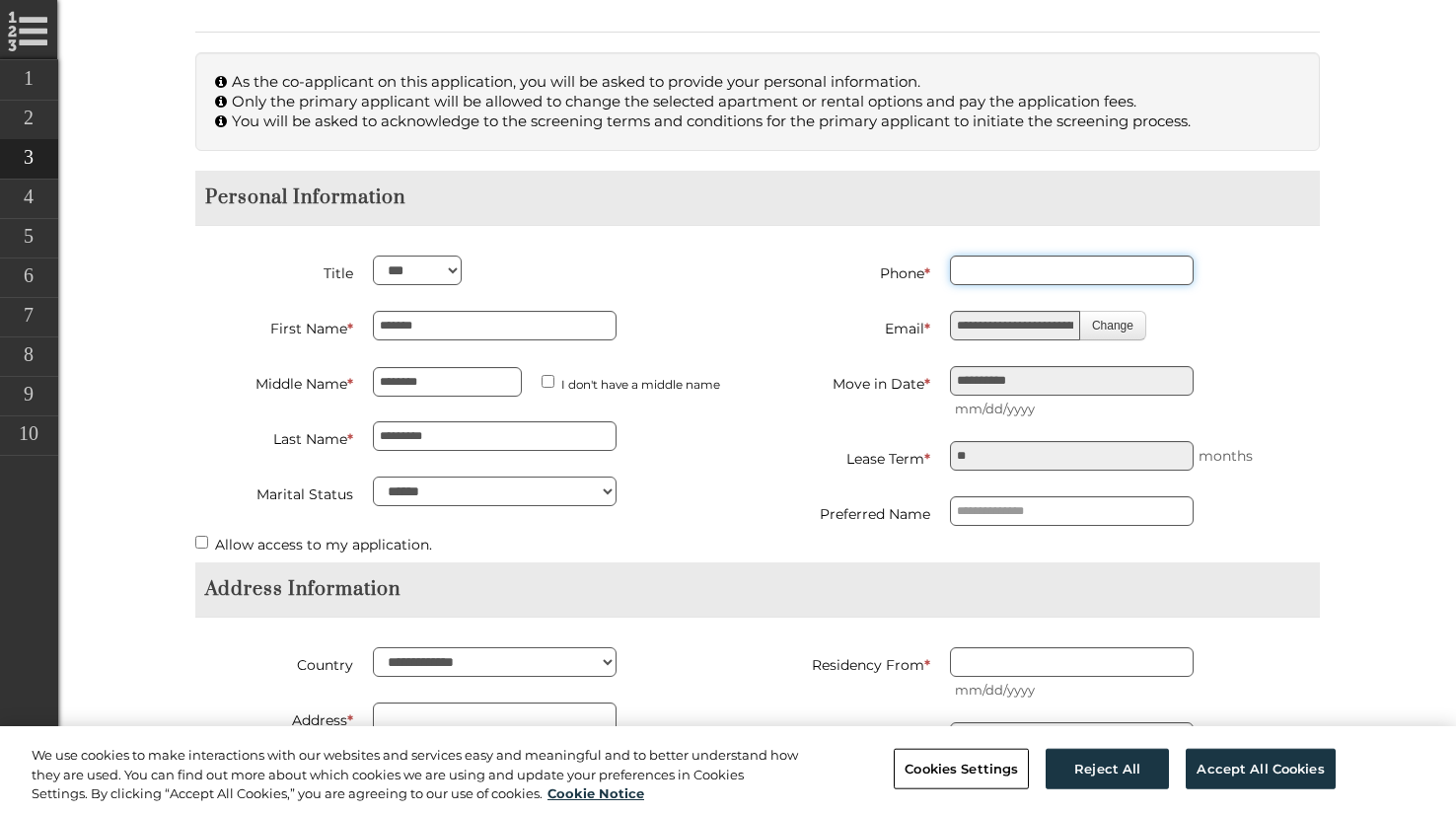 click on "Phone  *" at bounding box center [1071, 270] 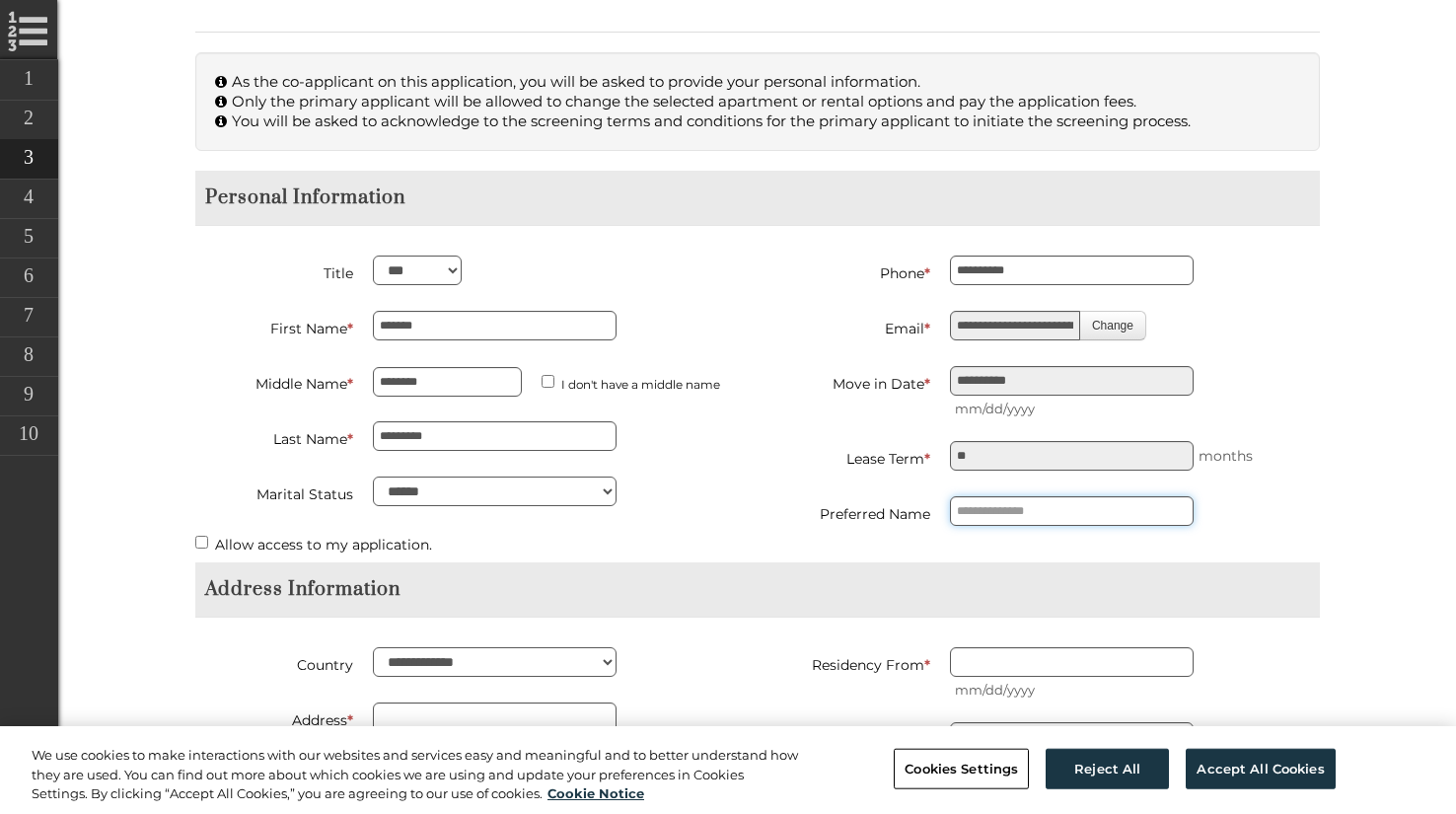 type on "**********" 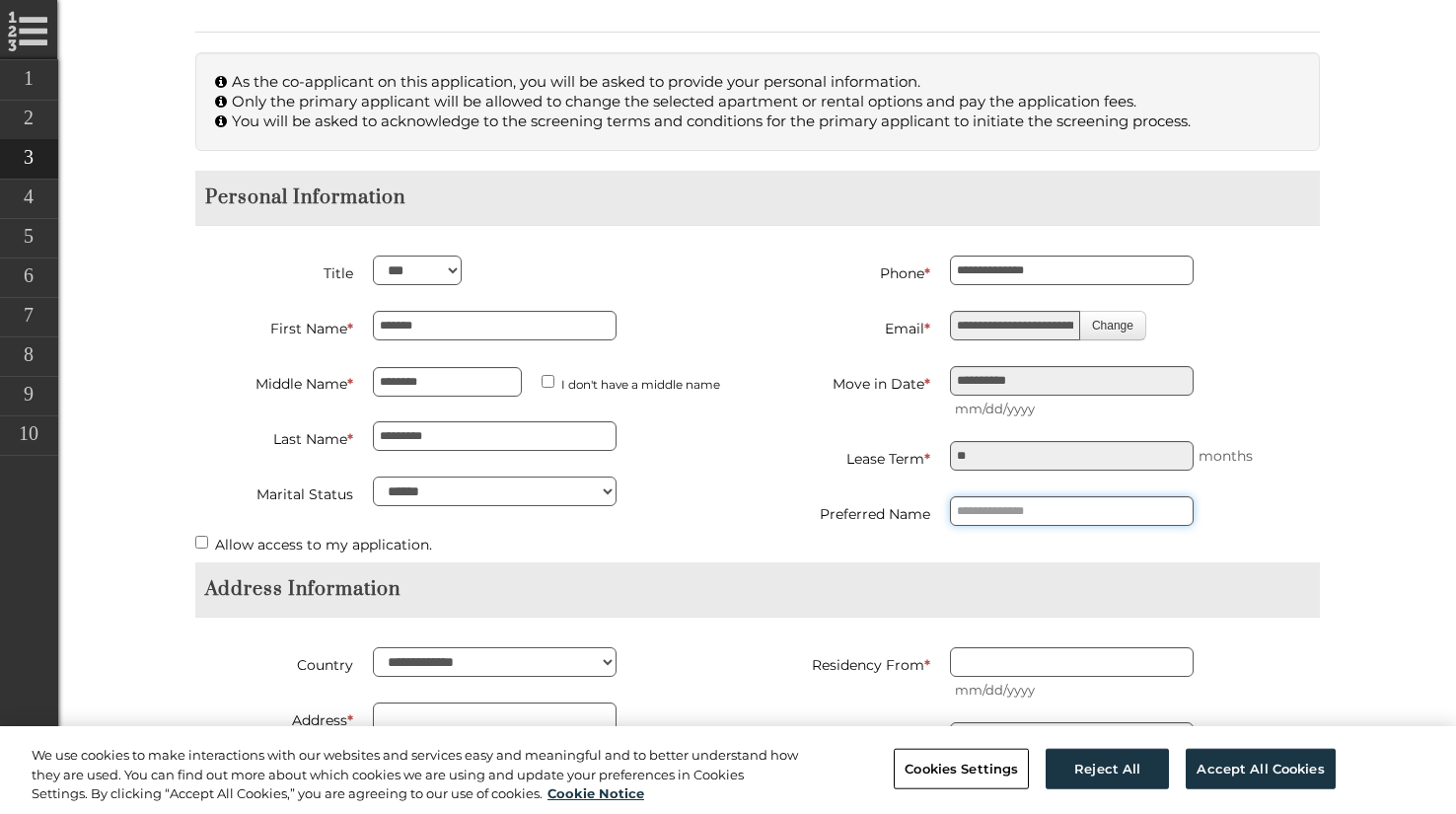 click at bounding box center [1071, 511] 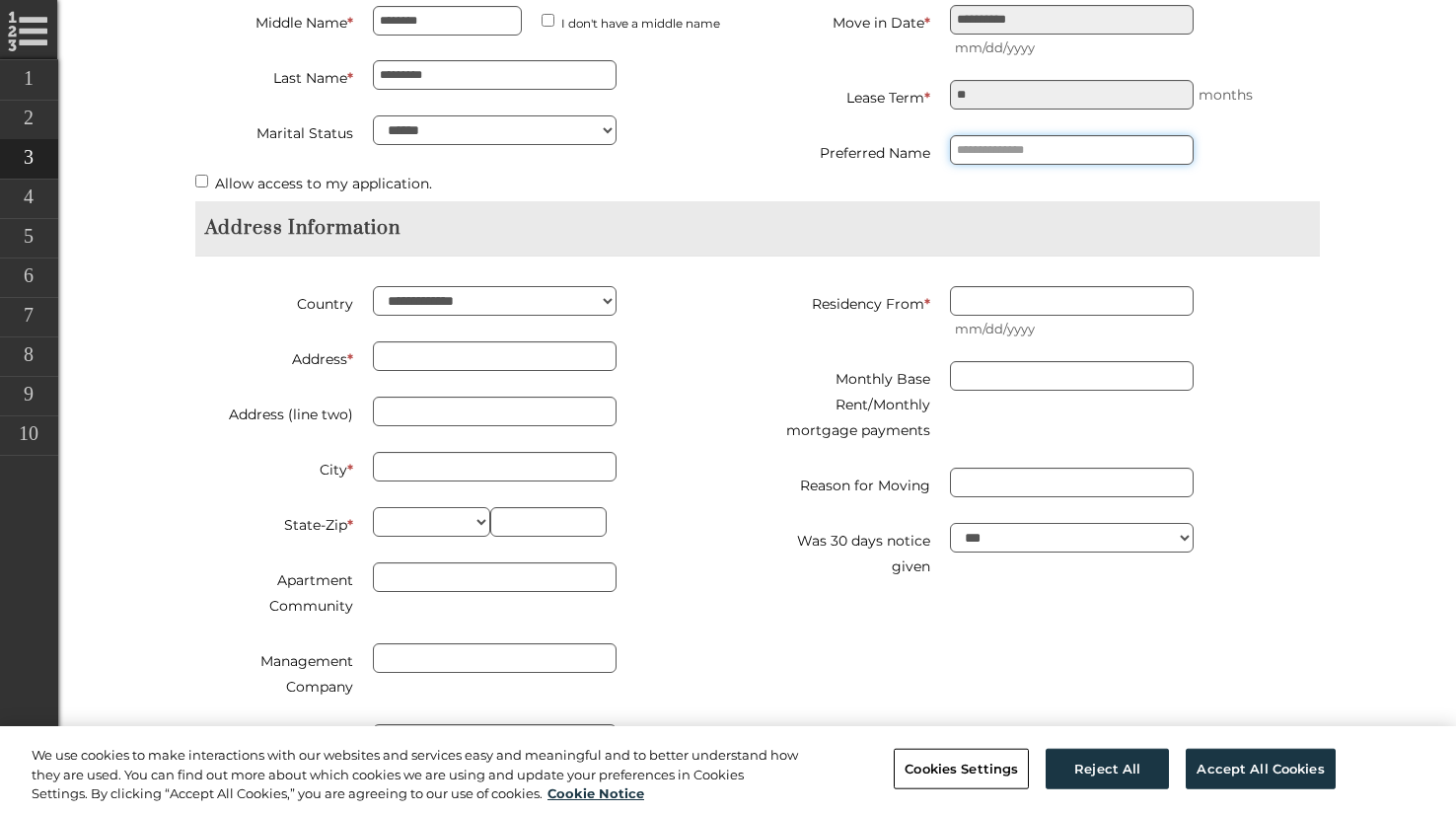 scroll, scrollTop: 948, scrollLeft: 0, axis: vertical 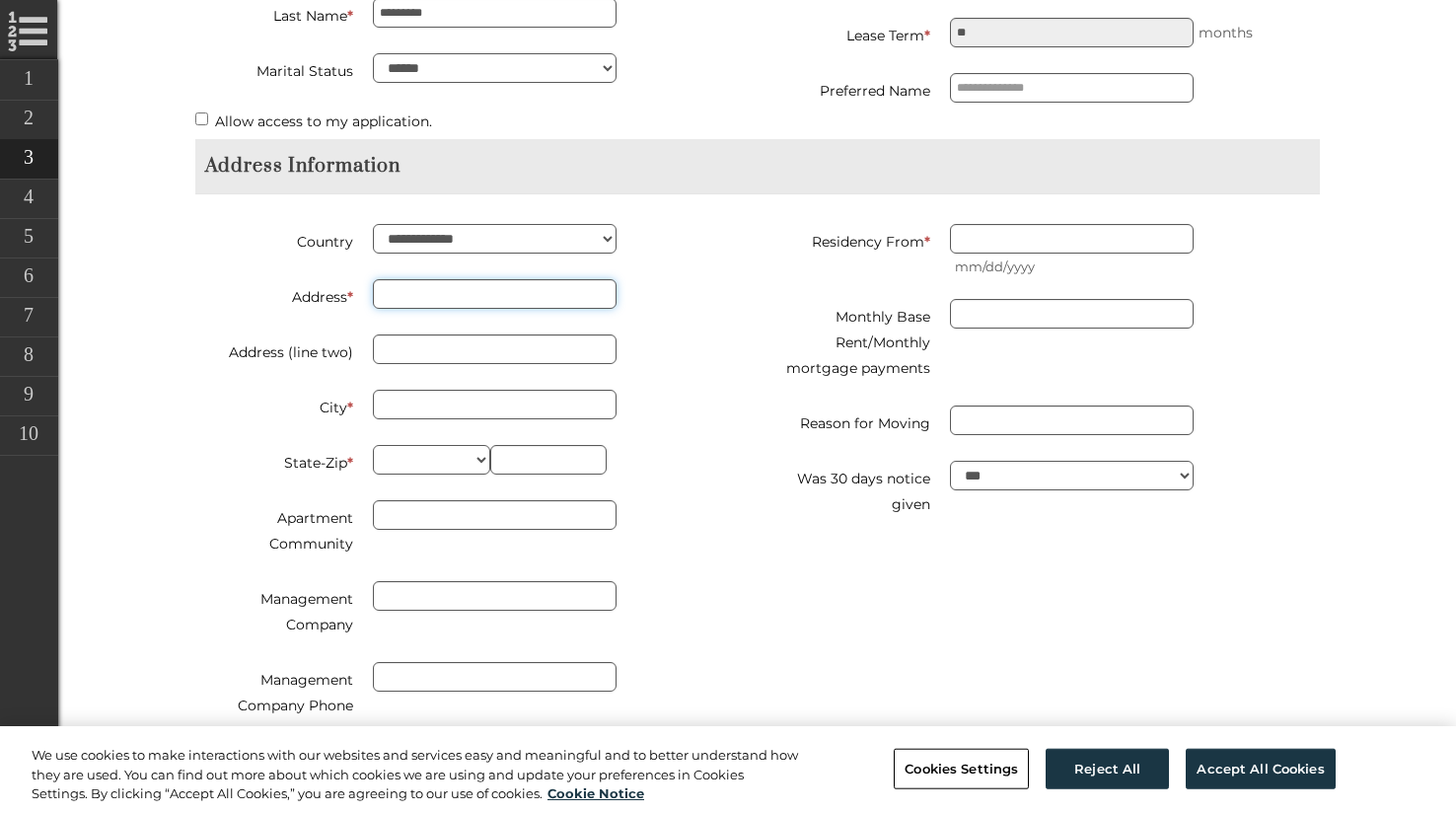 click on "Address  *" at bounding box center [494, 294] 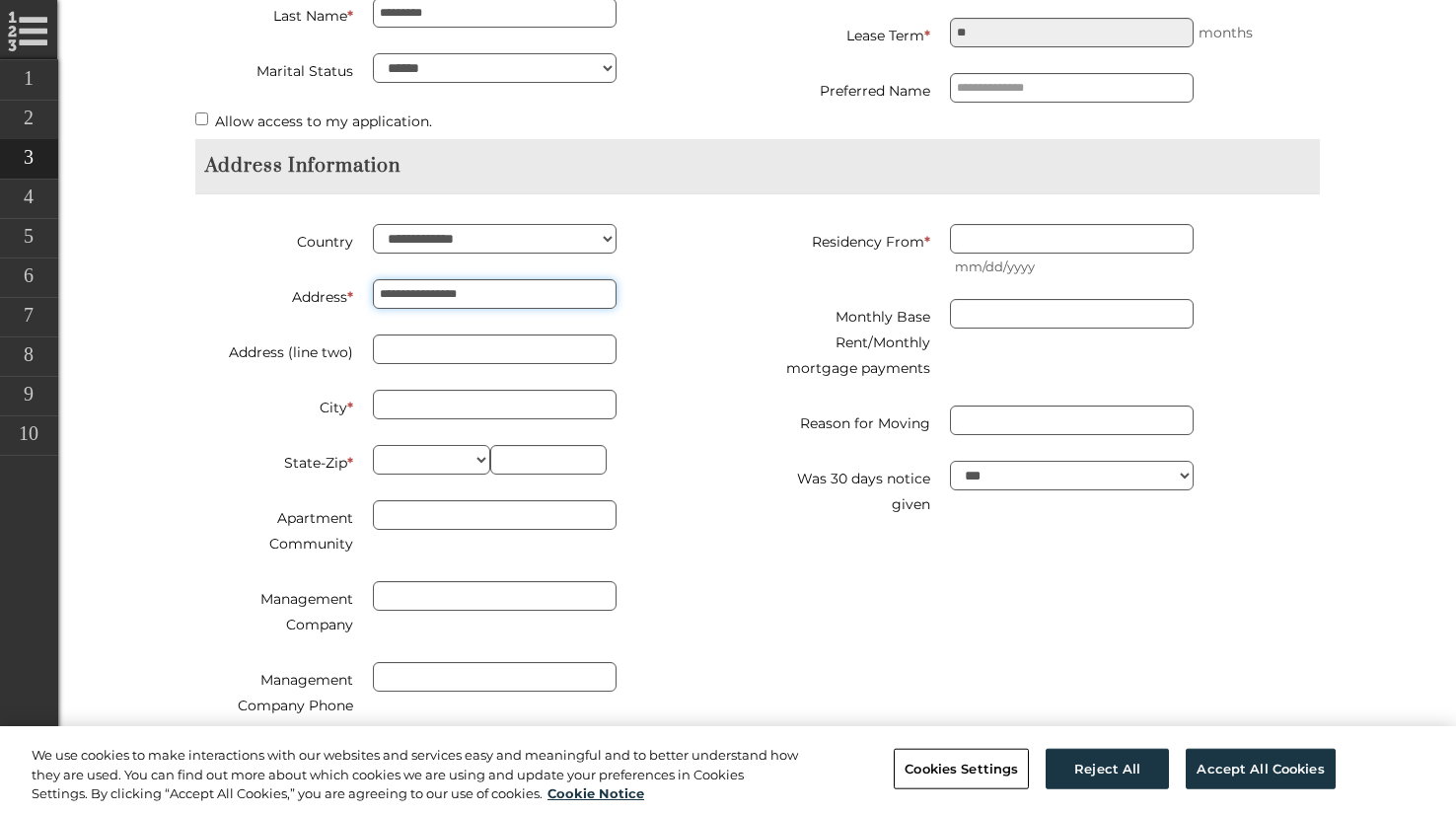 type on "**********" 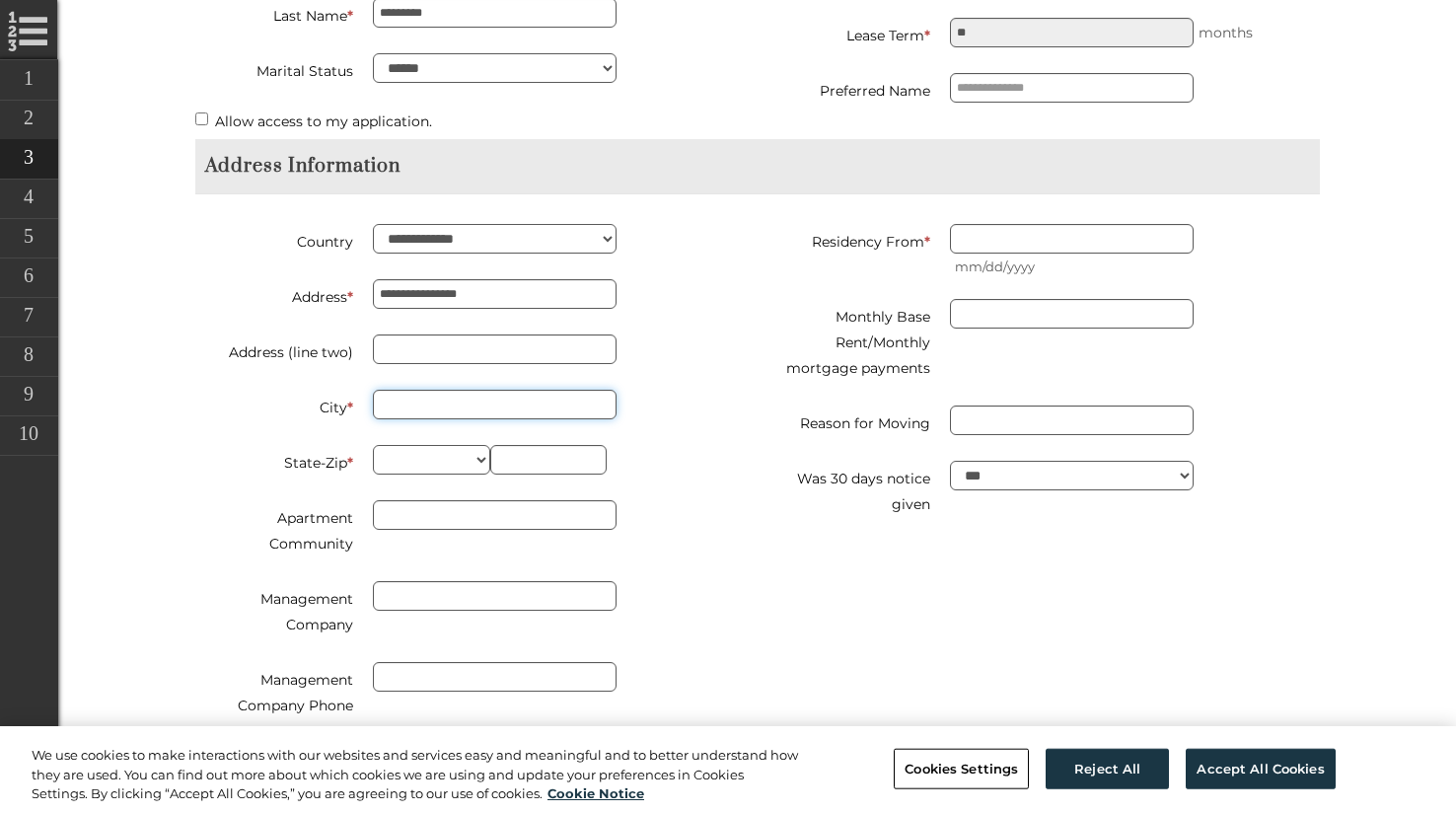 click on "City  *" at bounding box center [494, 405] 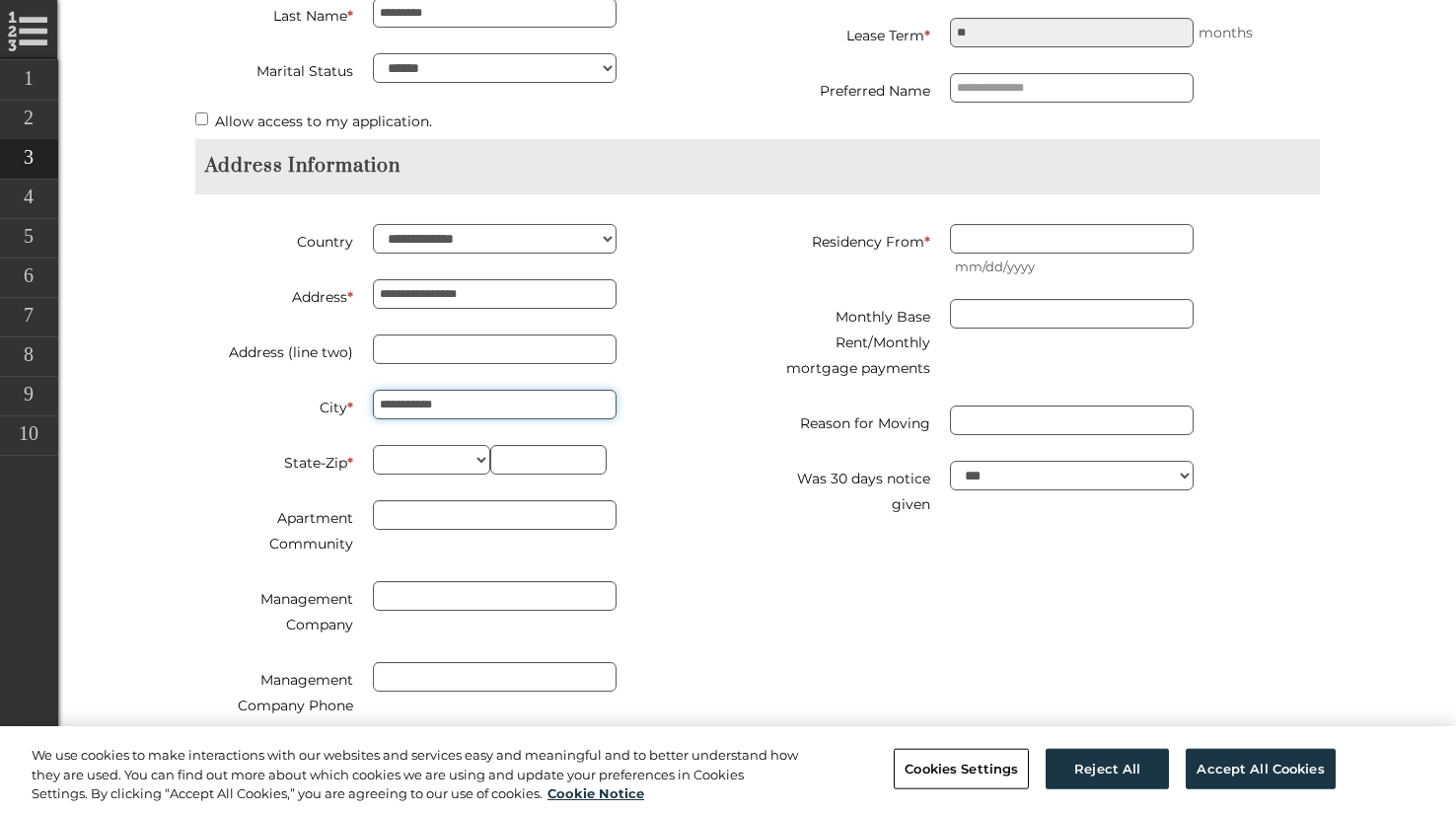 type on "**********" 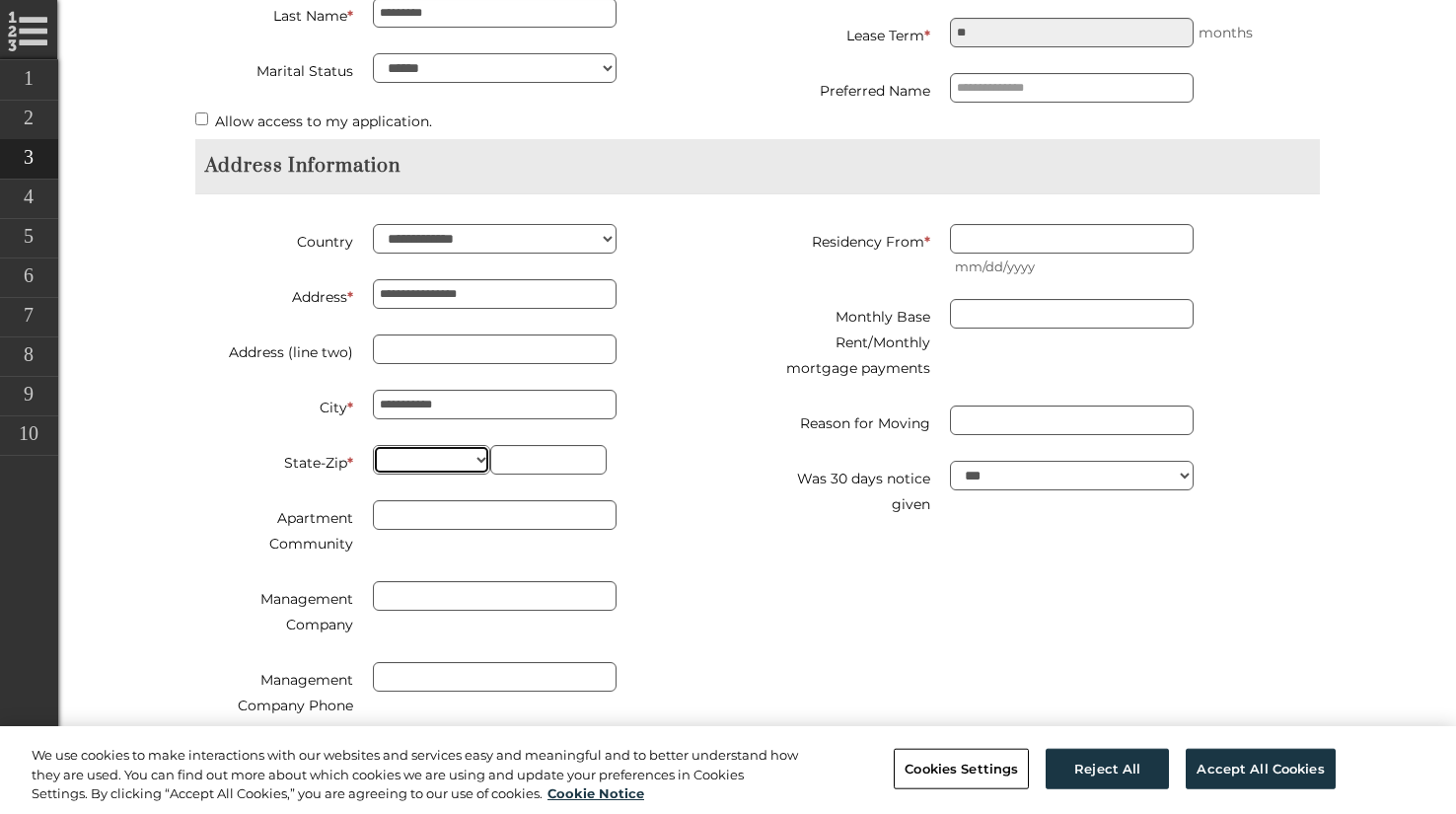 click on "**
**
**
**
**
**
**
**
**
**
**
**
**
**
**
**
**
**
**
**
**
**
**
**
**
**
**
**
**
**
**
**
**
**
**
**
**
**
**
**
**
**
**
**
**
**
**
**
**
**
**
**
**
**
**
**
**
**
**
**
**" at bounding box center [431, 460] 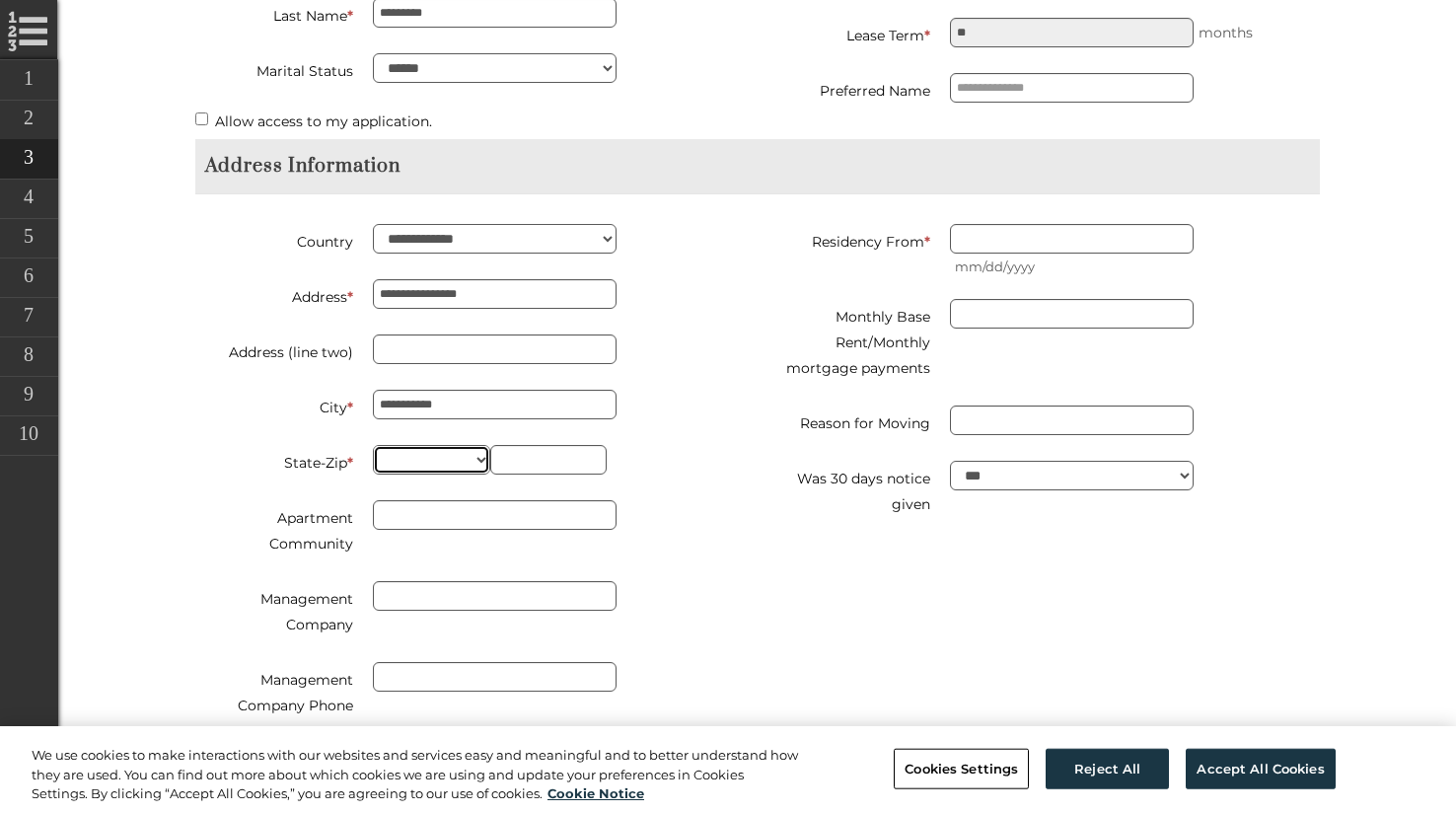 select on "**" 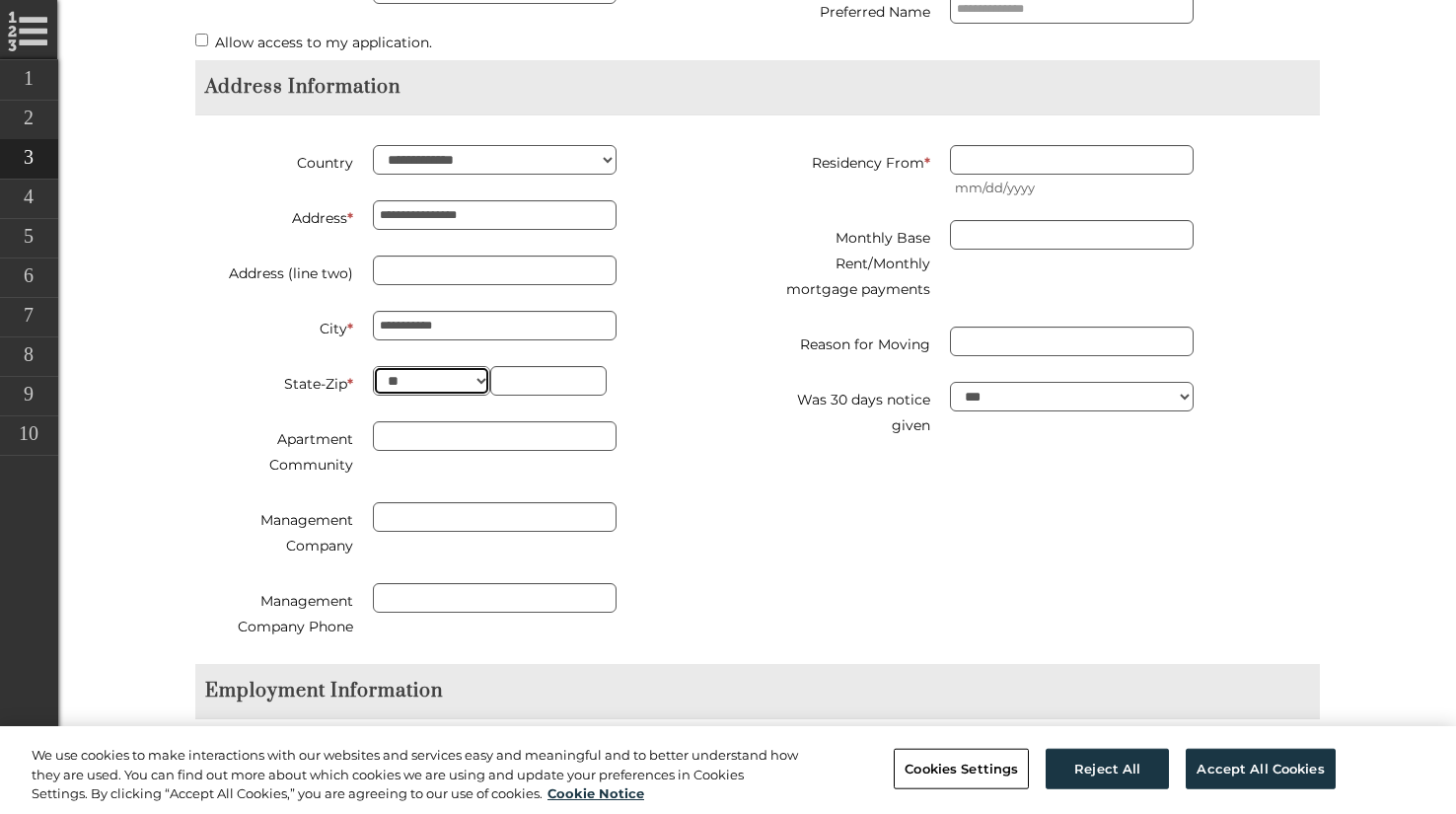 scroll, scrollTop: 1011, scrollLeft: 0, axis: vertical 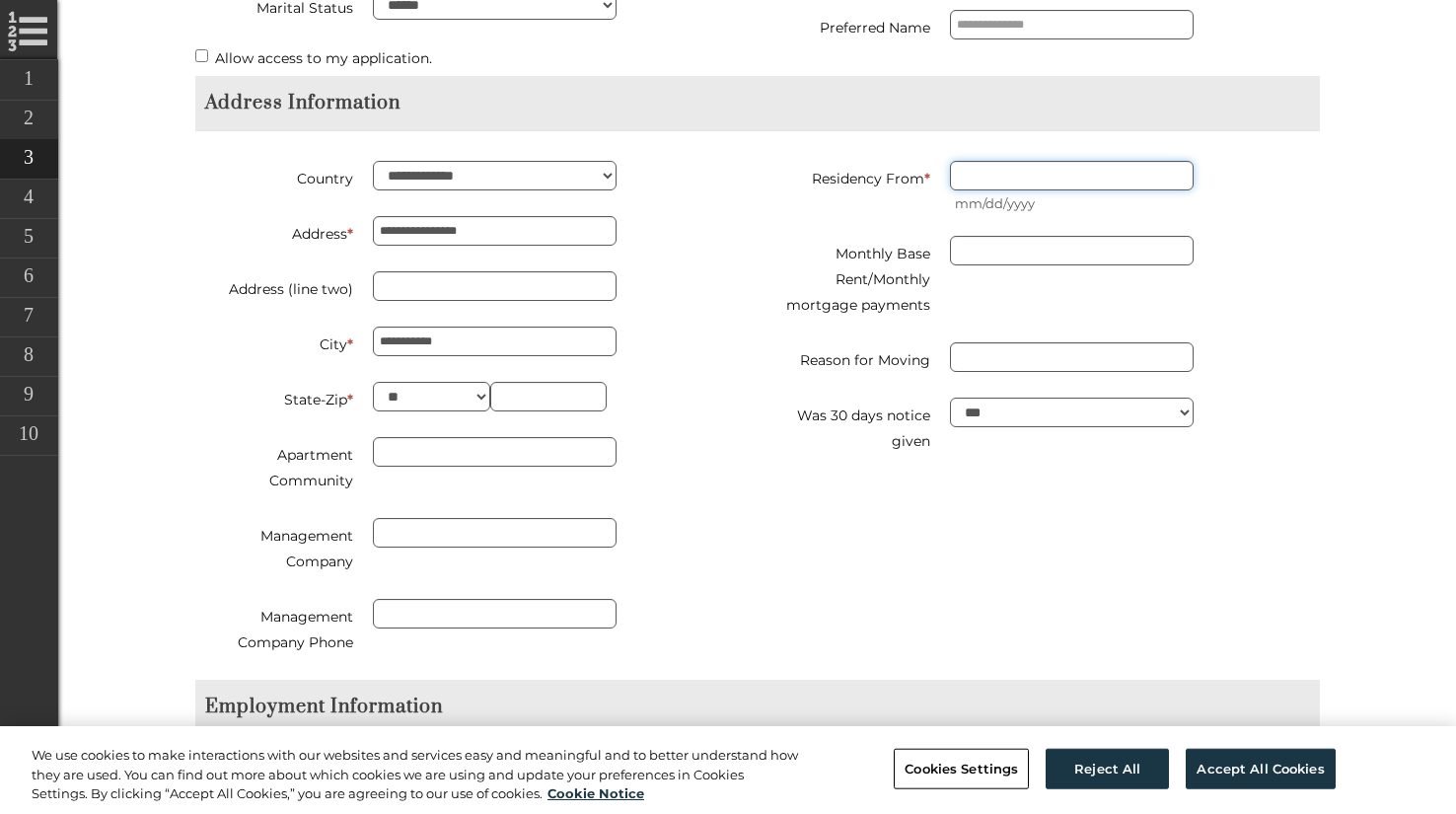 click on "Residency From  *" at bounding box center [1071, 176] 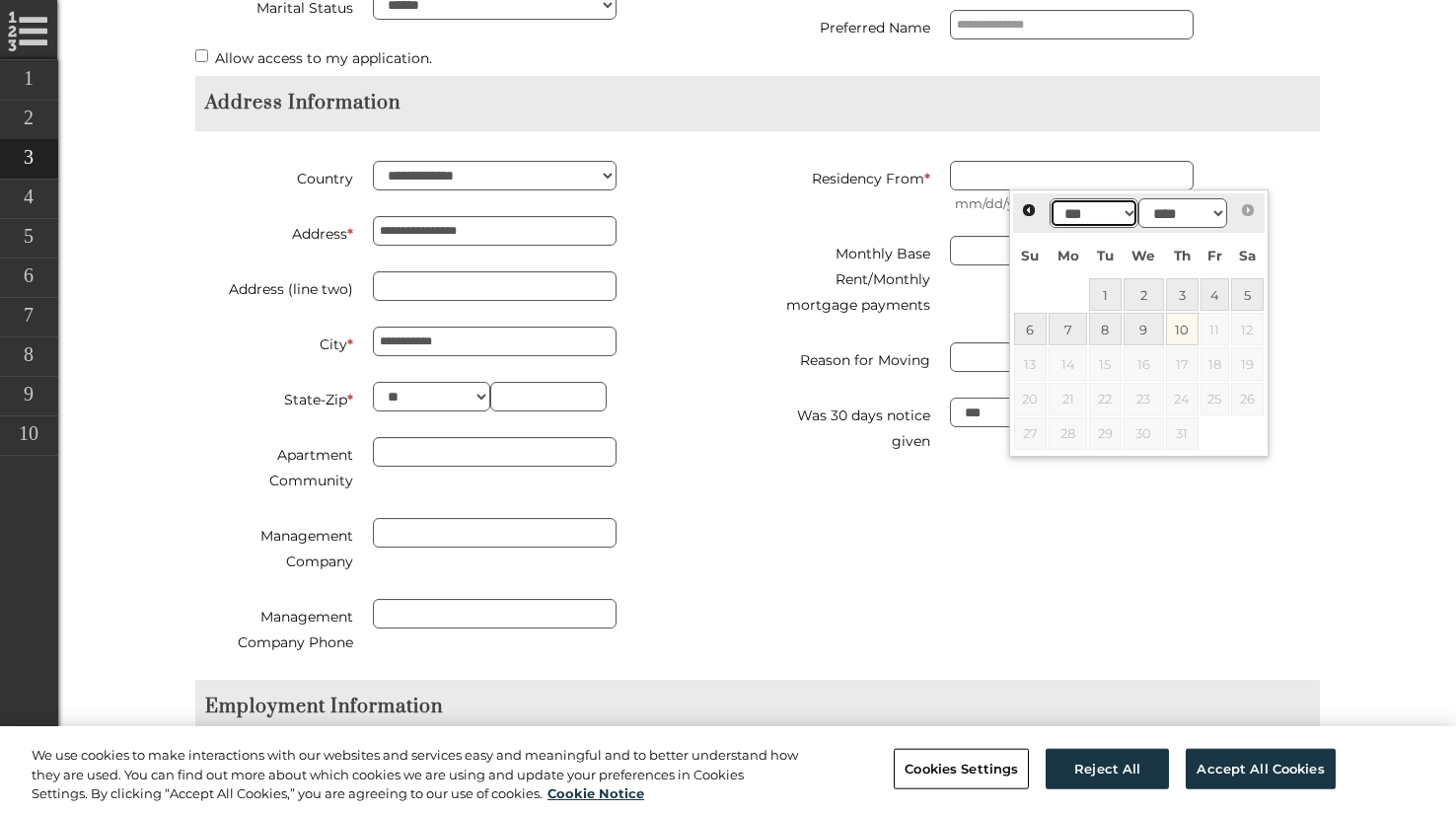 click on "*** *** *** *** *** *** ***" at bounding box center (1094, 213) 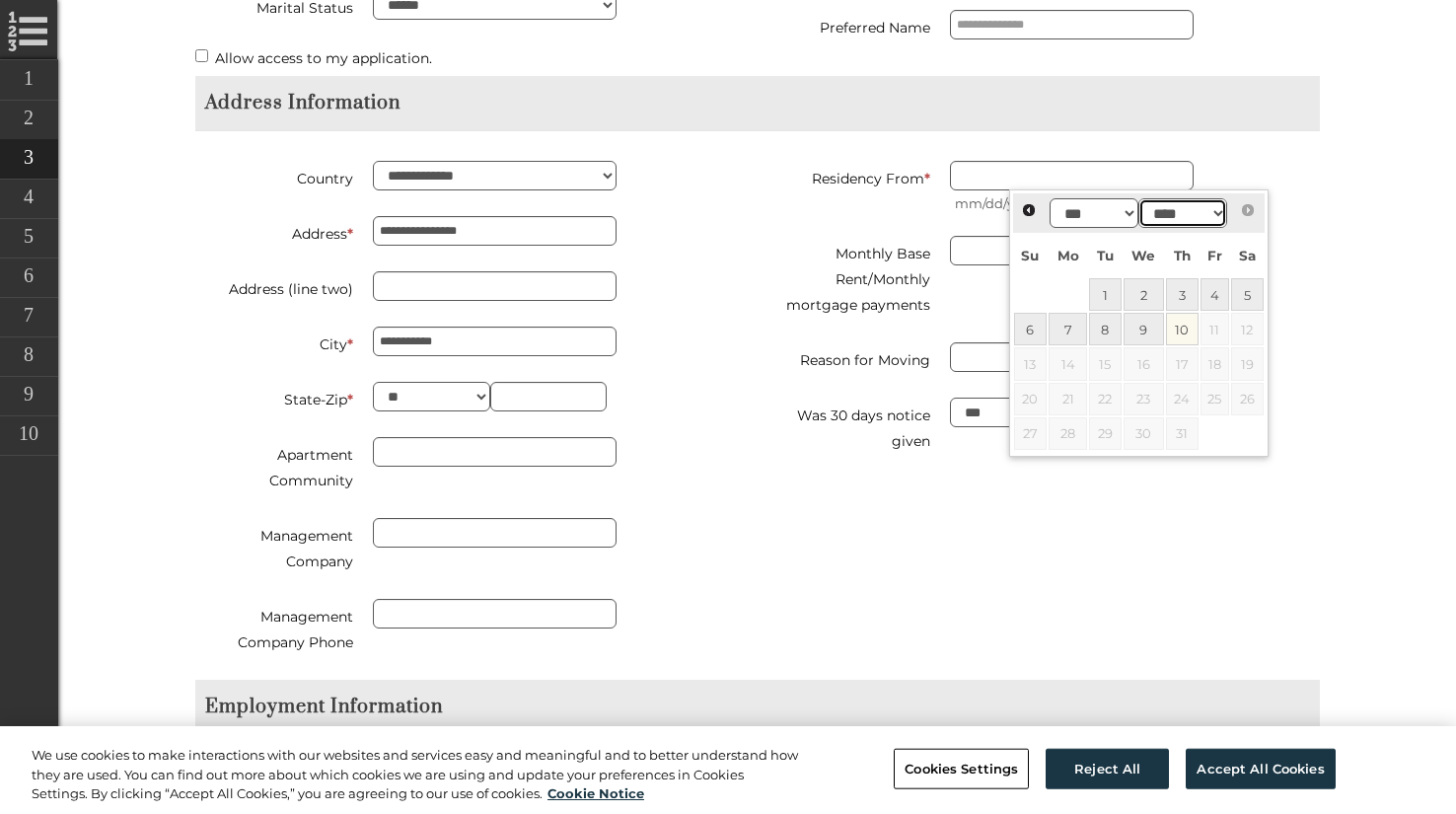 click on "**** **** **** **** **** **** **** **** **** **** **** **** **** **** **** **** **** **** **** **** **** **** **** **** **** **** **** **** **** **** **** **** **** **** **** **** **** **** **** **** **** **** **** **** **** **** **** **** **** **** **** **** **** **** **** **** **** **** **** **** **** **** **** **** **** **** **** **** **** **** **** **** **** **** **** **** **** **** **** **** **** **** **** **** **** **** **** **** **** **** **** **** **** **** **** **** **** **** **** **** **** **** **** **** **** ****" at bounding box center (1183, 213) 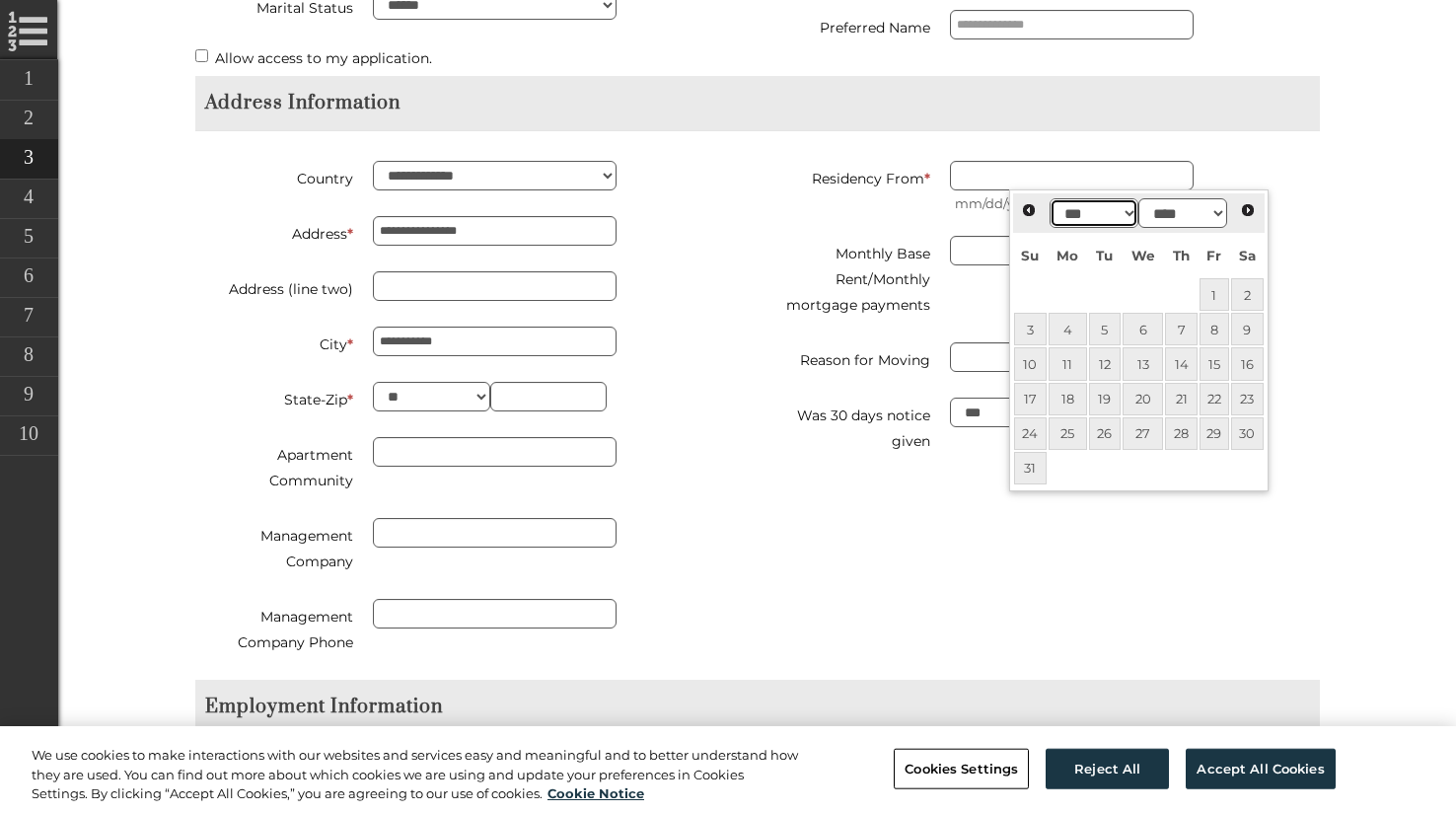 click on "*** *** *** *** *** *** *** *** *** *** *** ***" at bounding box center [1094, 213] 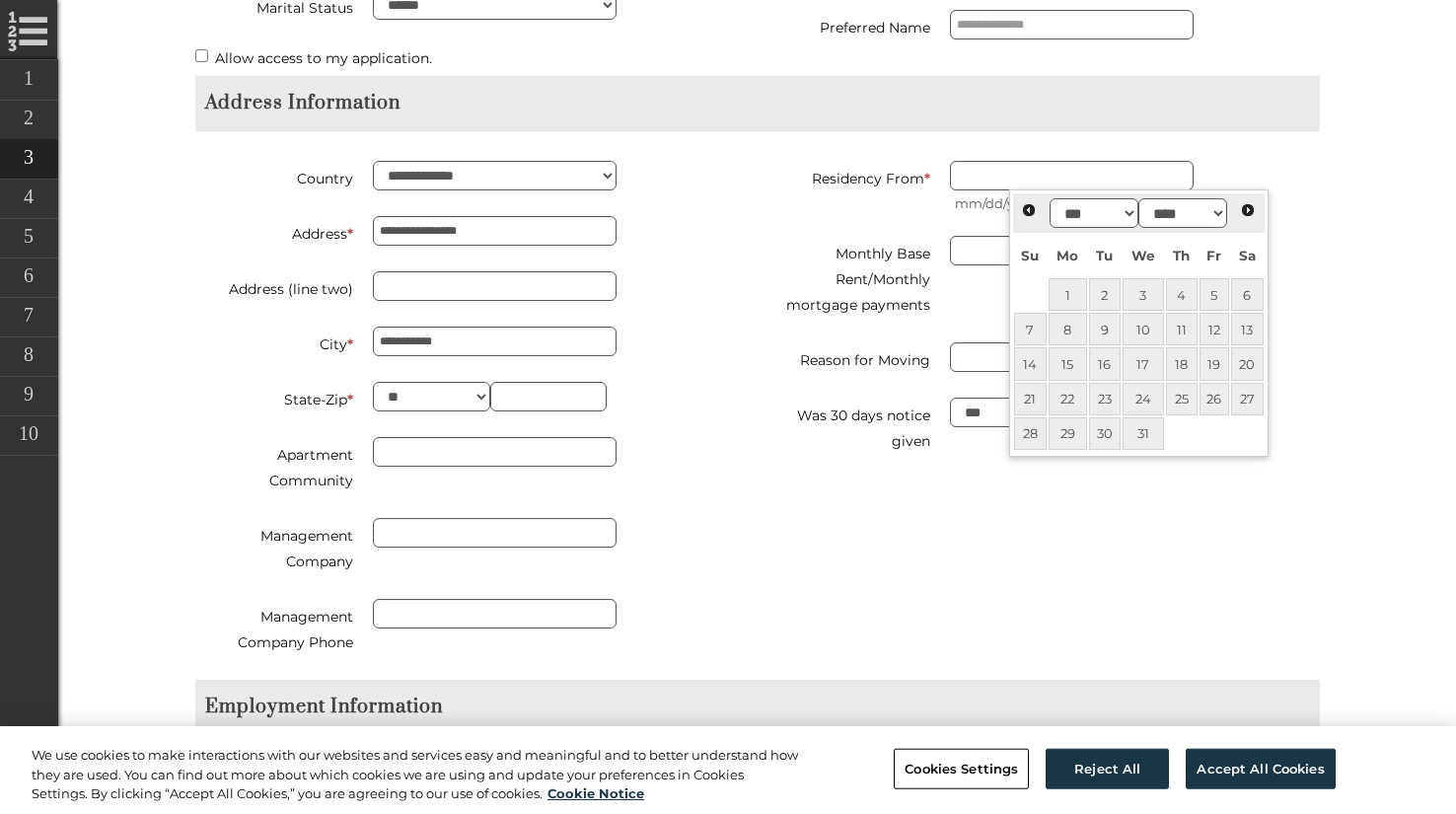 drag, startPoint x: 914, startPoint y: 219, endPoint x: 941, endPoint y: 219, distance: 27 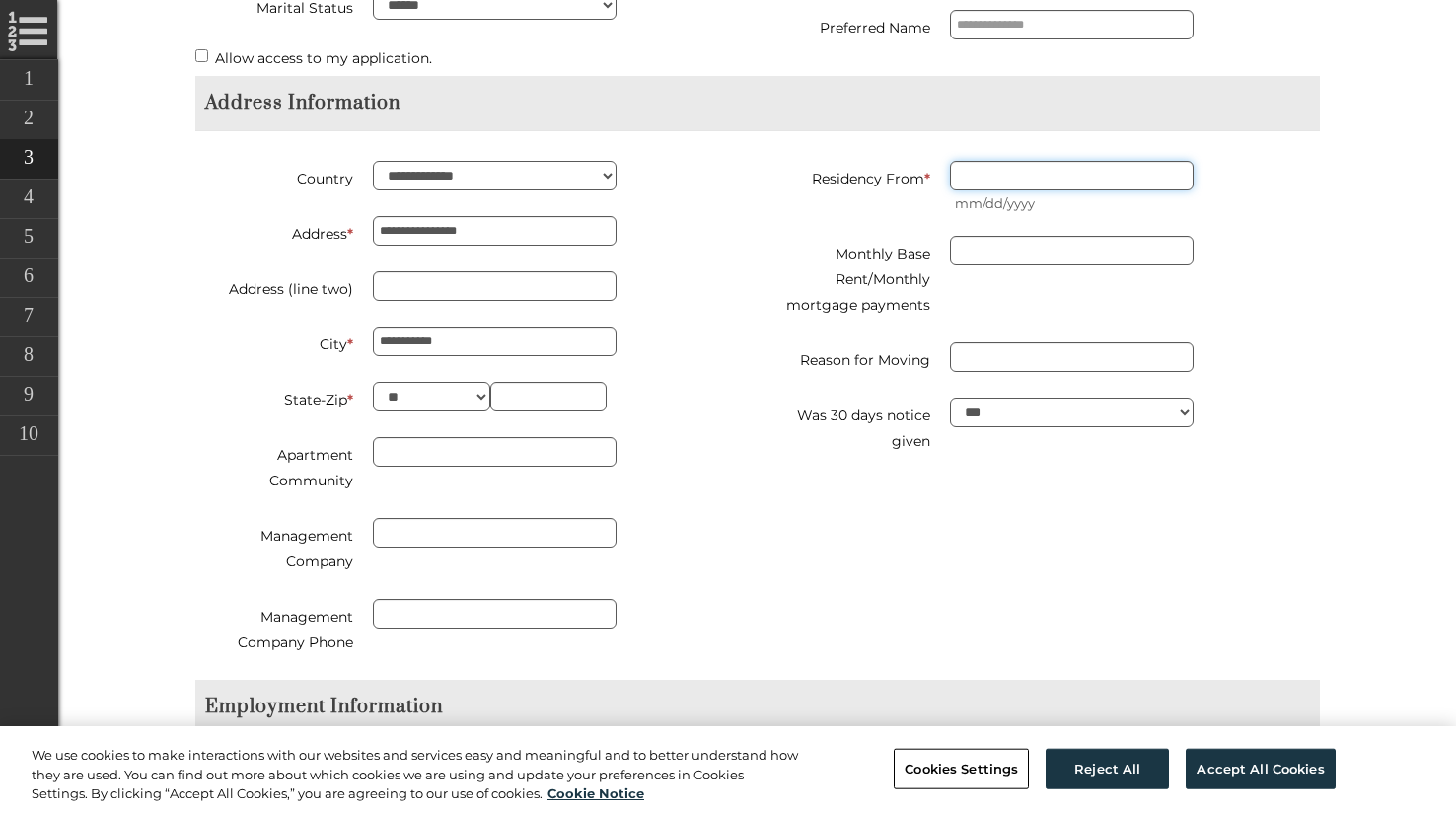 click on "Residency From  *" at bounding box center (1071, 176) 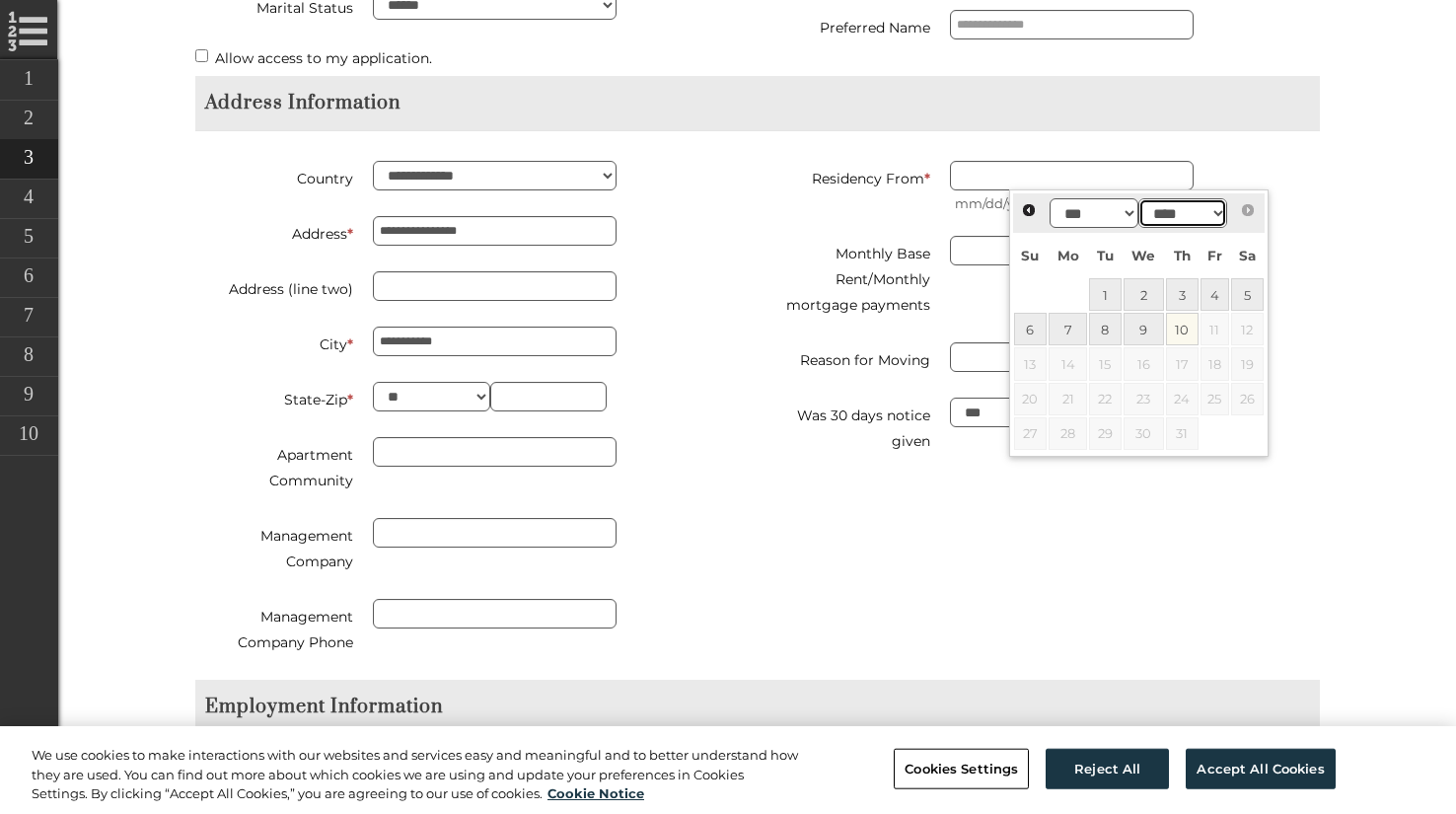 click on "**** **** **** **** **** **** **** **** **** **** **** **** **** **** **** **** **** **** **** **** **** **** **** **** **** **** **** **** **** **** **** **** **** **** **** **** **** **** **** **** **** **** **** **** **** **** **** **** **** **** **** **** **** **** **** **** **** **** **** **** **** **** **** **** **** **** **** **** **** **** **** **** **** **** **** **** **** **** **** **** **** **** **** **** **** **** **** **** **** **** **** **** **** **** **** **** **** **** **** **** **** **** **** **** **** ****" at bounding box center [1183, 213] 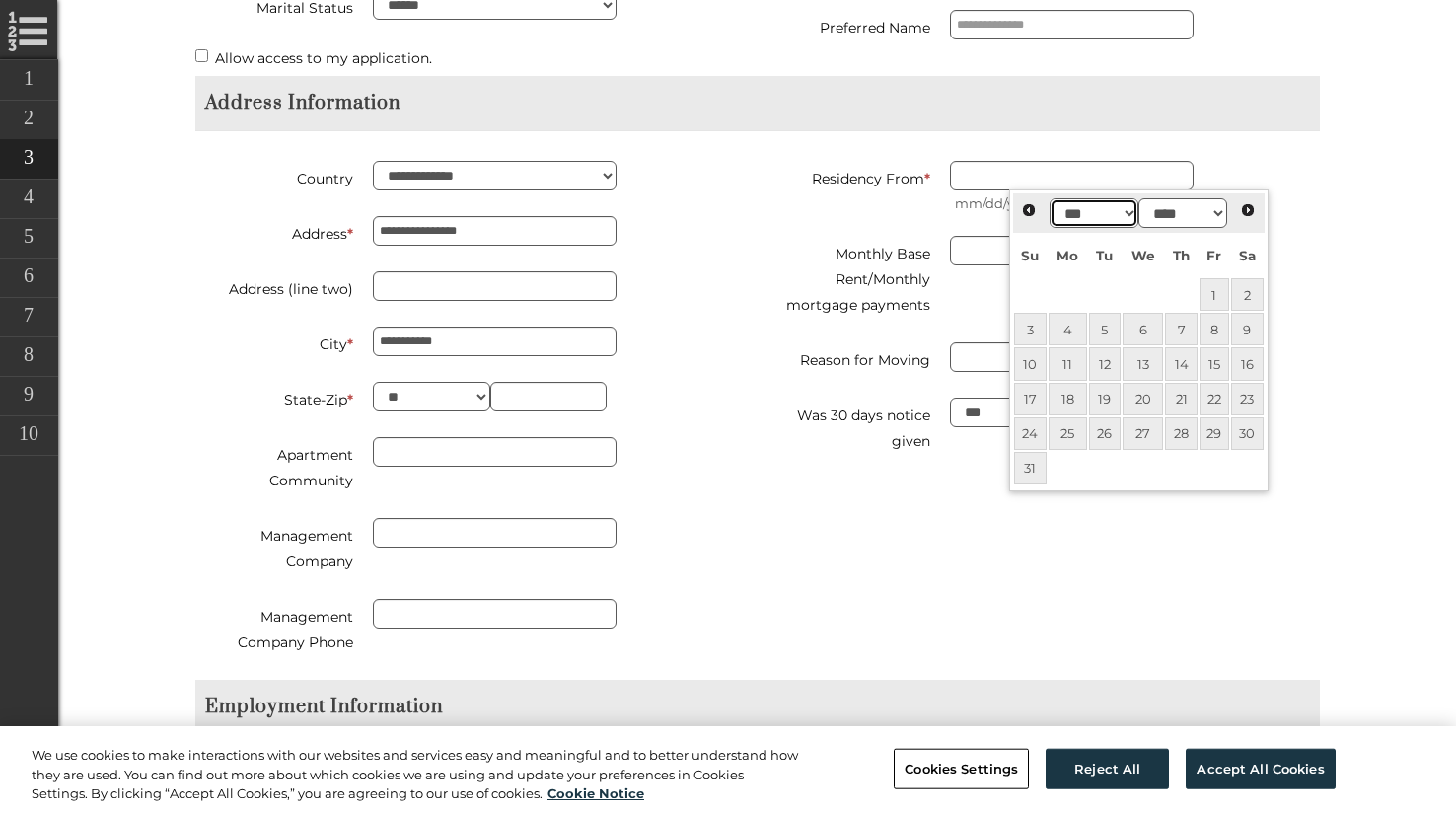 click on "*** *** *** *** *** *** *** *** *** *** *** ***" at bounding box center [1094, 213] 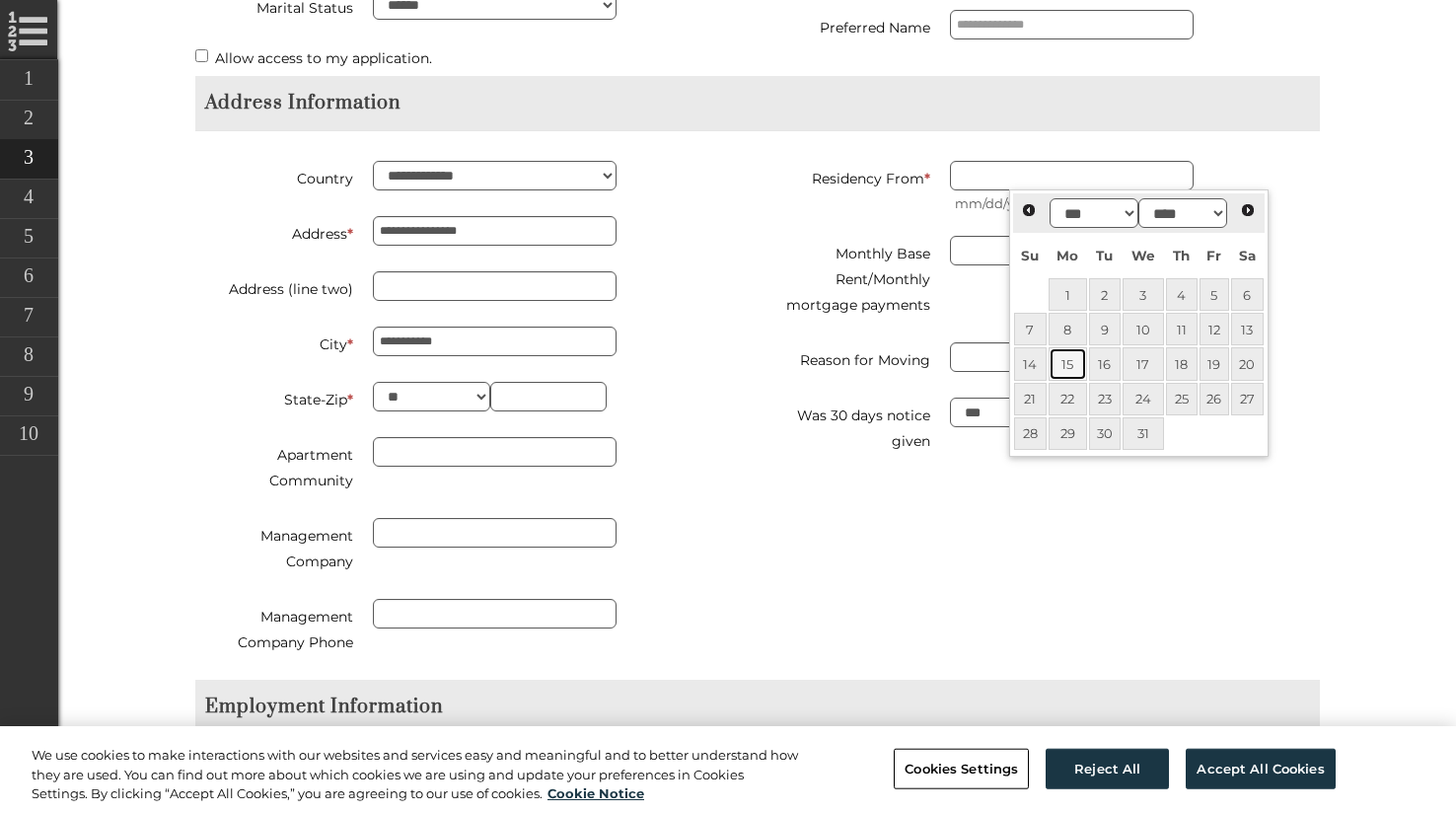 click on "15" at bounding box center [1067, 363] 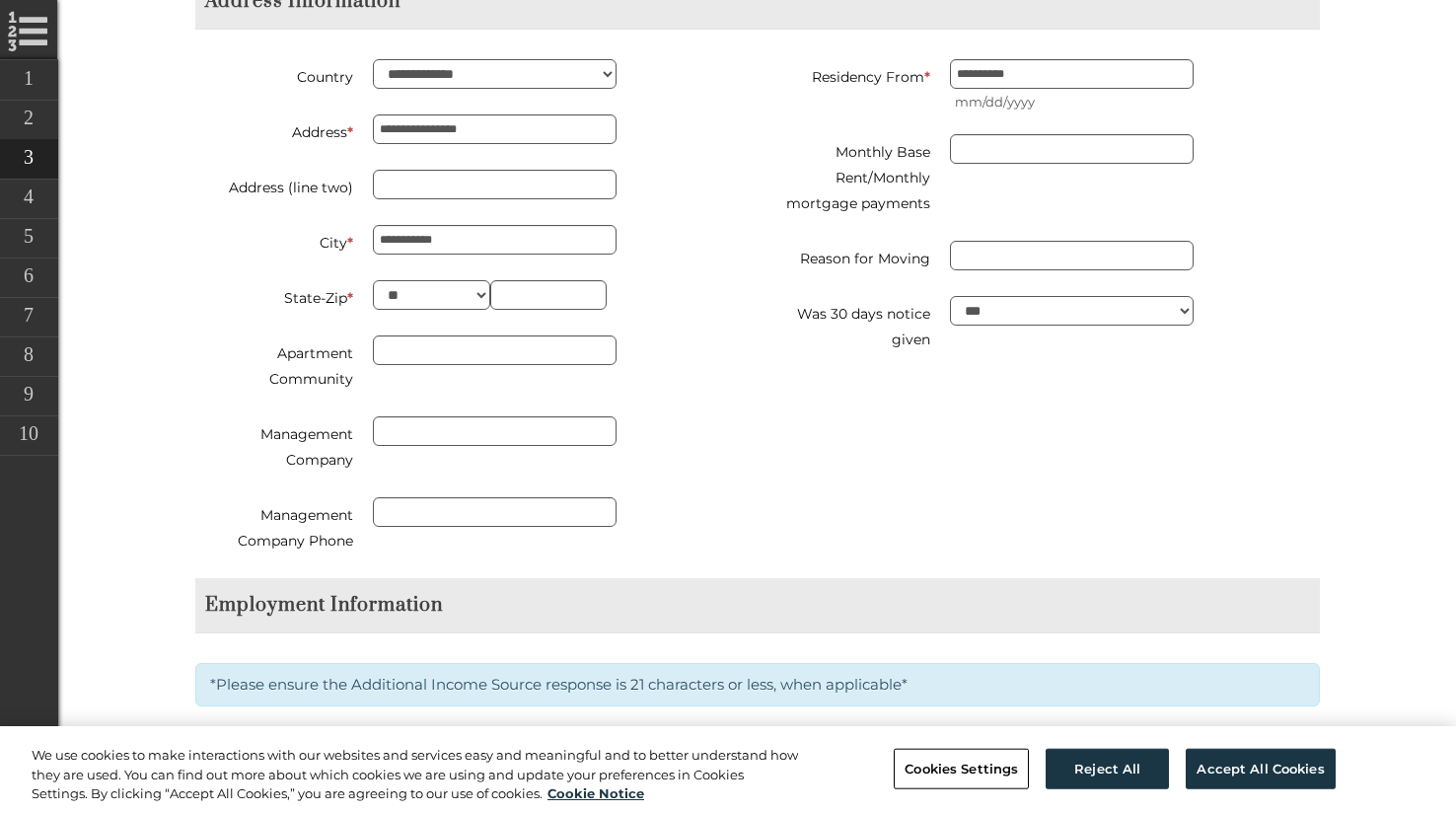 scroll, scrollTop: 1115, scrollLeft: 0, axis: vertical 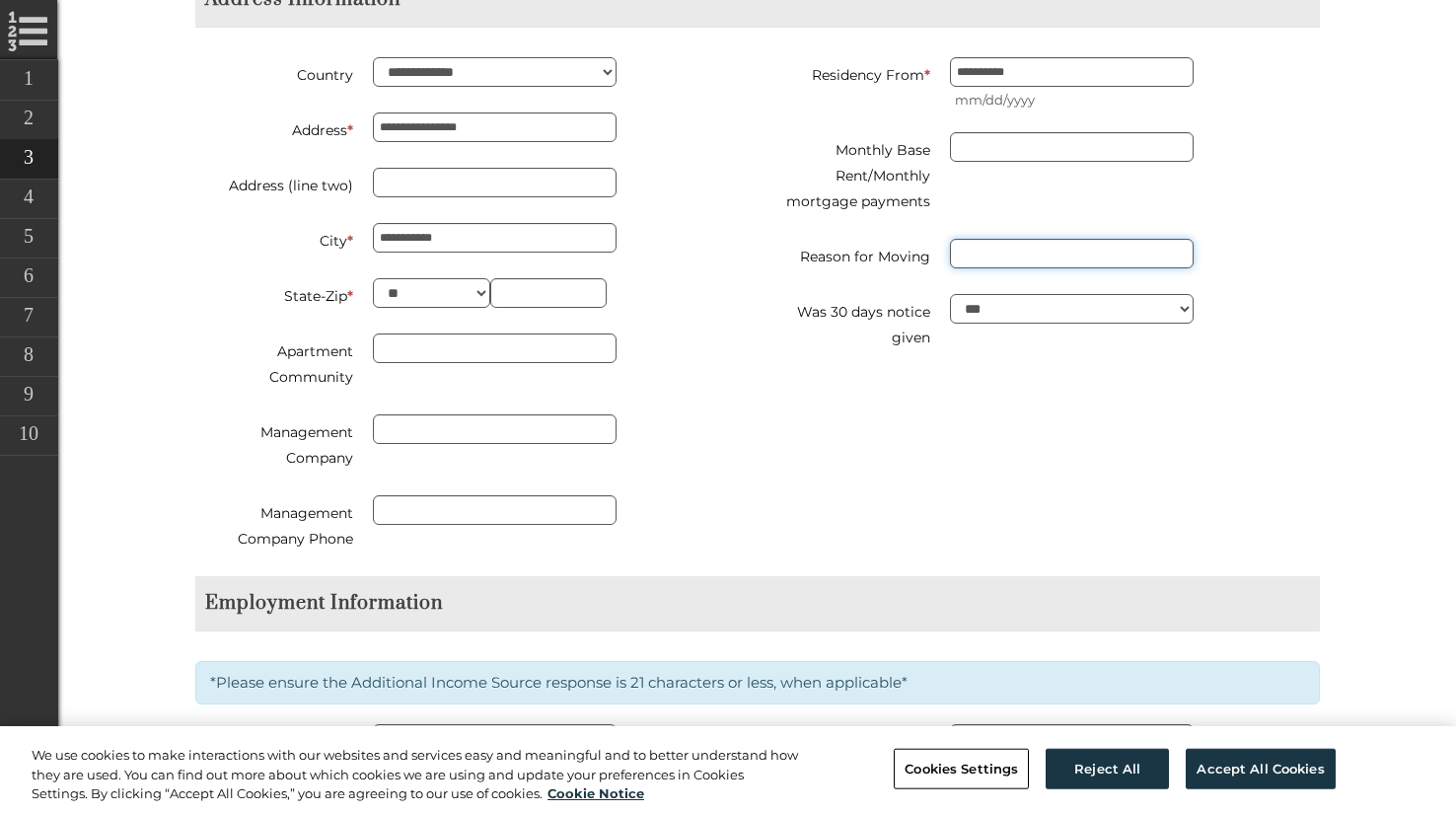 click on "Reason for Moving" at bounding box center [1071, 254] 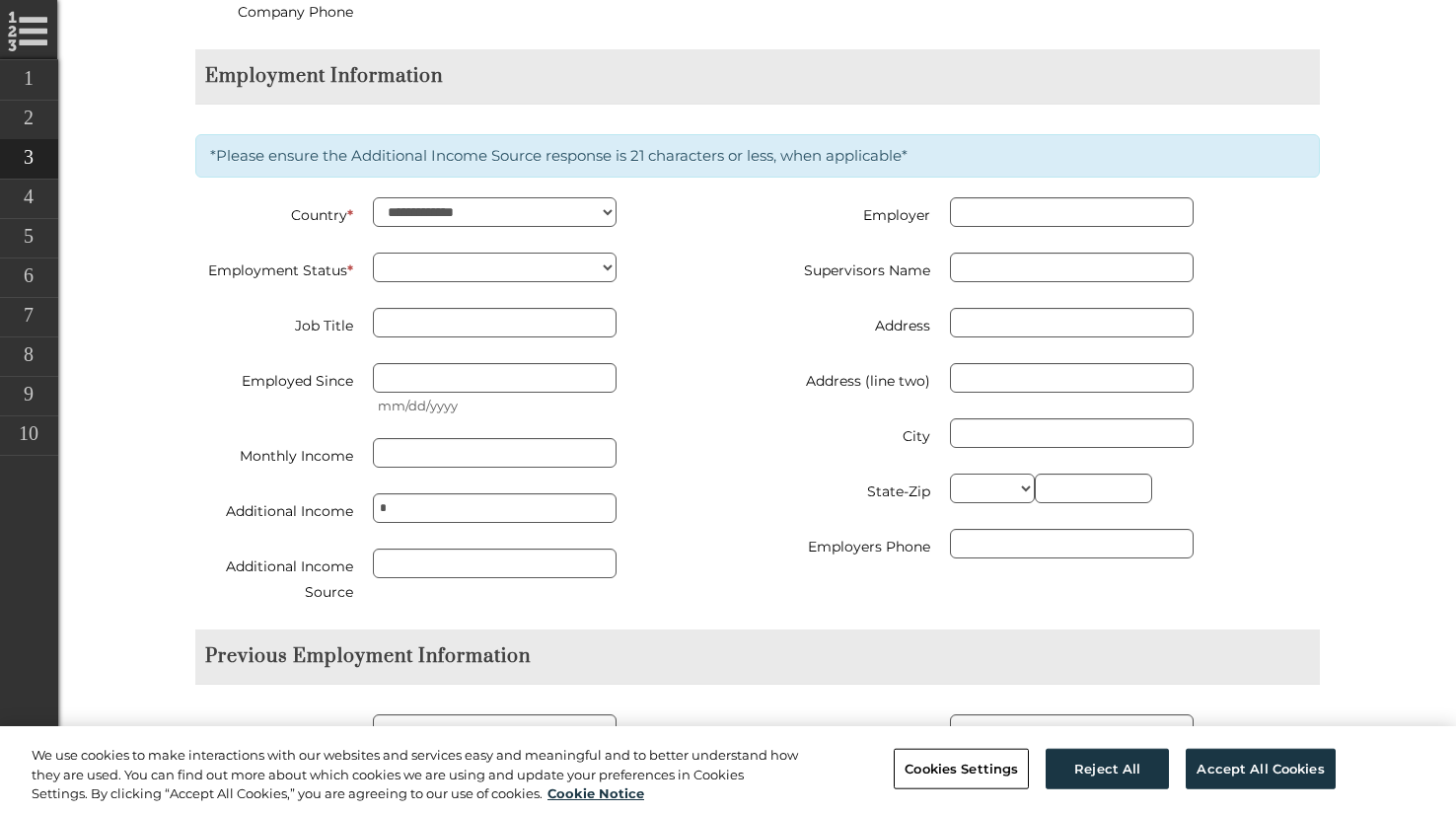 scroll, scrollTop: 1644, scrollLeft: 0, axis: vertical 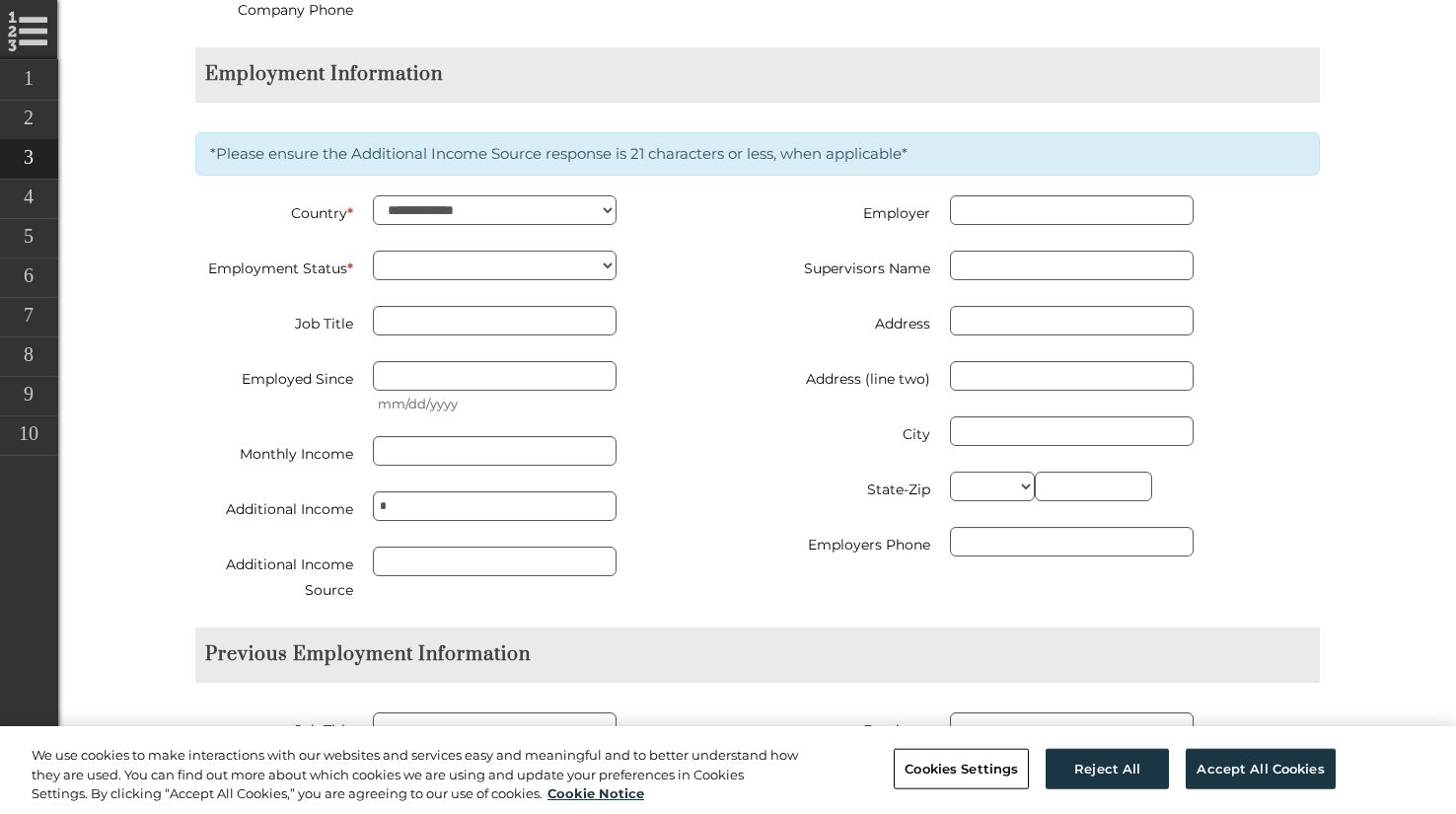 type on "*********" 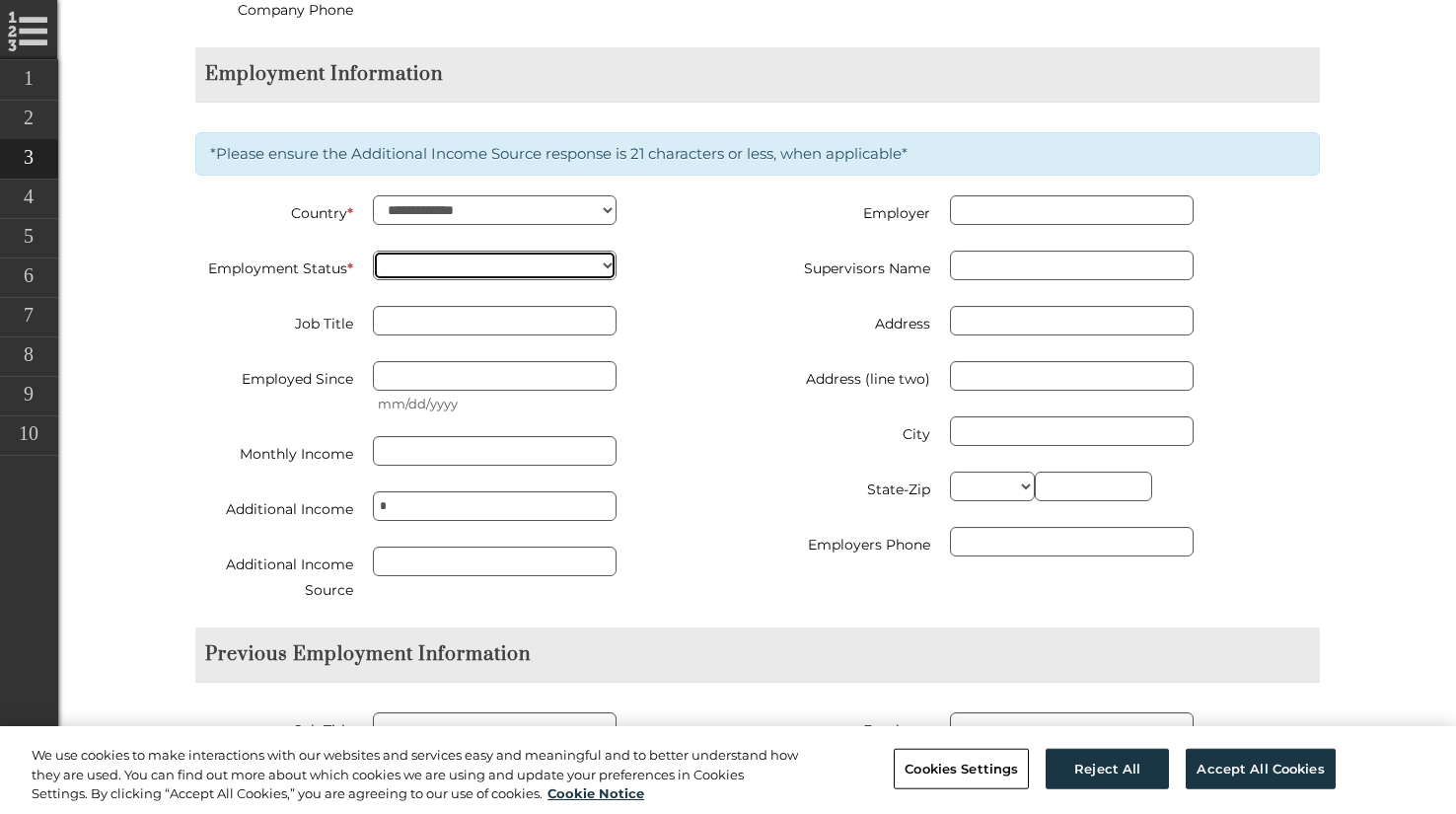 click on "**********" at bounding box center [494, 265] 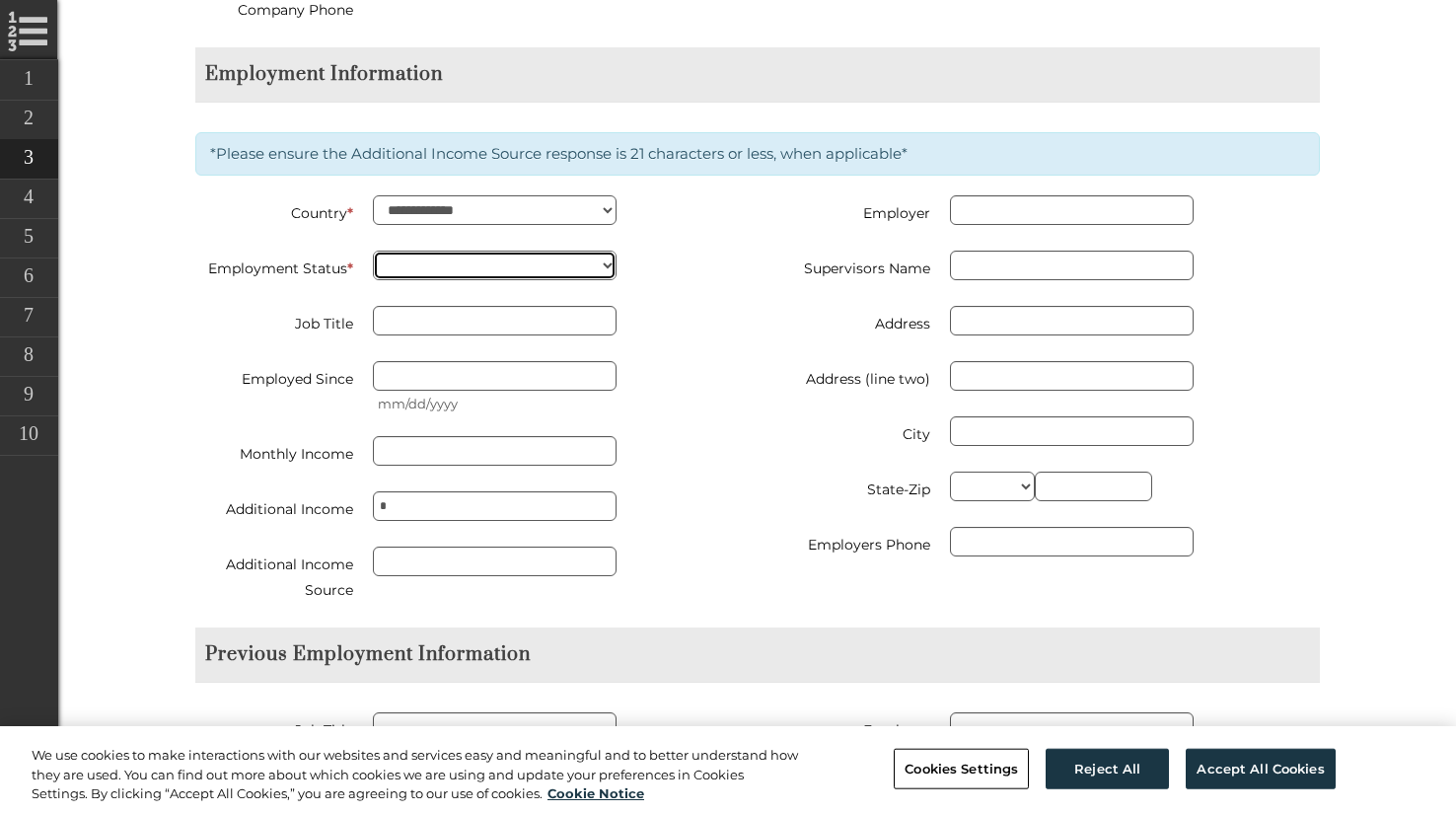 select on "********" 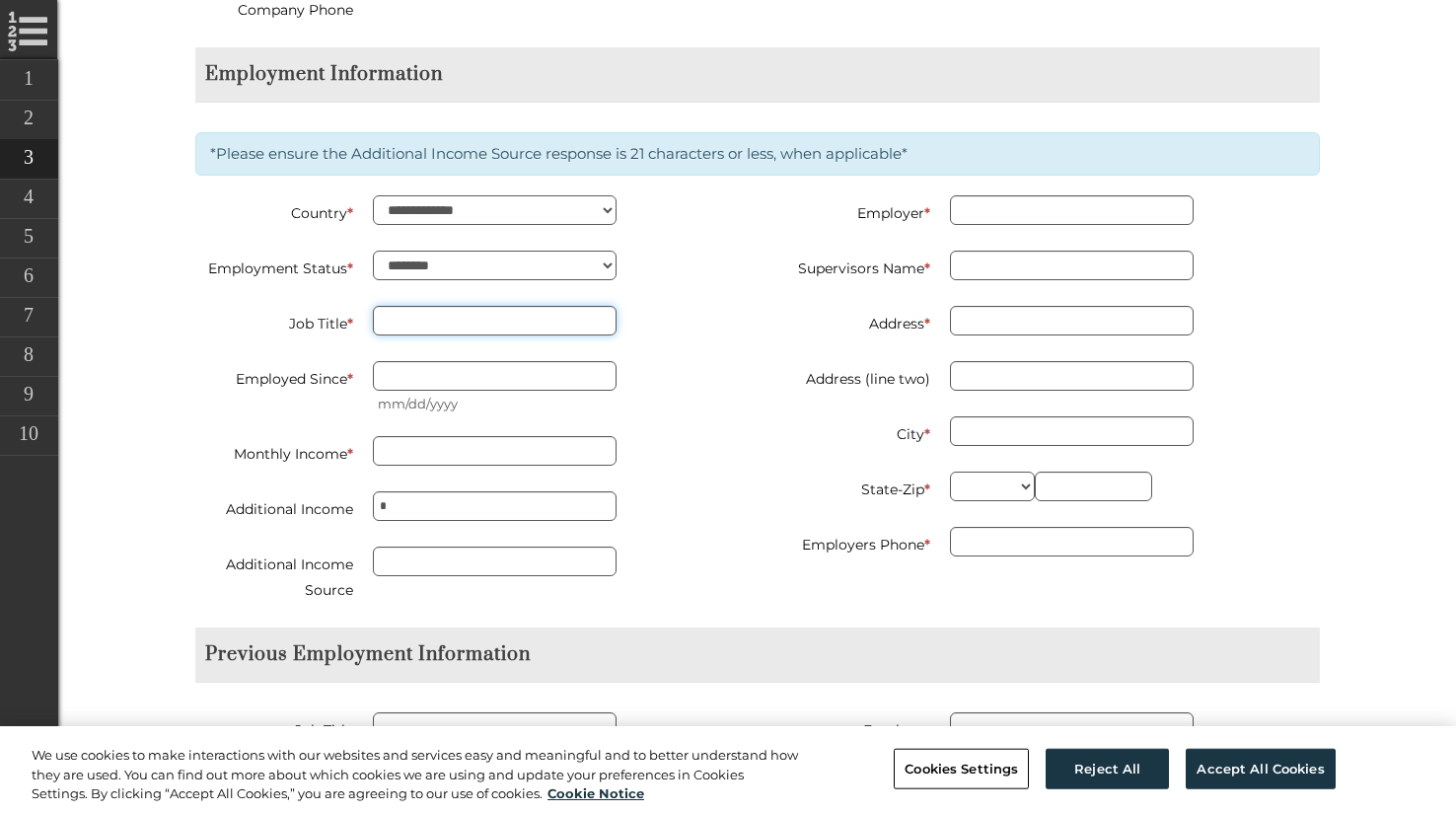 click on "Job Title  *" at bounding box center (494, 321) 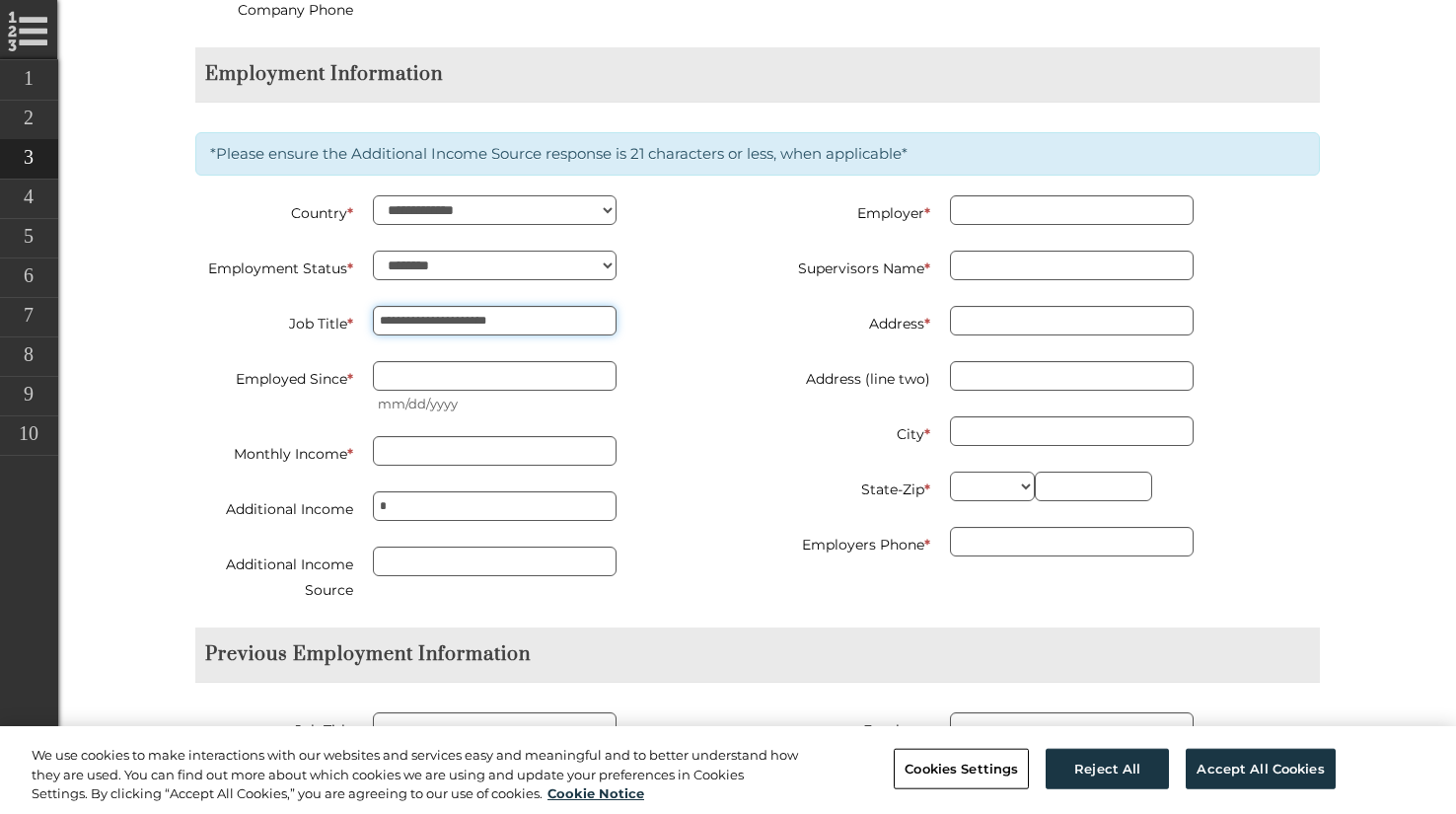 type on "**********" 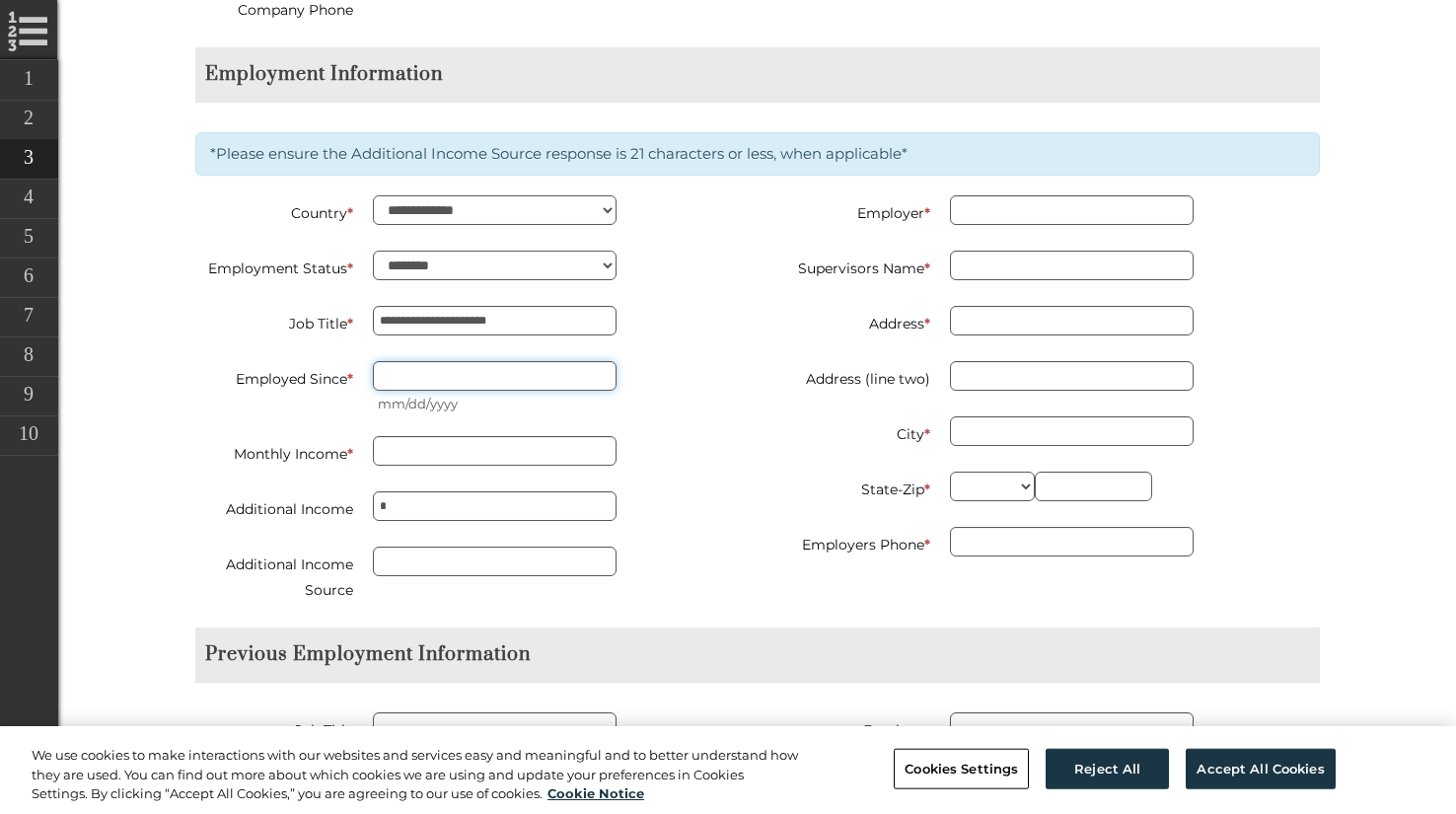 click on "Employed Since  *" at bounding box center [494, 376] 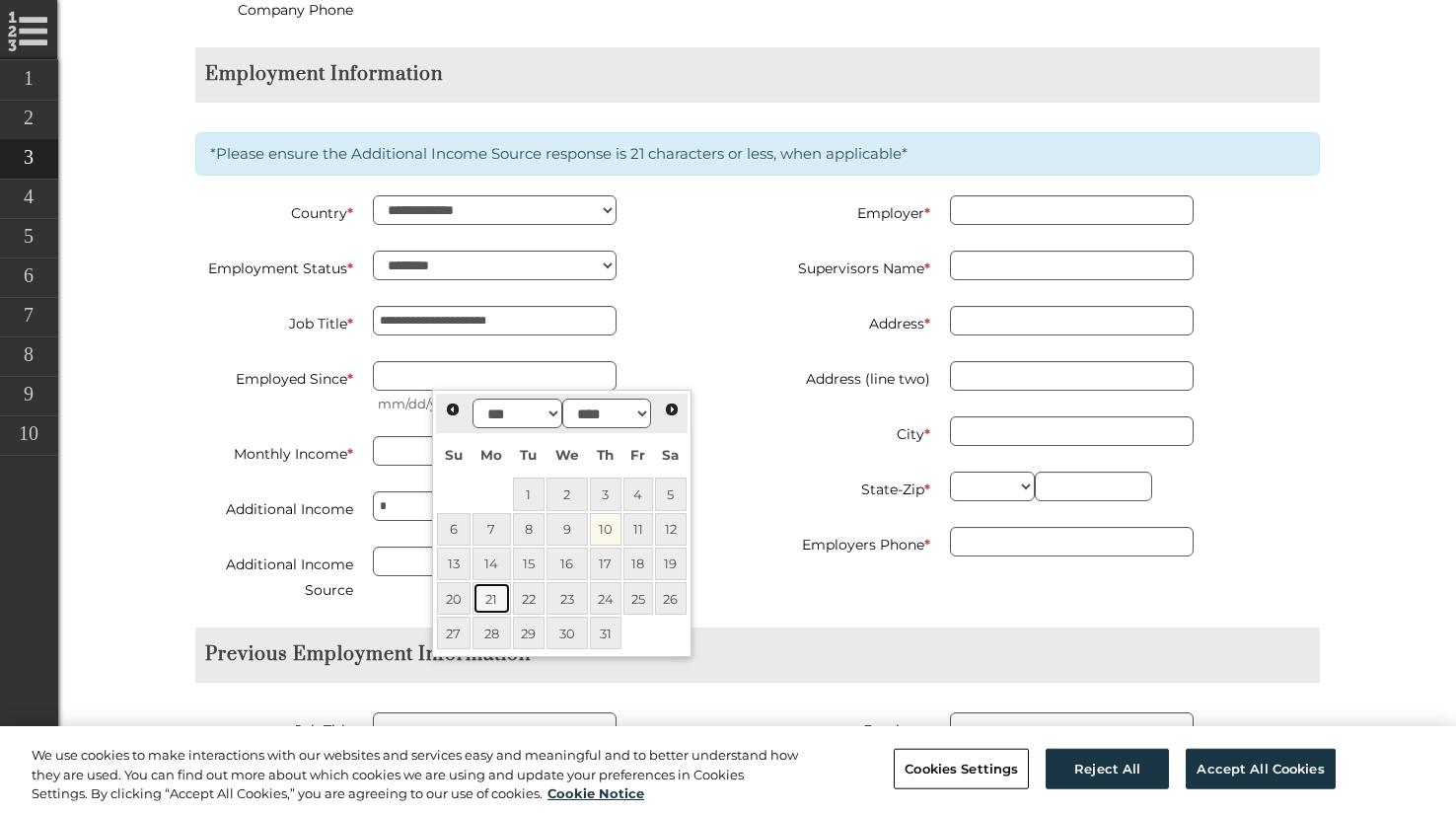 click on "21" at bounding box center [491, 598] 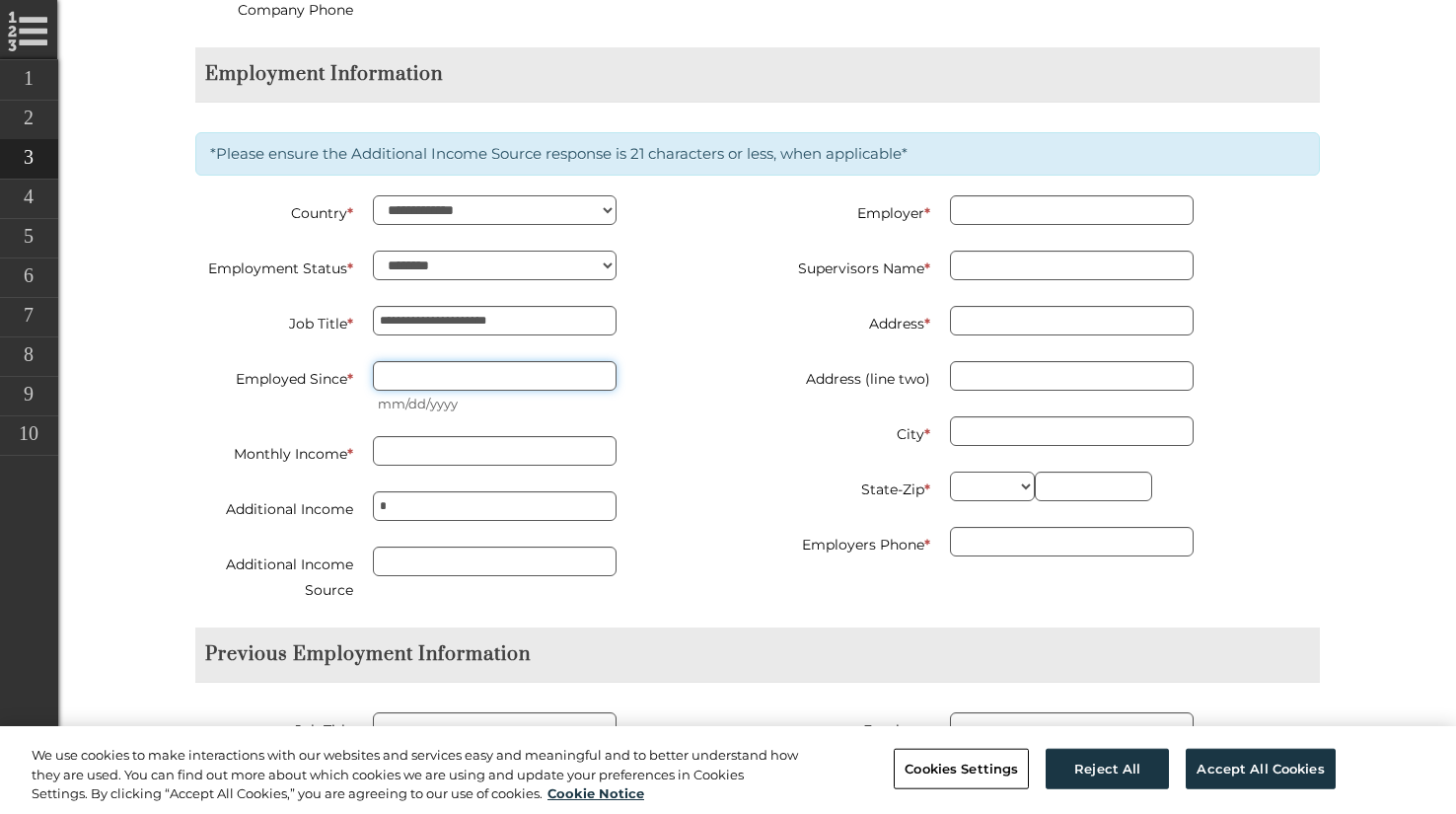 click on "Employed Since  *" at bounding box center [494, 376] 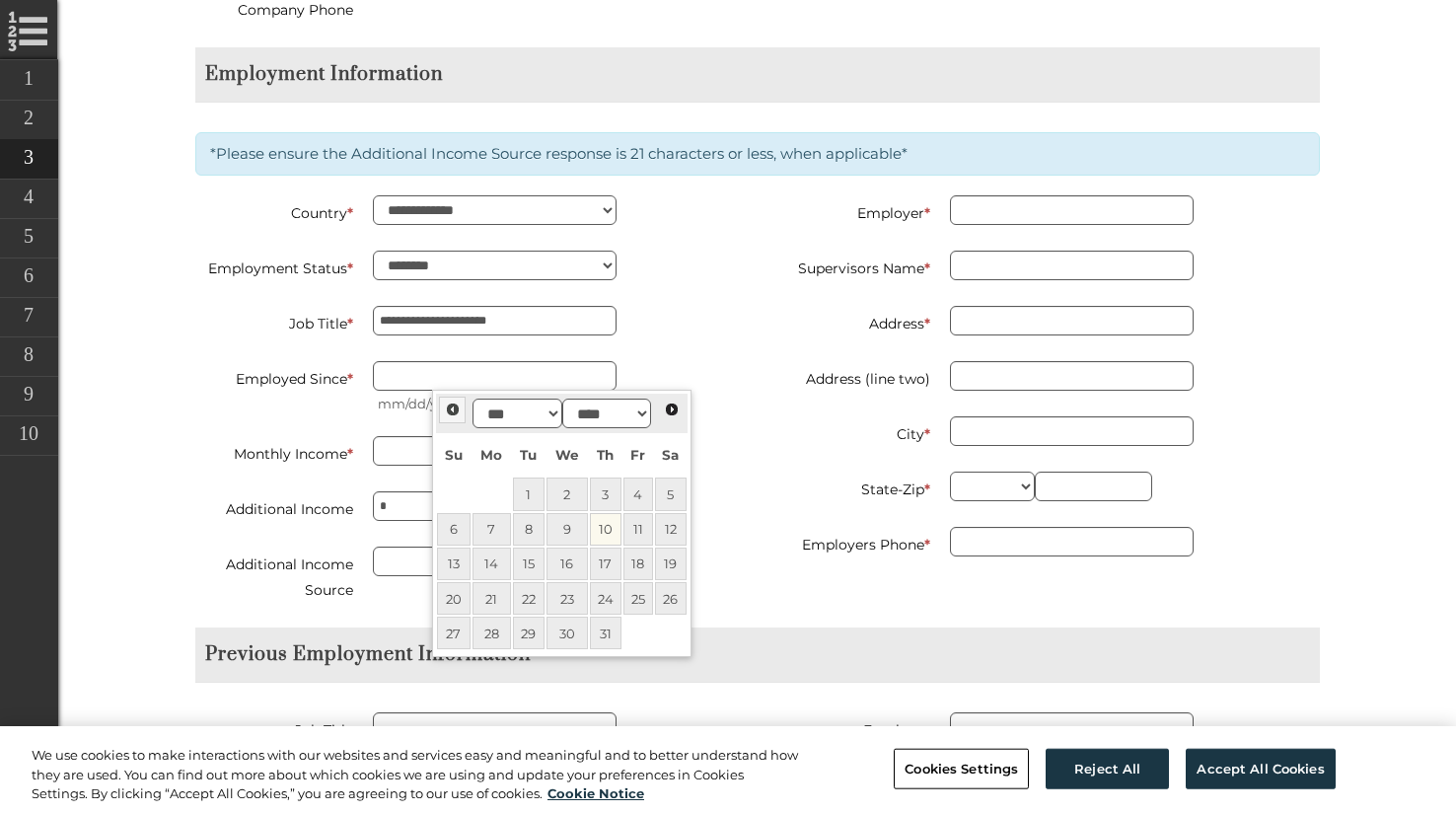 click on "Prev" at bounding box center [453, 409] 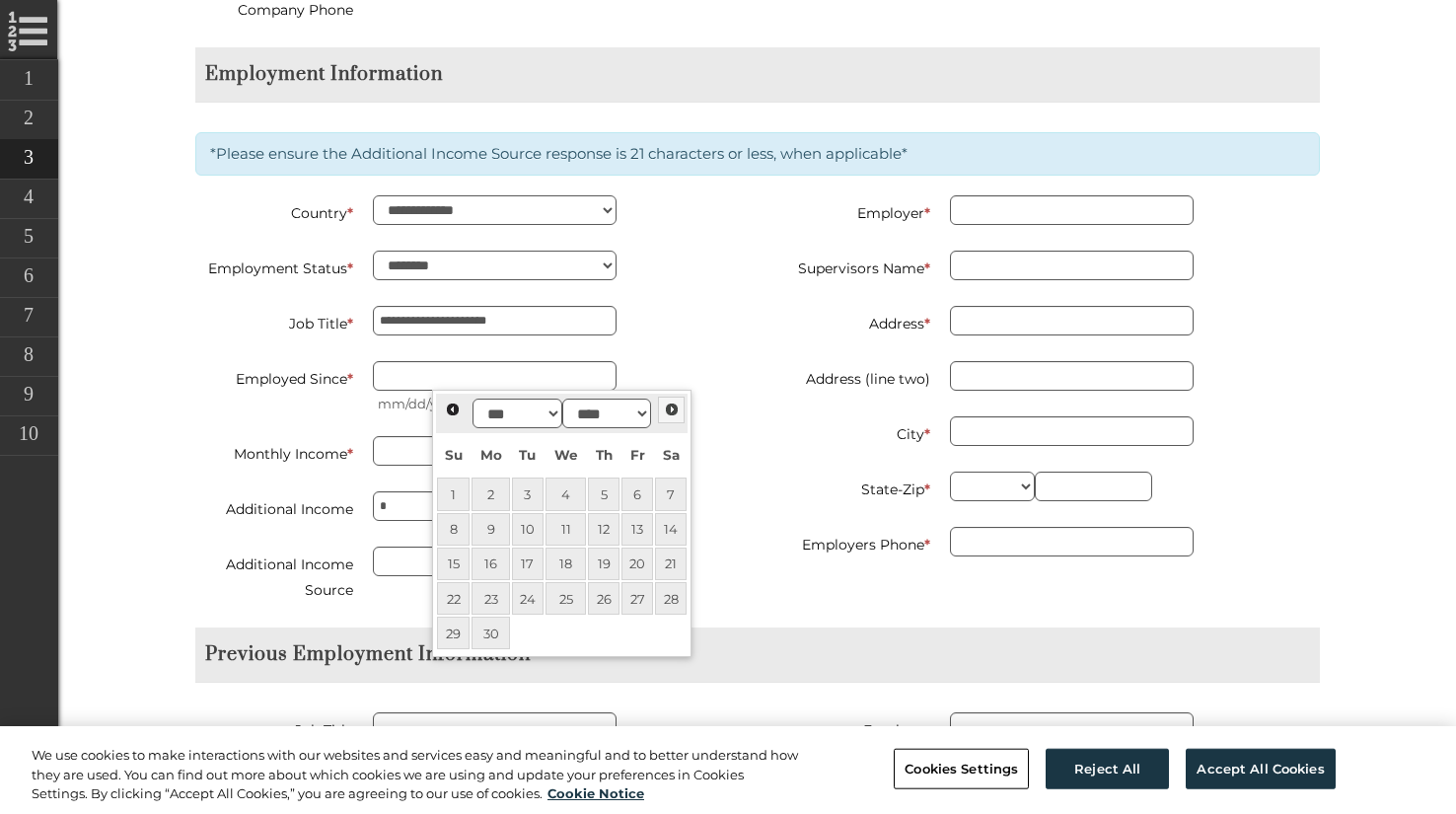 click on "Next" at bounding box center [672, 409] 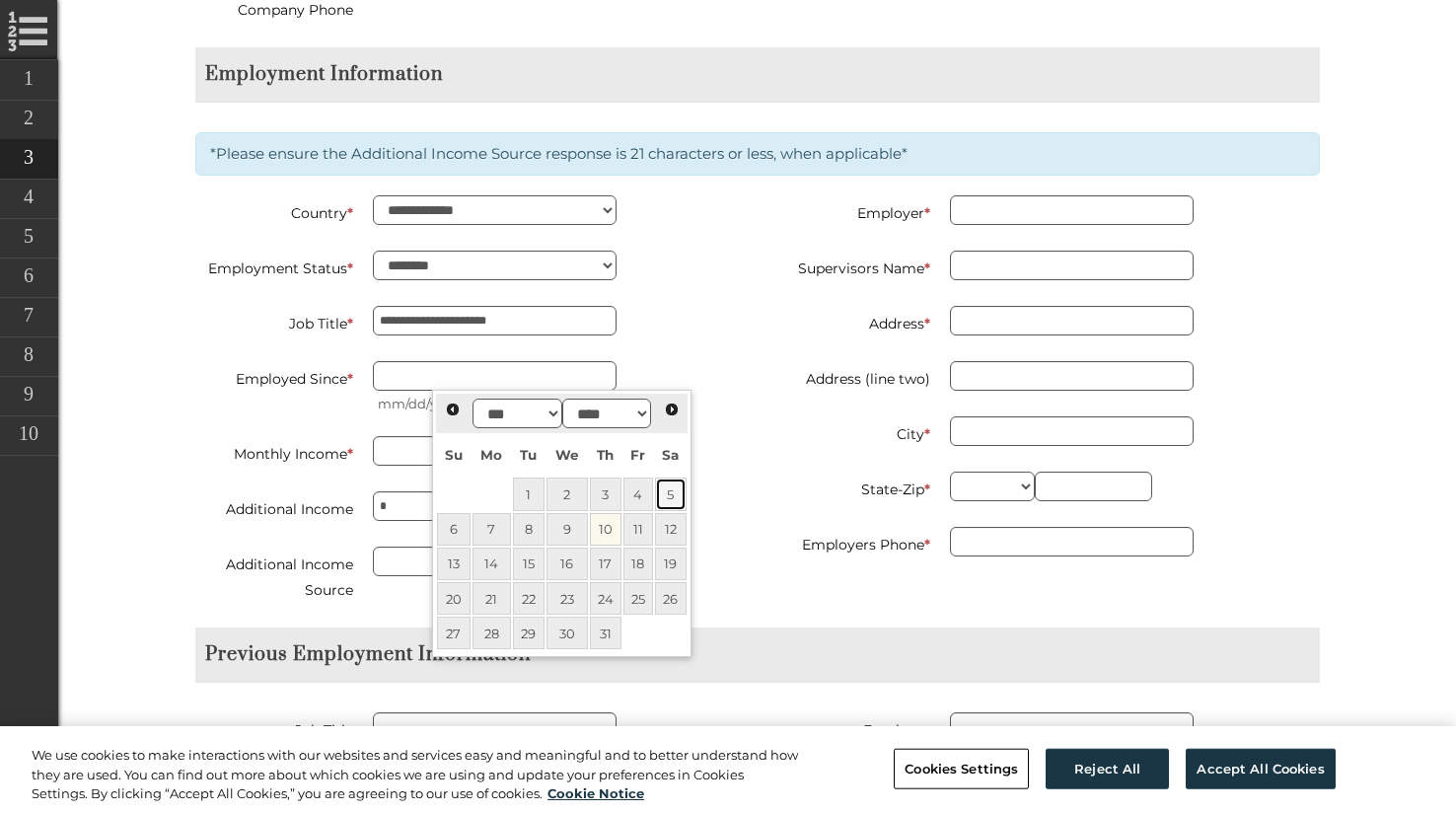 click on "5" at bounding box center (671, 493) 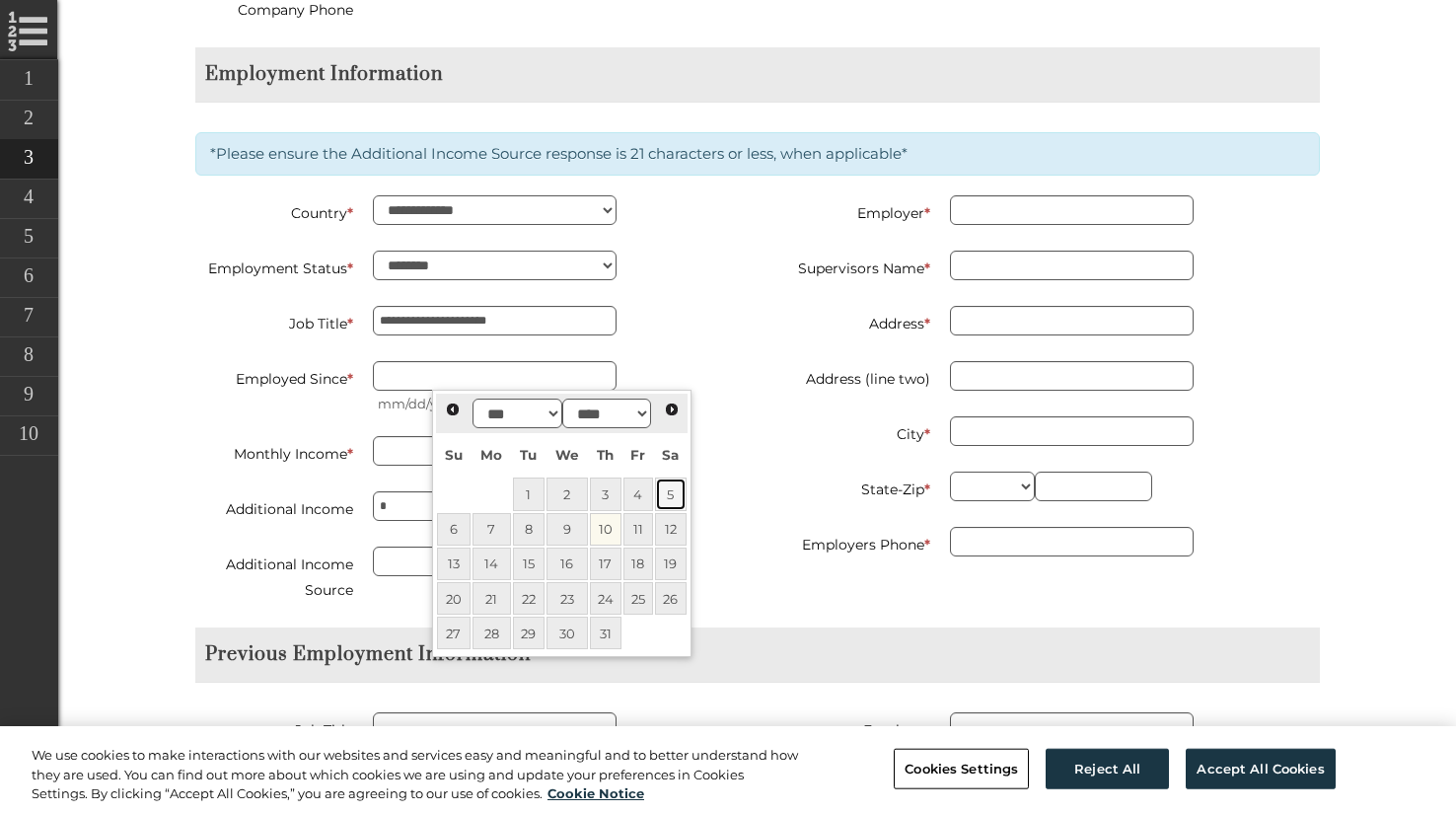 type on "**********" 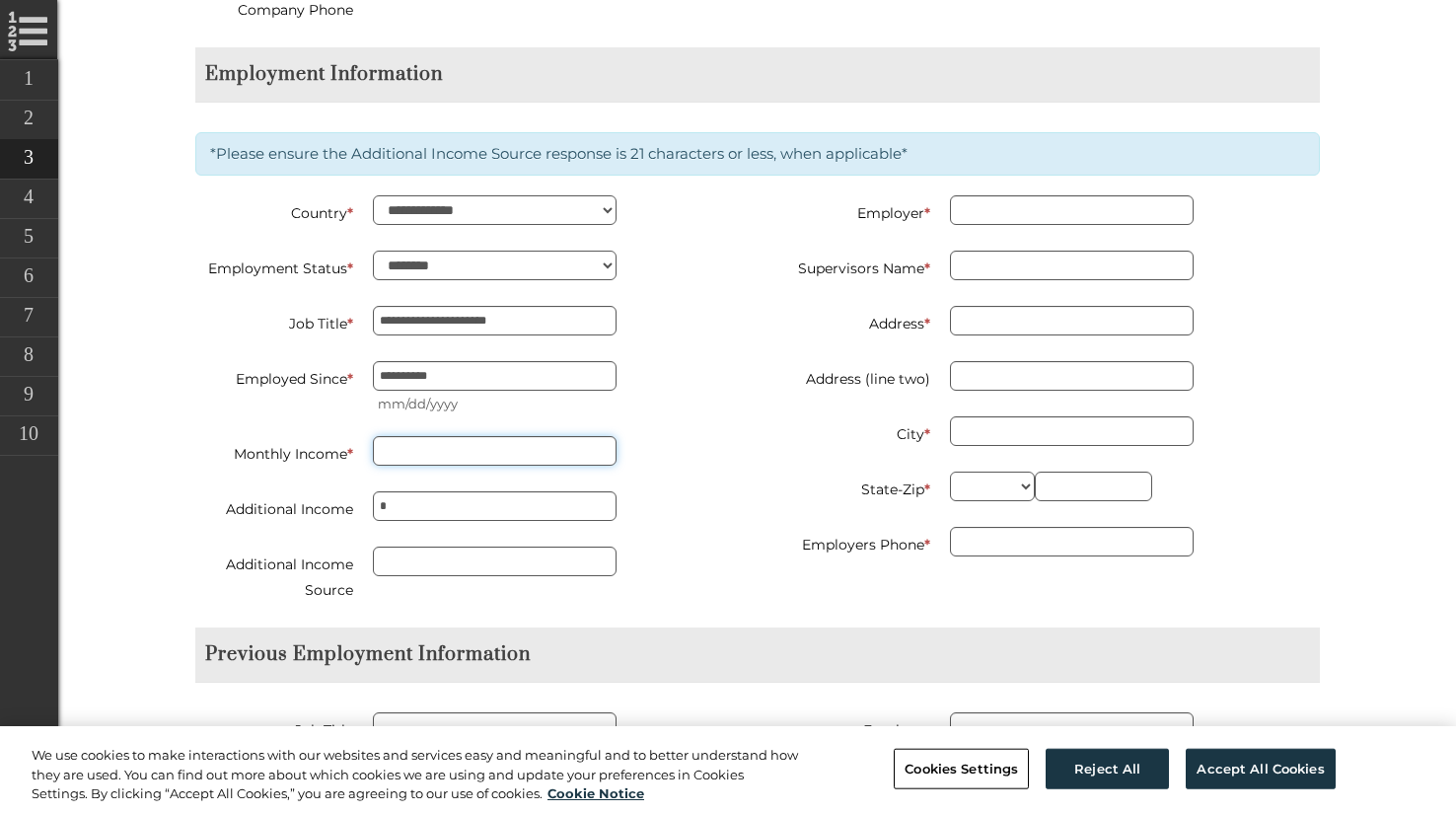 click on "Monthly Income  *" at bounding box center (494, 451) 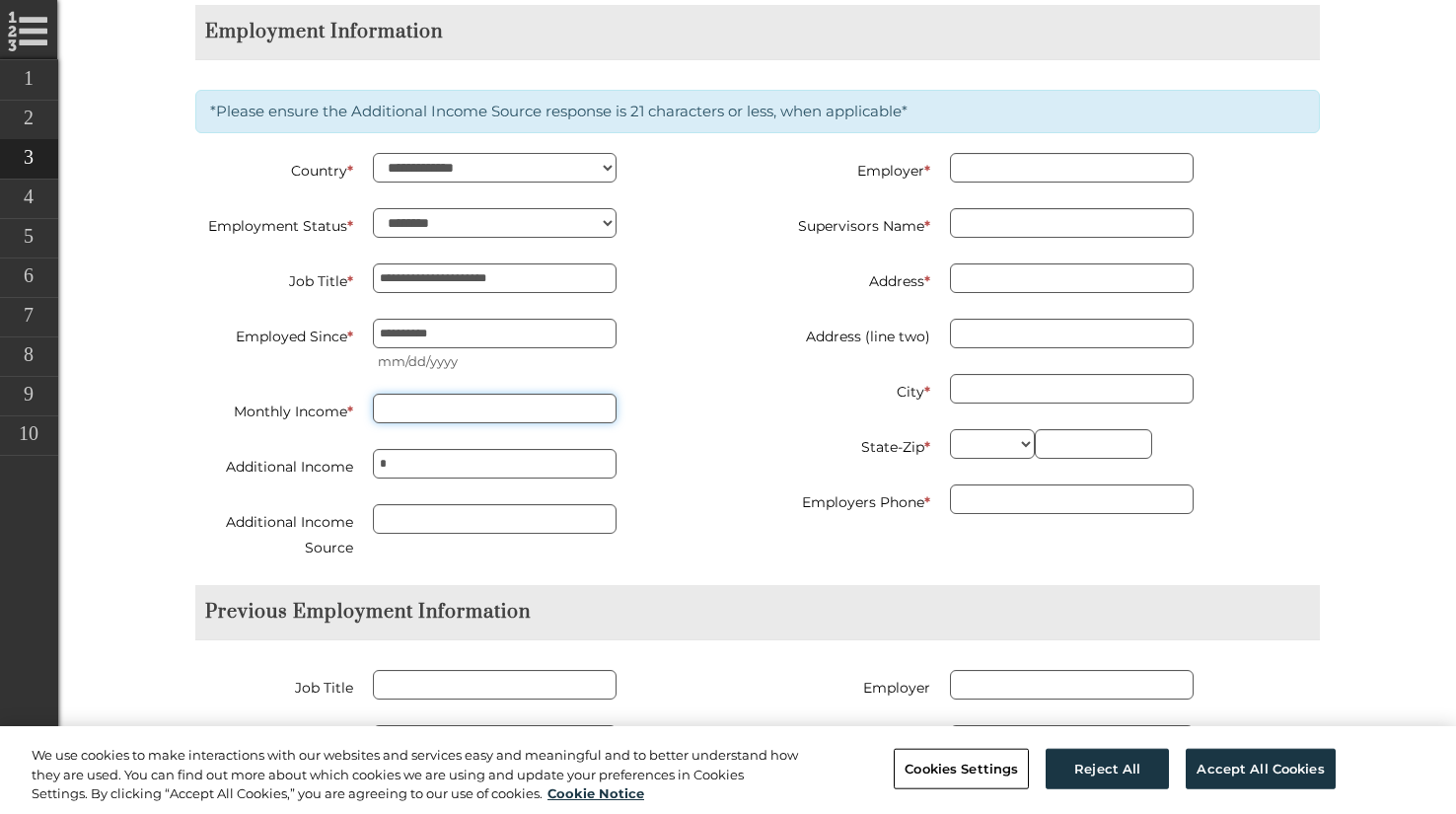 scroll, scrollTop: 1690, scrollLeft: 0, axis: vertical 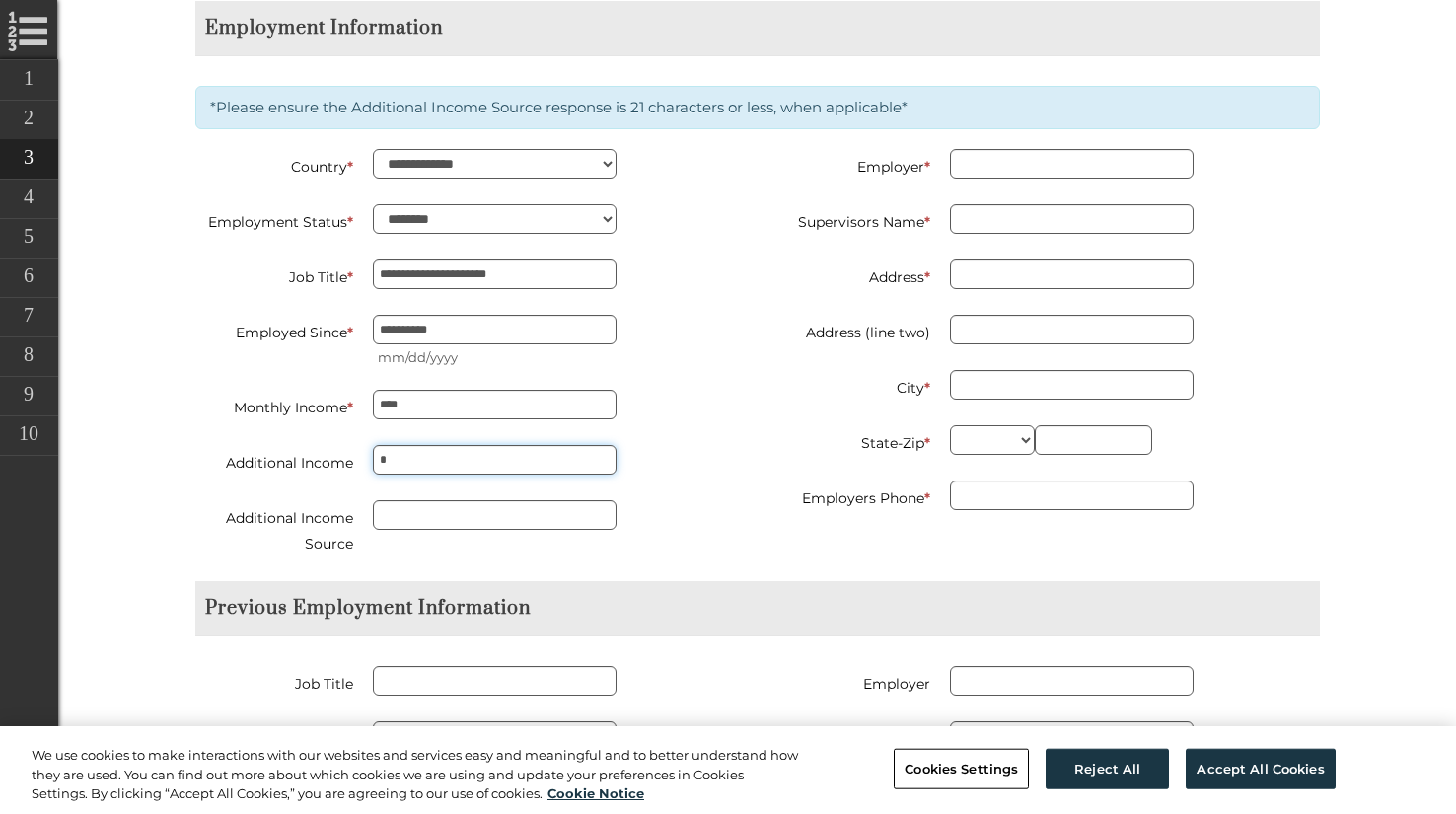 type on "*********" 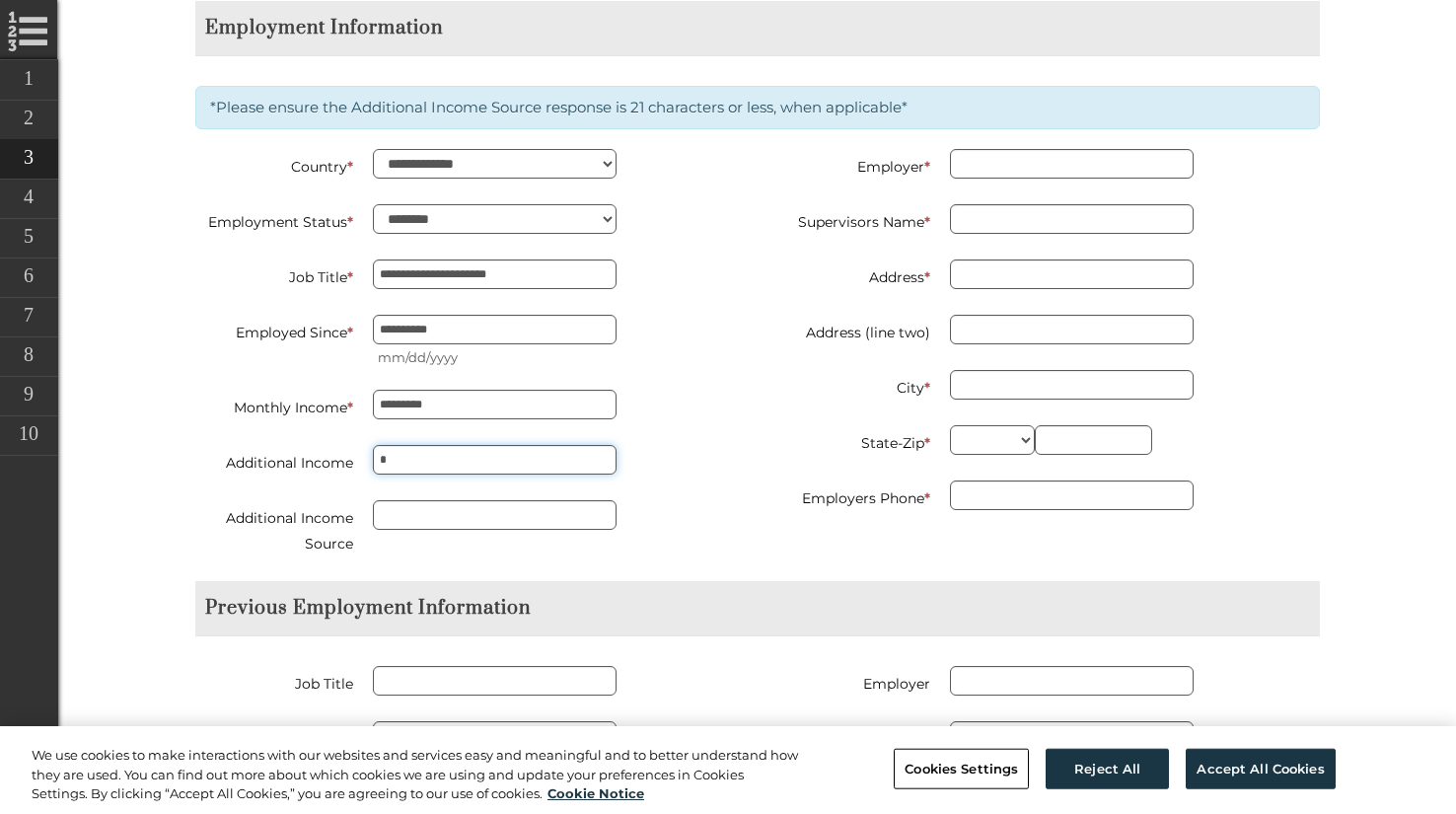 click on "*" at bounding box center (494, 460) 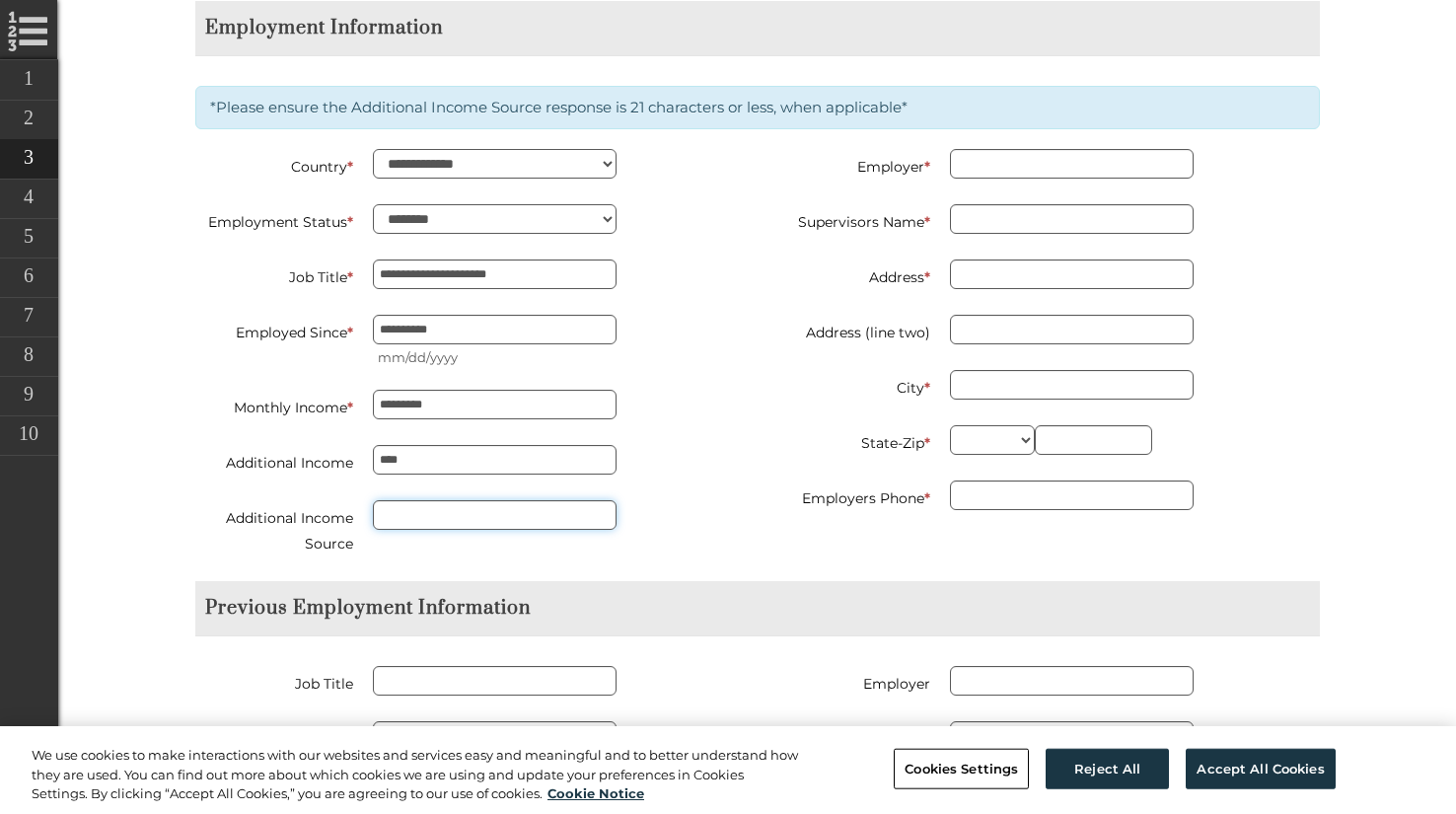 type on "*********" 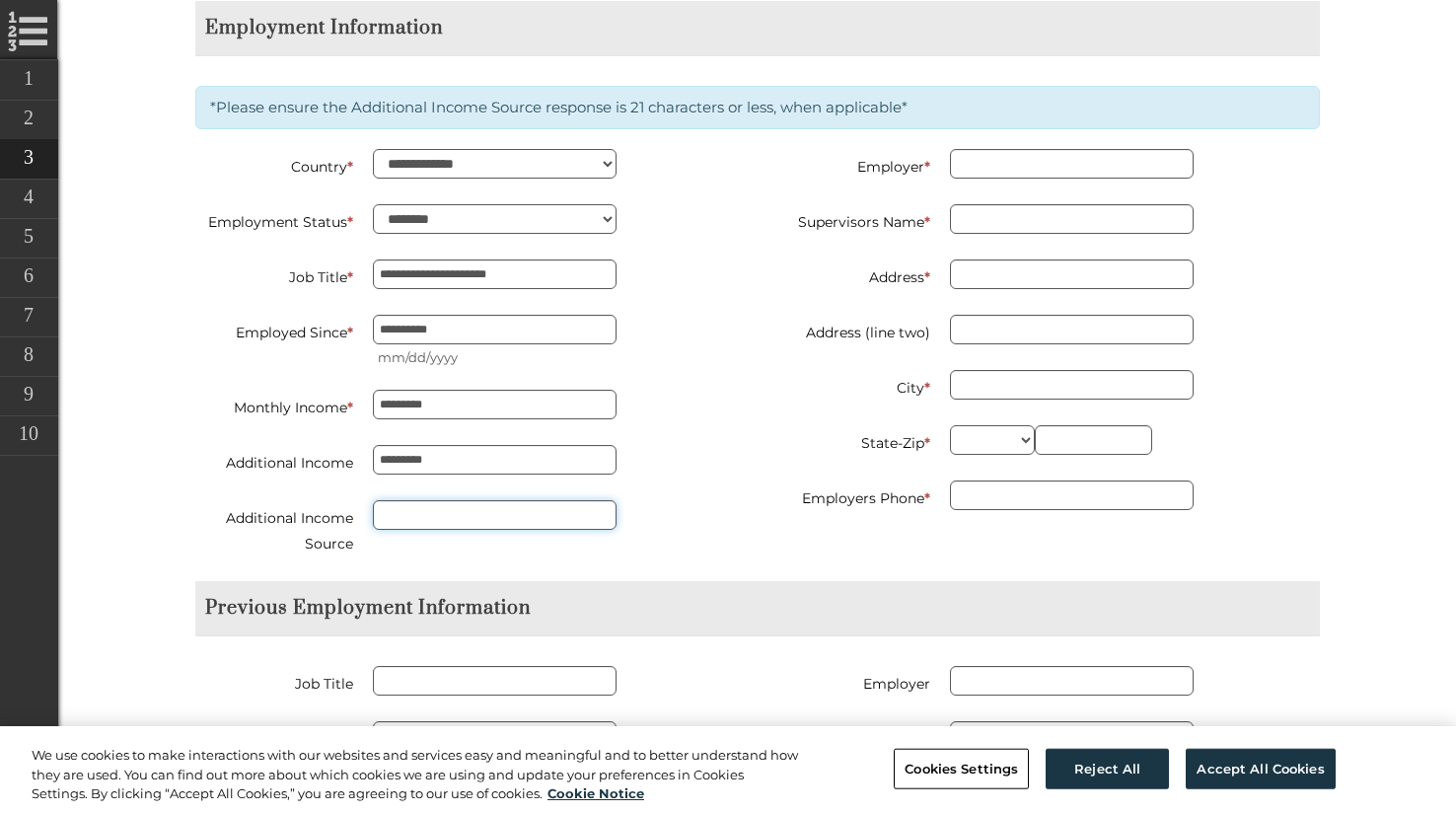 click on "Additional Income Source" at bounding box center [494, 515] 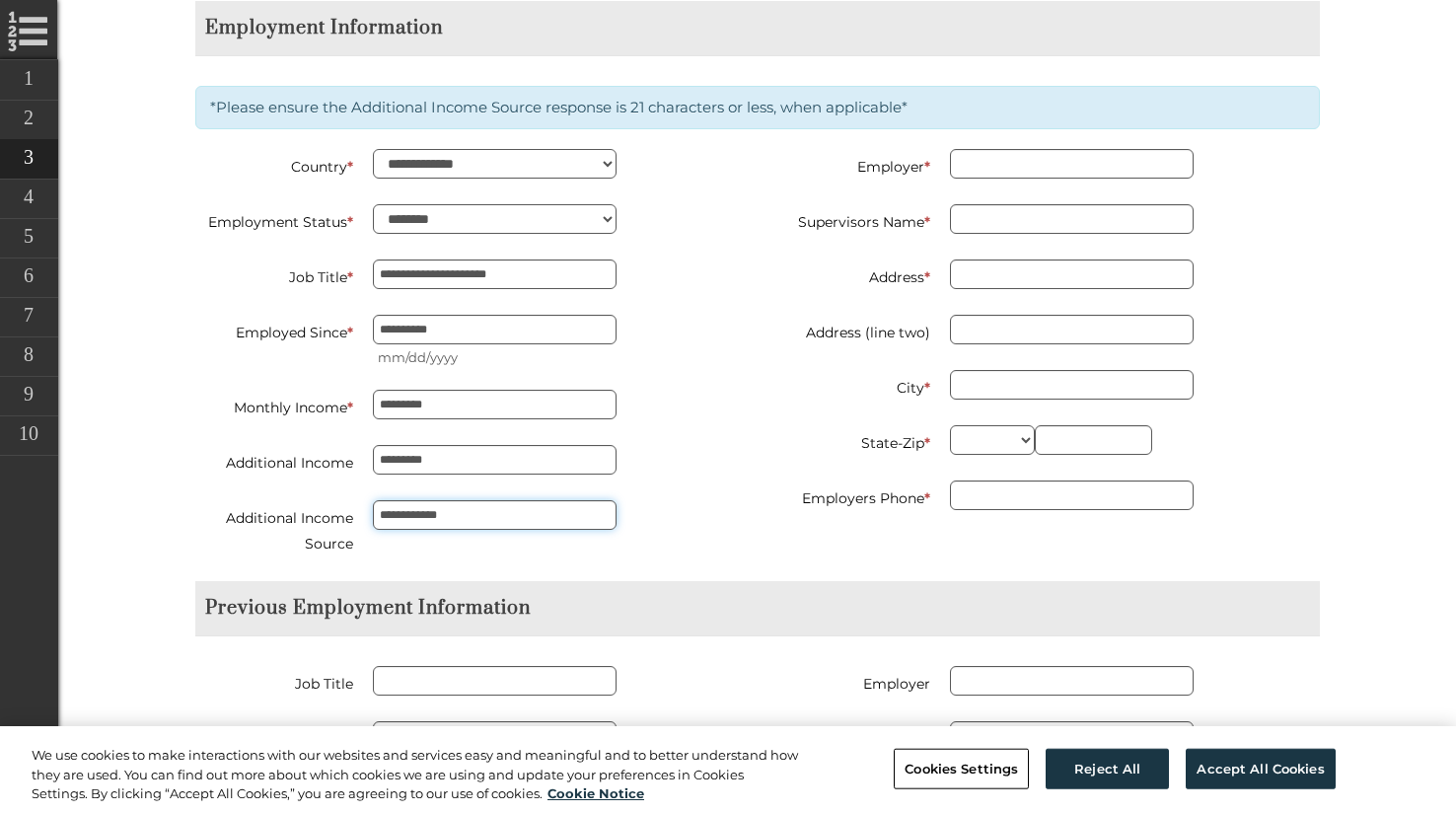 type on "**********" 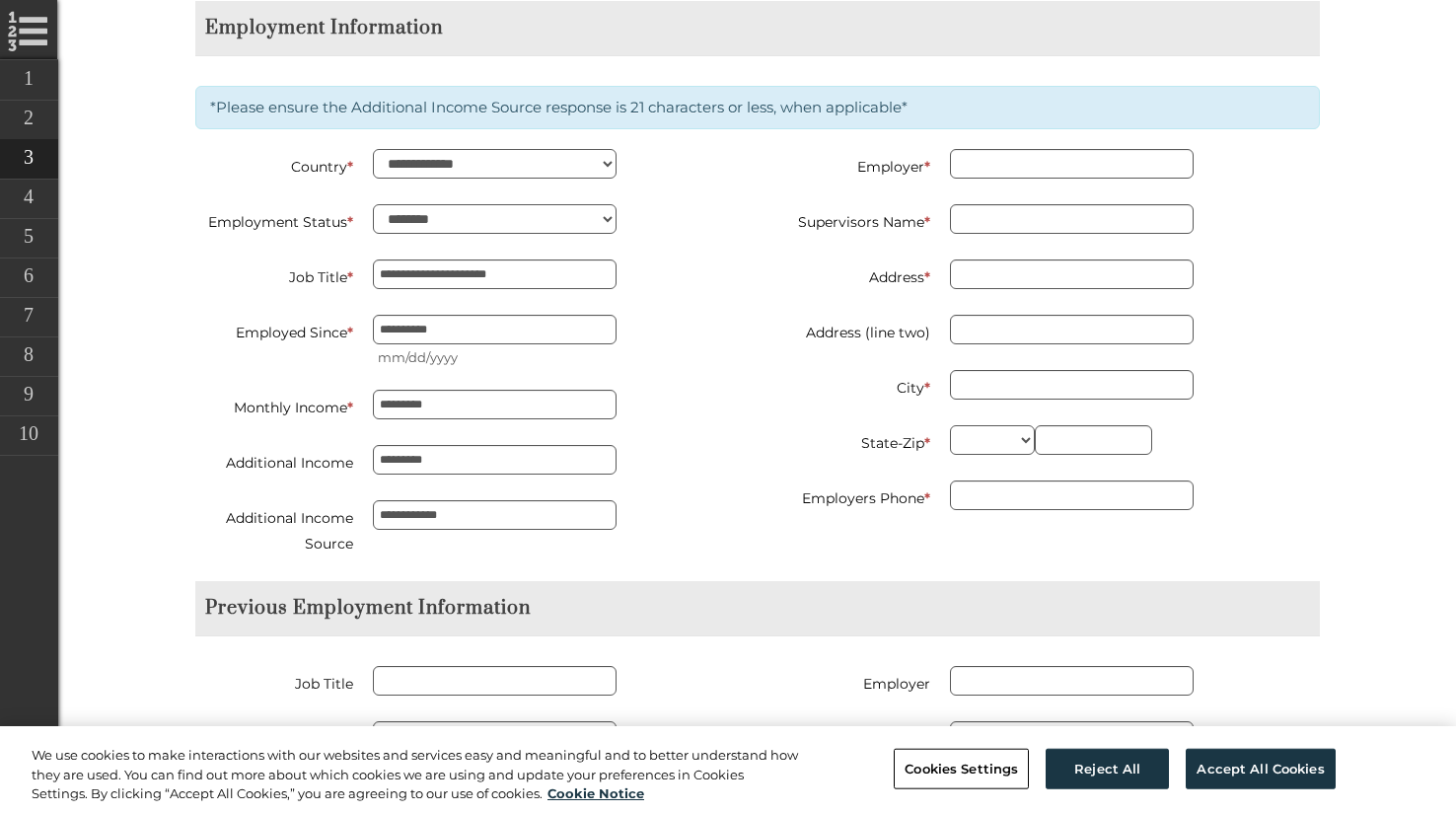 click on "**********" at bounding box center (469, 365) 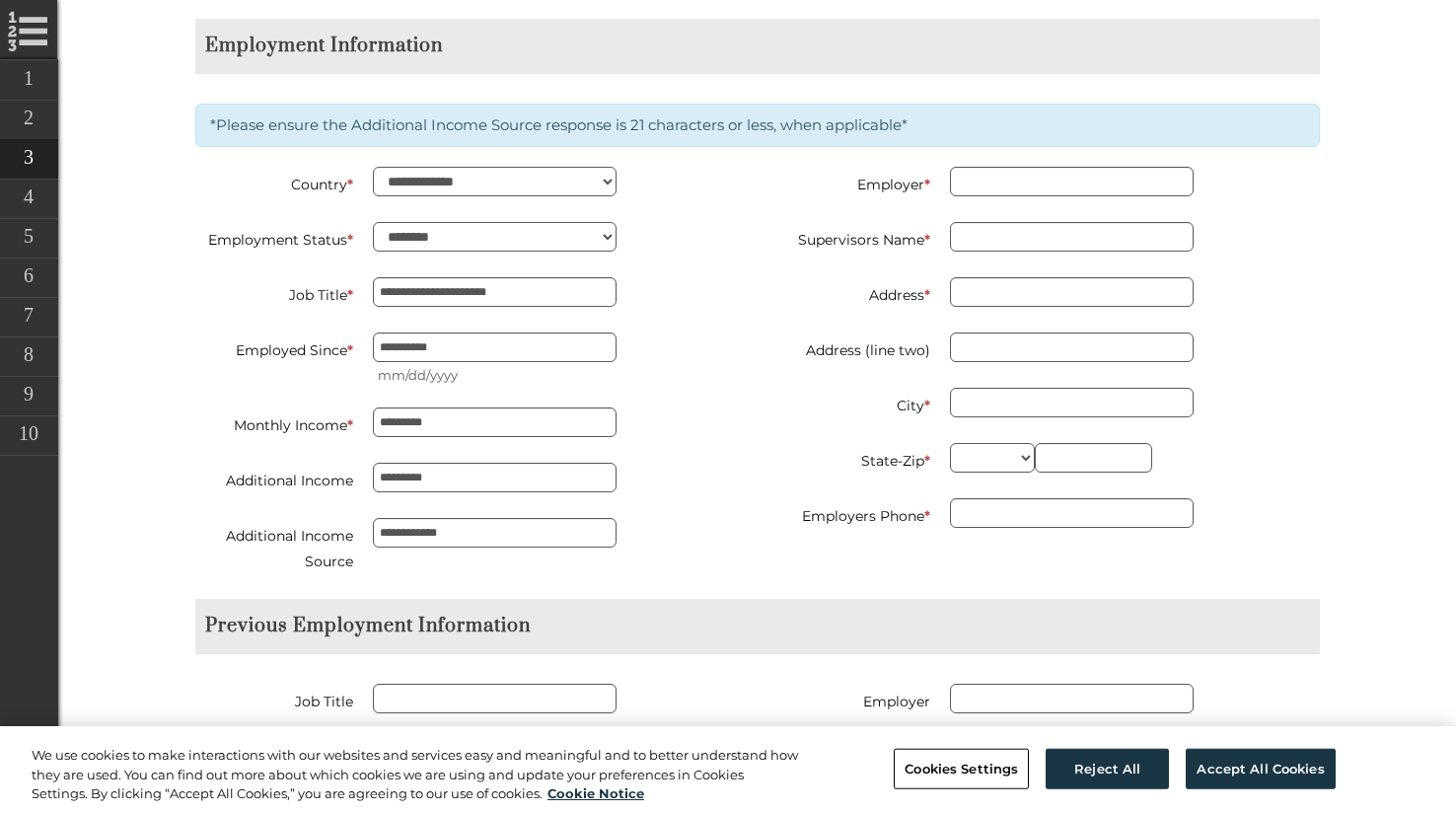 scroll, scrollTop: 1675, scrollLeft: 0, axis: vertical 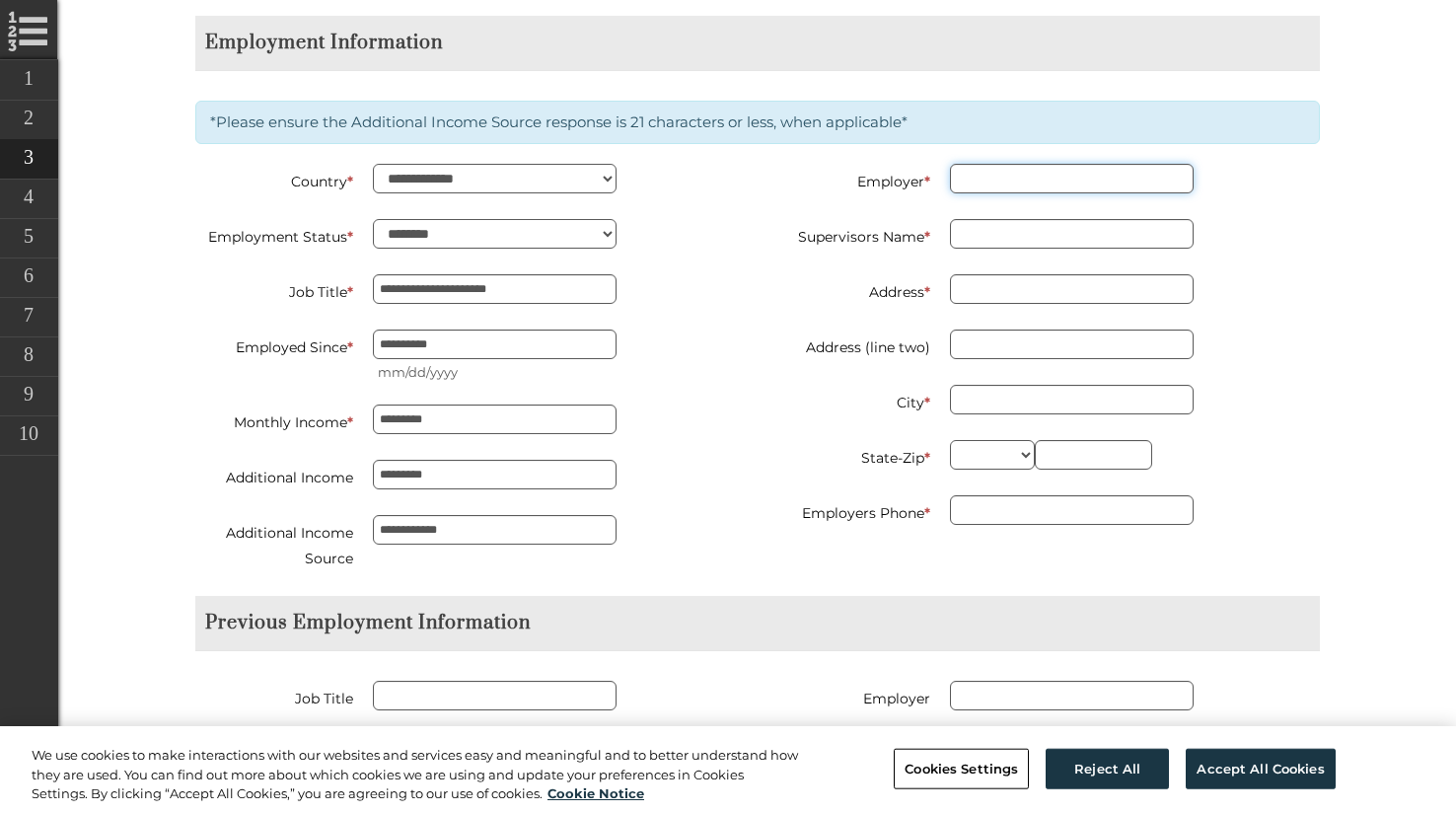 click on "Employer  *" at bounding box center (1071, 179) 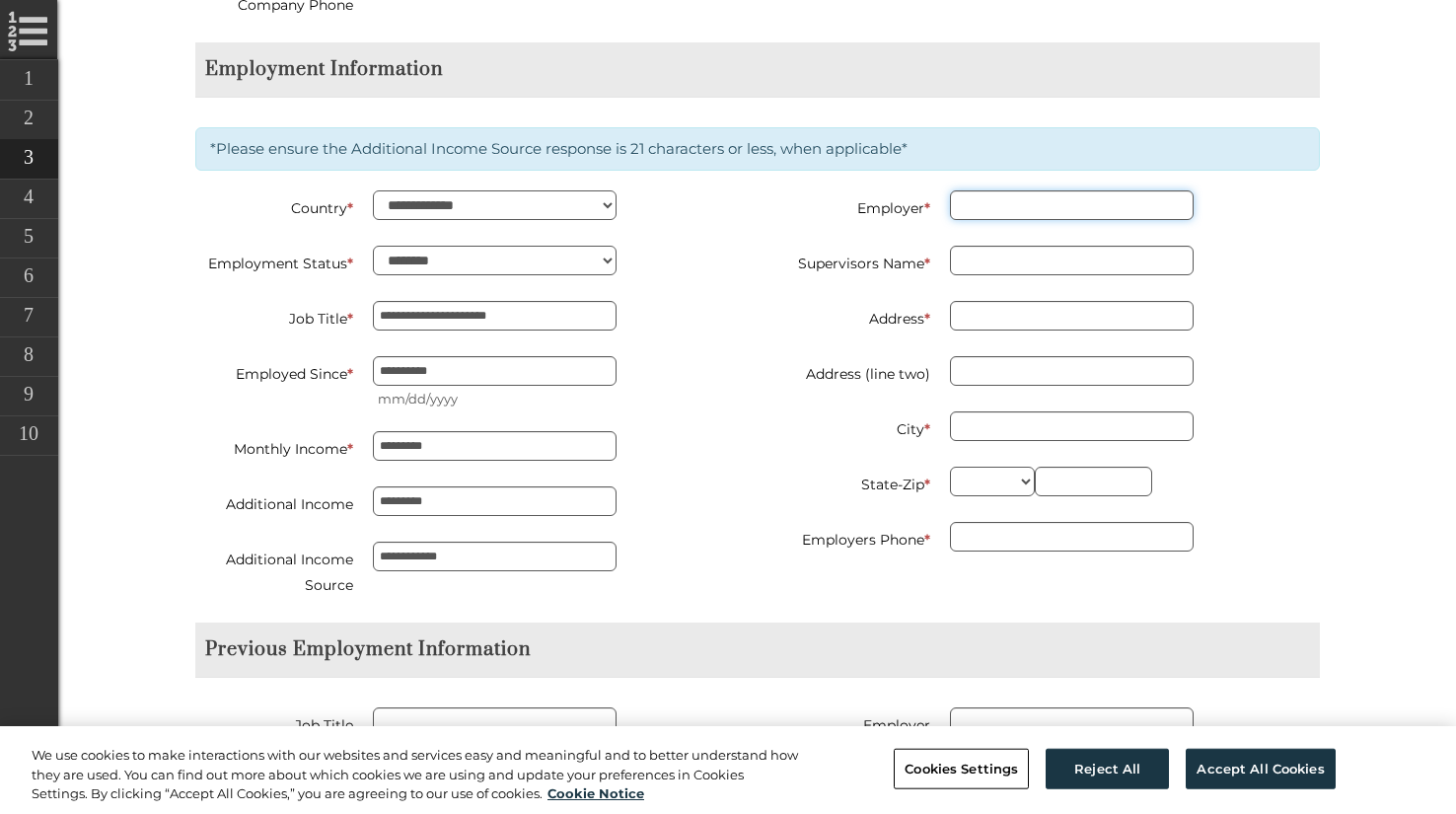 scroll, scrollTop: 1645, scrollLeft: 0, axis: vertical 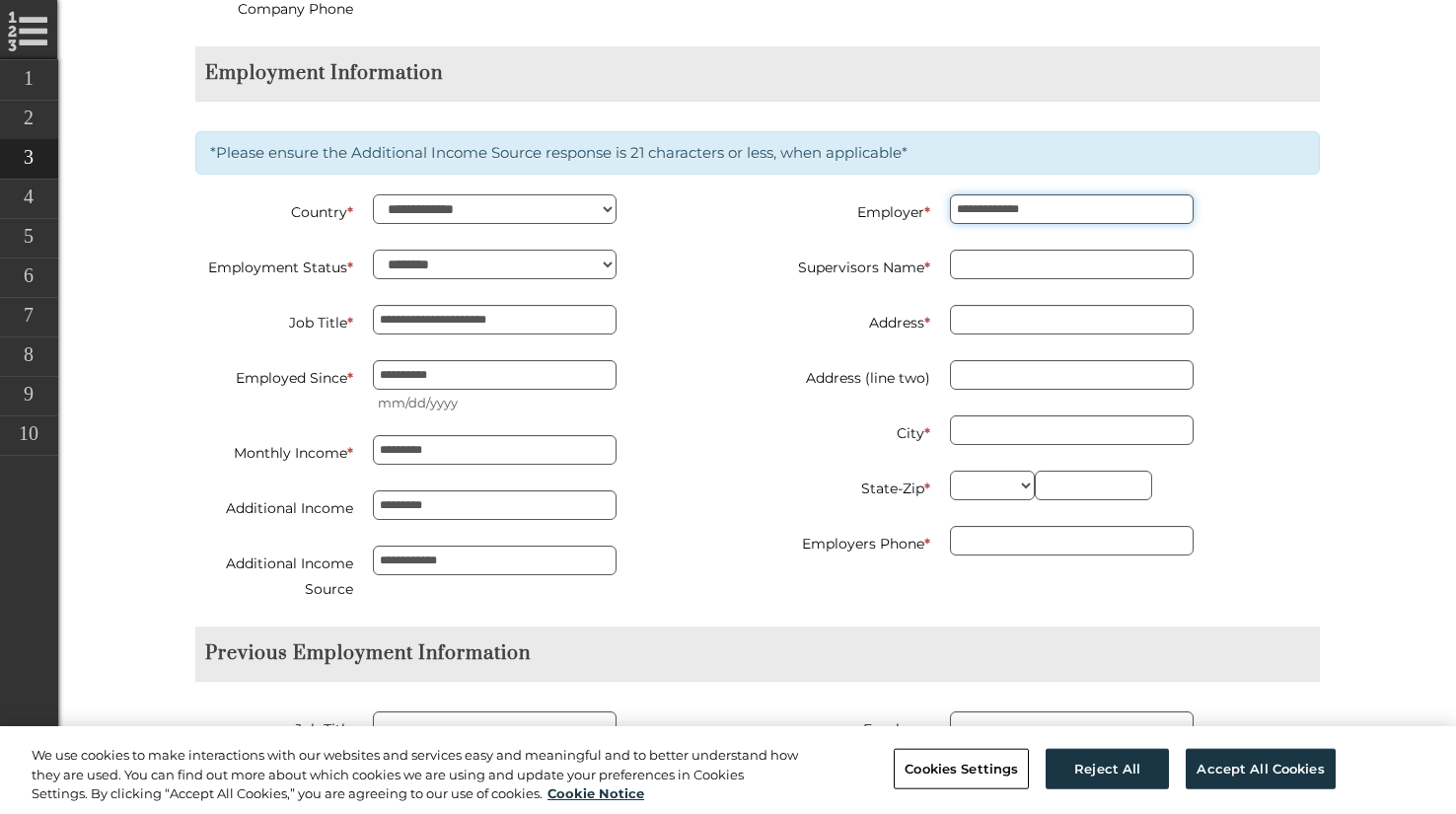 click on "**********" at bounding box center [1071, 209] 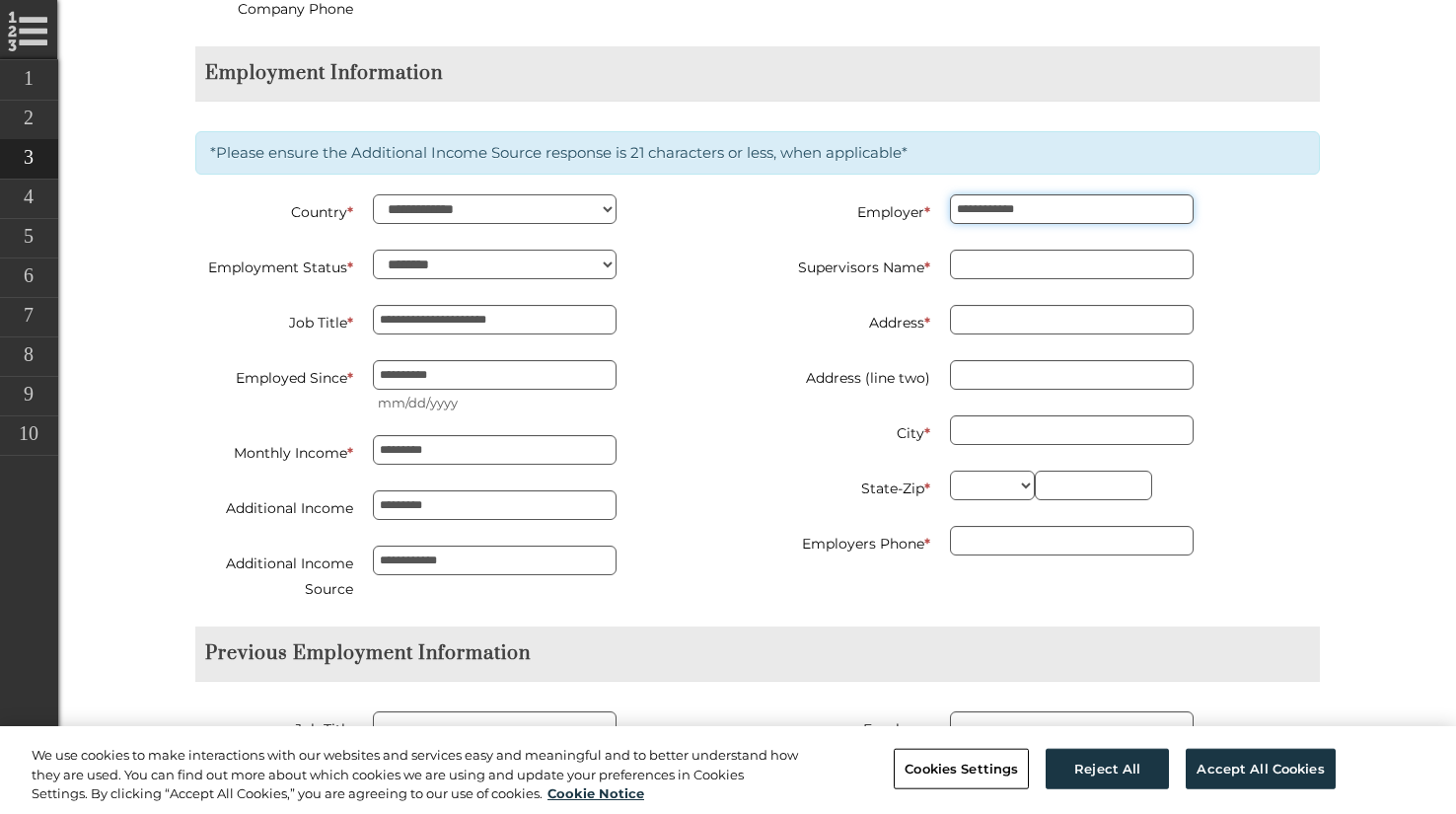 type on "**********" 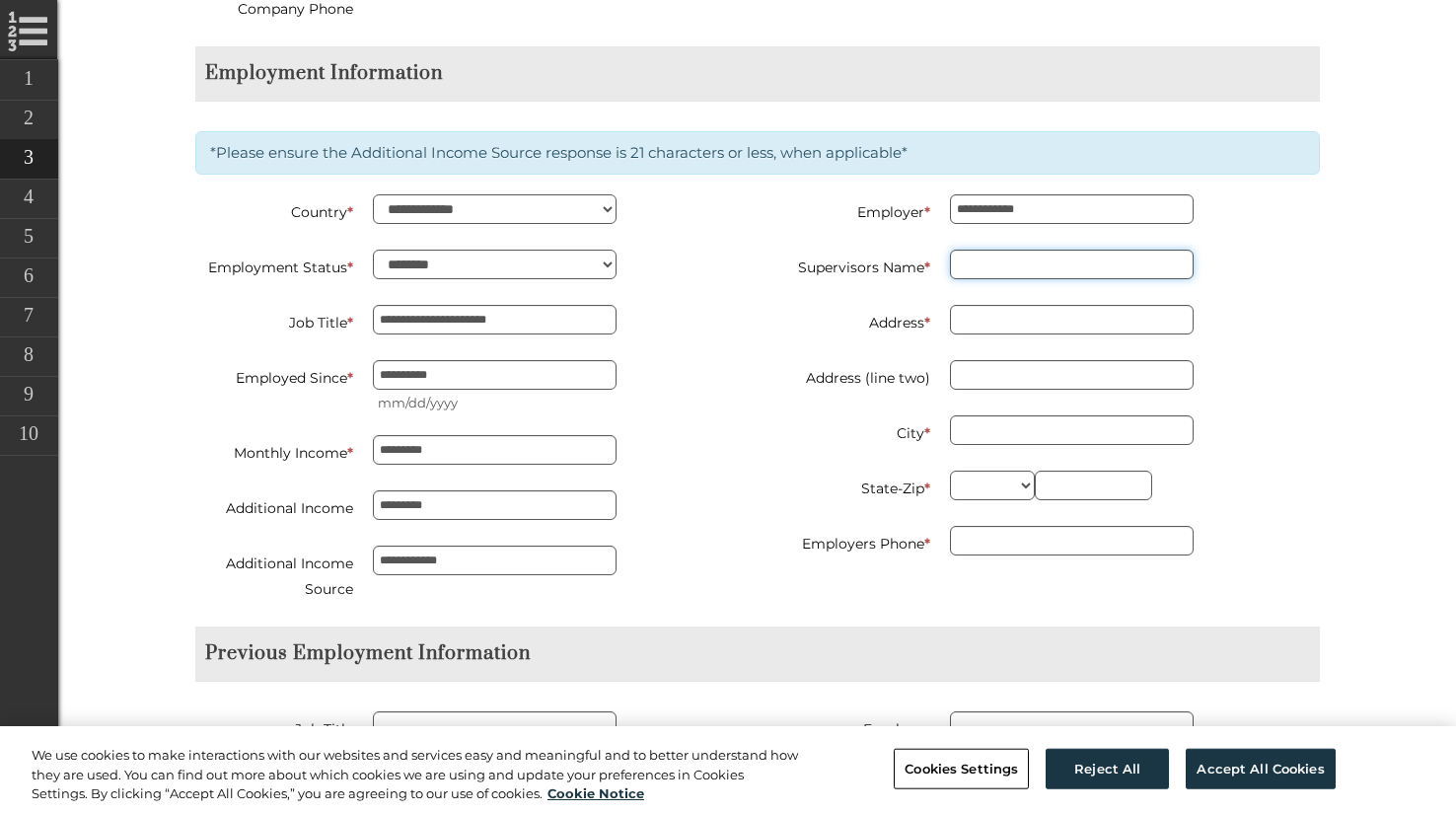 click on "Supervisors Name  *" at bounding box center (1071, 264) 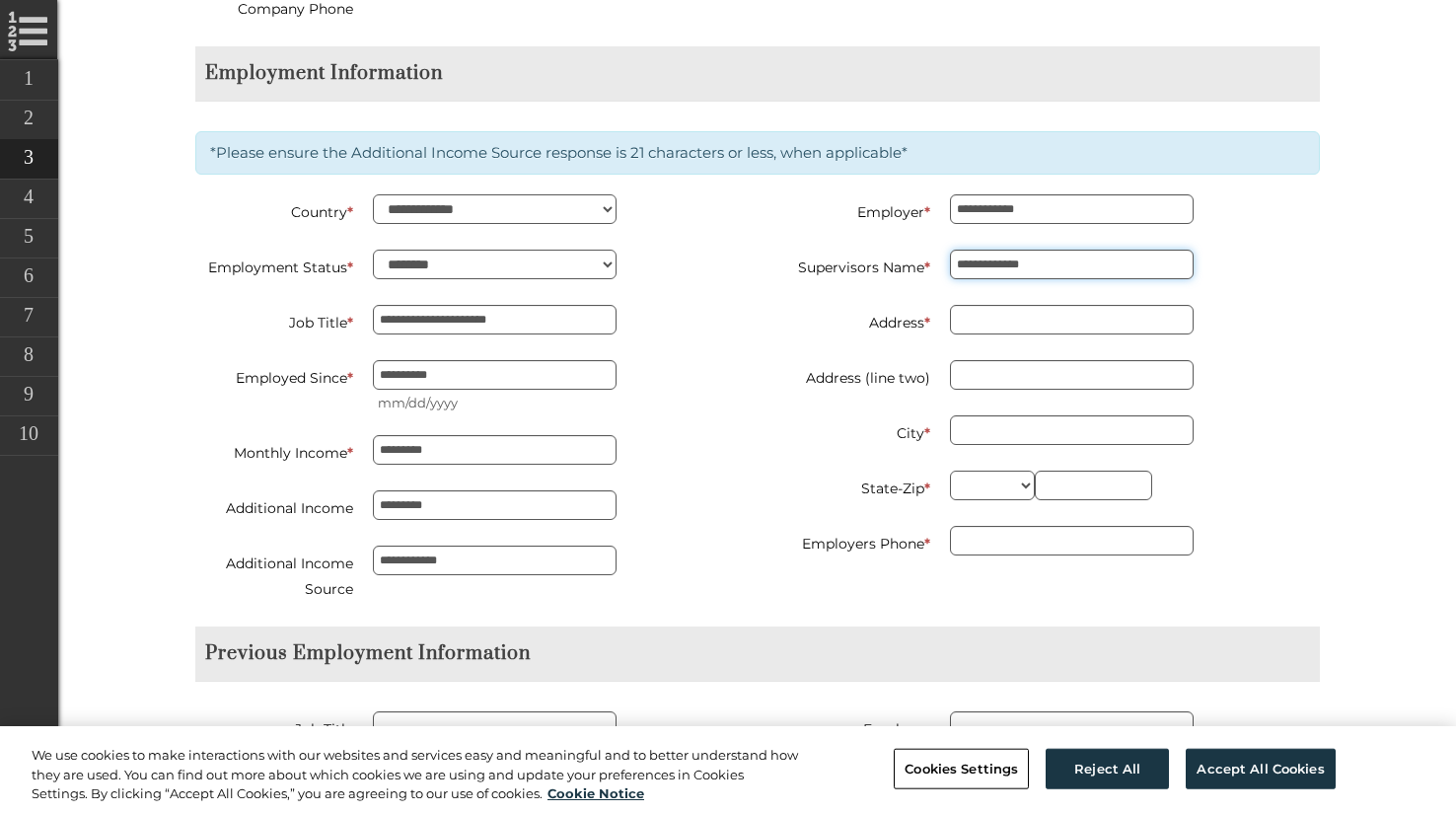 type on "**********" 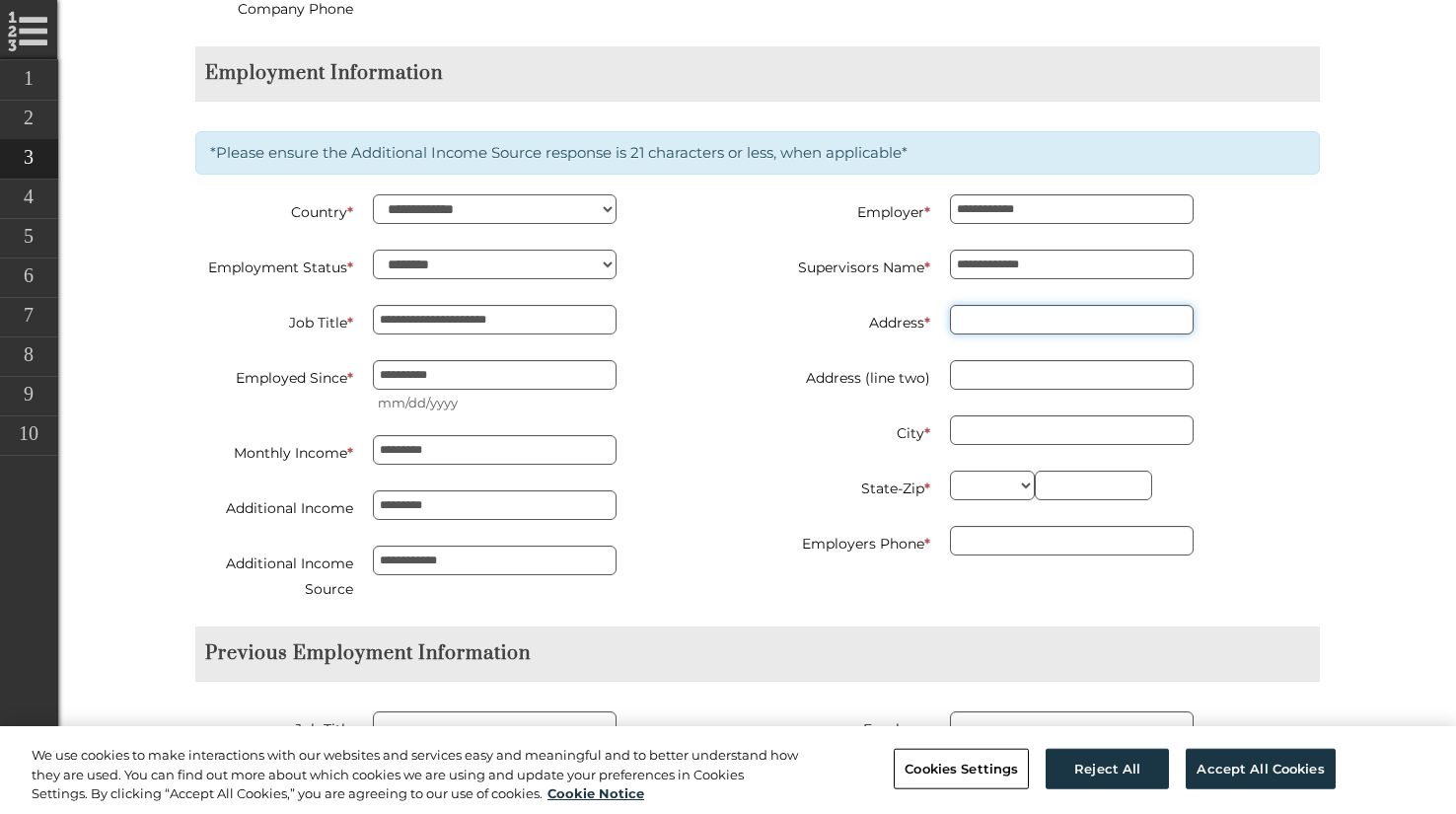 click on "Address  *" at bounding box center (1071, 320) 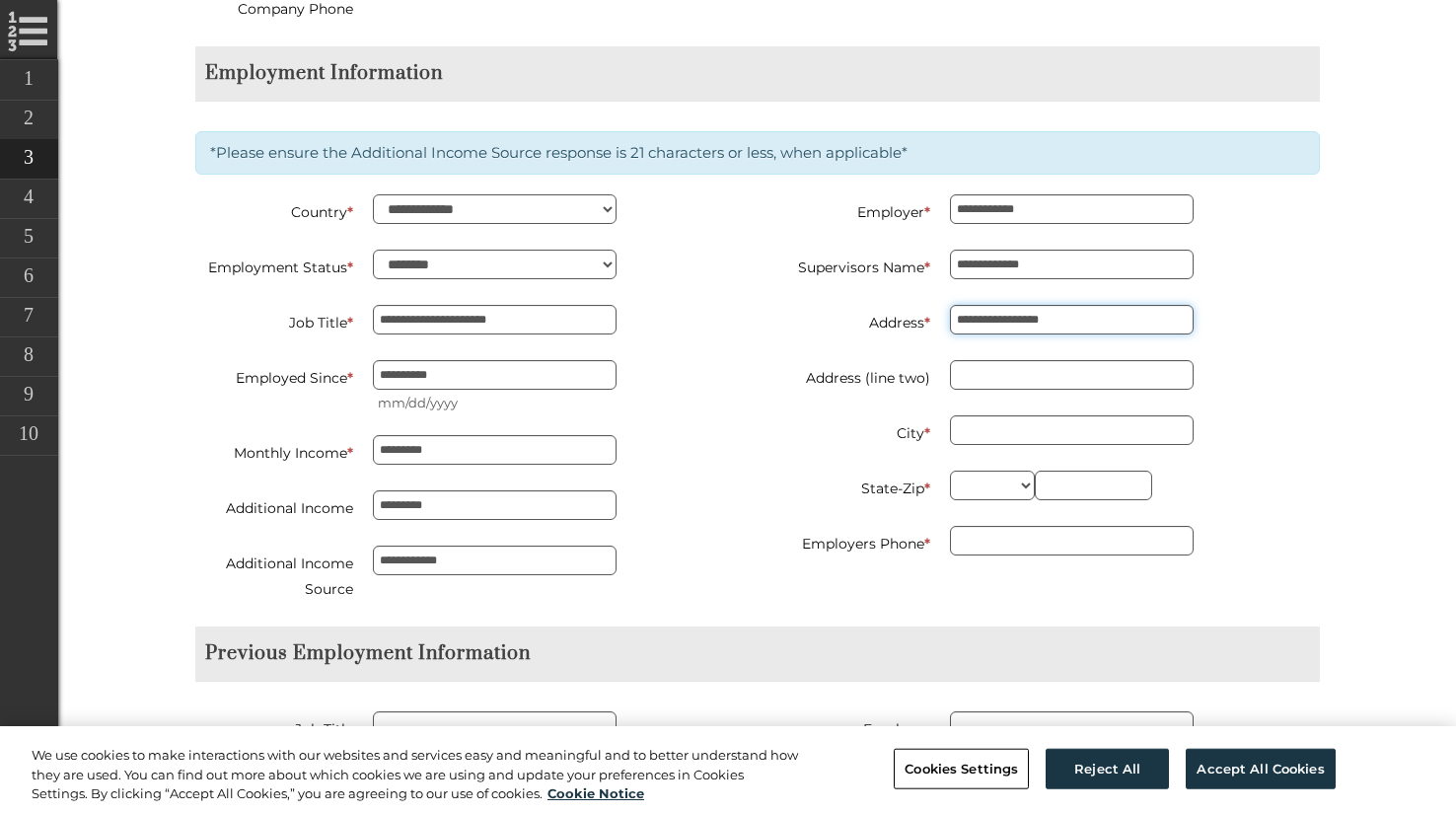 type on "**********" 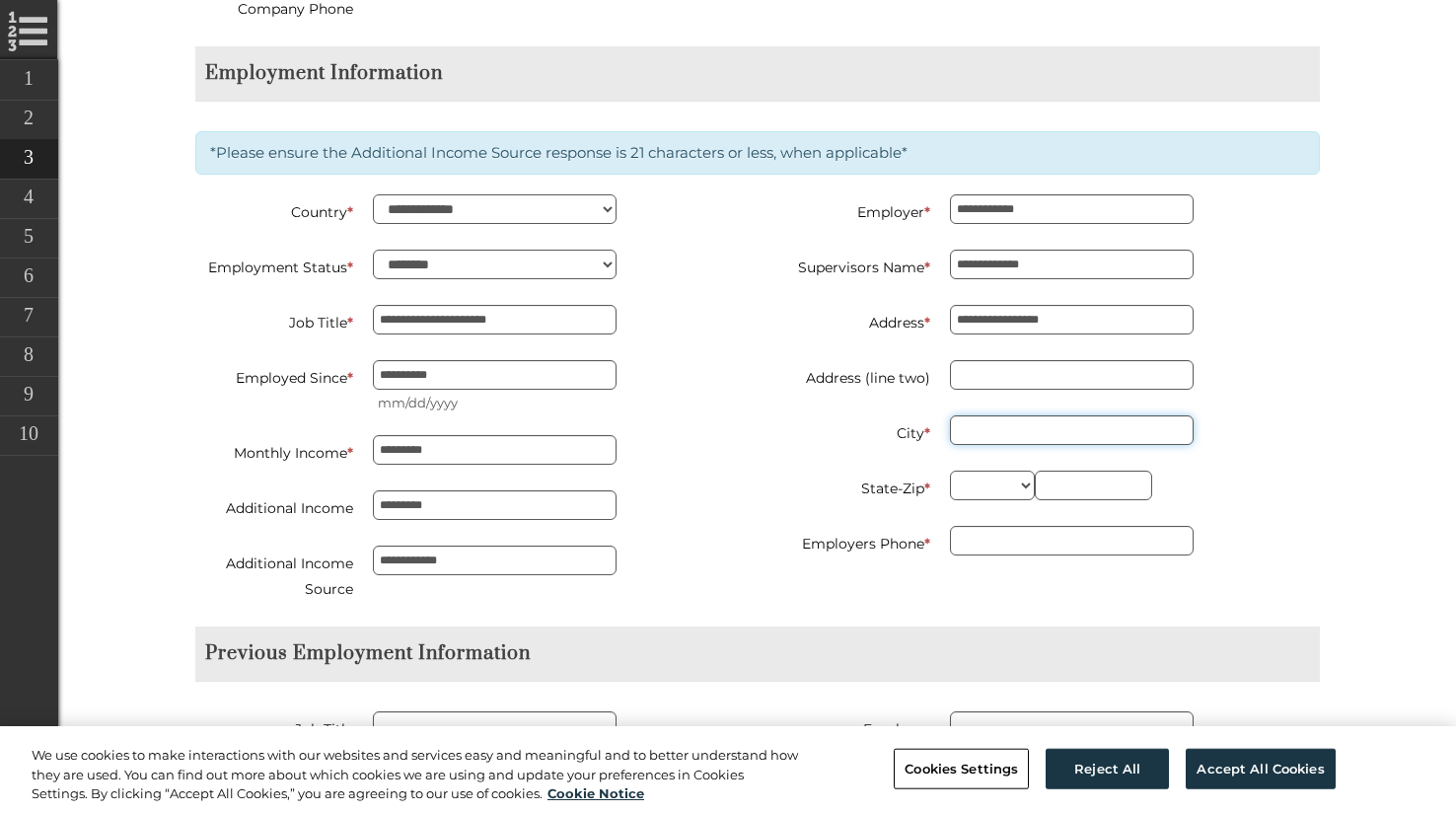 click on "City  *" at bounding box center (1071, 430) 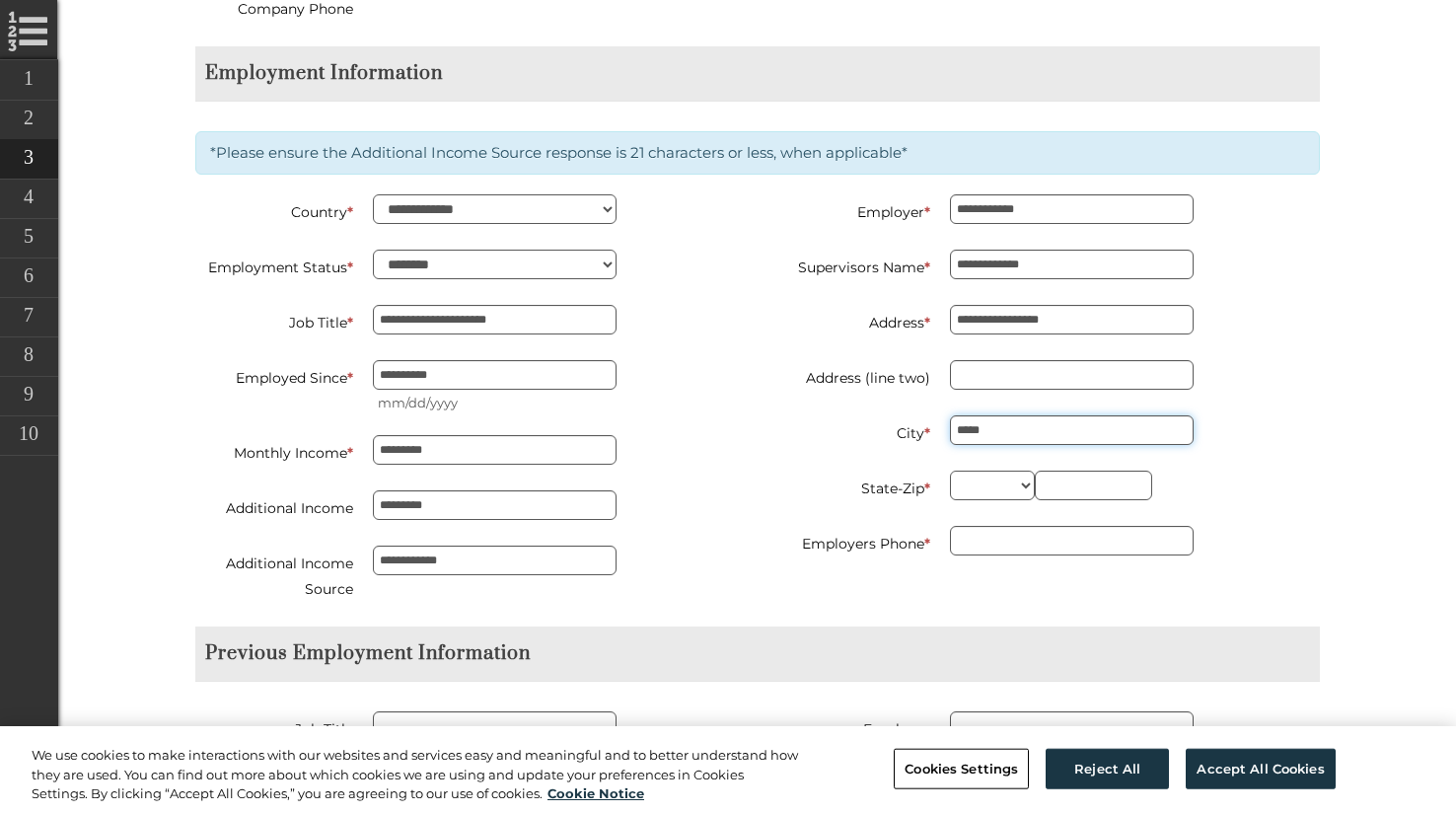 type on "*****" 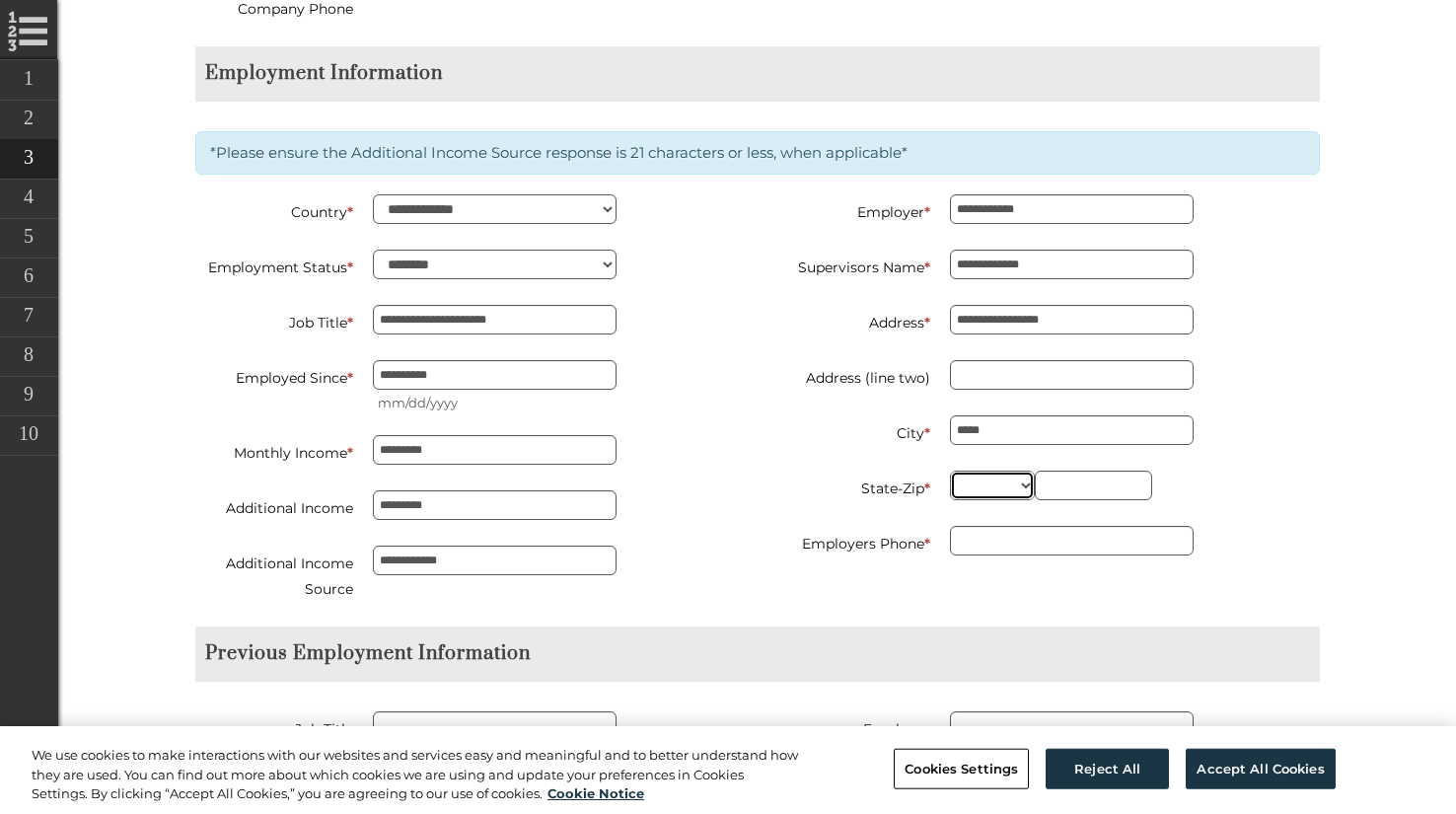 click on "**
**
**
**
**
**
**
**
**
**
**
**
**
**
**
**
**
**
**
**
**
**
**
**
**
**
**
**
**
**
**
**
**
**
**
**
**
**
**
**
**
**
**
**
**
**
**
**
**
**
**
**
**
**
**
**
**
**
**
**
**" at bounding box center (992, 485) 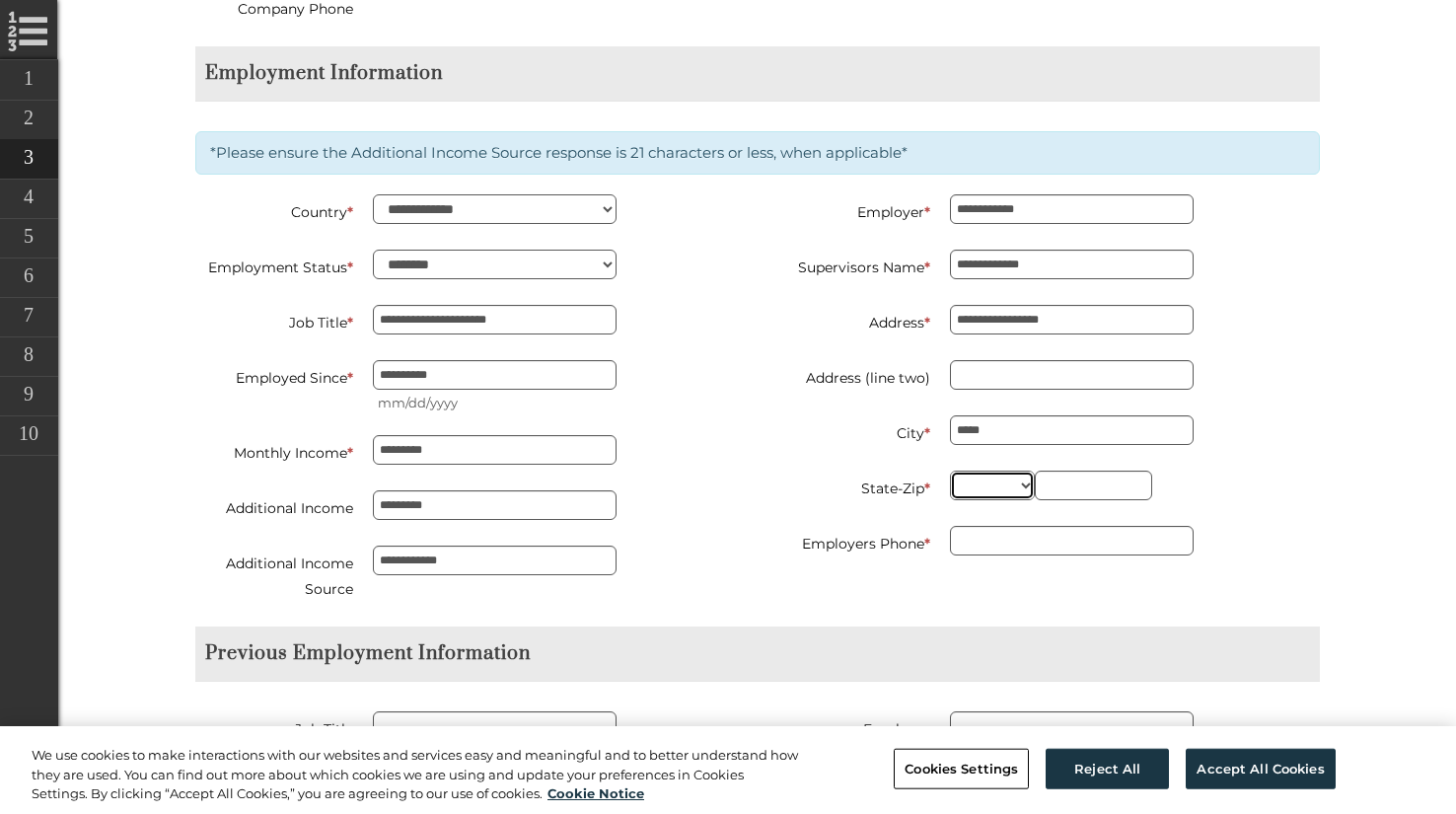 select on "**" 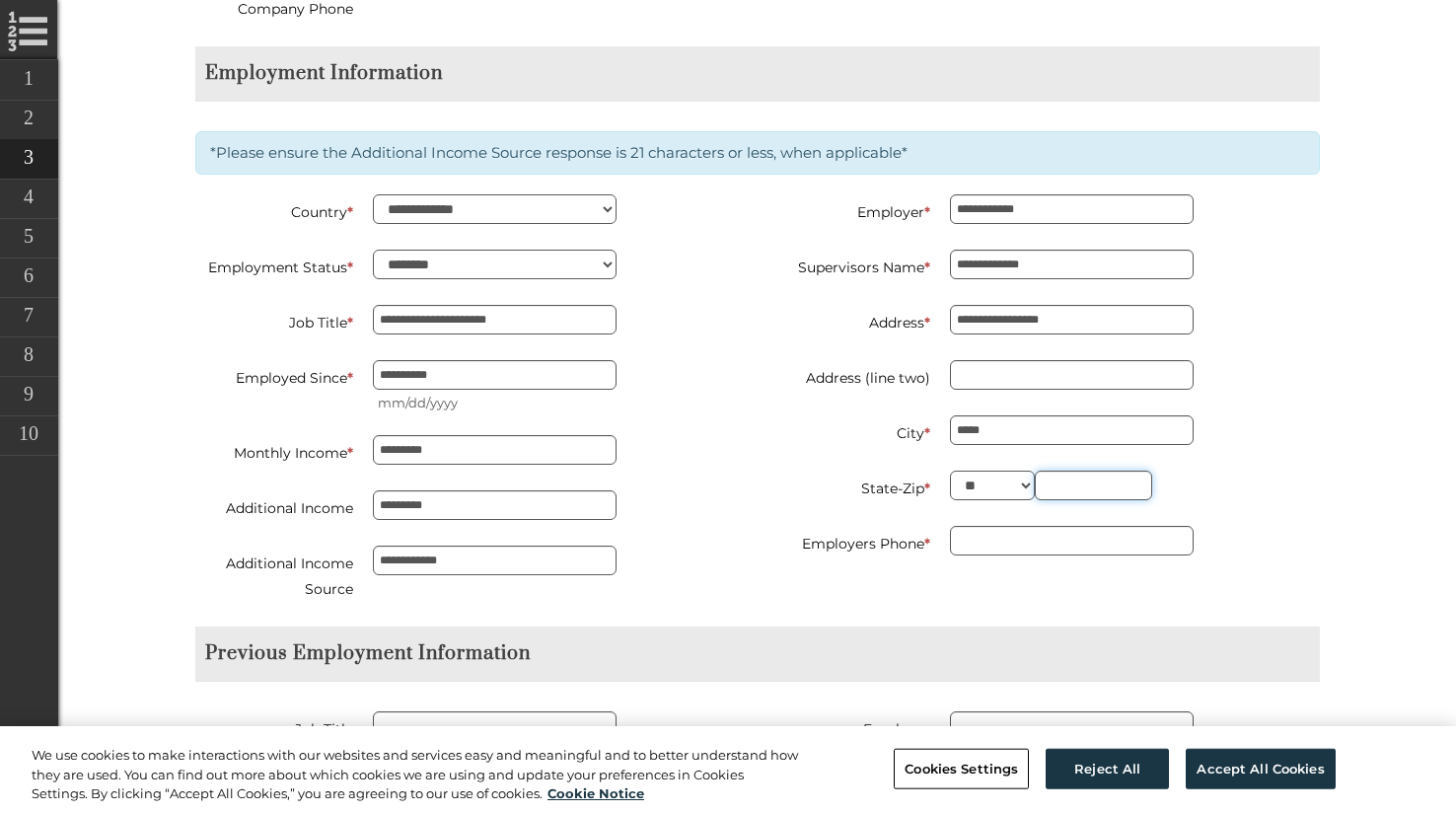 click at bounding box center [1093, 485] 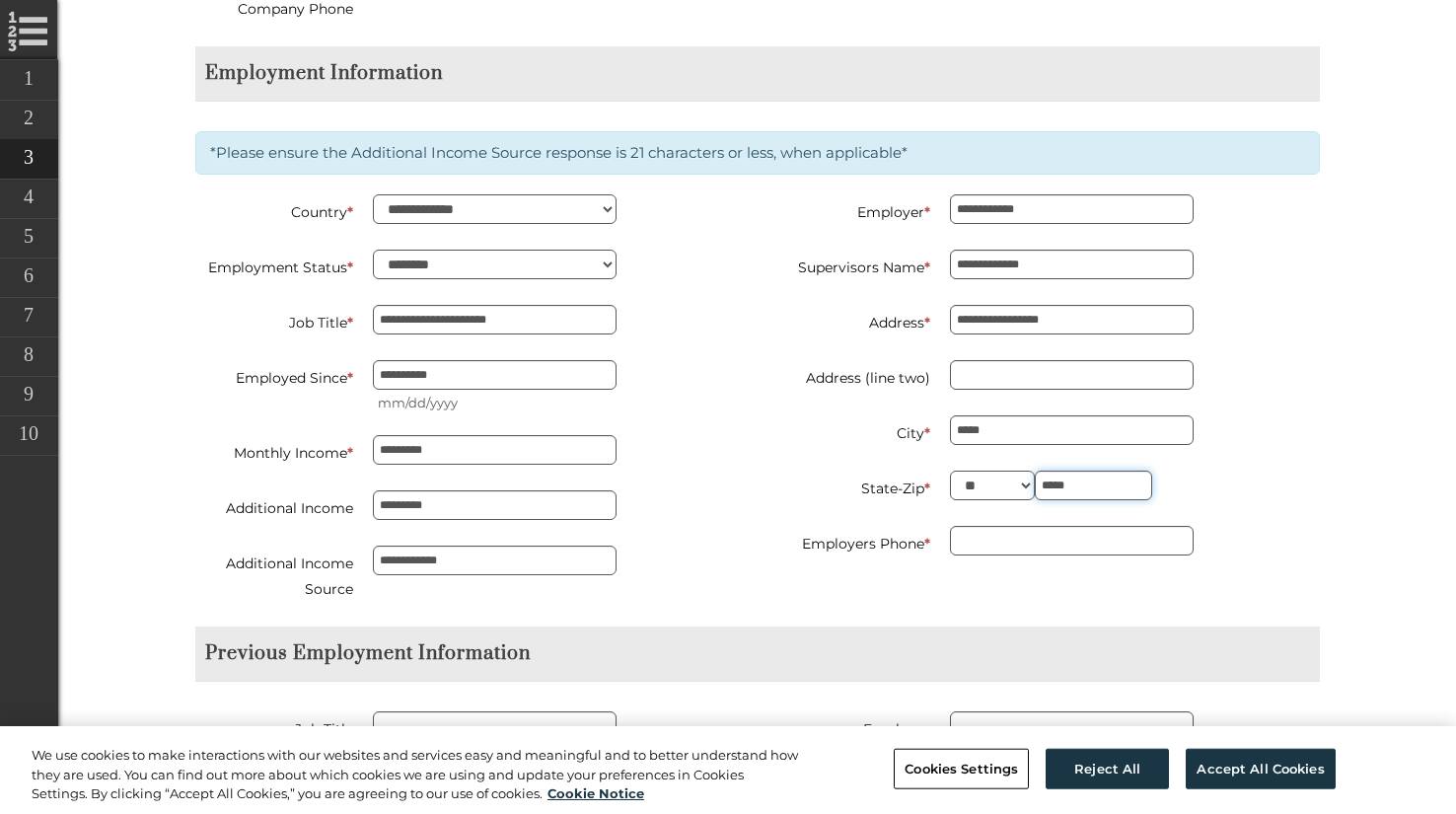 type on "*****" 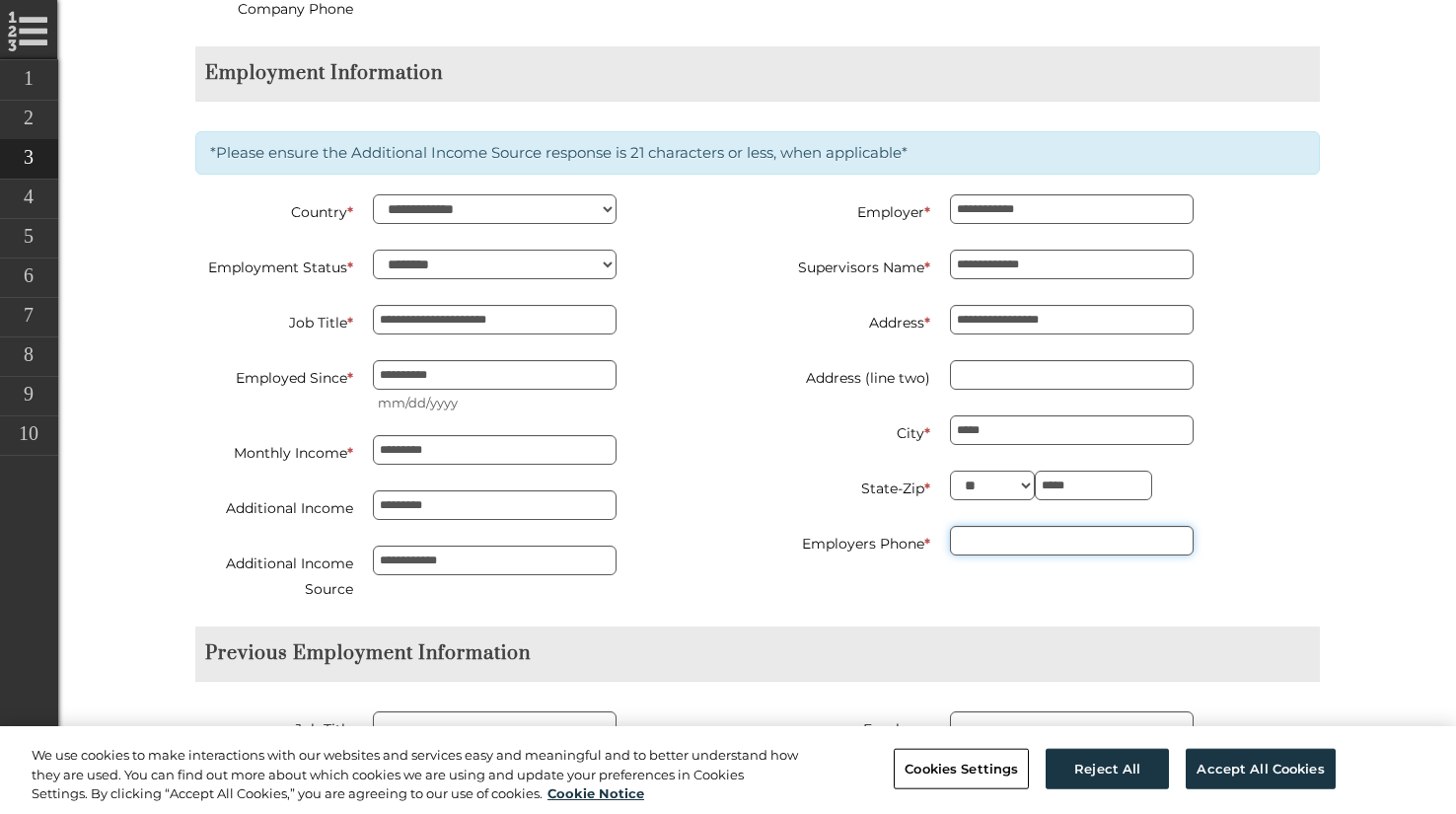 click on "Employers Phone  *" at bounding box center [1071, 541] 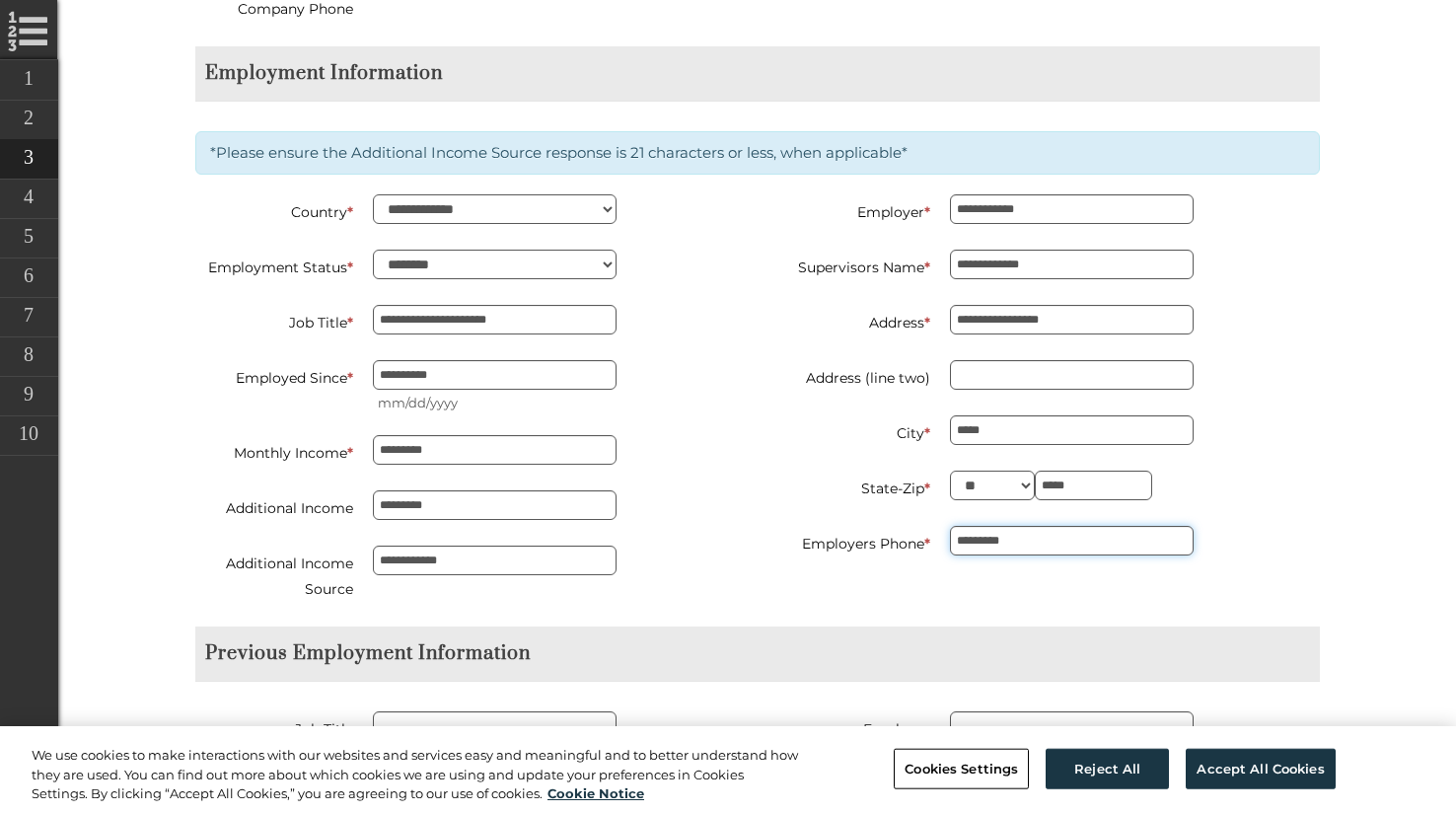 type on "**********" 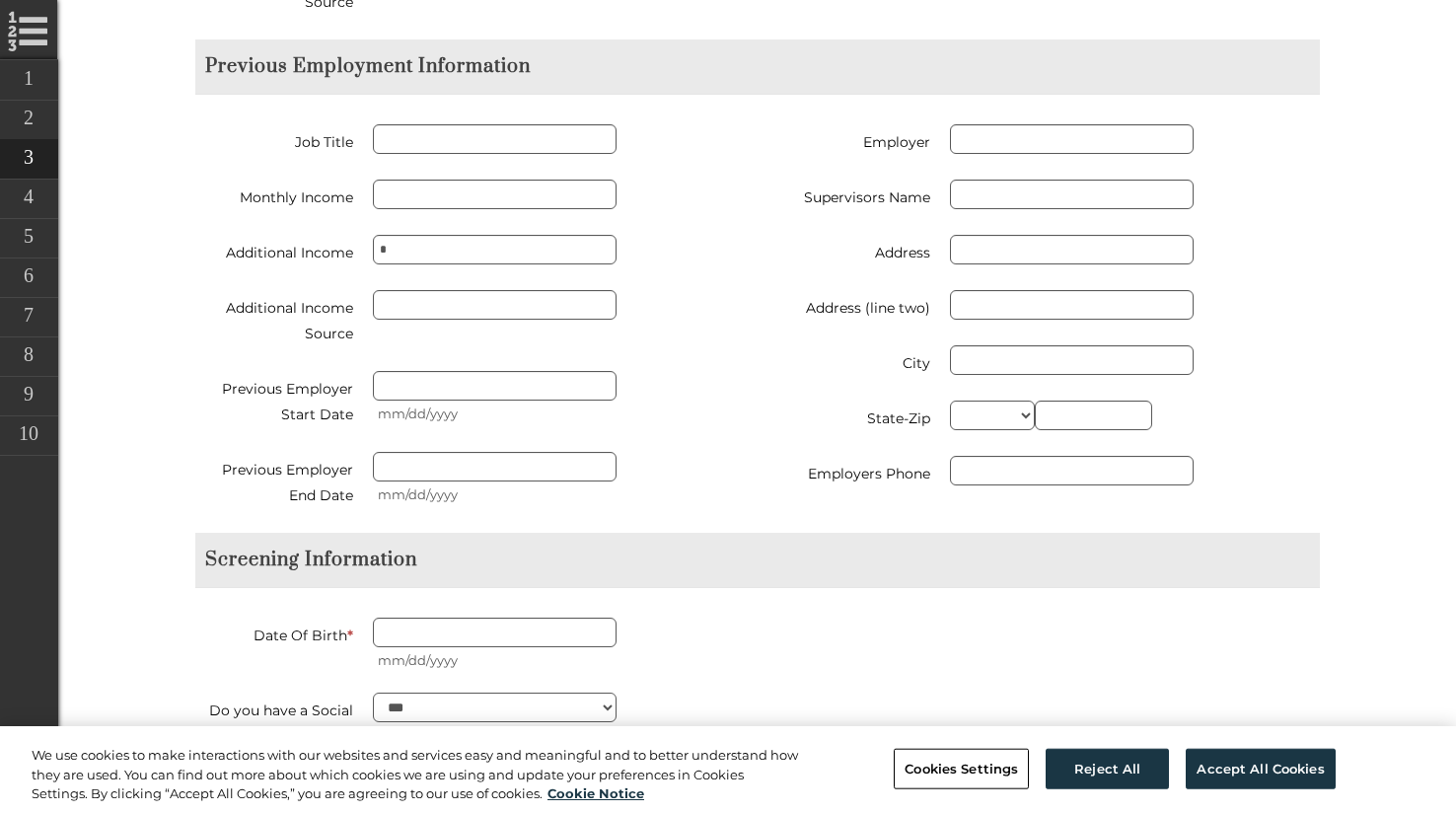 scroll, scrollTop: 2234, scrollLeft: 0, axis: vertical 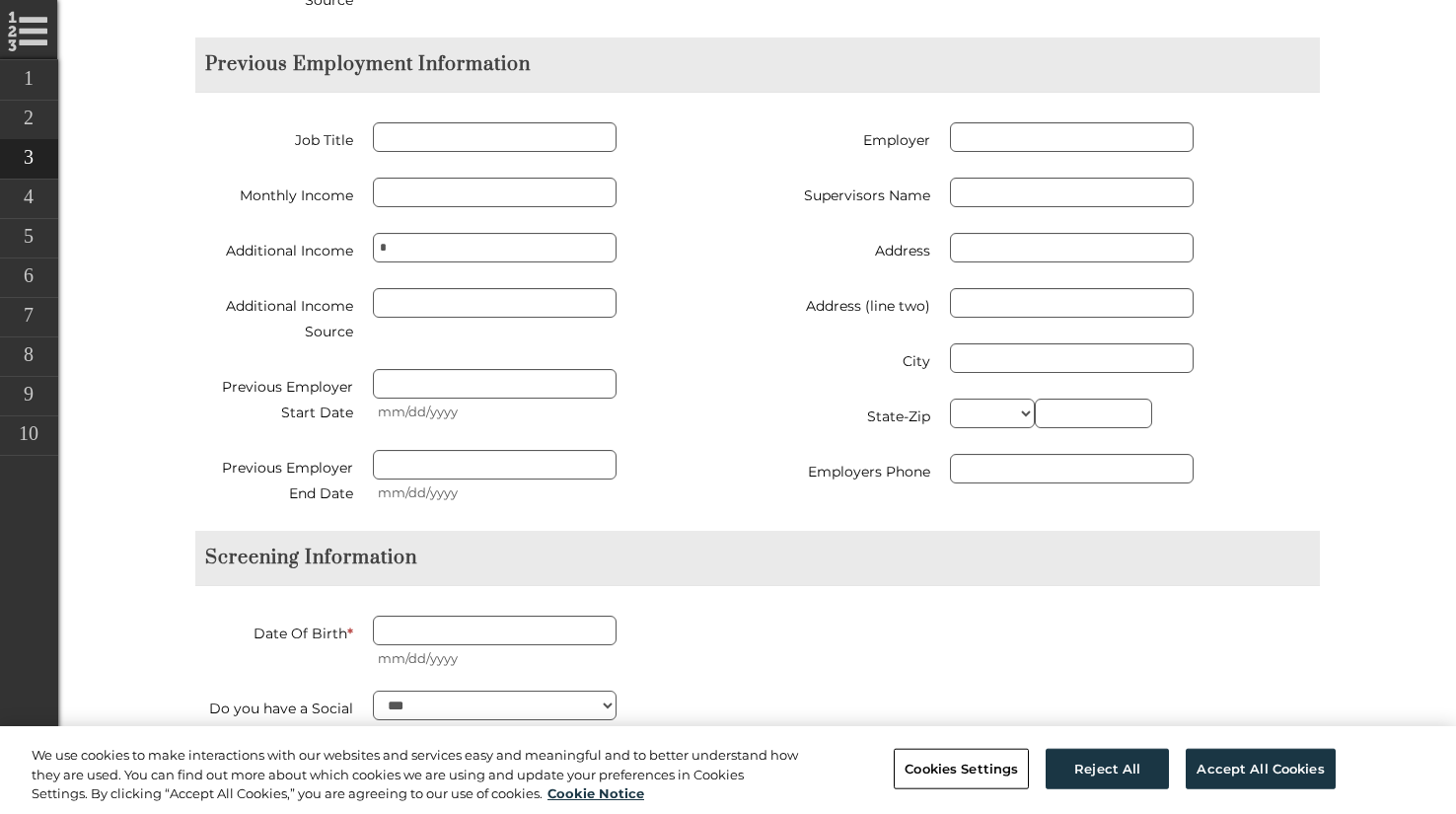 type on "**********" 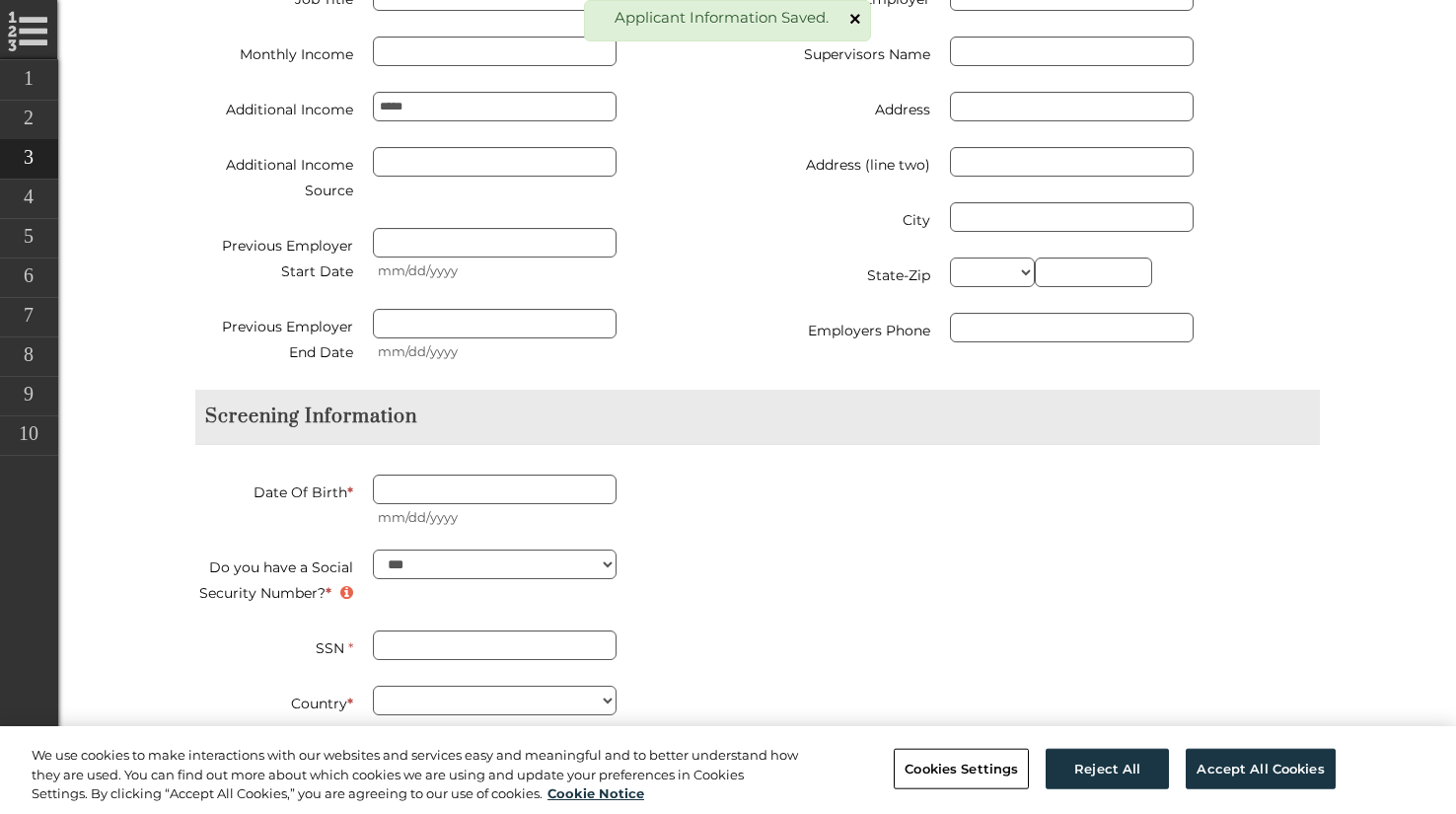 scroll, scrollTop: 2405, scrollLeft: 0, axis: vertical 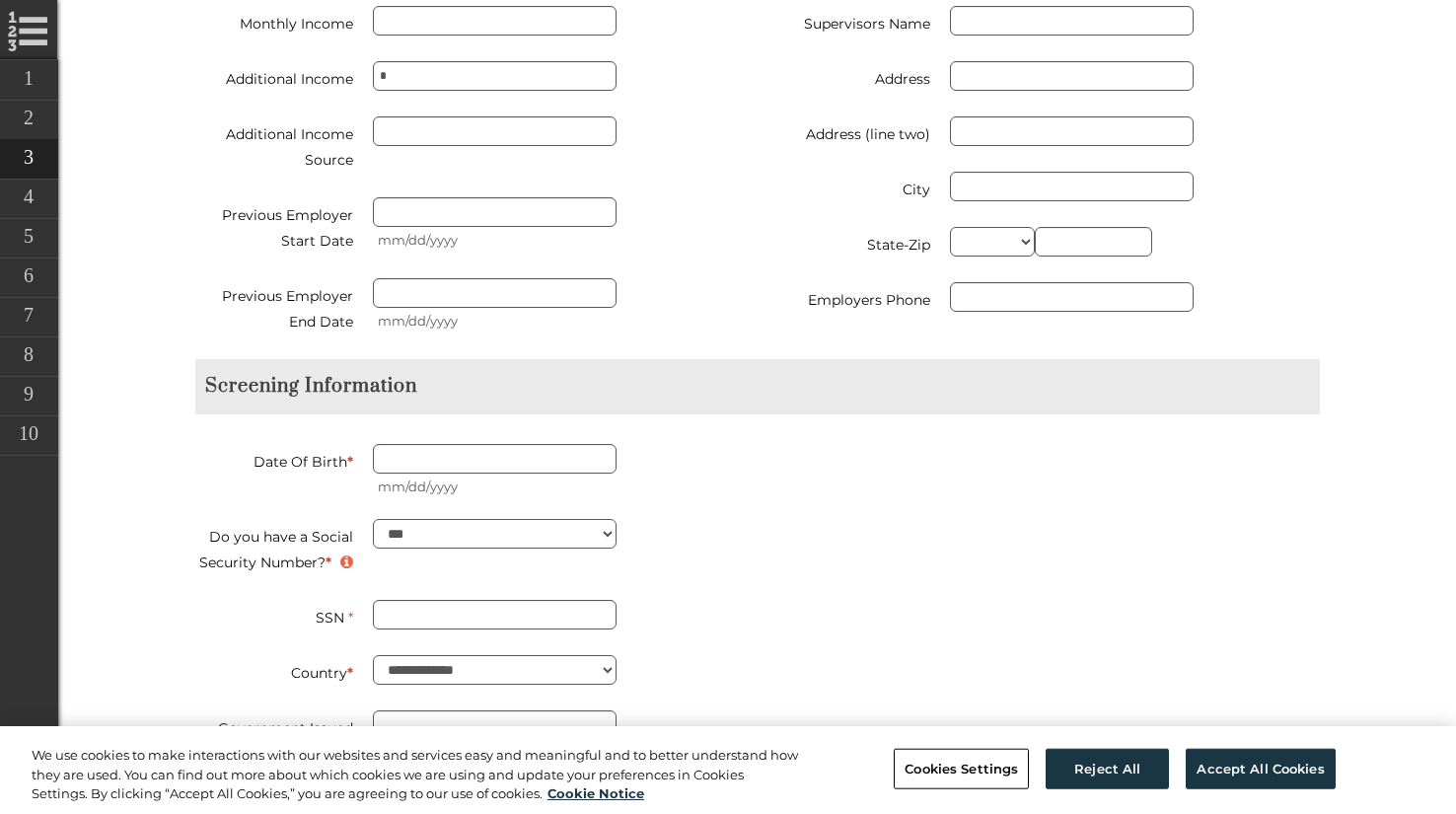 drag, startPoint x: 803, startPoint y: 490, endPoint x: 863, endPoint y: 324, distance: 176.51062 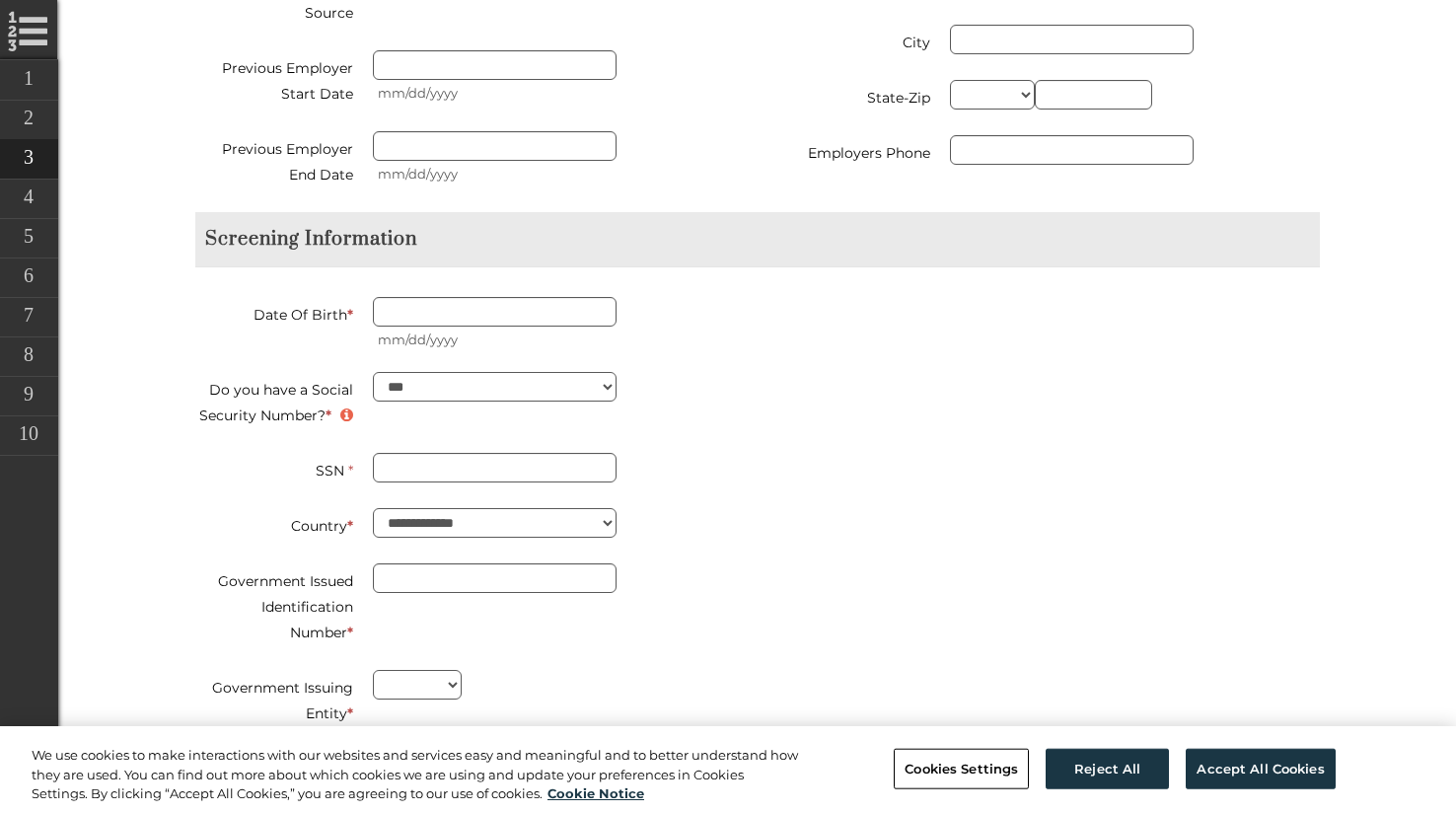 scroll, scrollTop: 2554, scrollLeft: 0, axis: vertical 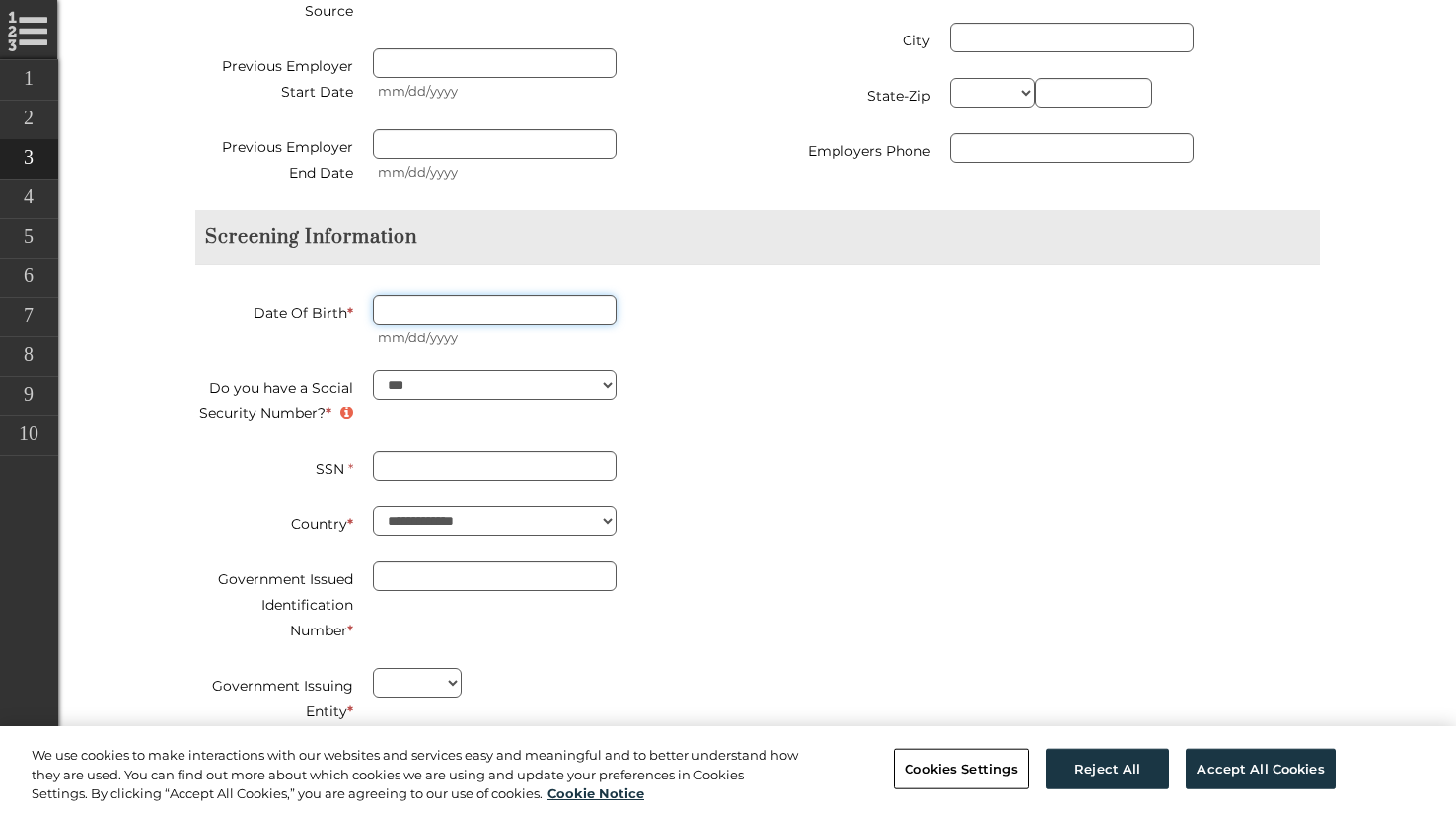 click on "Date Of Birth  *" at bounding box center (494, 310) 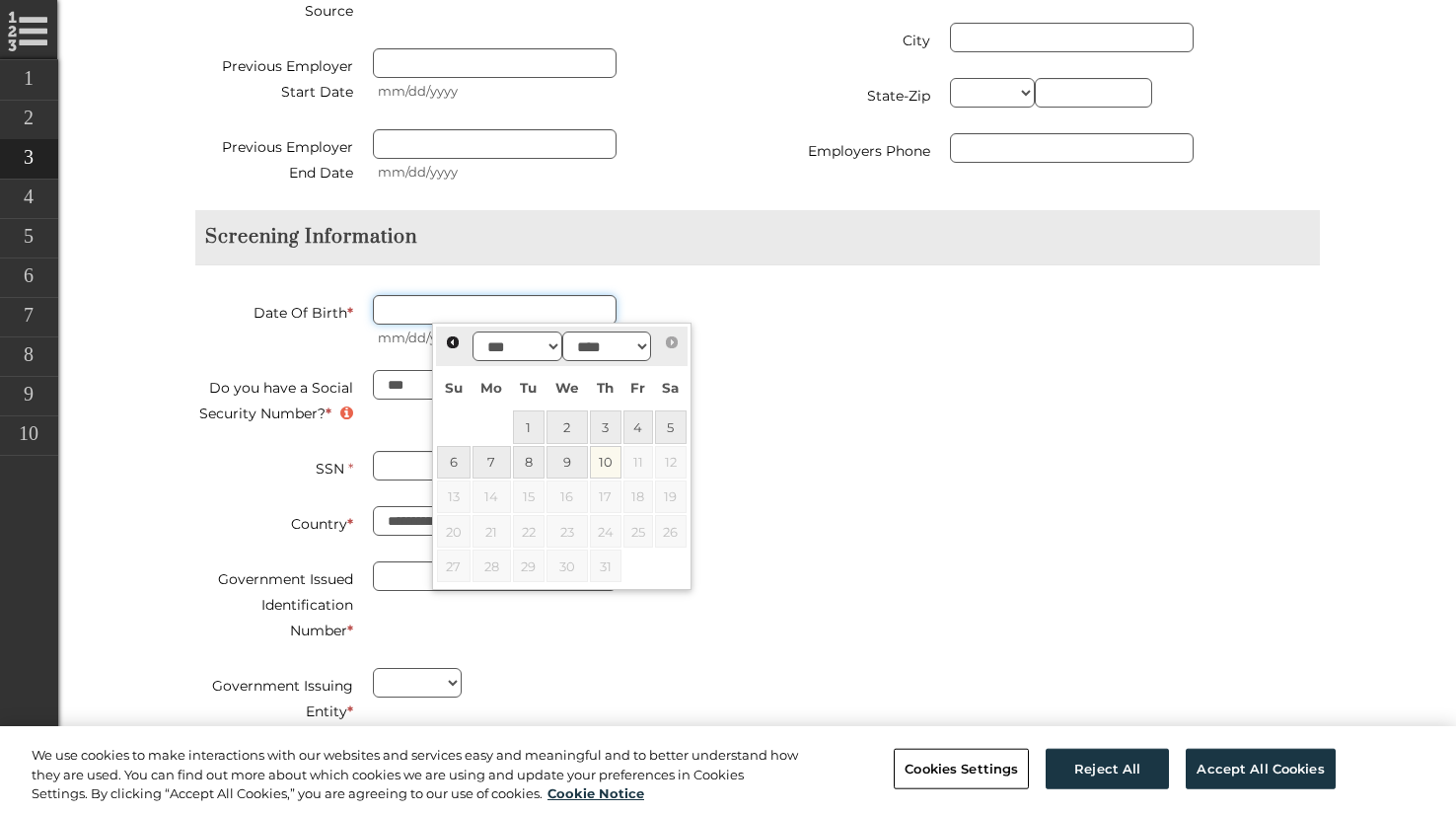 scroll, scrollTop: 2584, scrollLeft: 0, axis: vertical 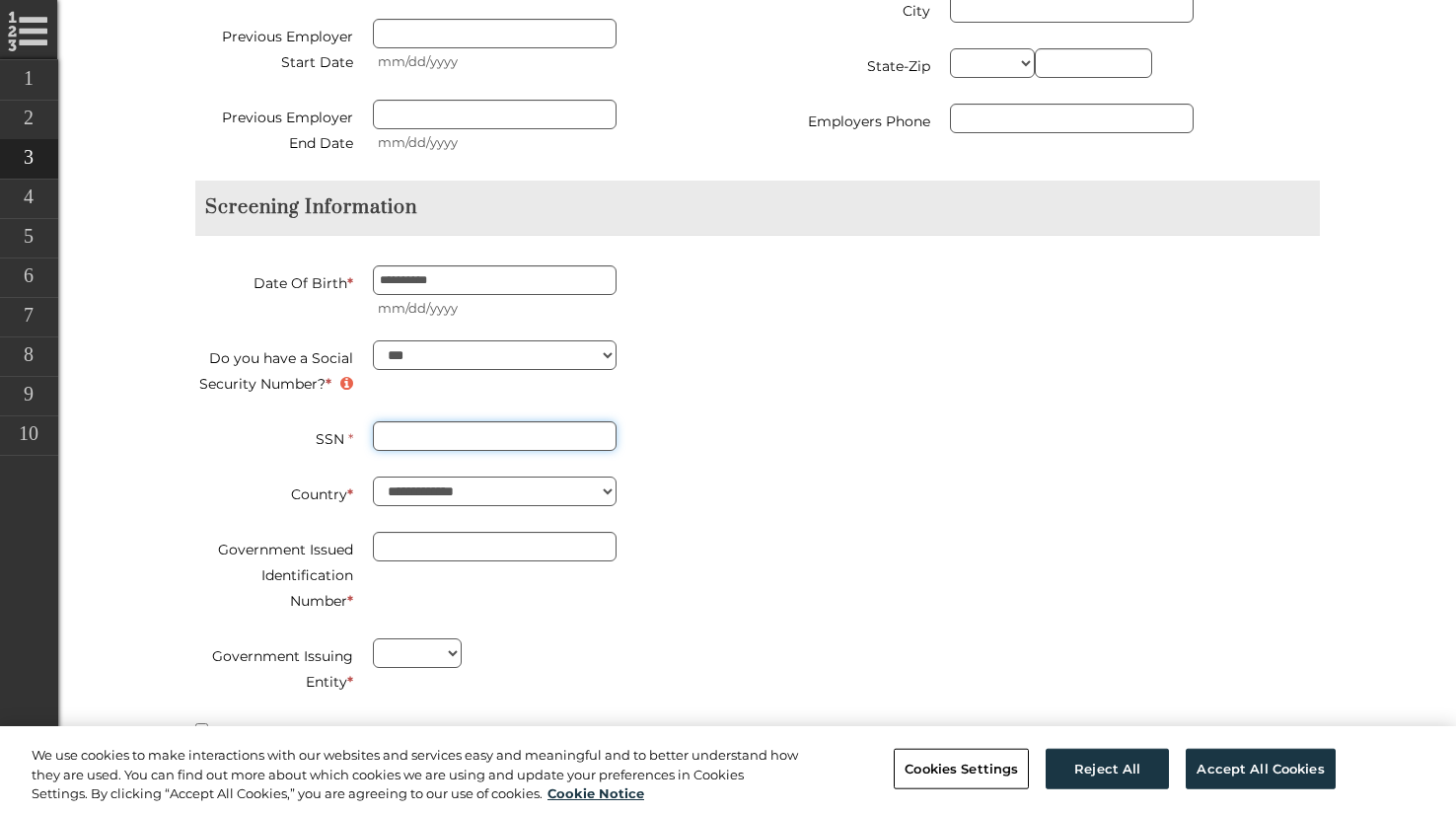 type on "**********" 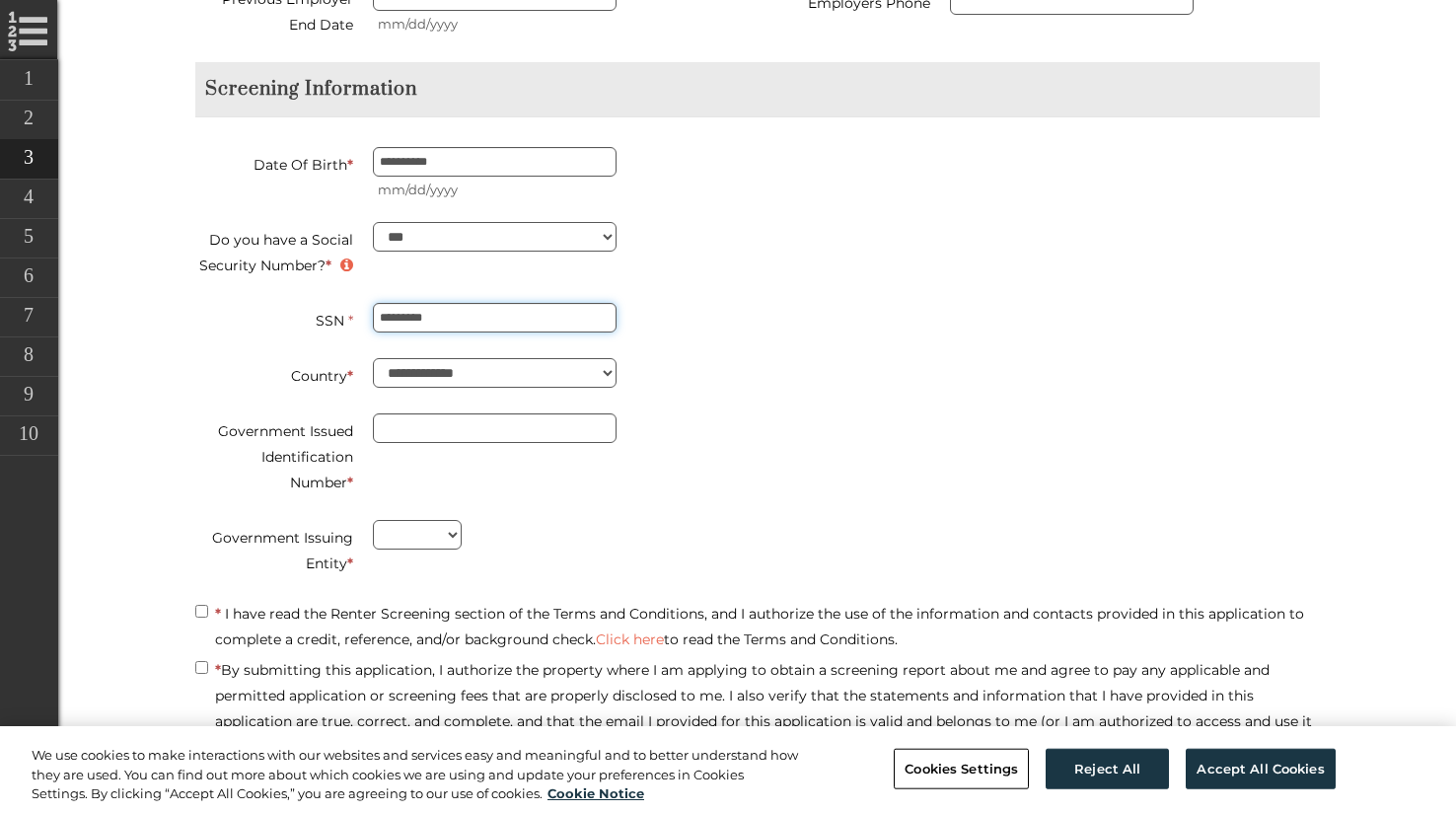 scroll, scrollTop: 2704, scrollLeft: 0, axis: vertical 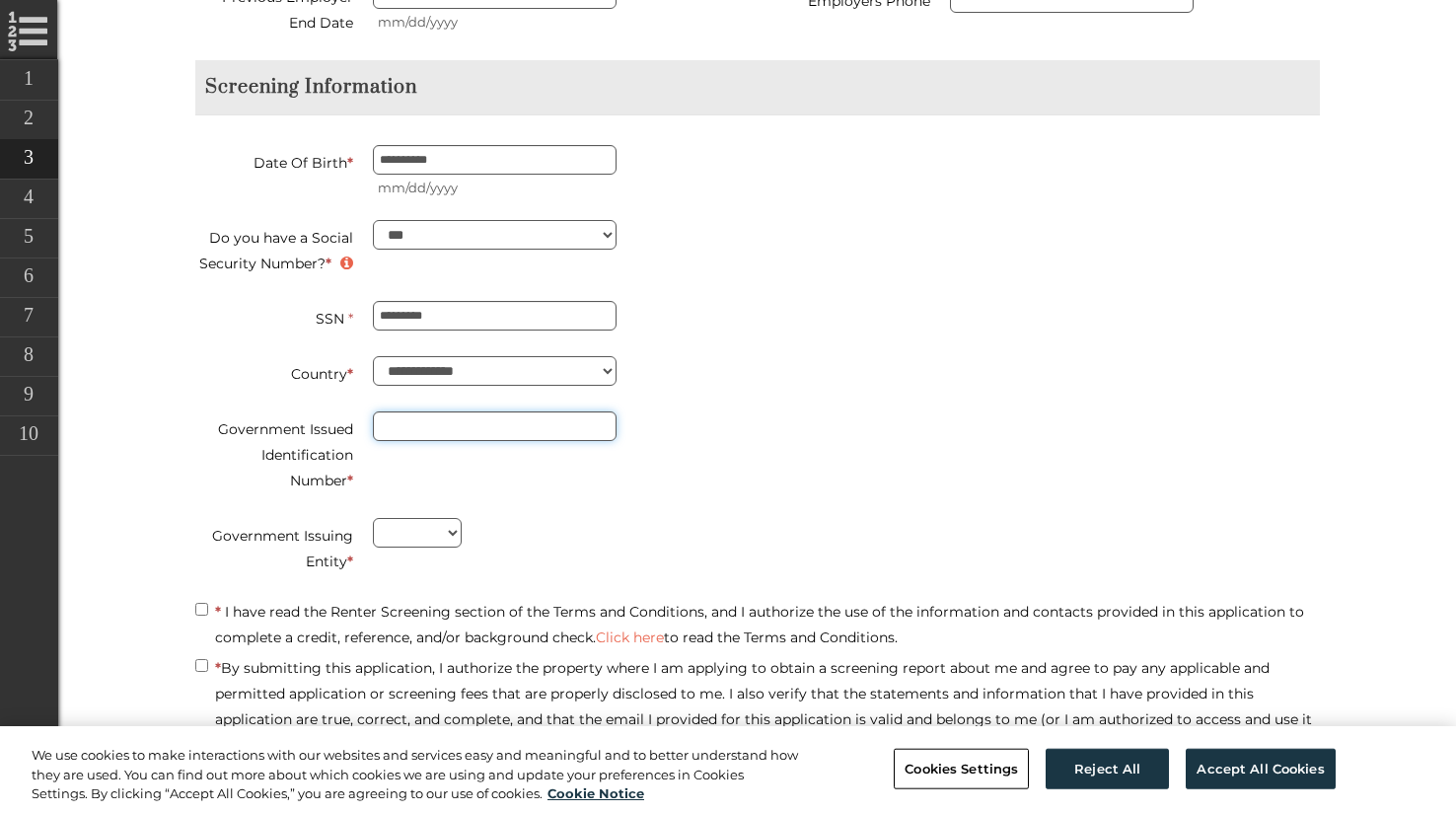 type on "**********" 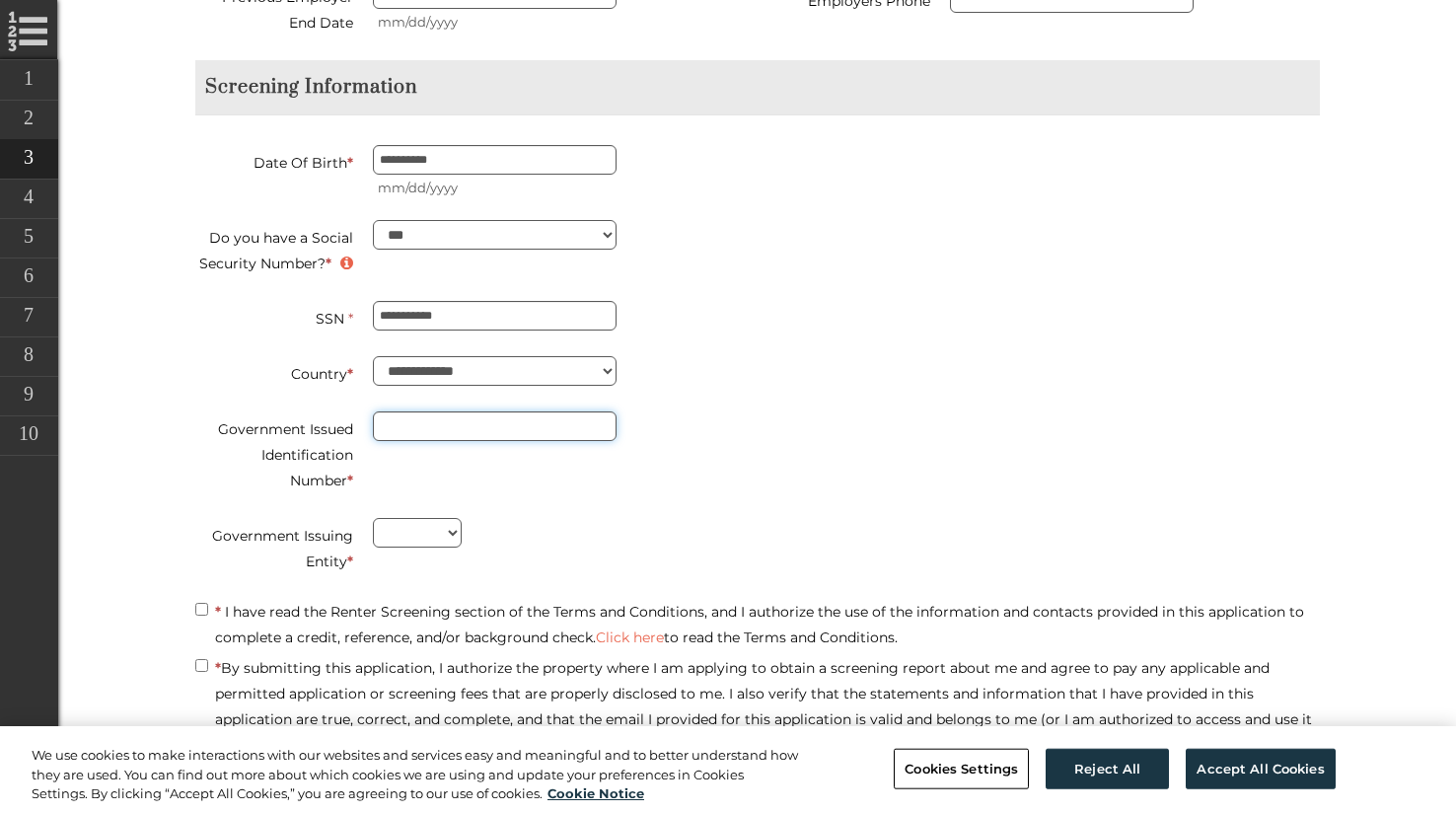 click on "Government Issued Identification Number  *" at bounding box center (494, 426) 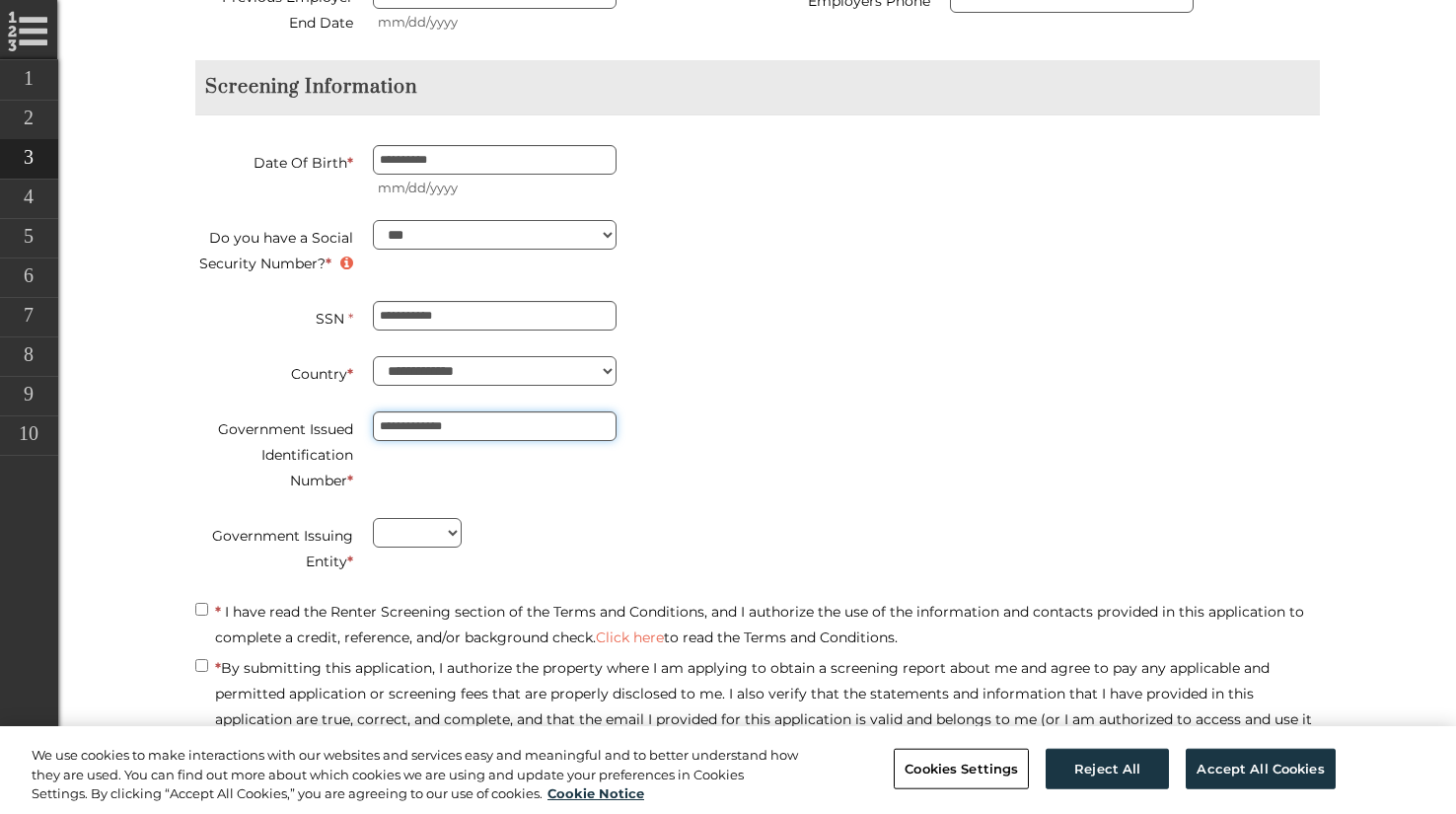 type on "**********" 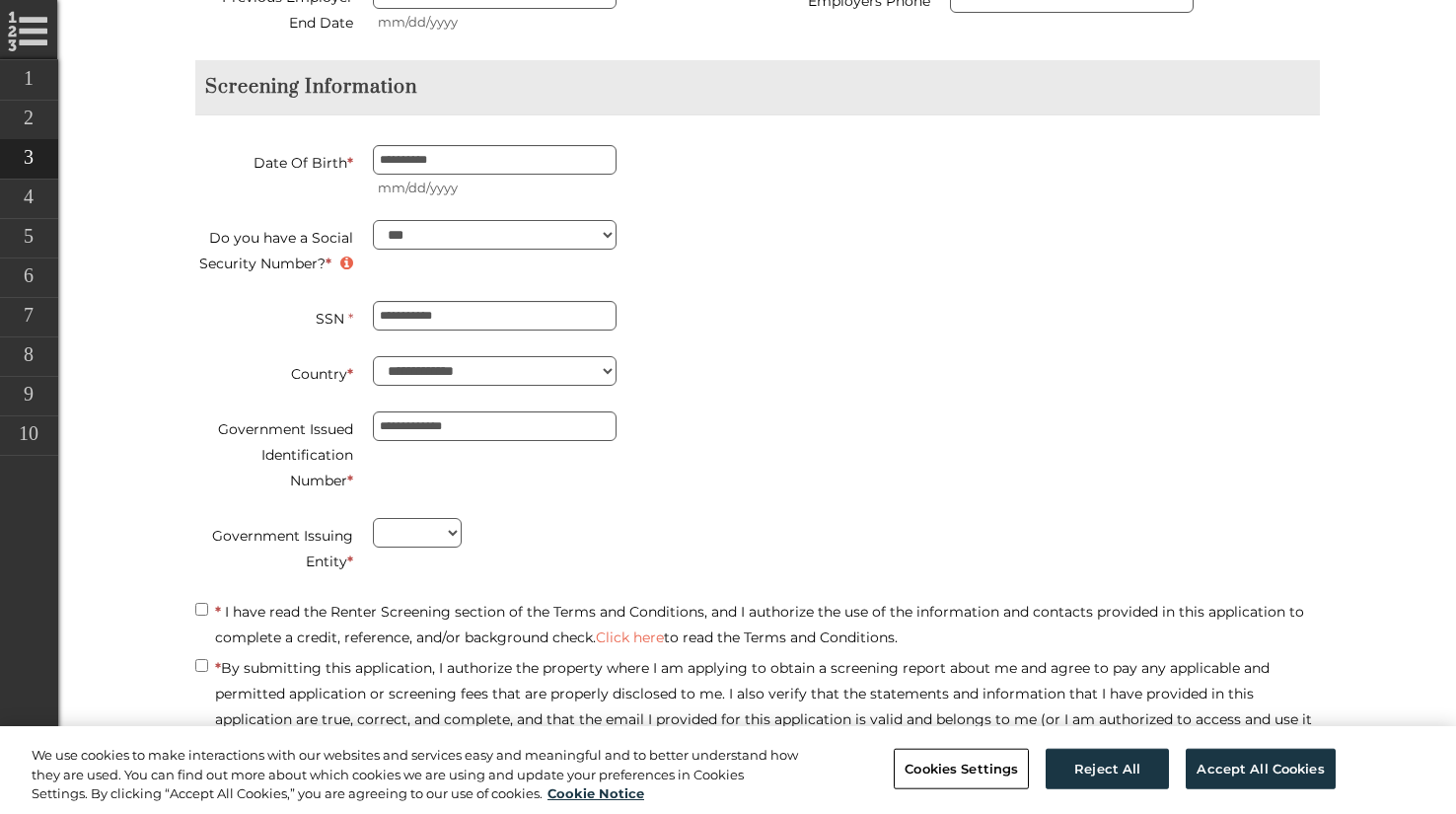 click on "Government Issuing Entity  *
** ** ** ** ** ** ** ** ** ** ** ** ** ** ** ** ** ** ** ** ** ** ** ** ** ** ** ** ** ** ** ** ** ** ** ** ** ** ** ** ** ** ** ** ** ** ** ** ** ** ** ** ** ** ** ** ** ** ** ** **" at bounding box center [469, 549] 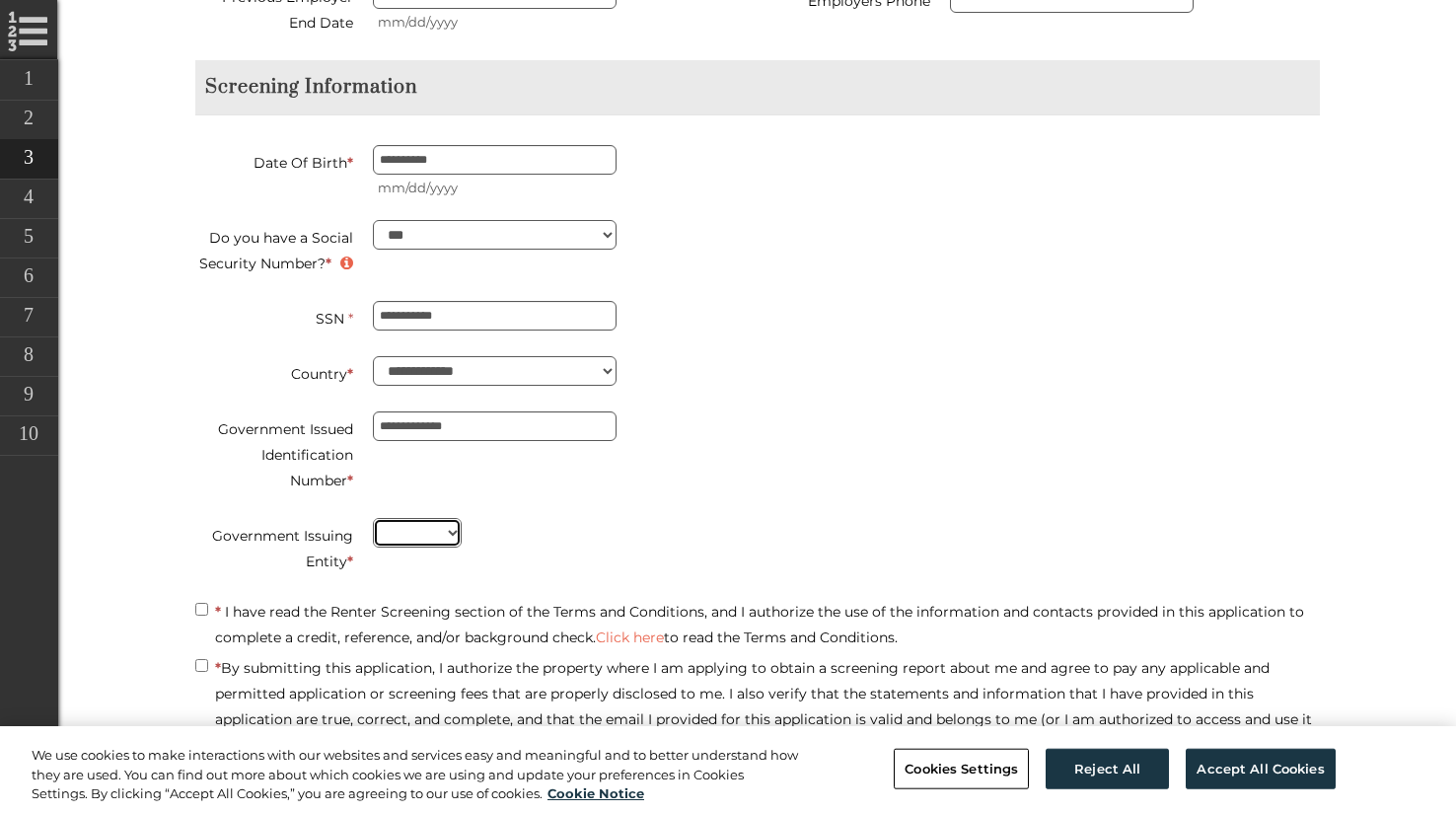 click on "** ** ** ** ** ** ** ** ** ** ** ** ** ** ** ** ** ** ** ** ** ** ** ** ** ** ** ** ** ** ** ** ** ** ** ** ** ** ** ** ** ** ** ** ** ** ** ** ** ** ** ** ** ** ** ** ** ** ** ** **" at bounding box center (417, 533) 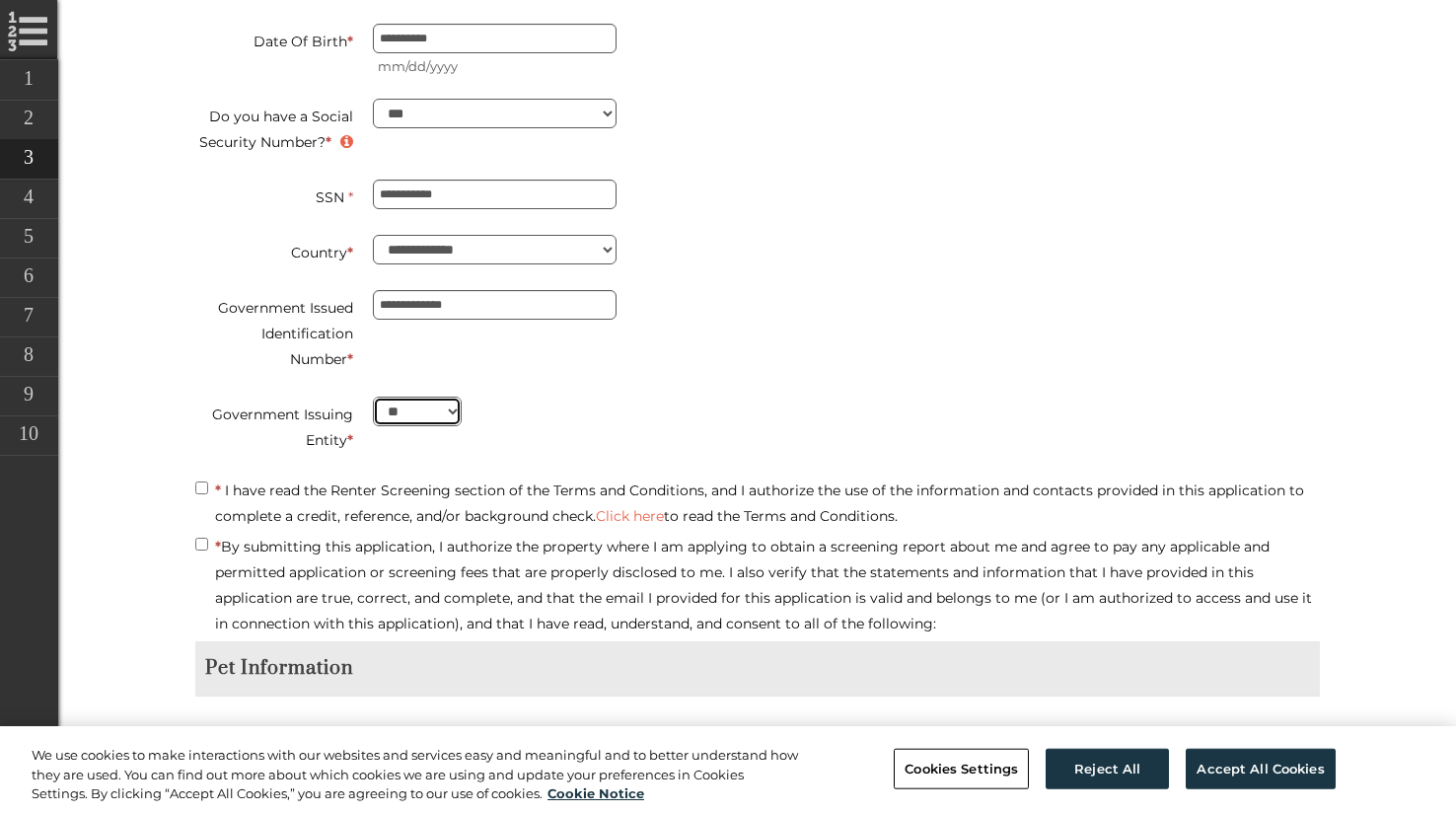 scroll, scrollTop: 2833, scrollLeft: 0, axis: vertical 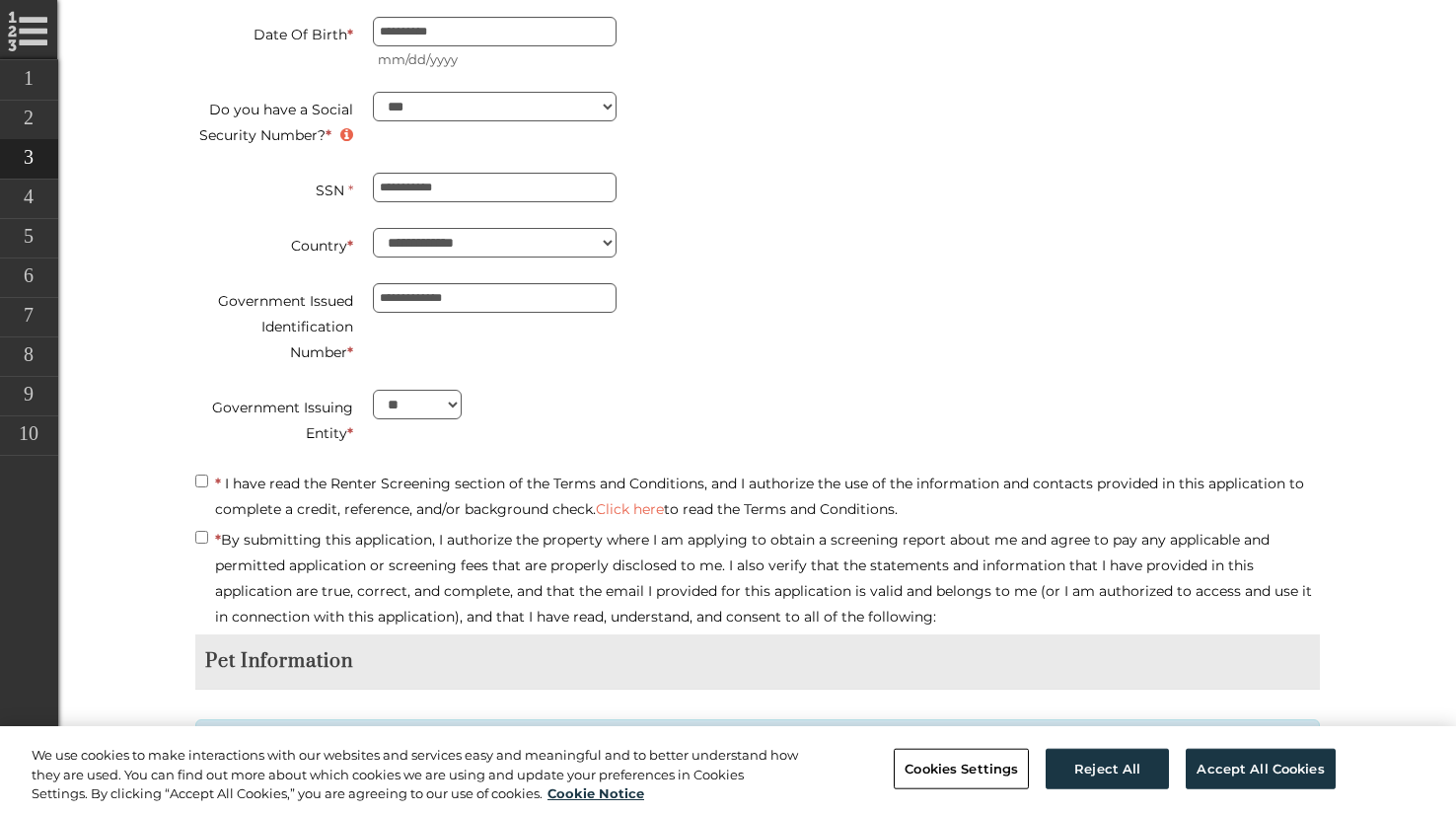 click on "*   I have read the Renter Screening section of the Terms and Conditions, and I authorize the use of the information and contacts provided in this application to complete a credit, reference, and/or background check.   Click here  to read the Terms and Conditions." at bounding box center [758, 496] 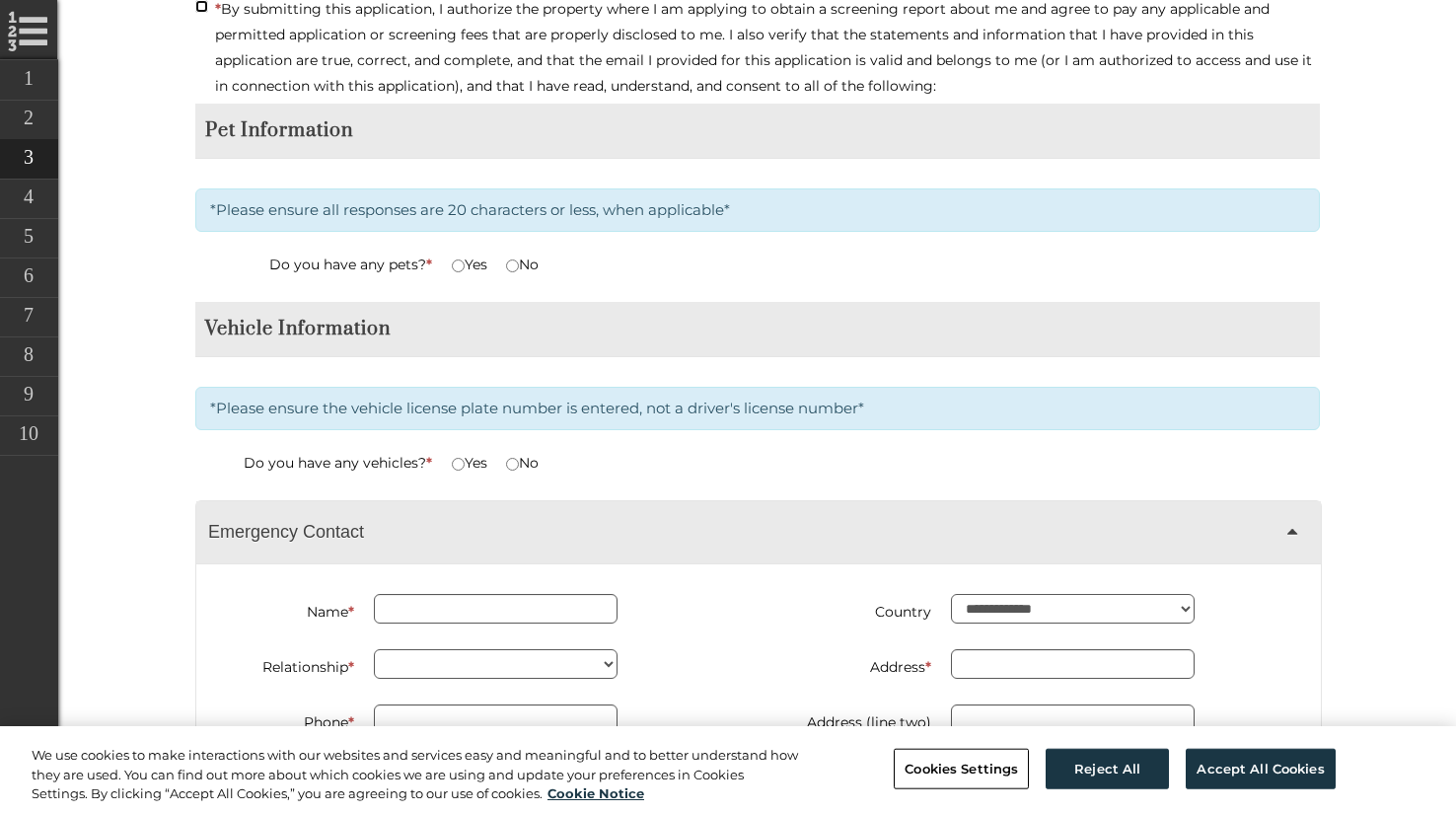 scroll, scrollTop: 3366, scrollLeft: 0, axis: vertical 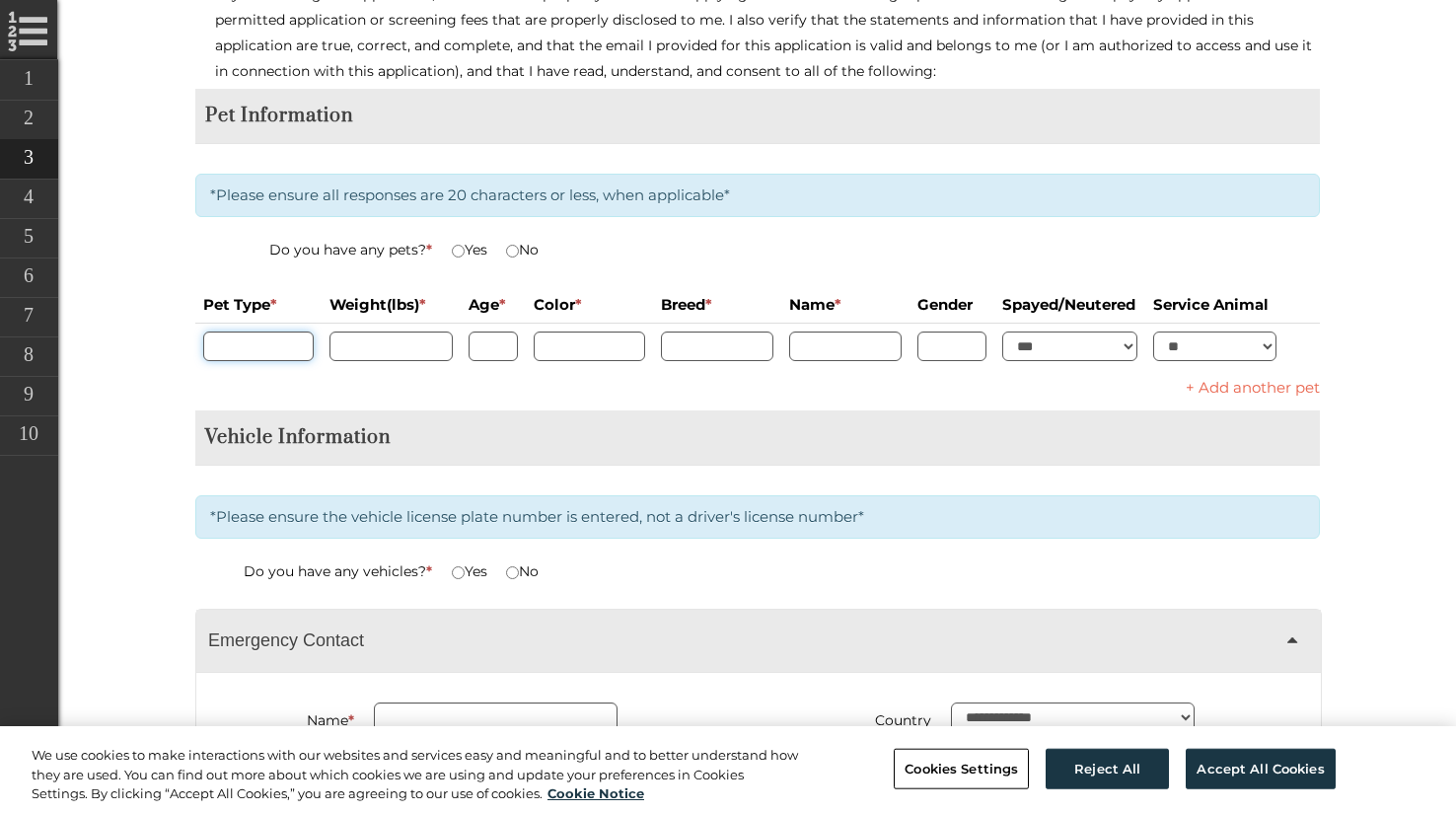 click at bounding box center (258, 346) 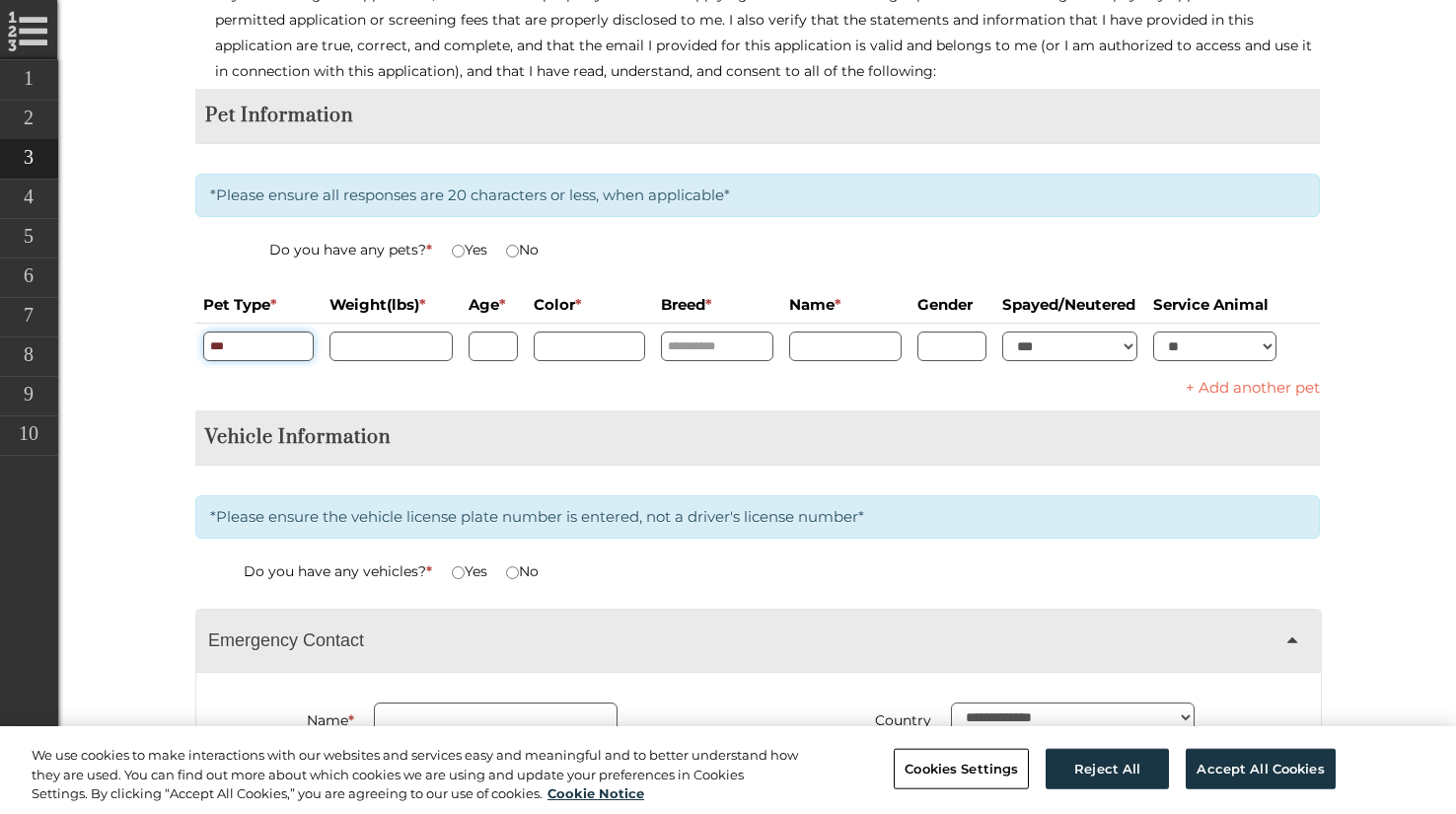 type on "***" 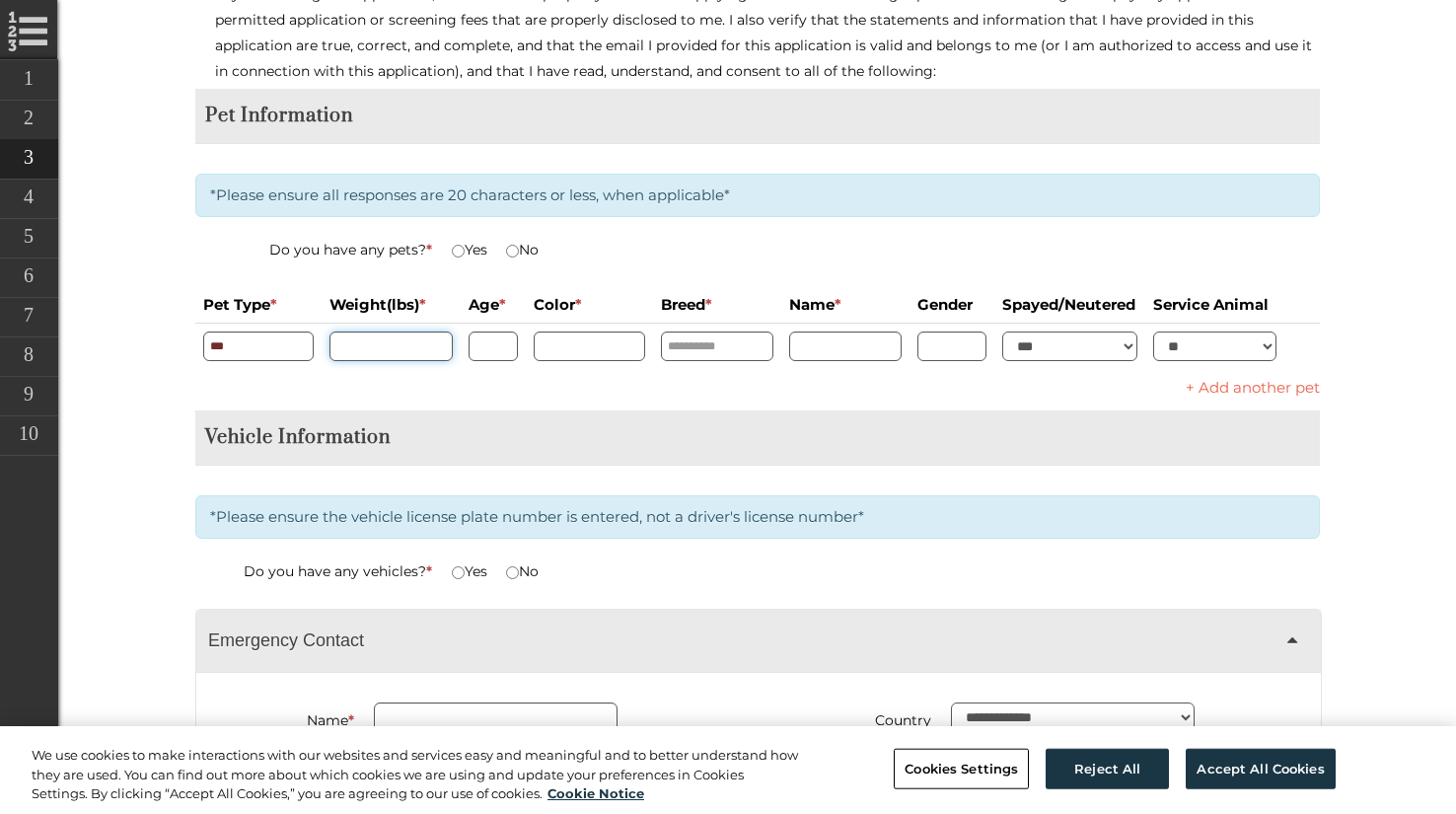 click at bounding box center [391, 346] 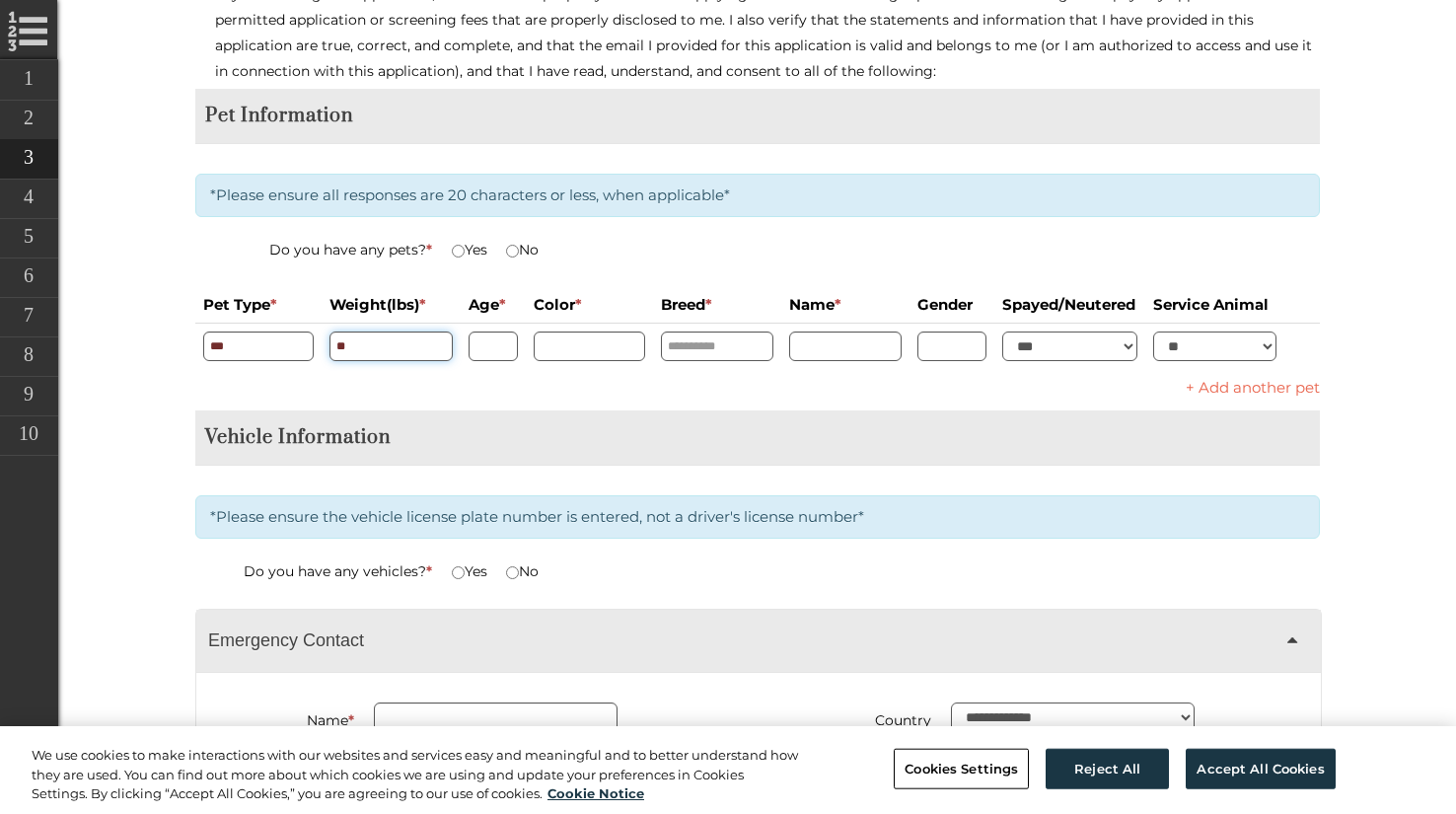 type on "**" 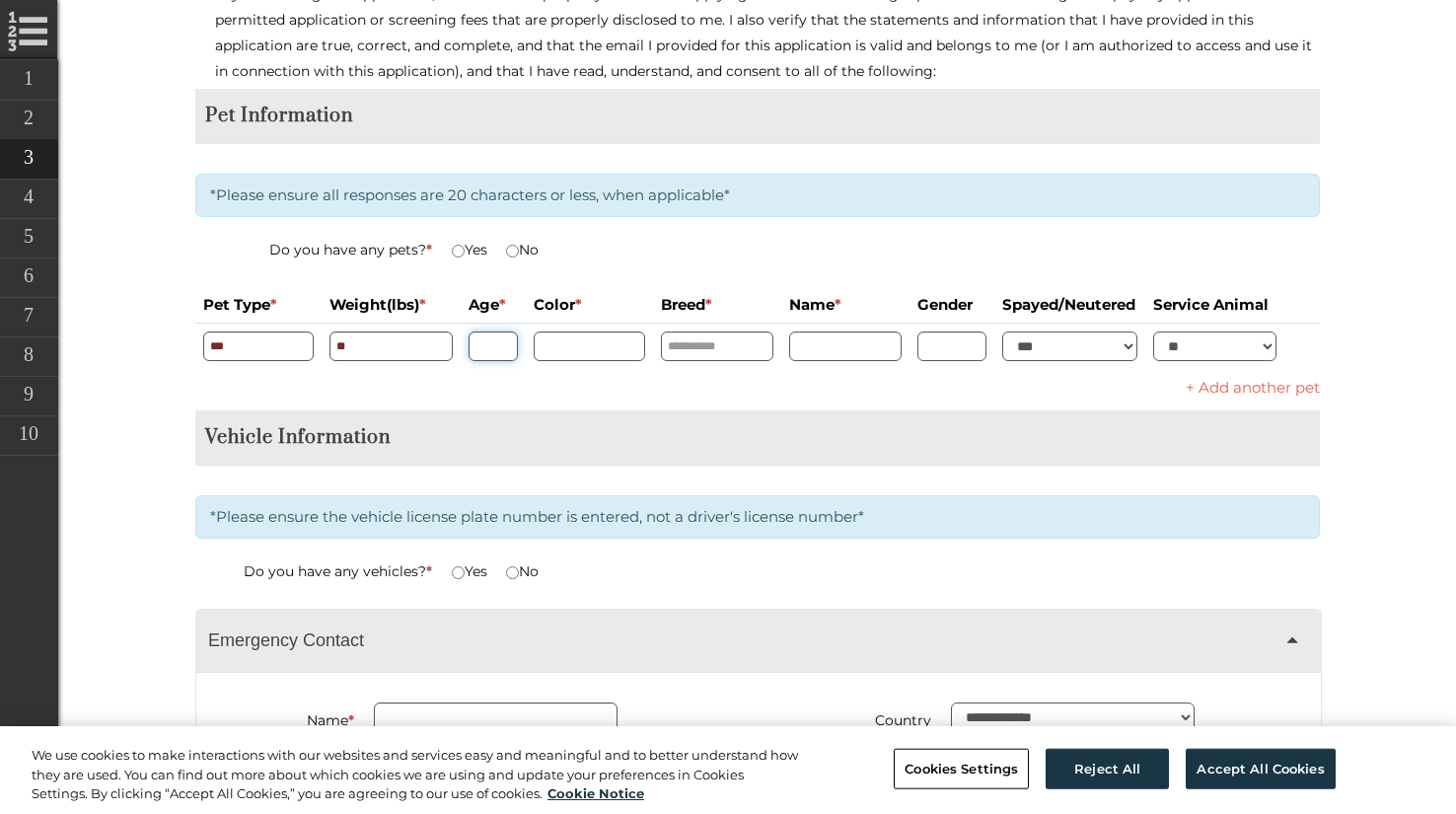 click at bounding box center [493, 346] 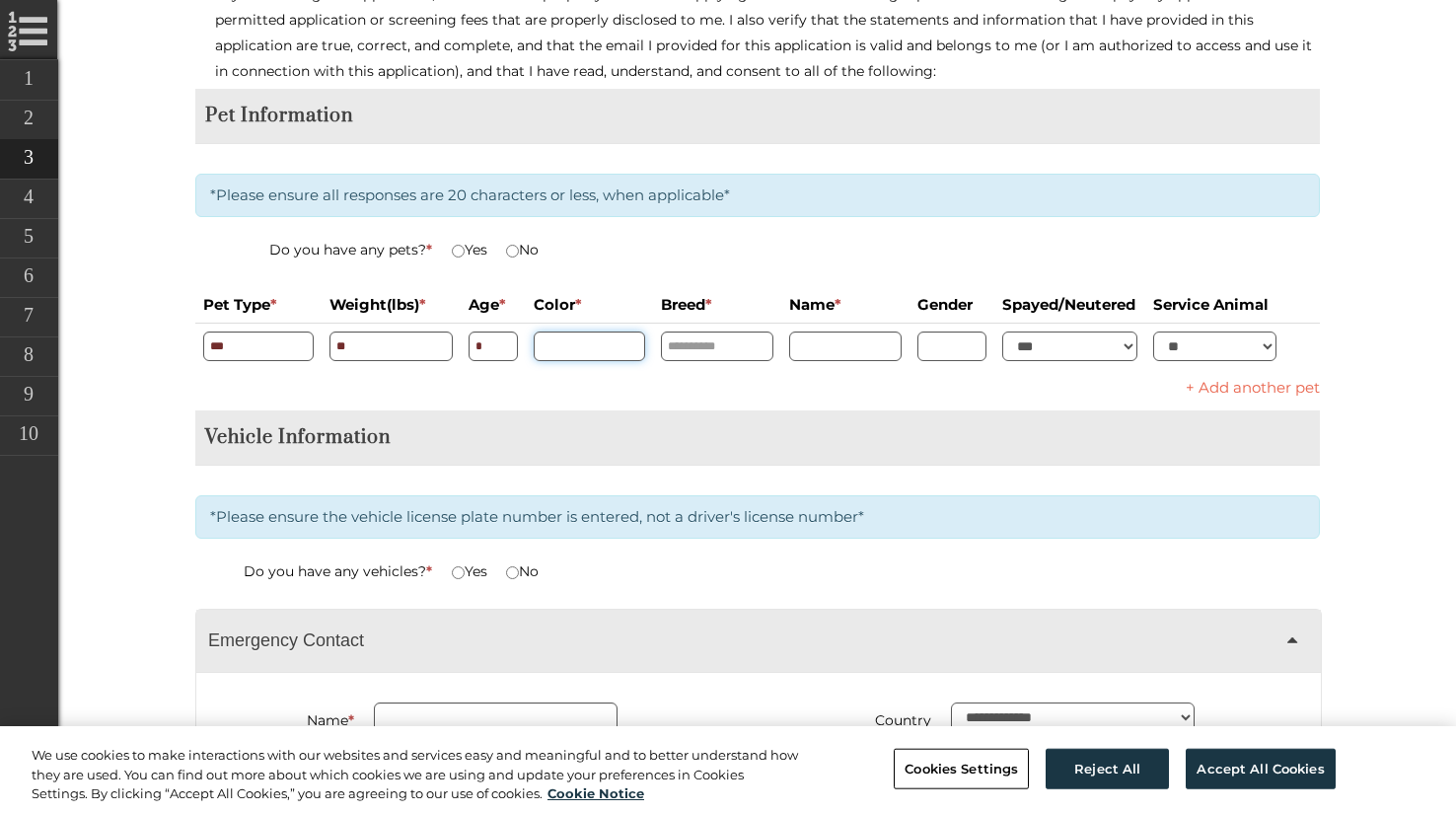 click at bounding box center [589, 346] 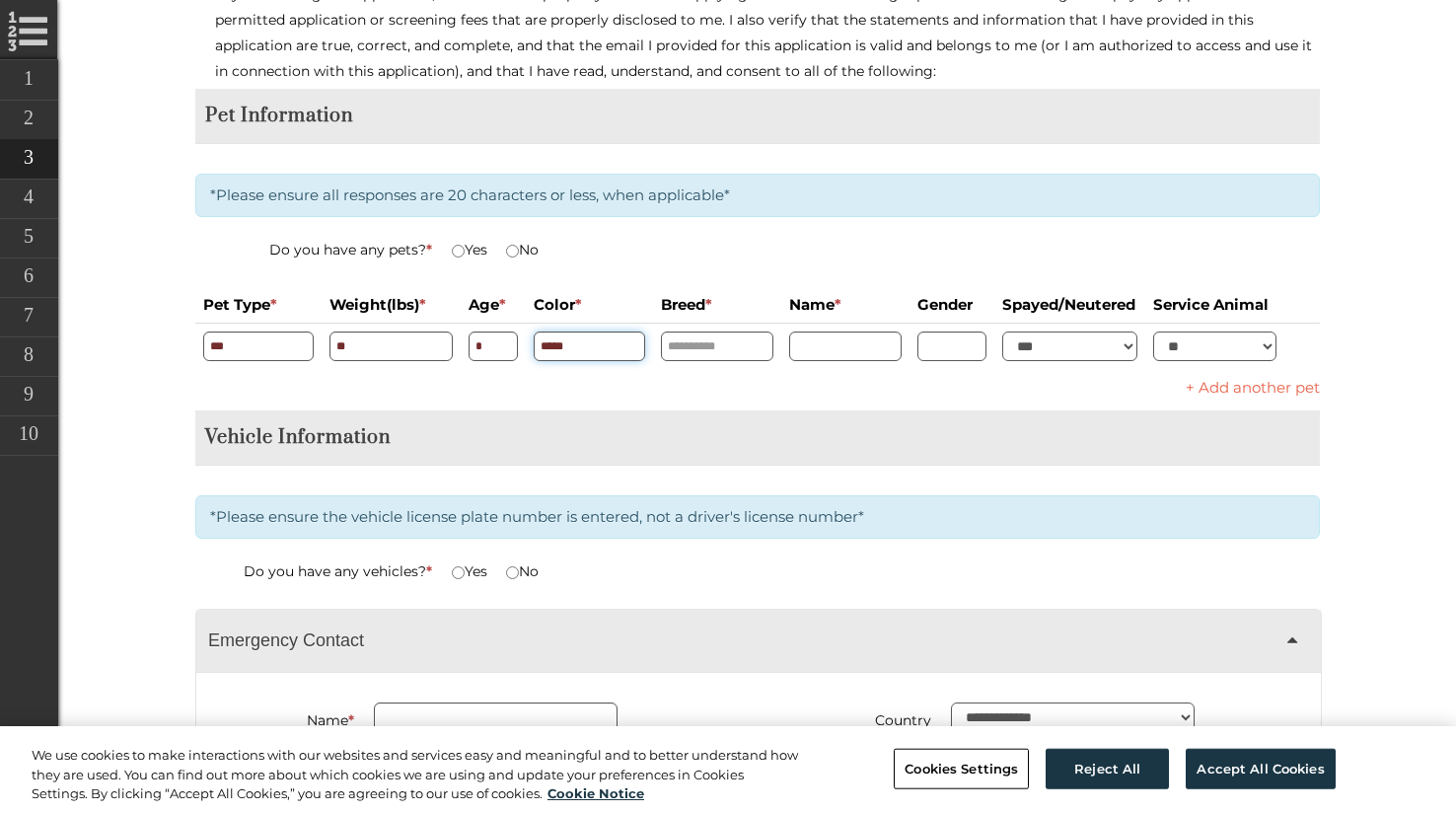 type on "*****" 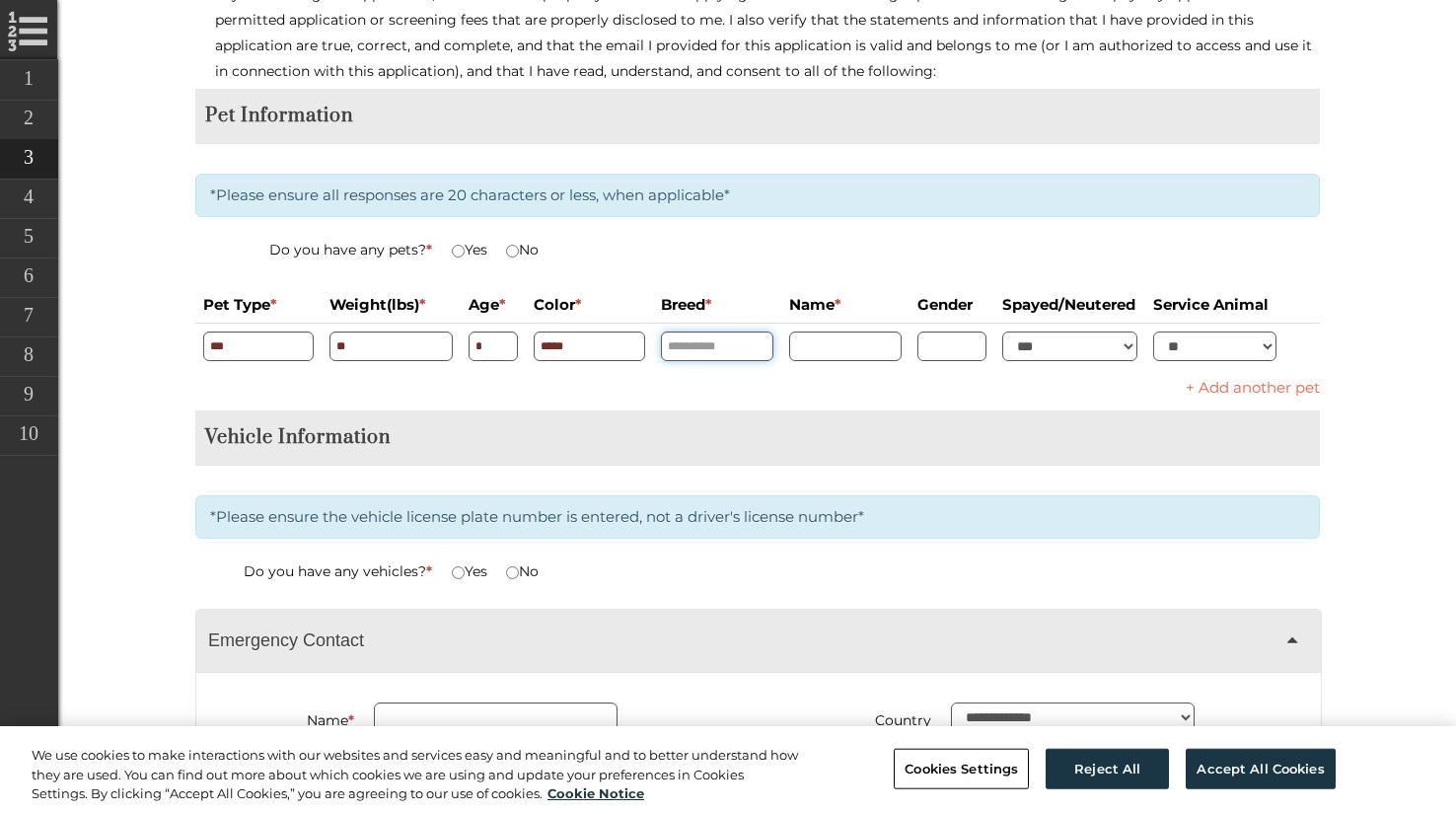 click at bounding box center [717, 346] 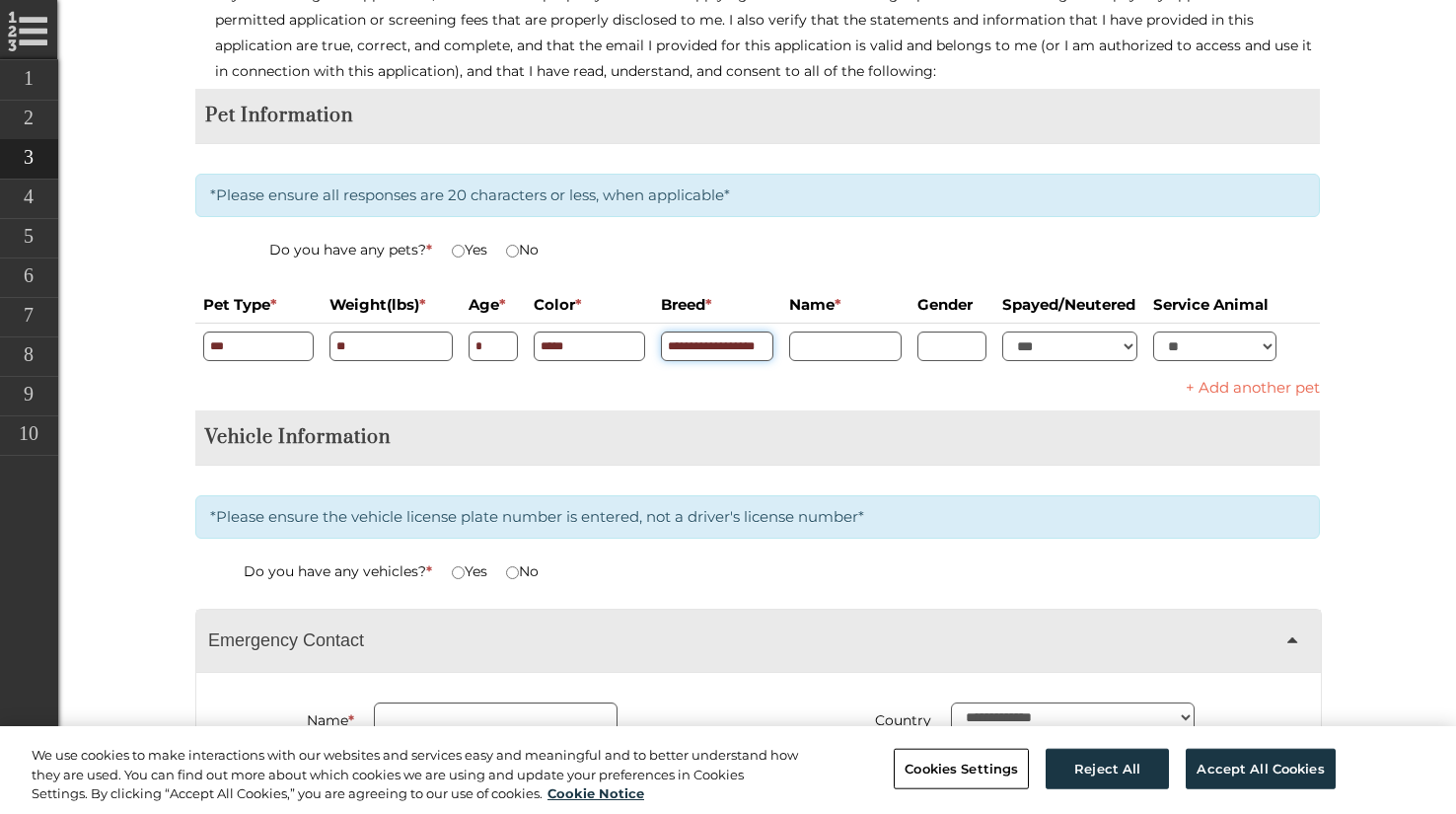 scroll, scrollTop: 0, scrollLeft: 2, axis: horizontal 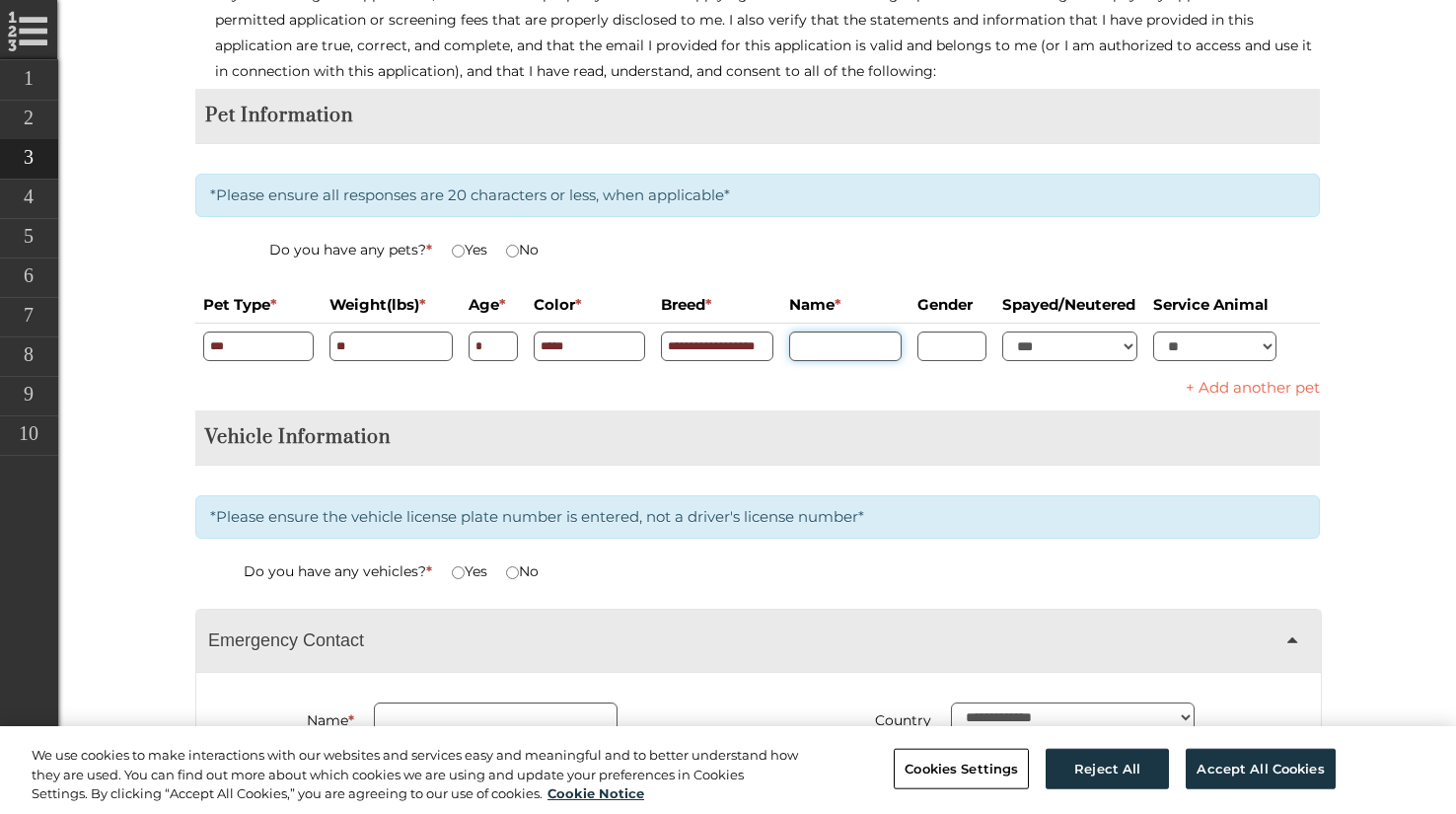 click at bounding box center (845, 346) 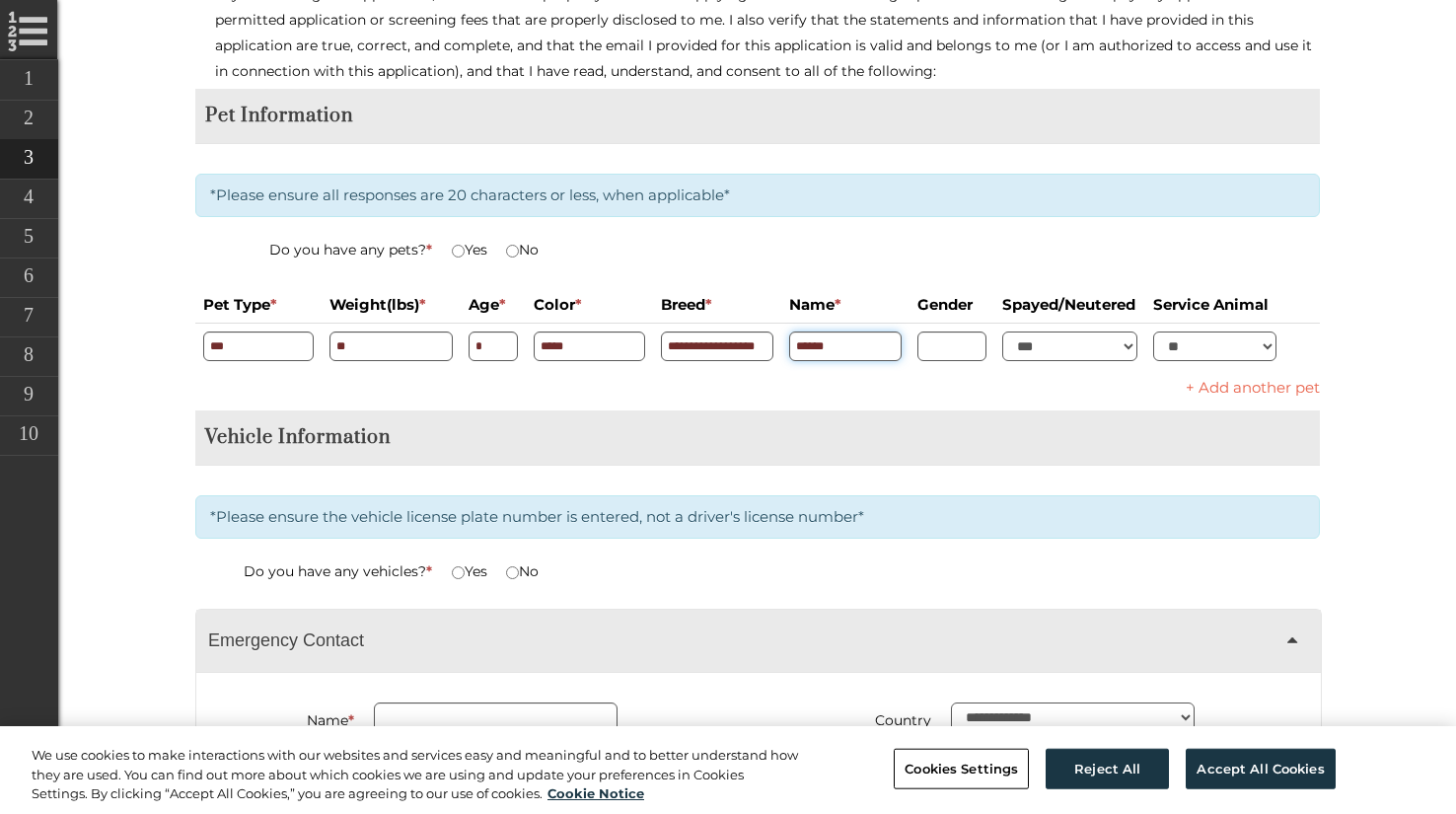type on "******" 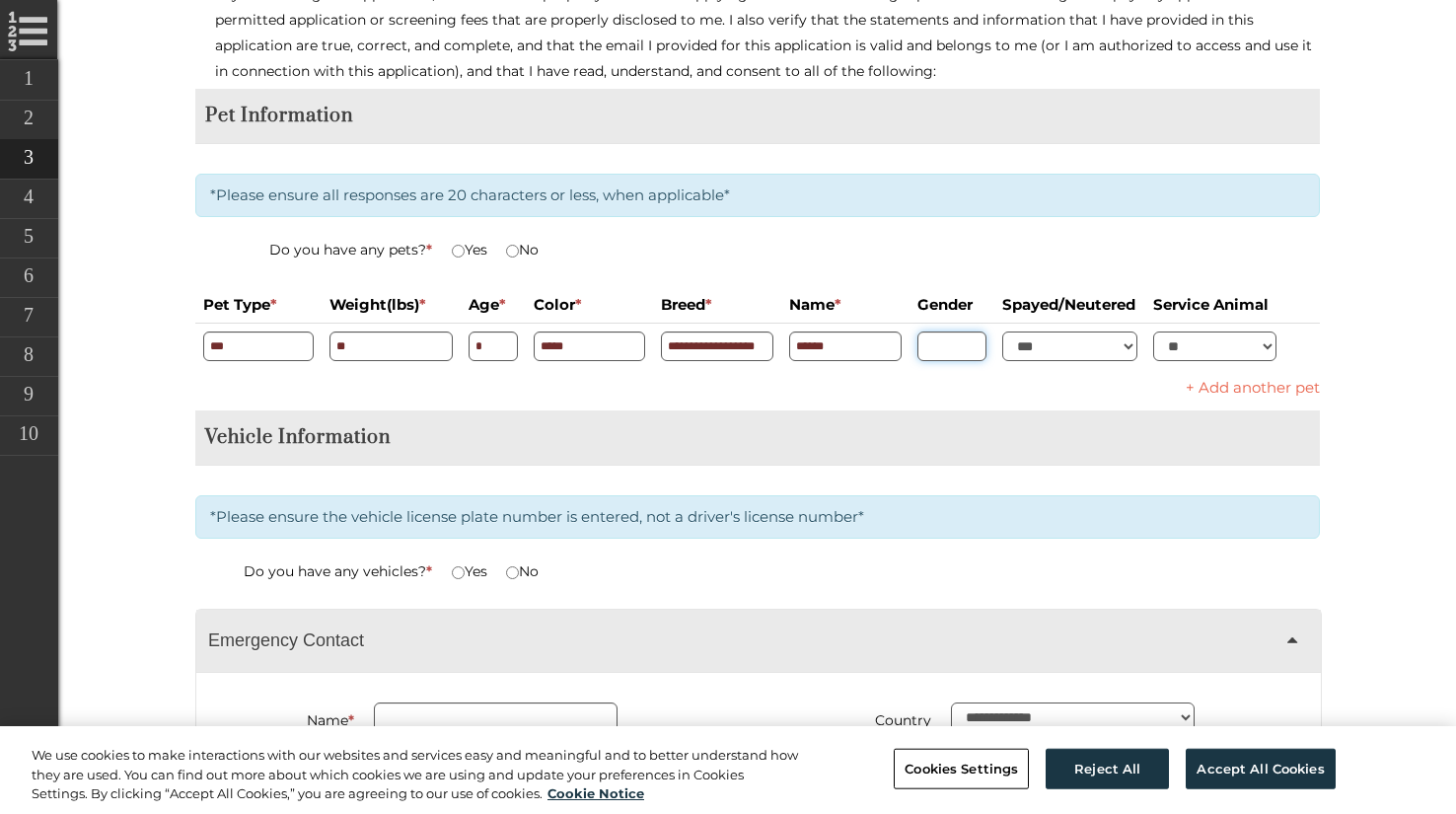 click at bounding box center (952, 346) 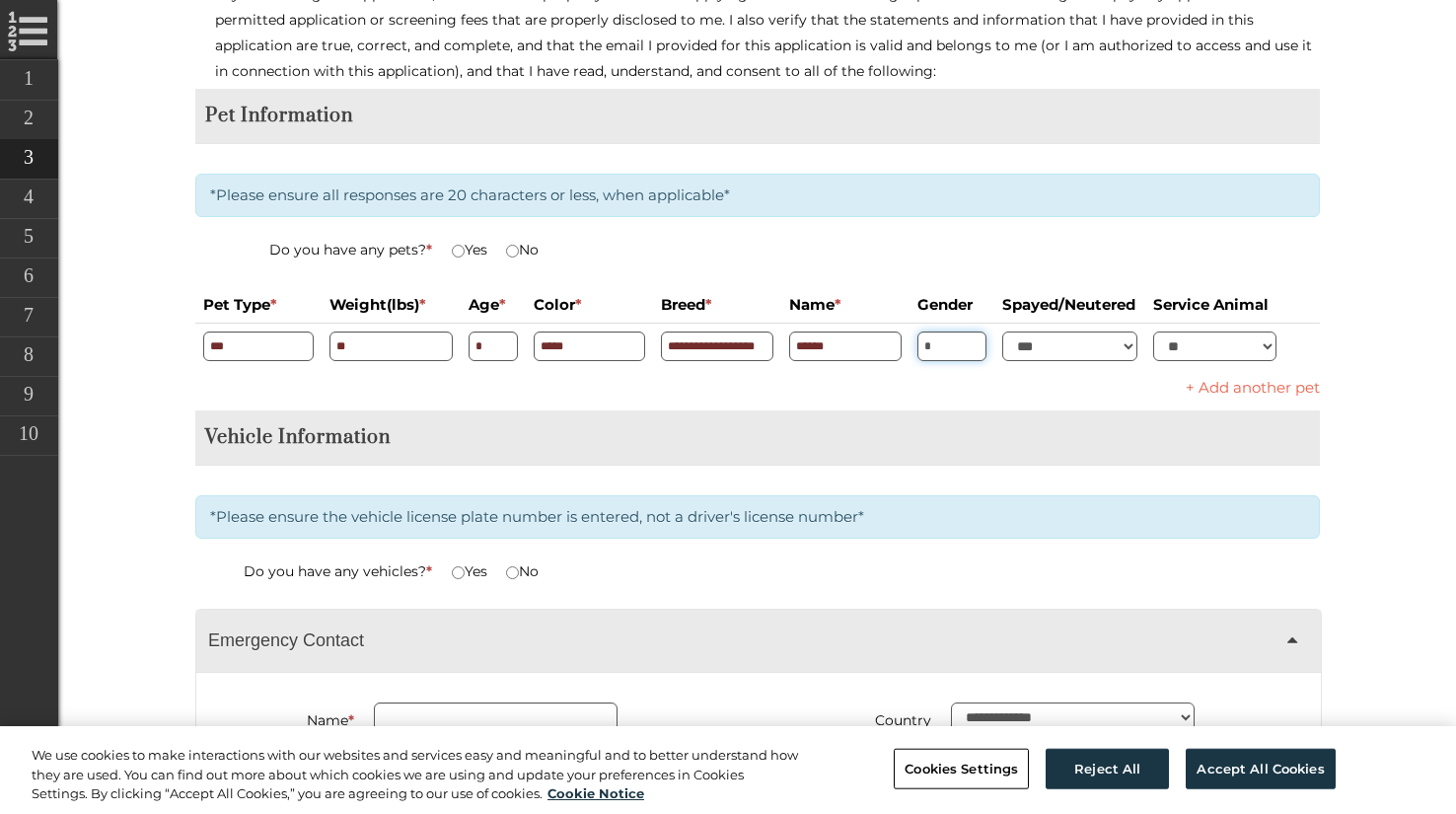 type on "*" 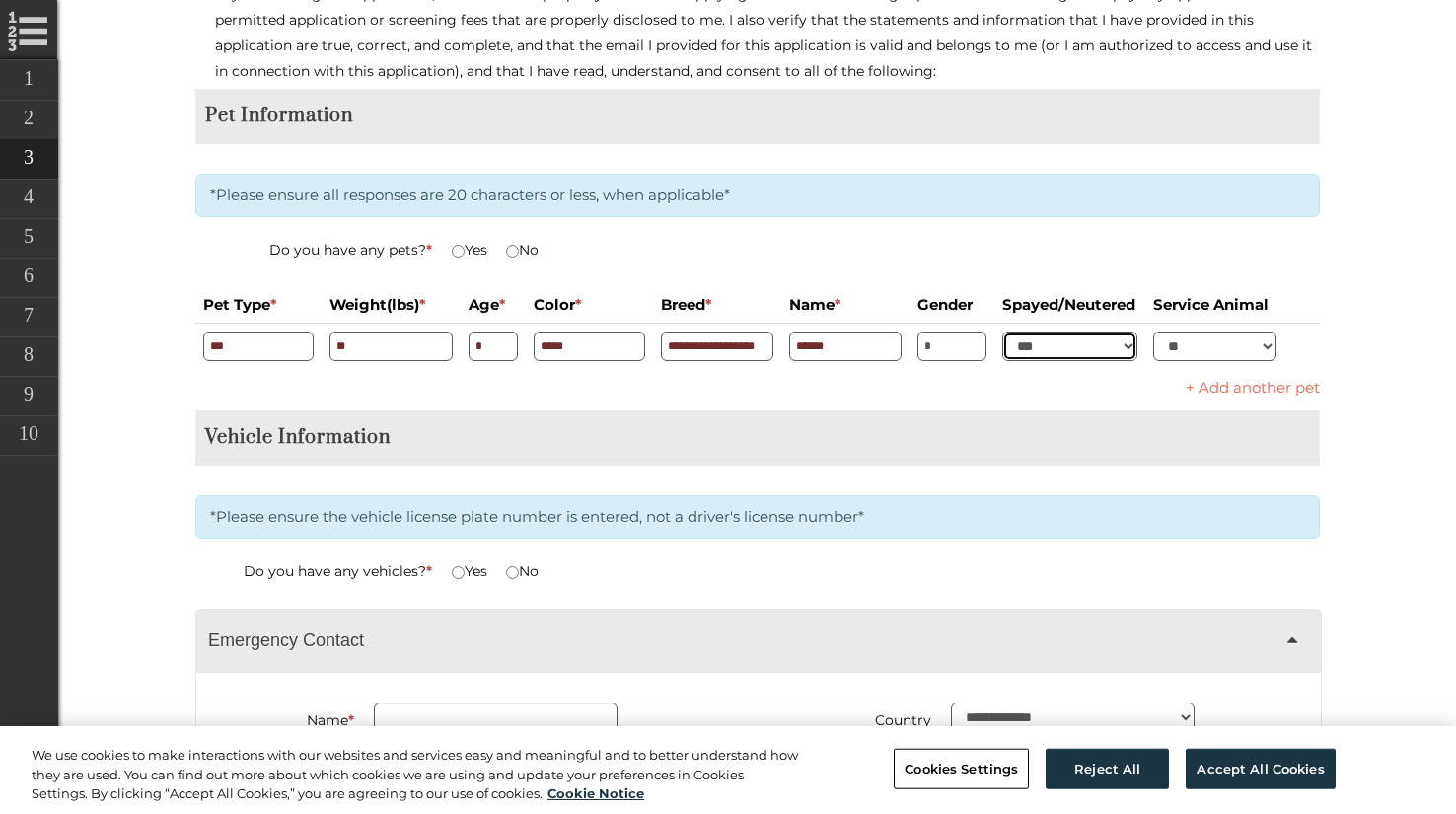 click on "*** **" at bounding box center [1069, 346] 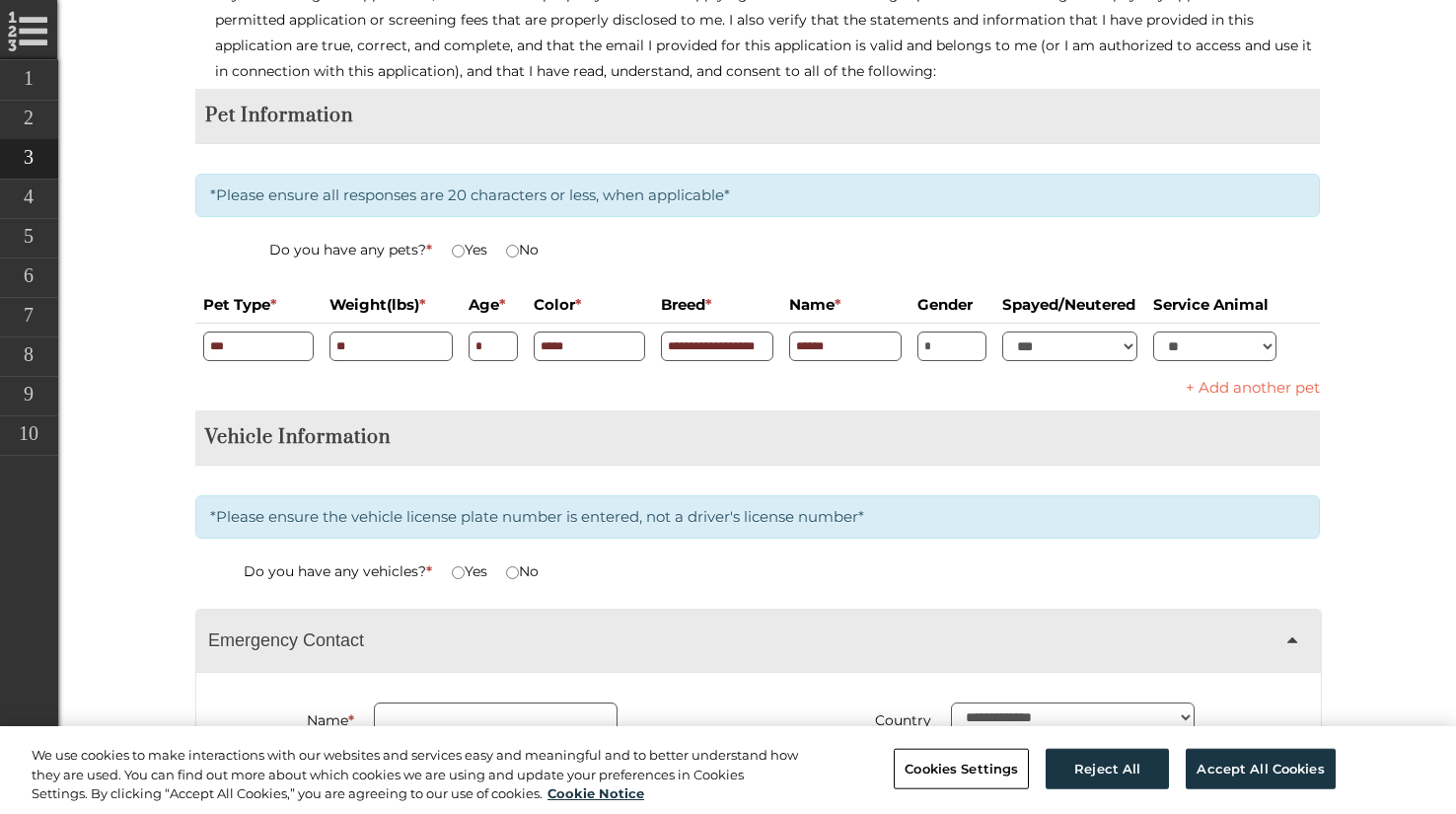 drag, startPoint x: 1201, startPoint y: 328, endPoint x: 1200, endPoint y: 352, distance: 24.020824 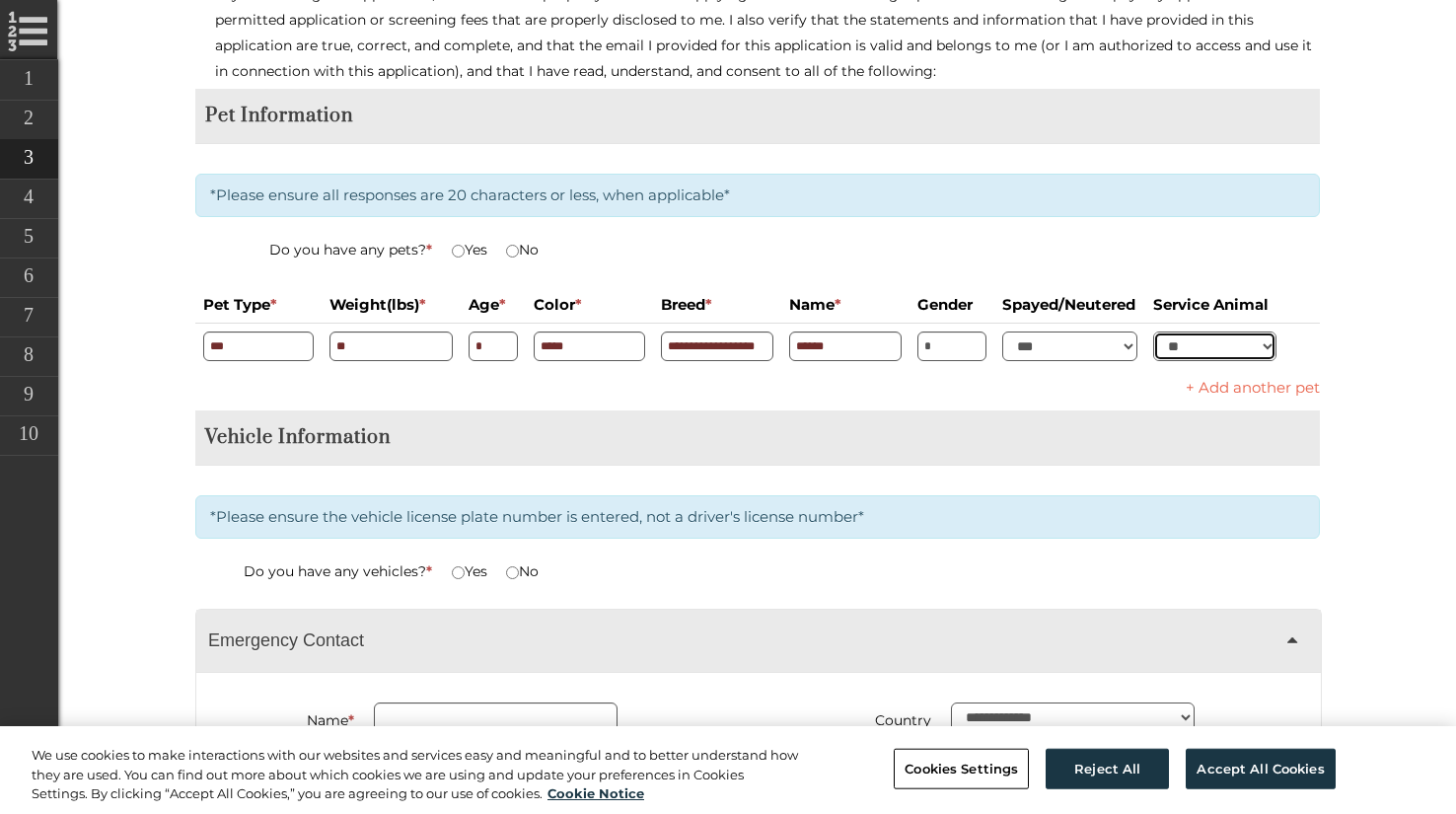 click on "** ***" at bounding box center (1214, 346) 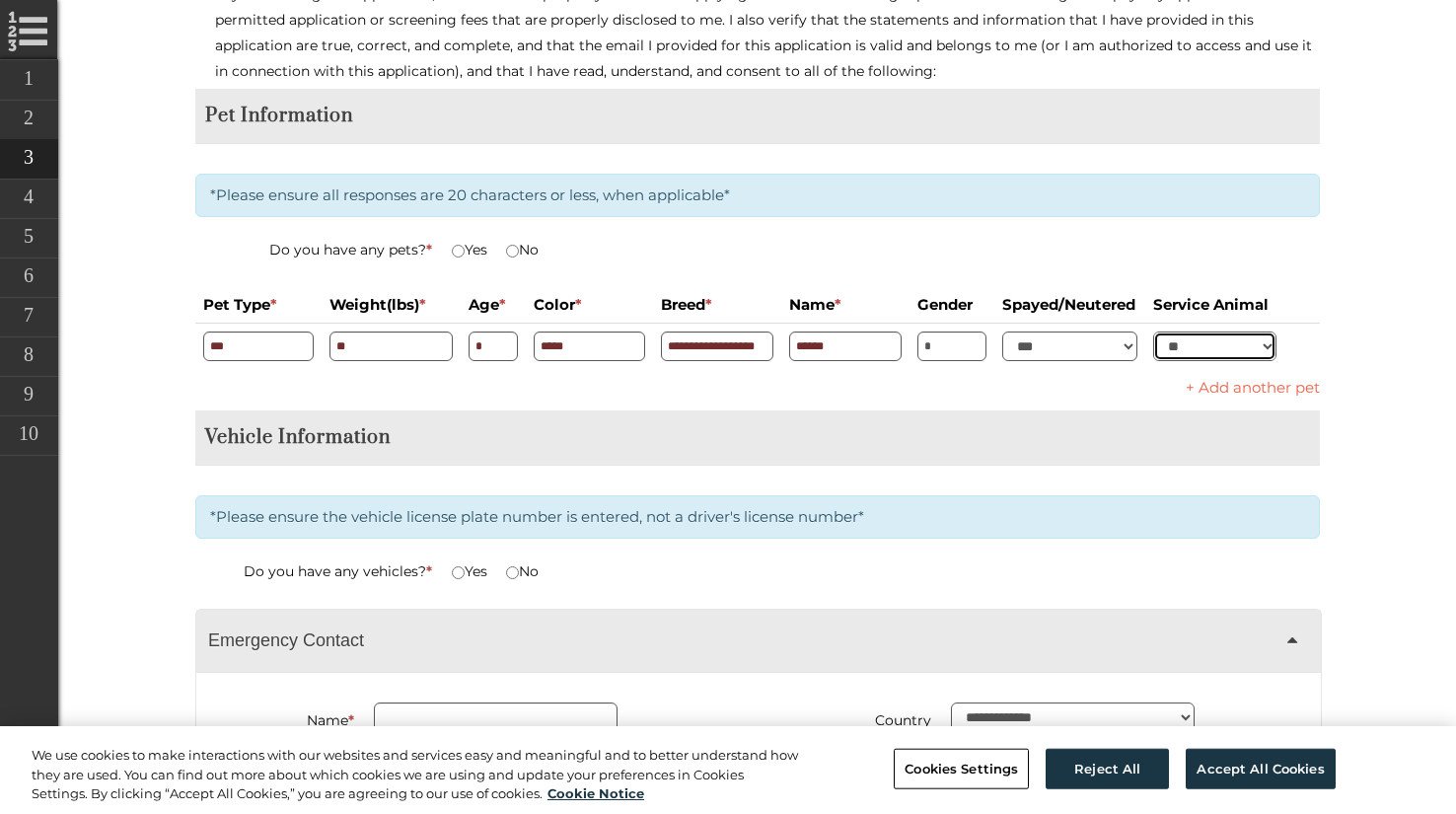 click on "** ***" at bounding box center (1214, 346) 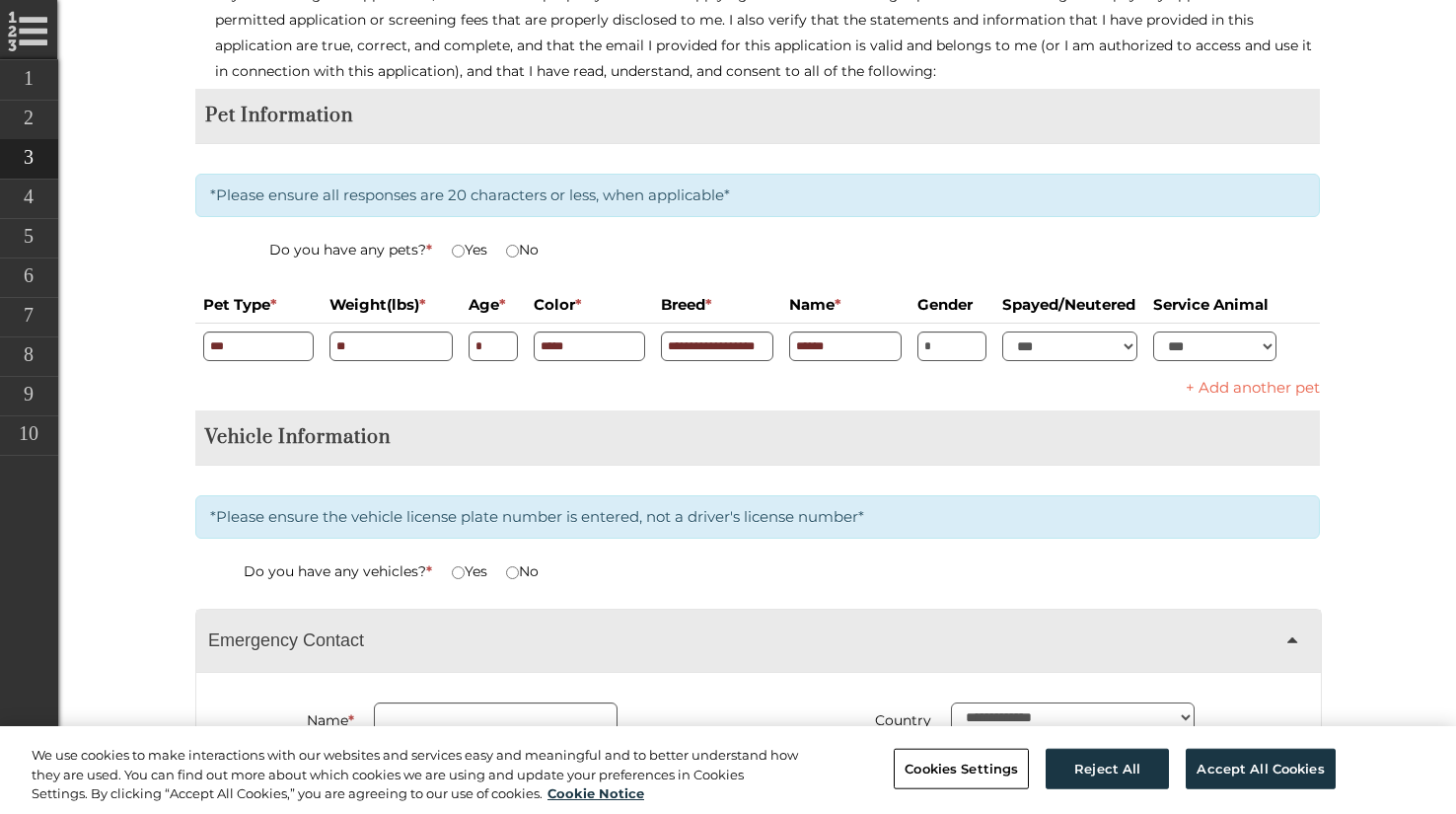 click on "+ Add another pet" at bounding box center (758, 388) 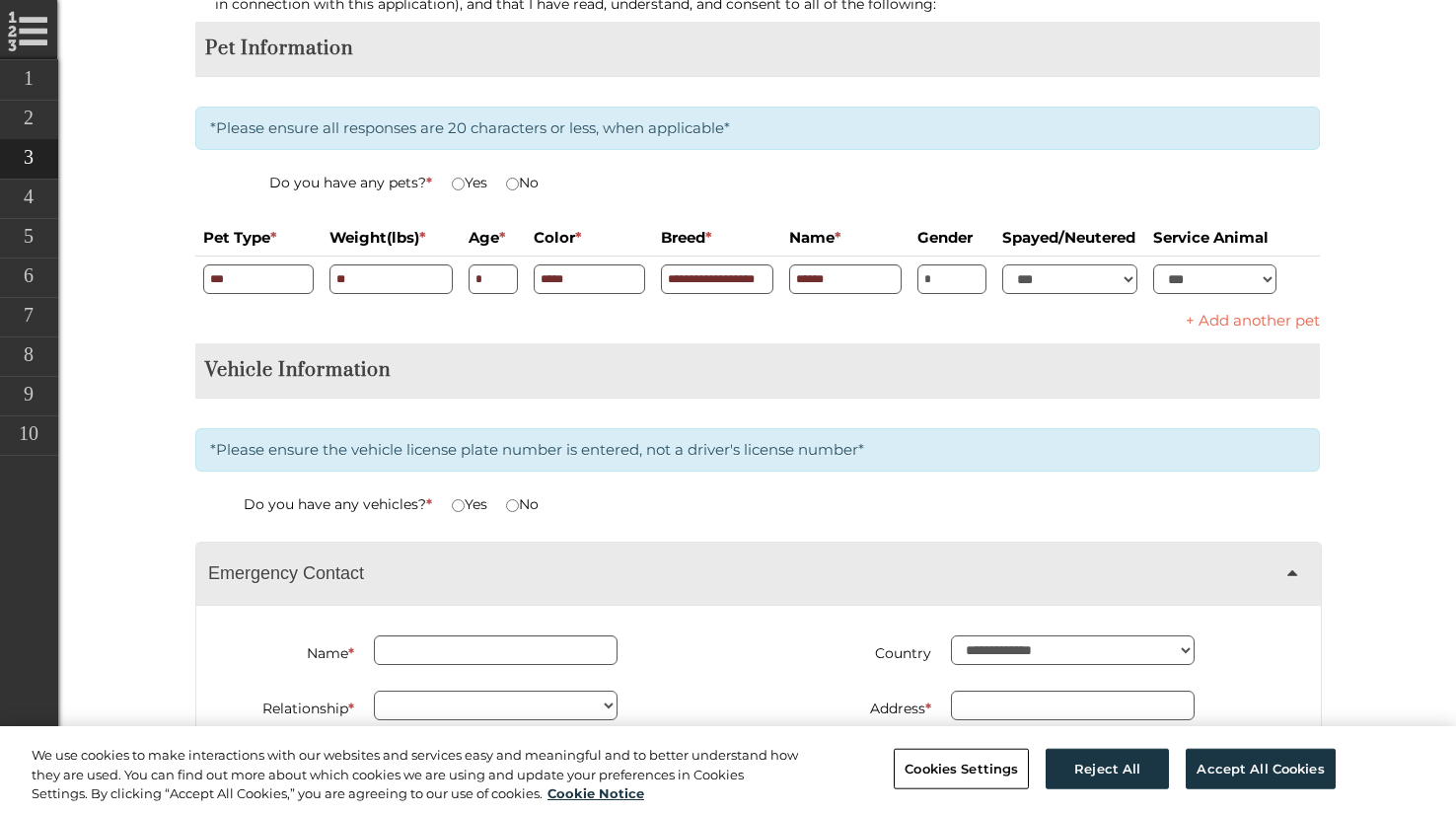 scroll, scrollTop: 3448, scrollLeft: 0, axis: vertical 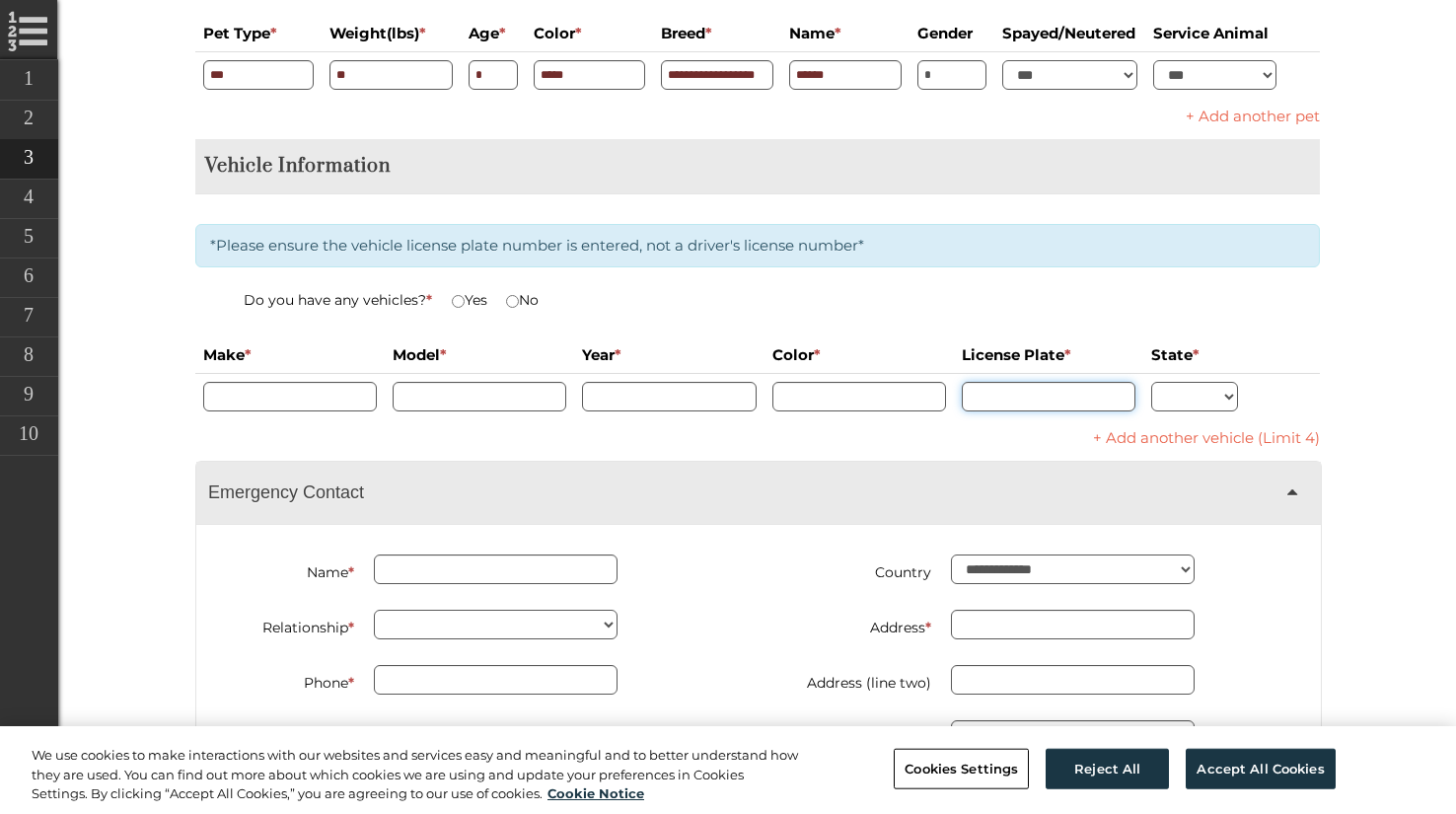click at bounding box center (1049, 397) 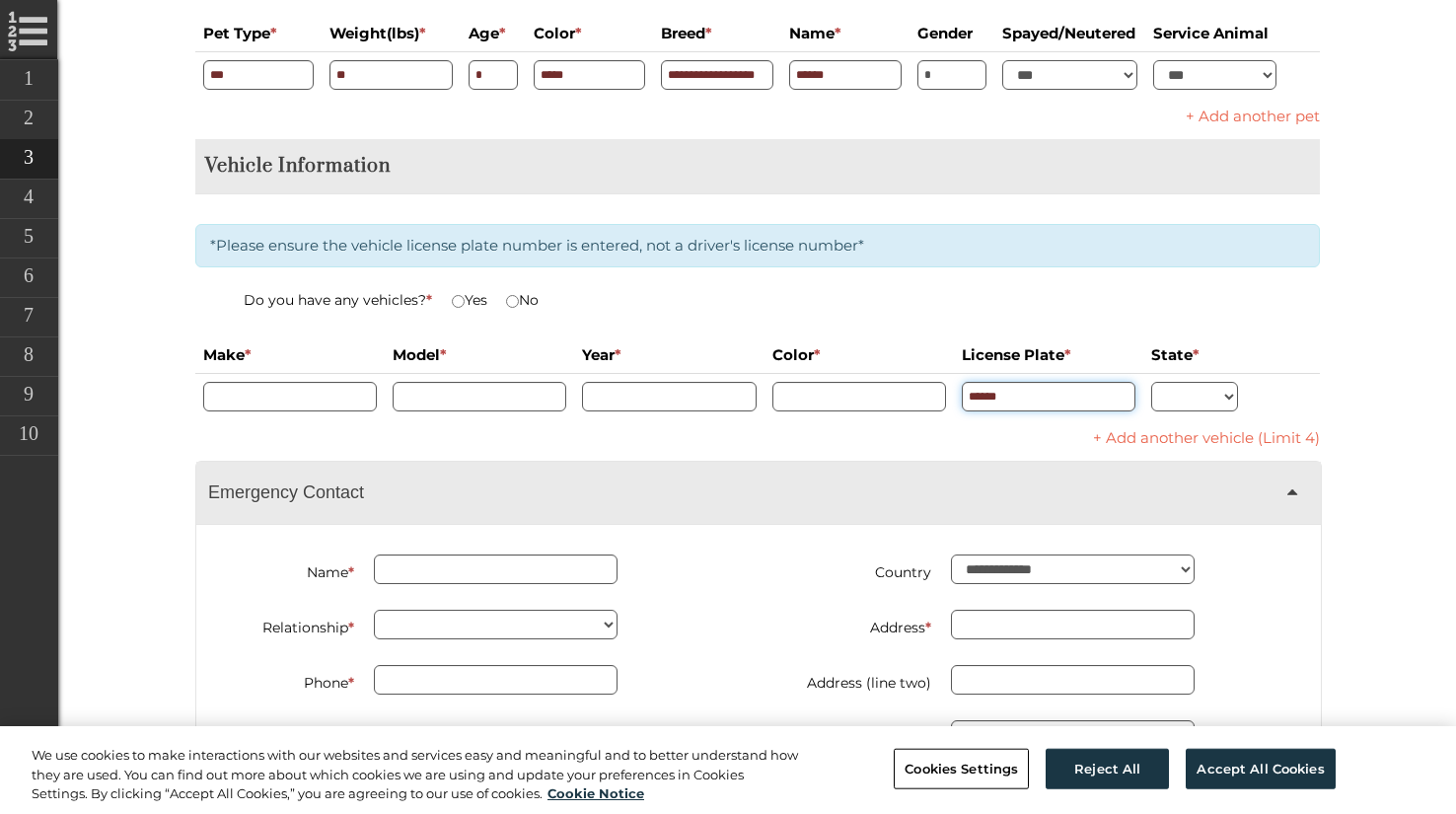 type on "******" 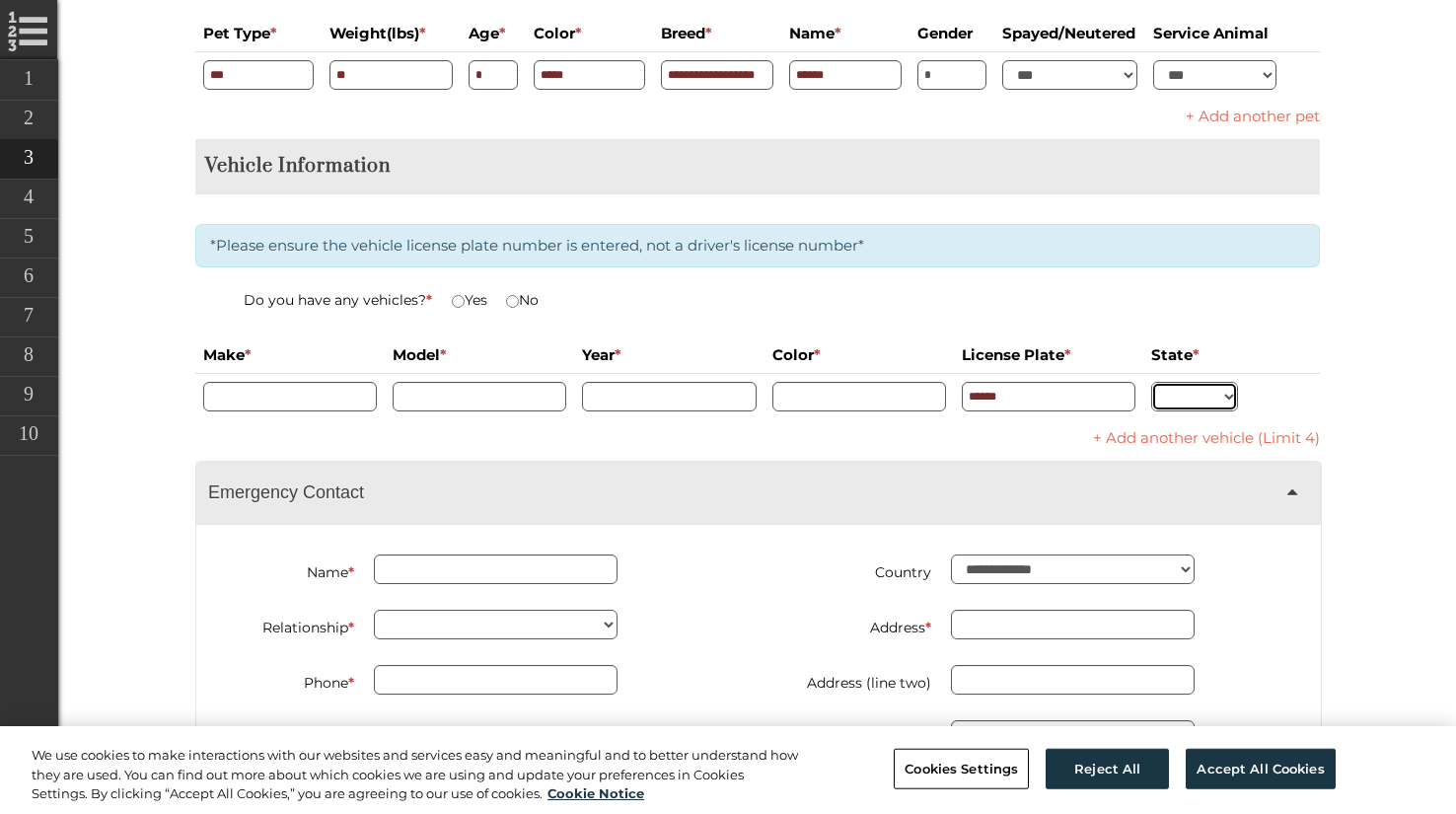 click on "** ** ** ** ** ** ** ** ** ** ** ** ** ** ** ** ** ** ** ** ** ** ** ** ** ** ** ** ** ** ** ** ** ** ** ** ** ** ** ** ** ** ** ** ** ** ** ** ** ** ** ** ** ** ** ** ** ** ** ** **" at bounding box center (1195, 397) 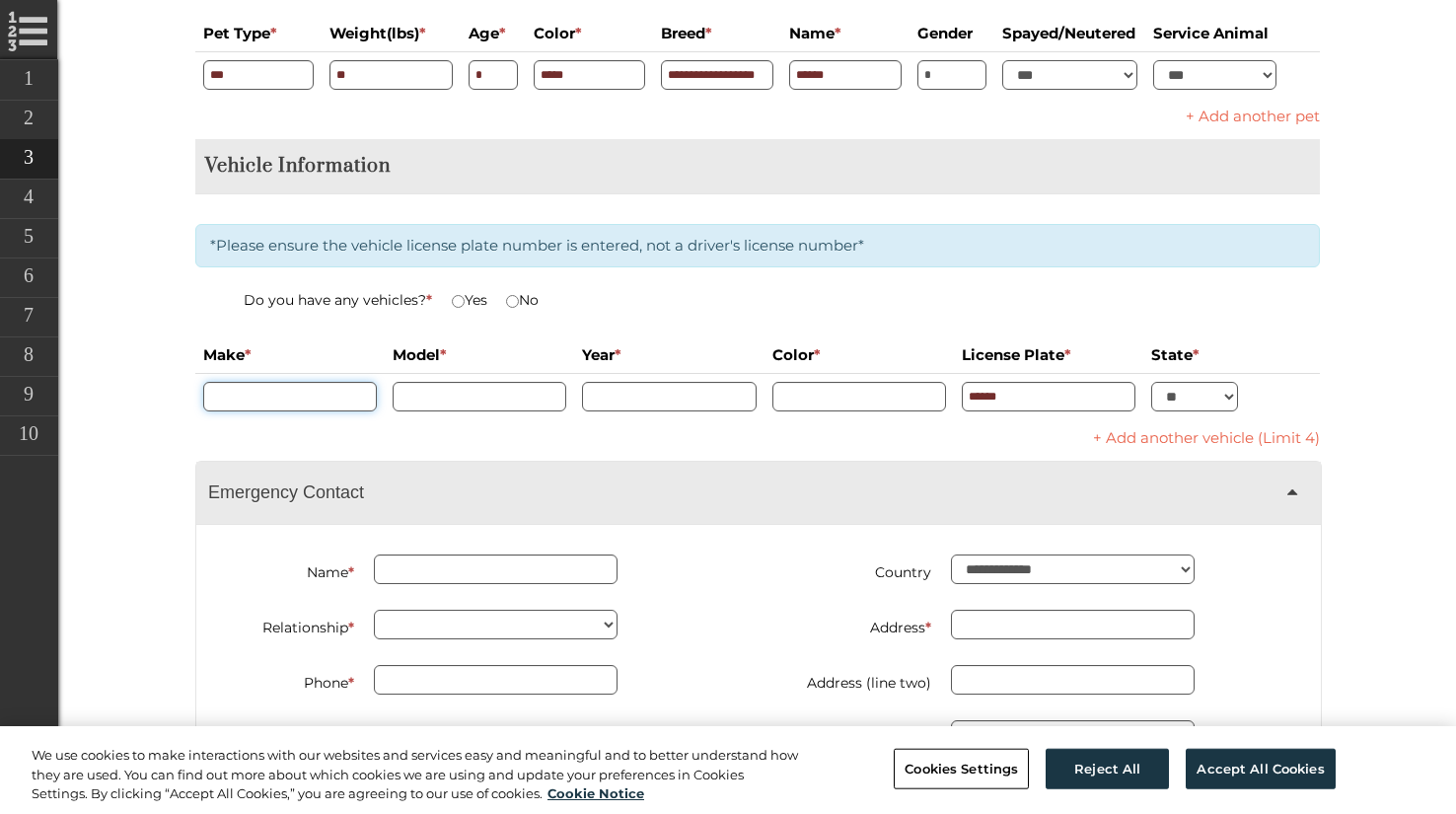 click at bounding box center (290, 397) 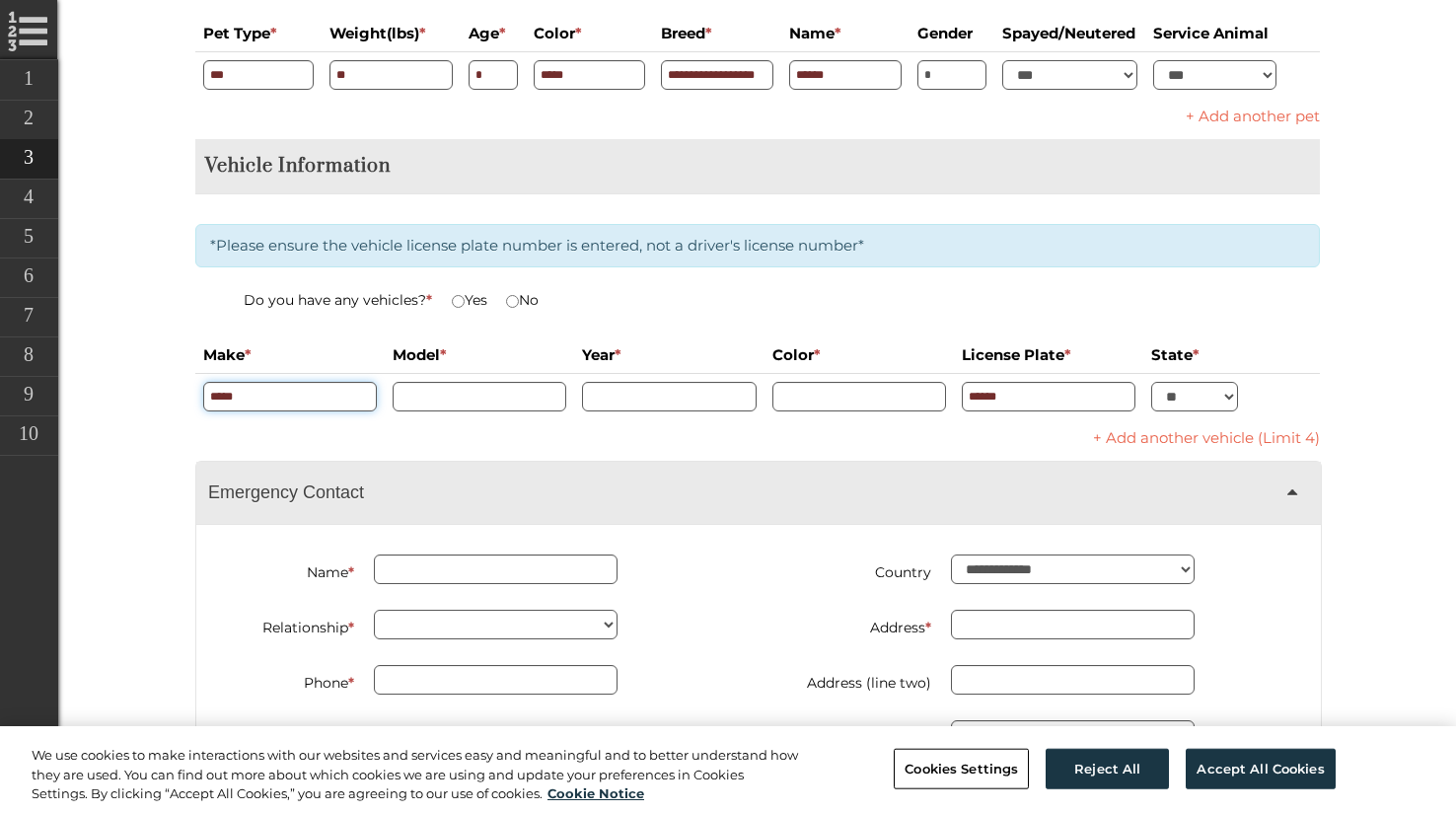 type on "*****" 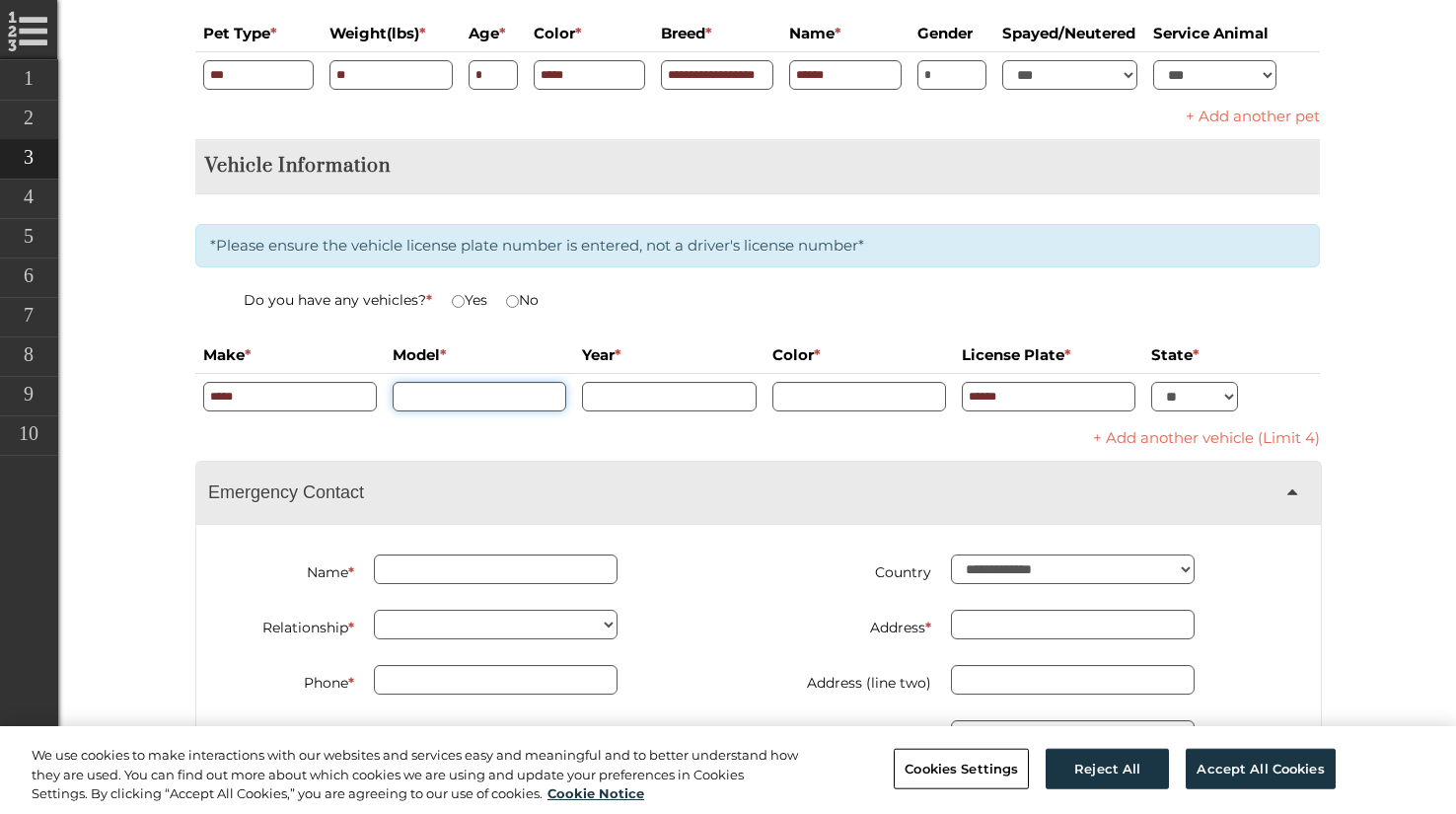 click at bounding box center [479, 397] 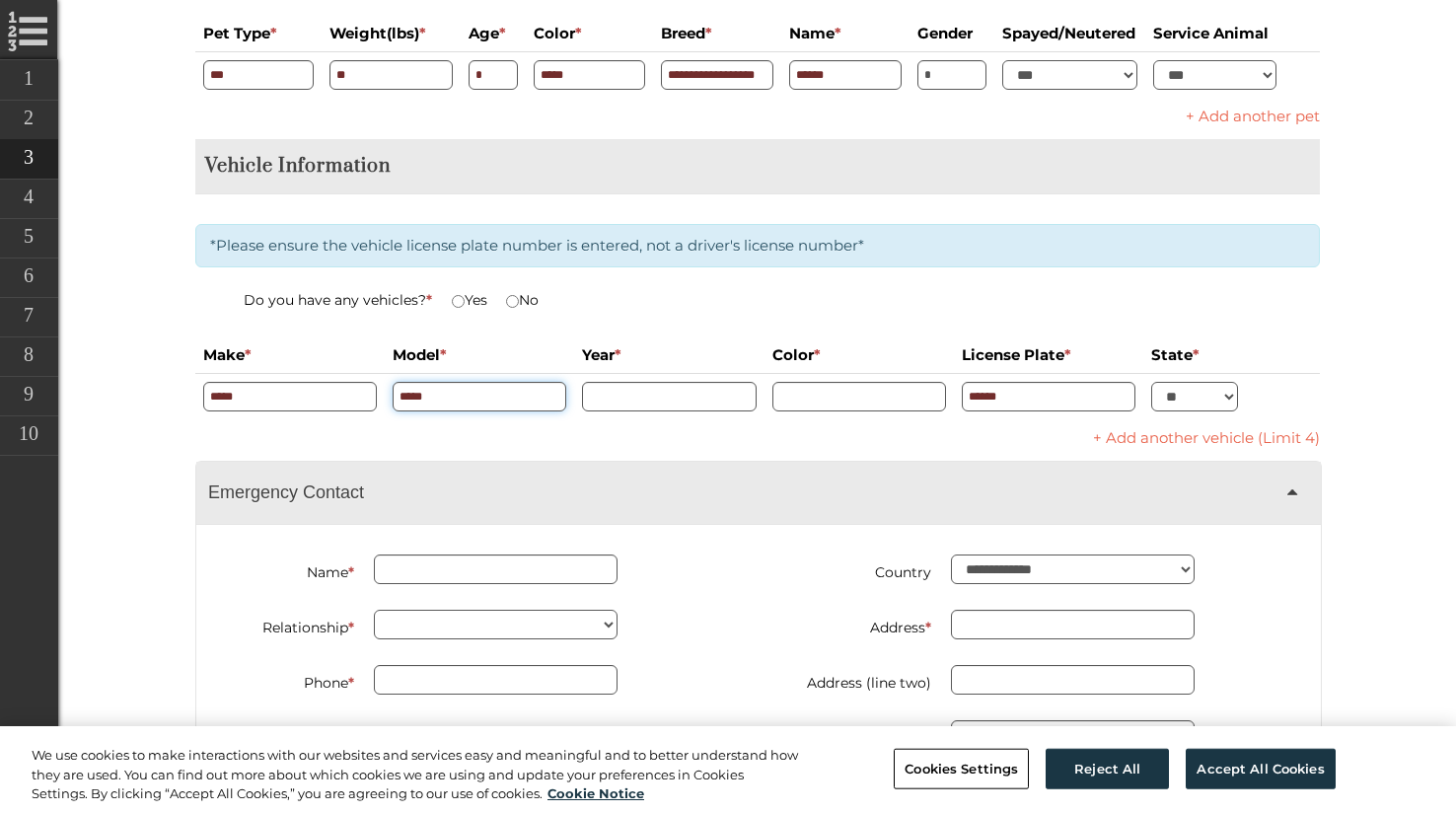 type on "*****" 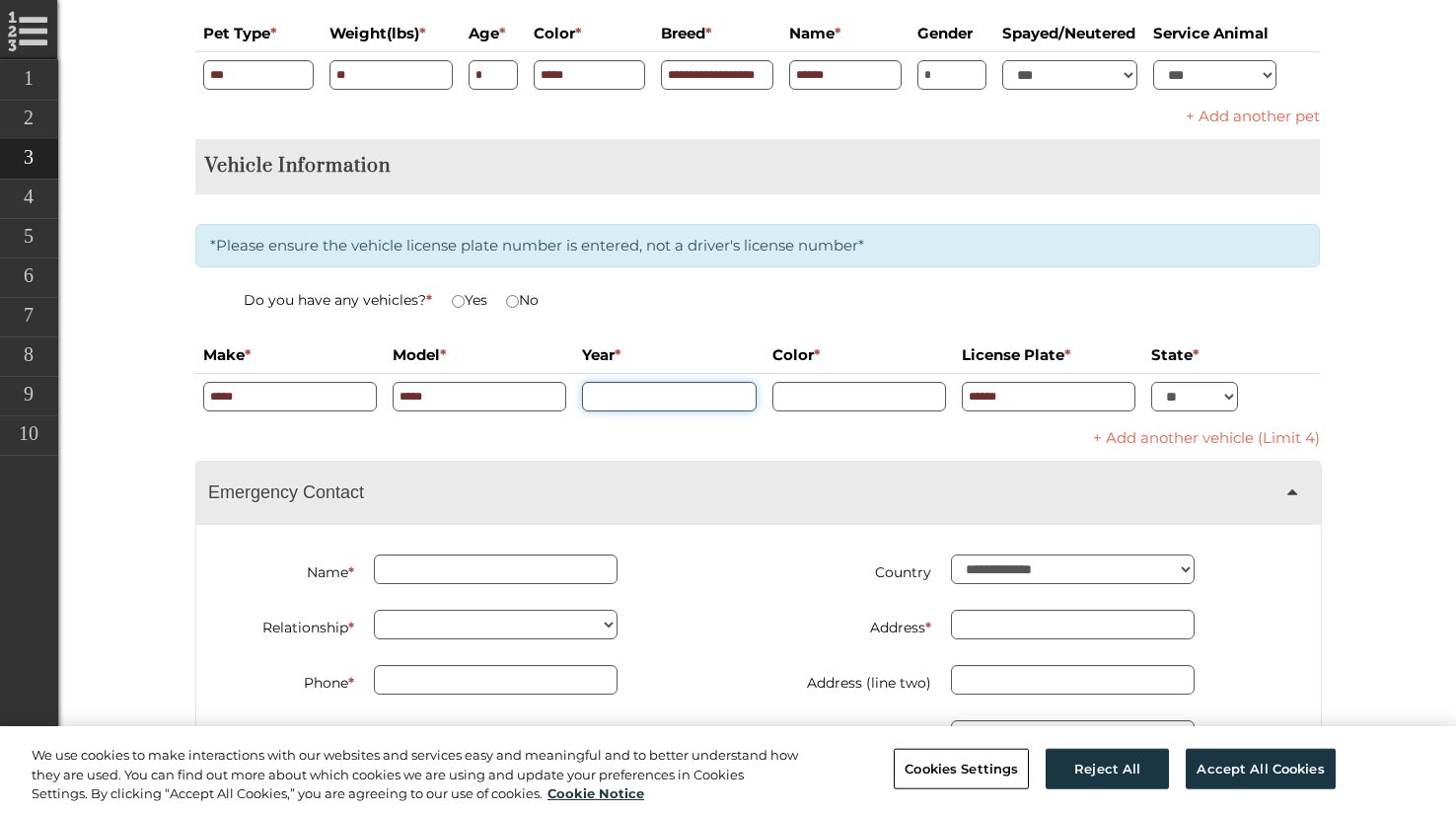 click at bounding box center (669, 397) 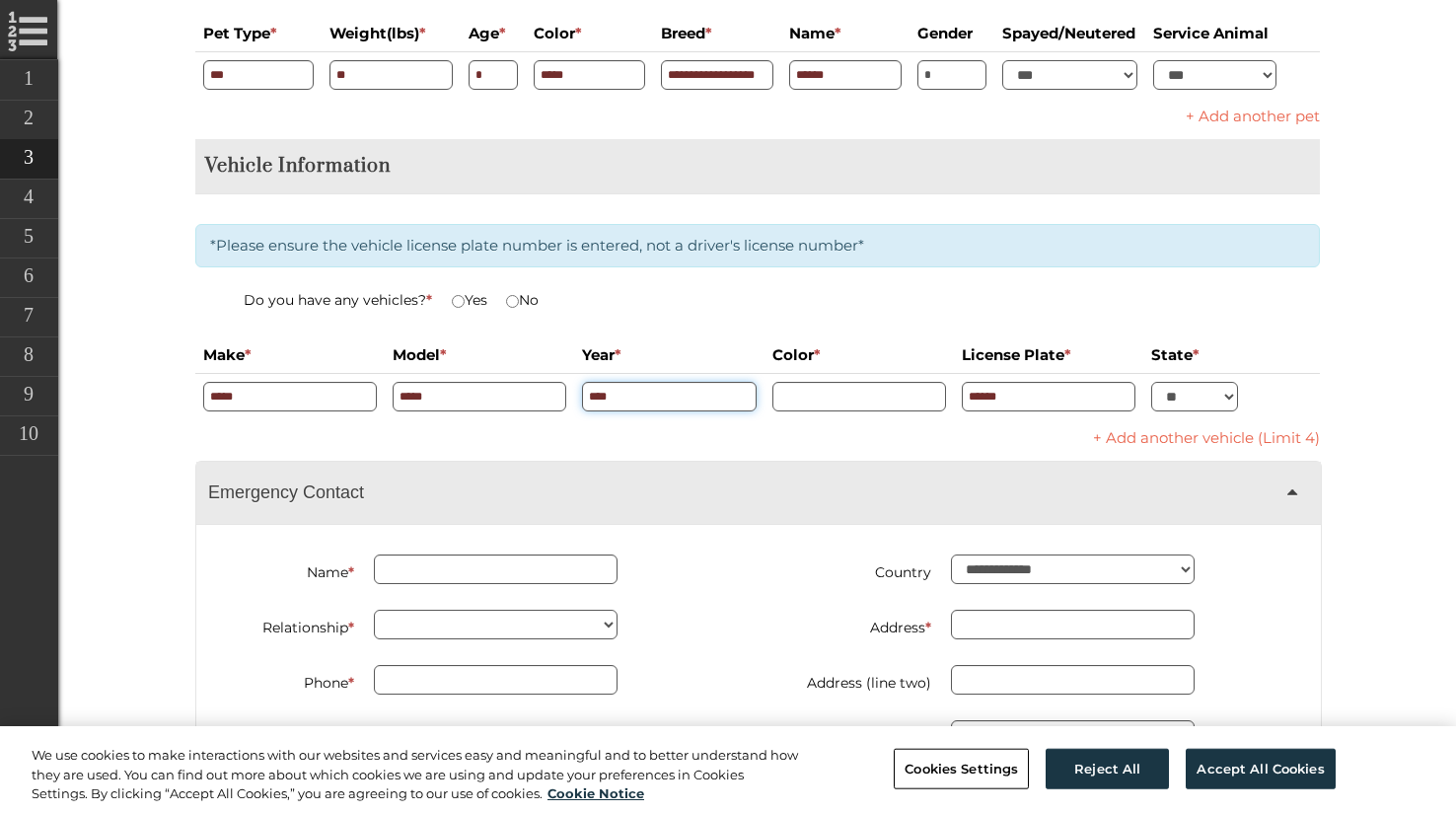 type on "****" 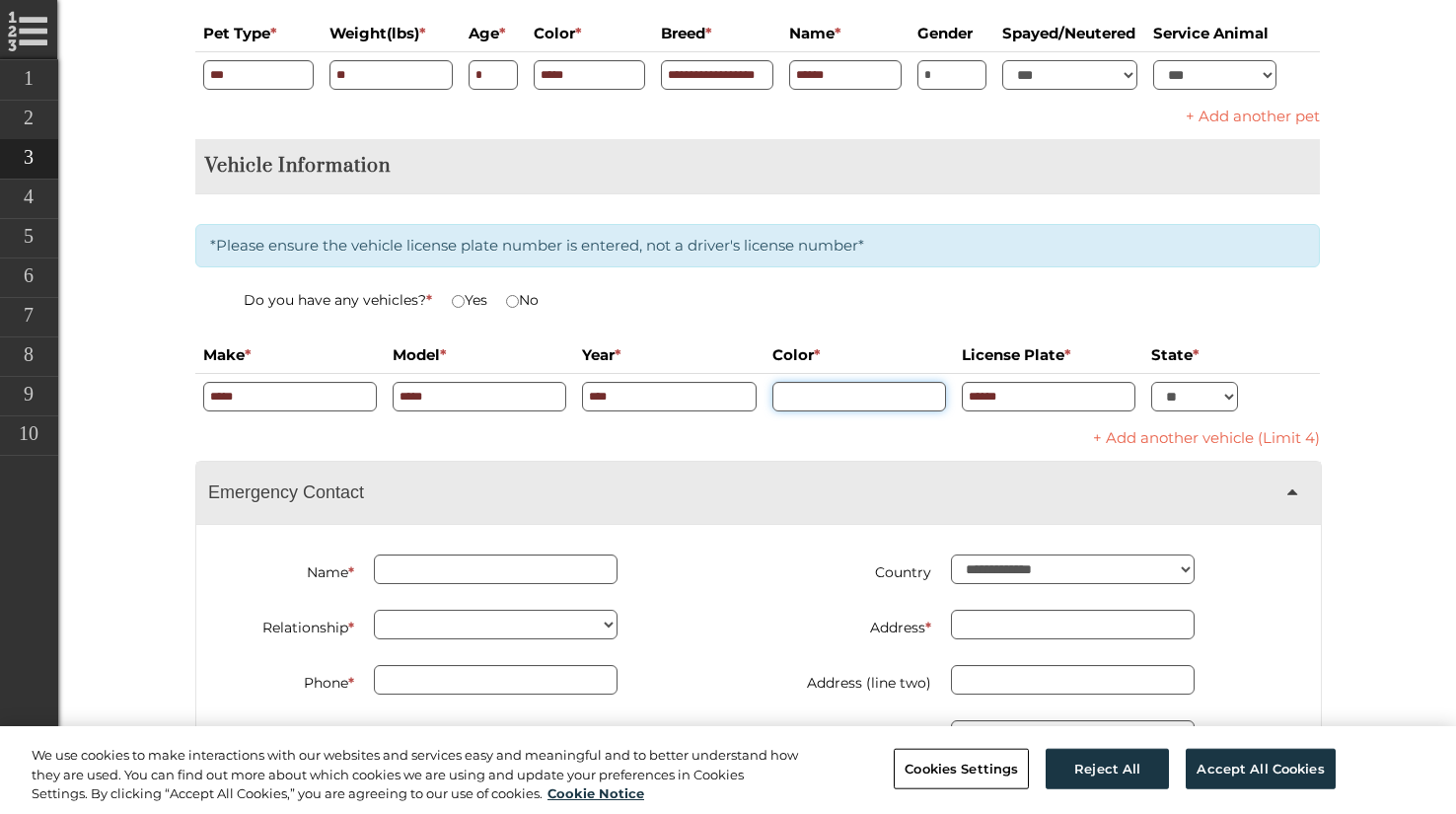 click at bounding box center (859, 397) 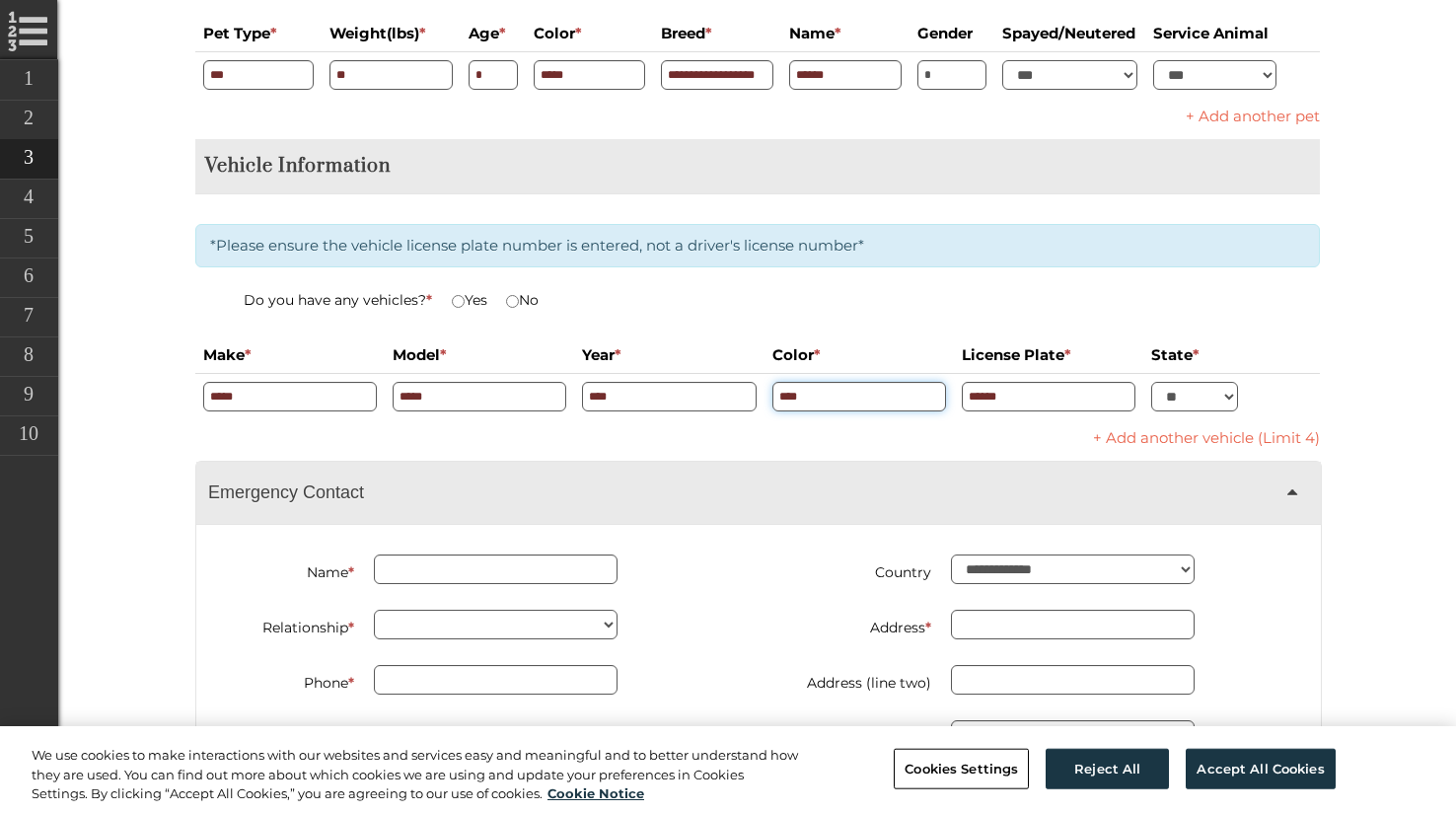 type on "****" 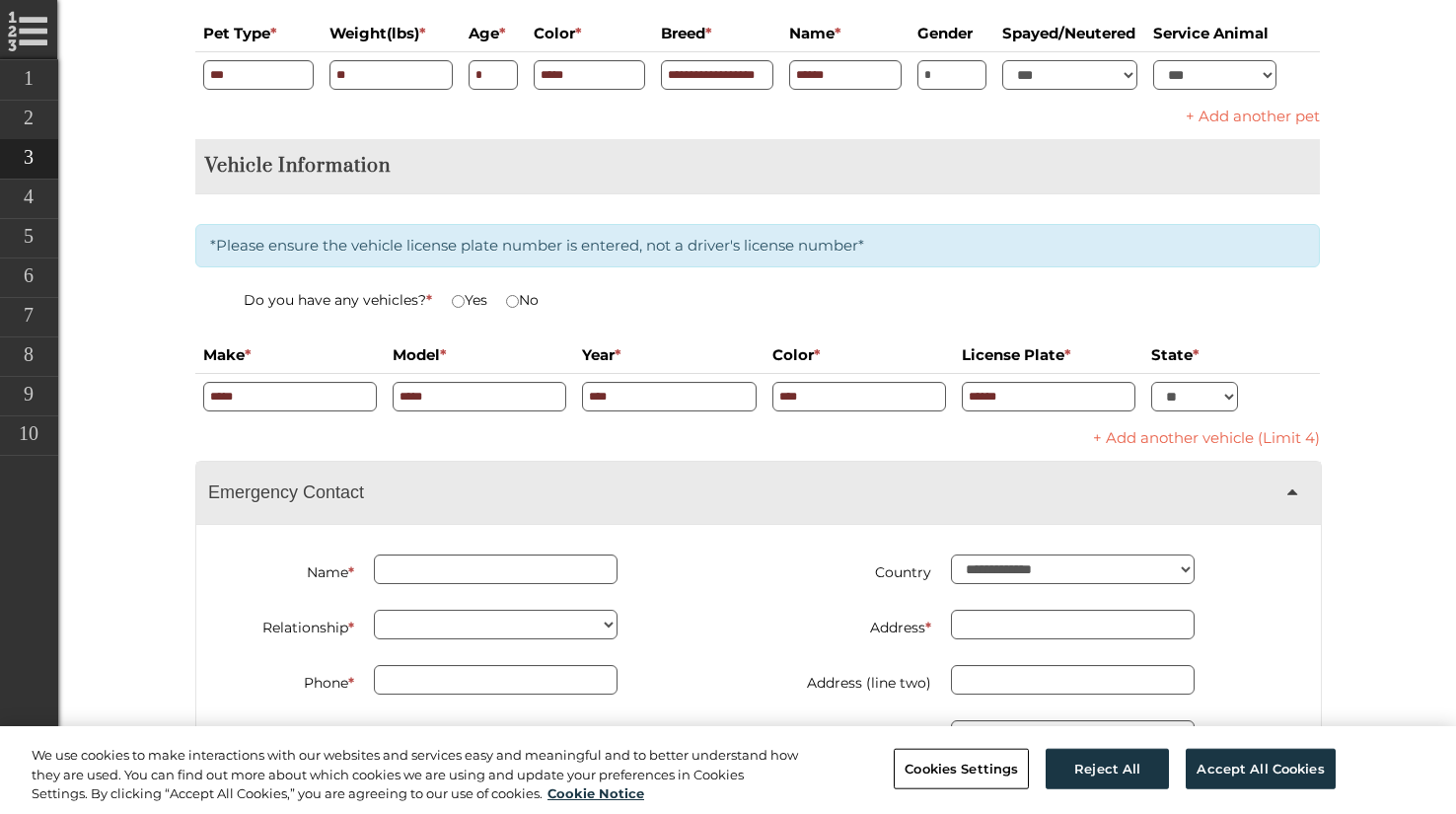click on "+ Add another vehicle (Limit 4)" at bounding box center (758, 438) 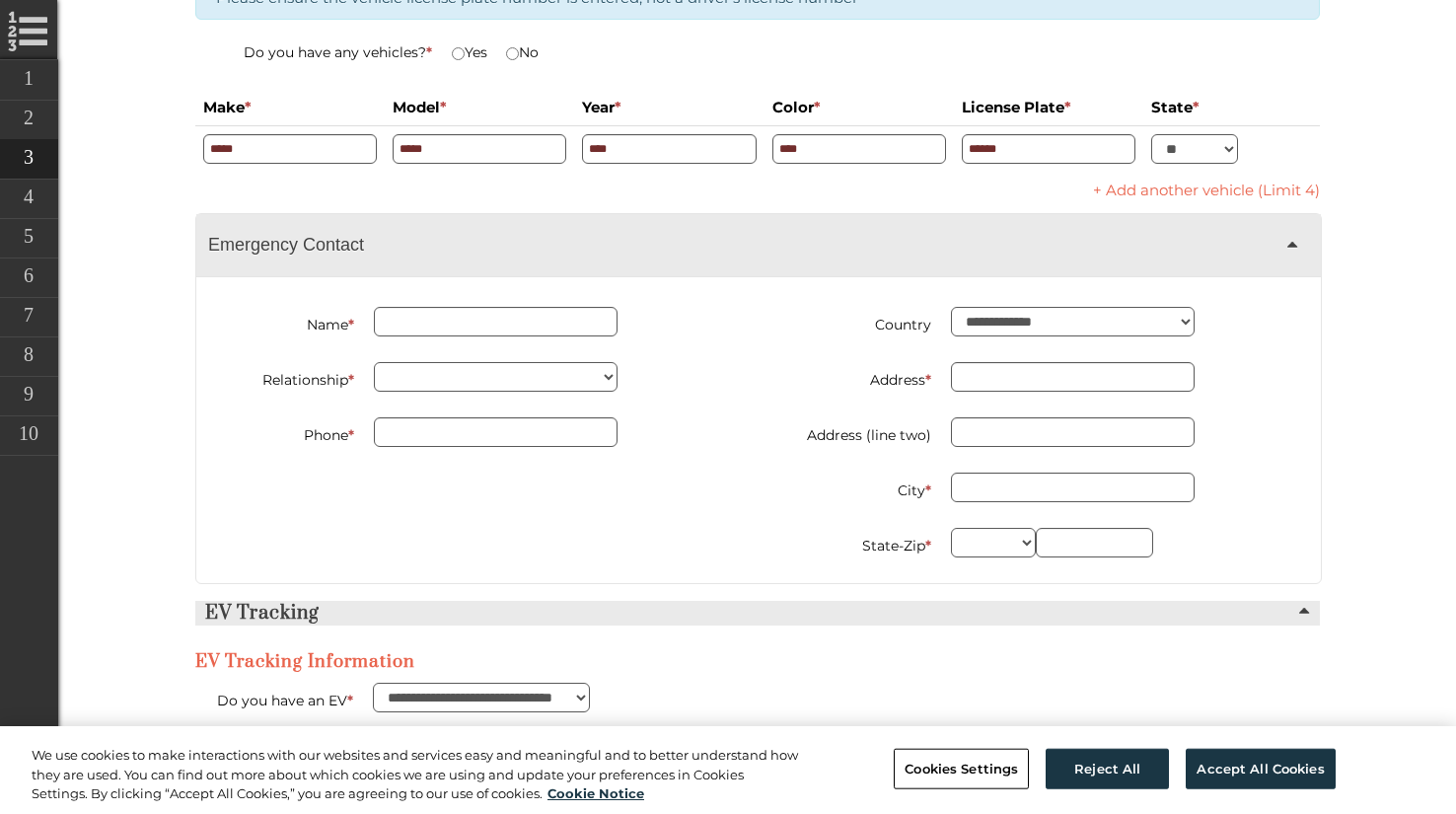 scroll, scrollTop: 3898, scrollLeft: 0, axis: vertical 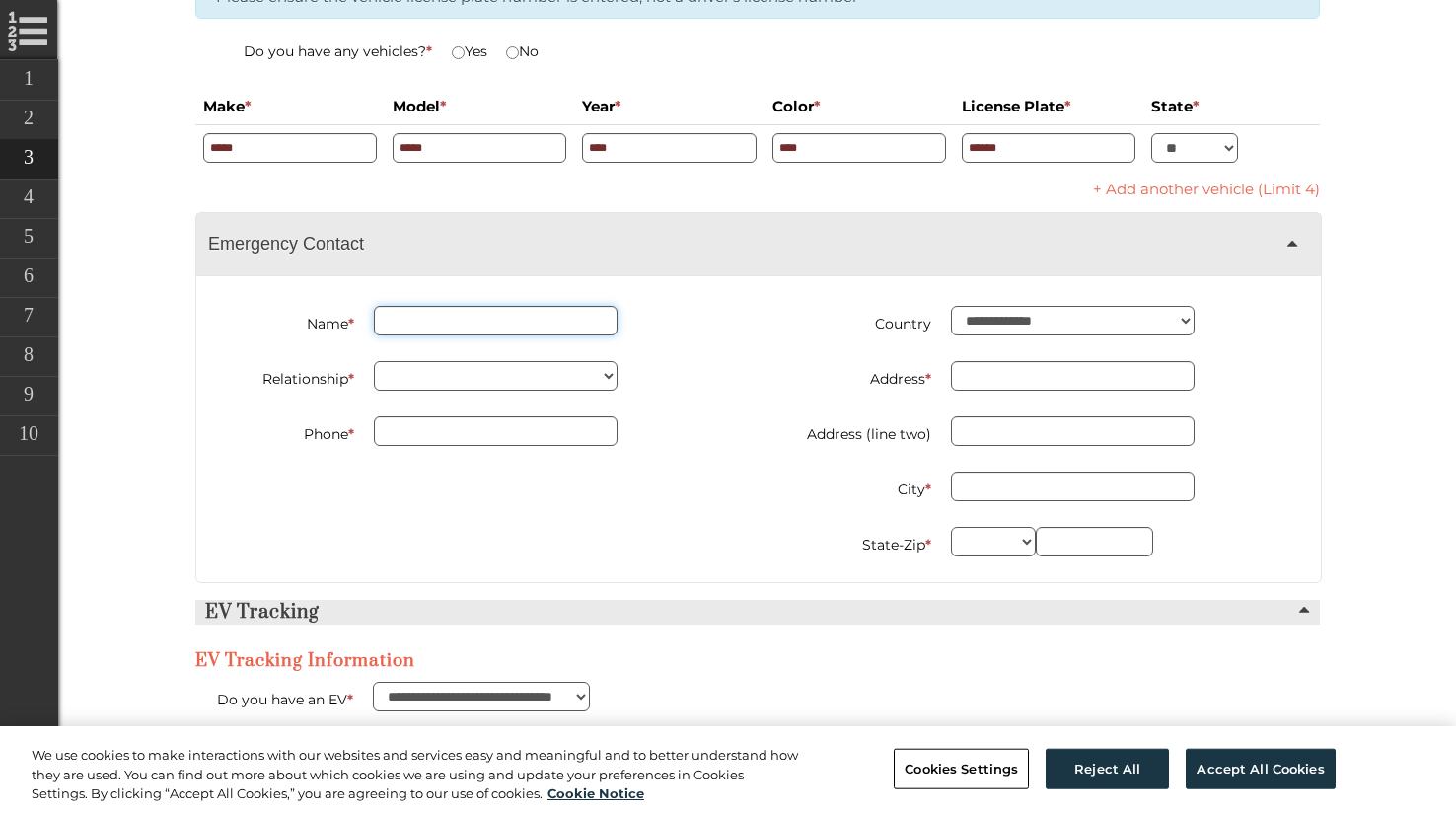 click on "Name  *" at bounding box center [495, 321] 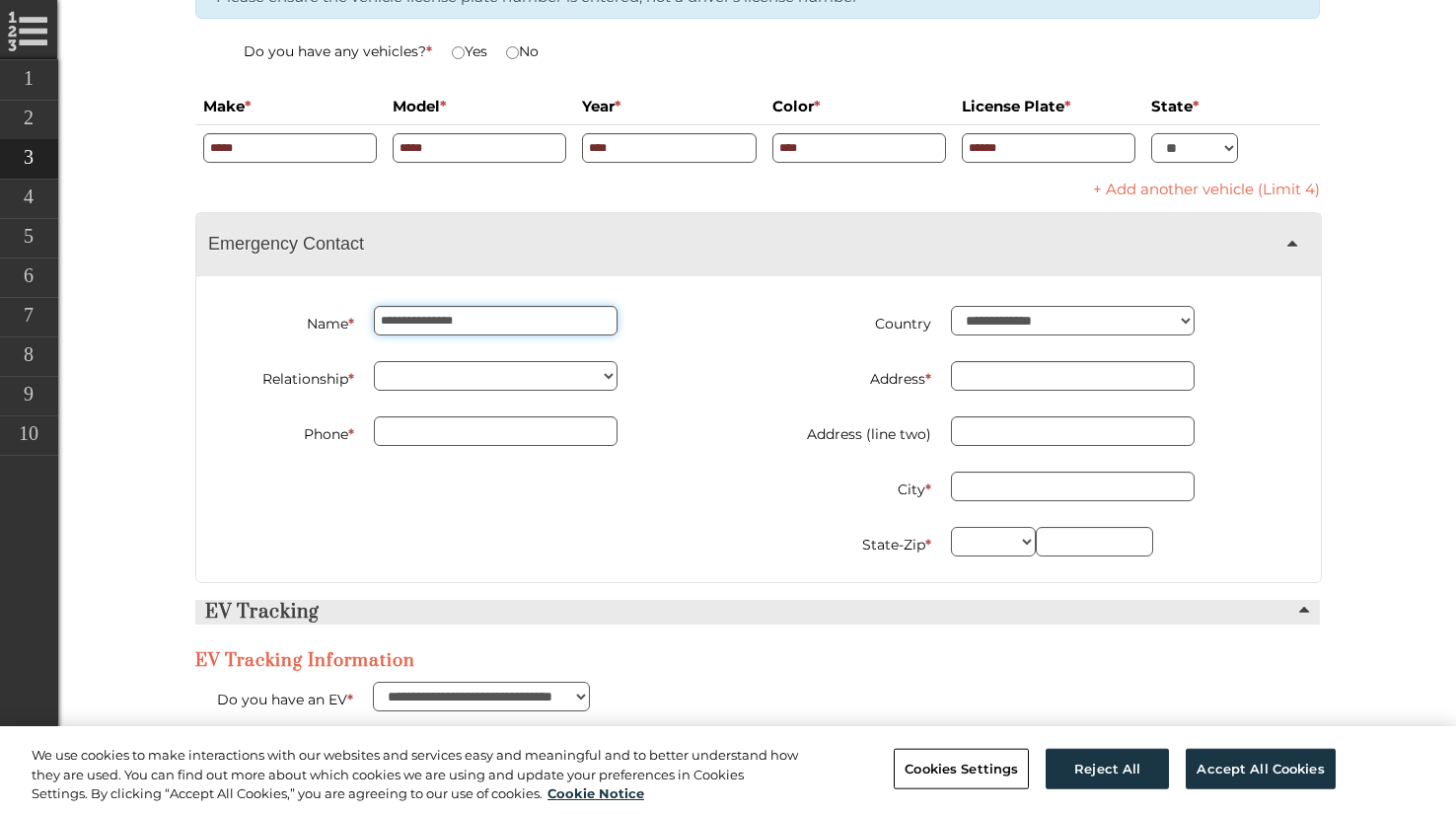 type on "**********" 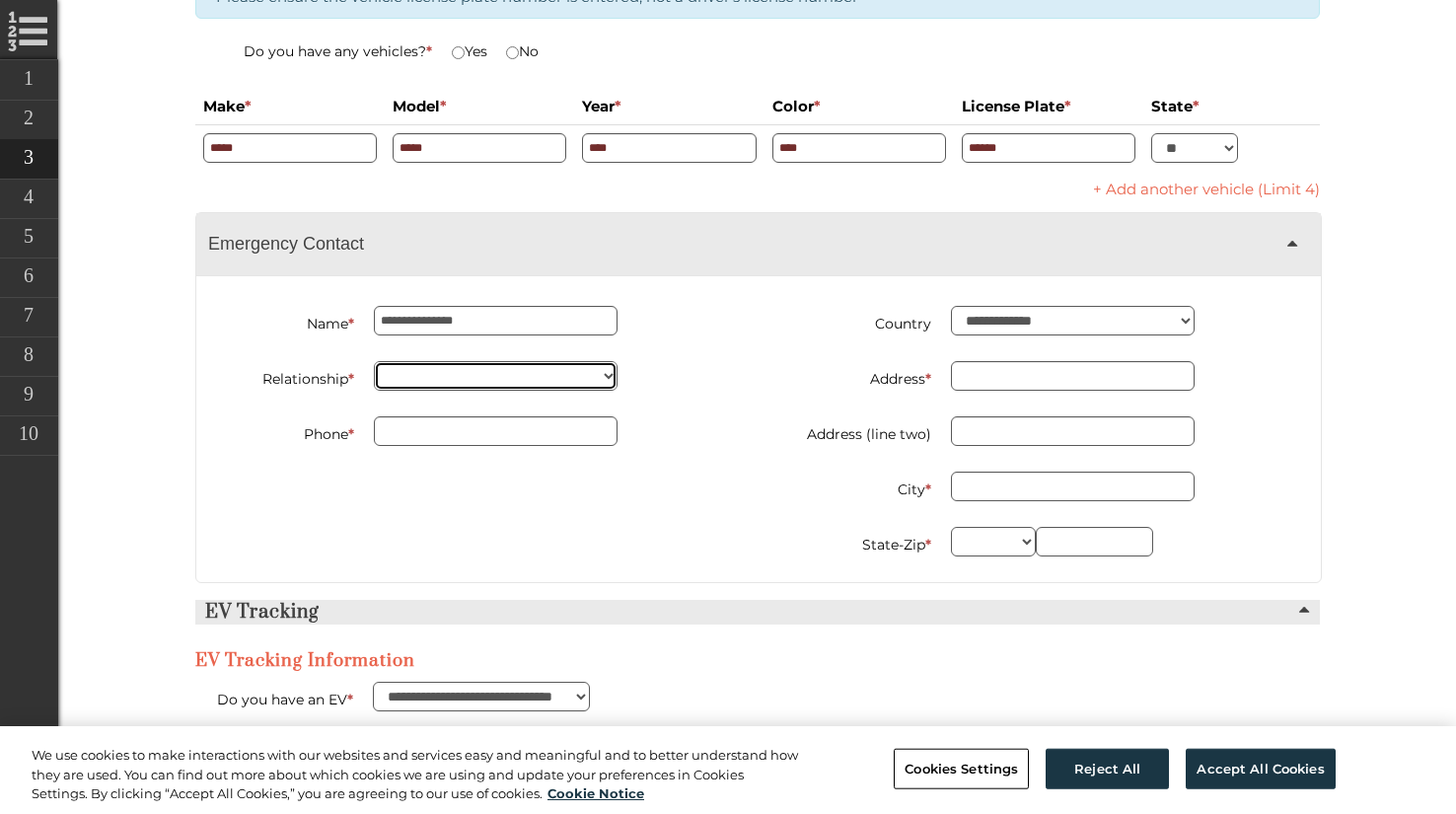 click on "******* **** *** ******** ****** *****" at bounding box center (495, 376) 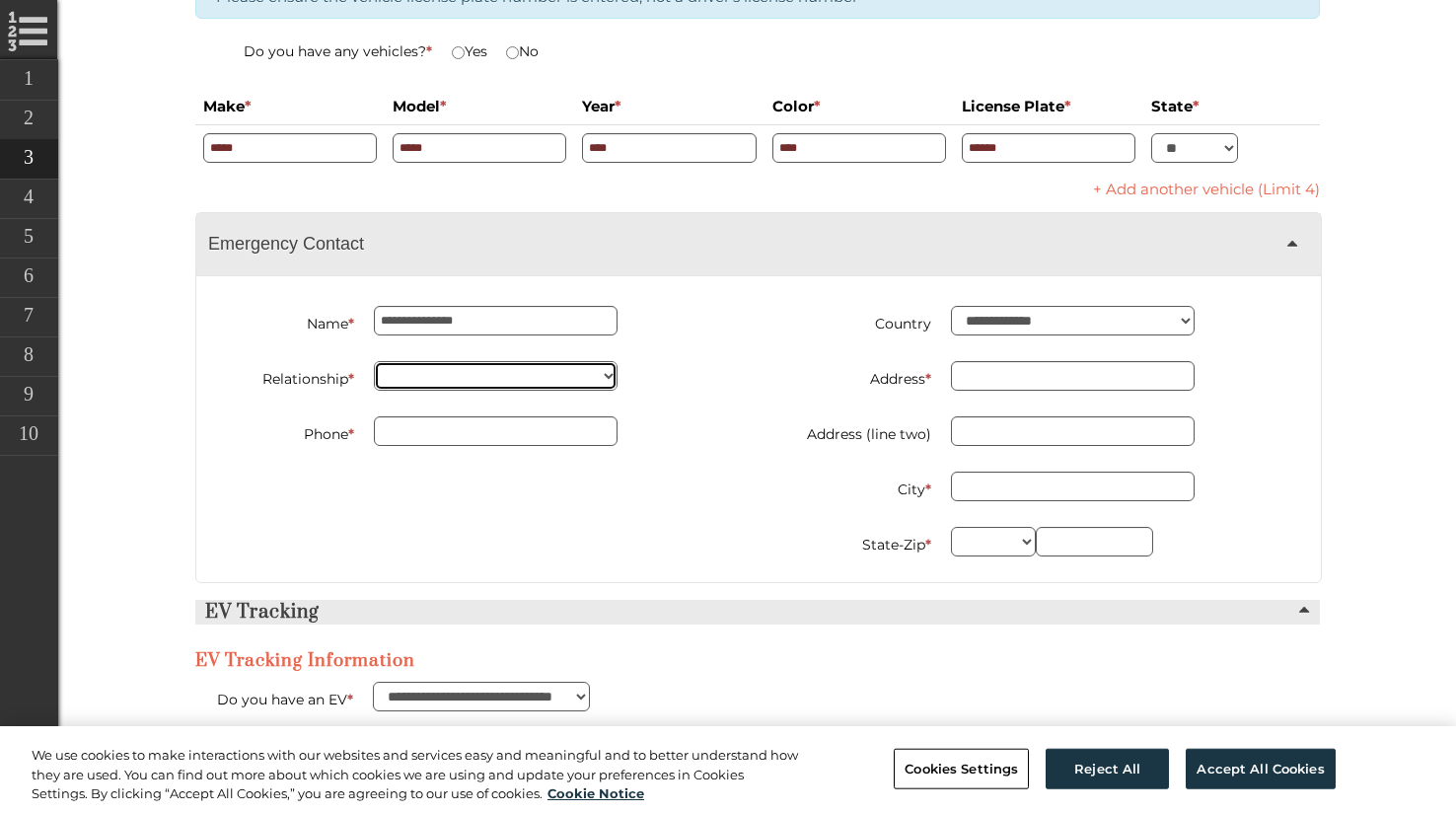 select on "*****" 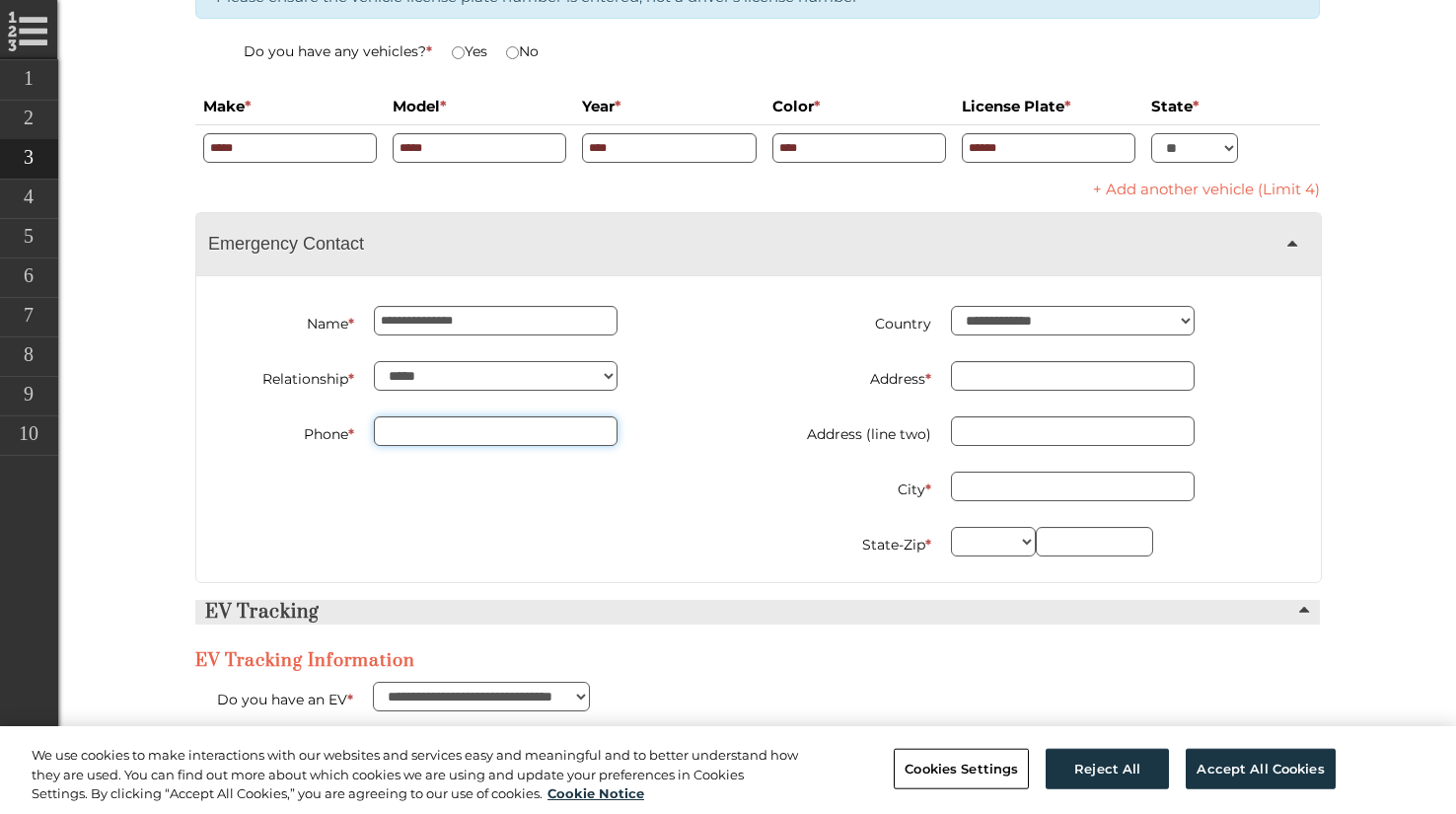 click on "Phone  *" at bounding box center [495, 431] 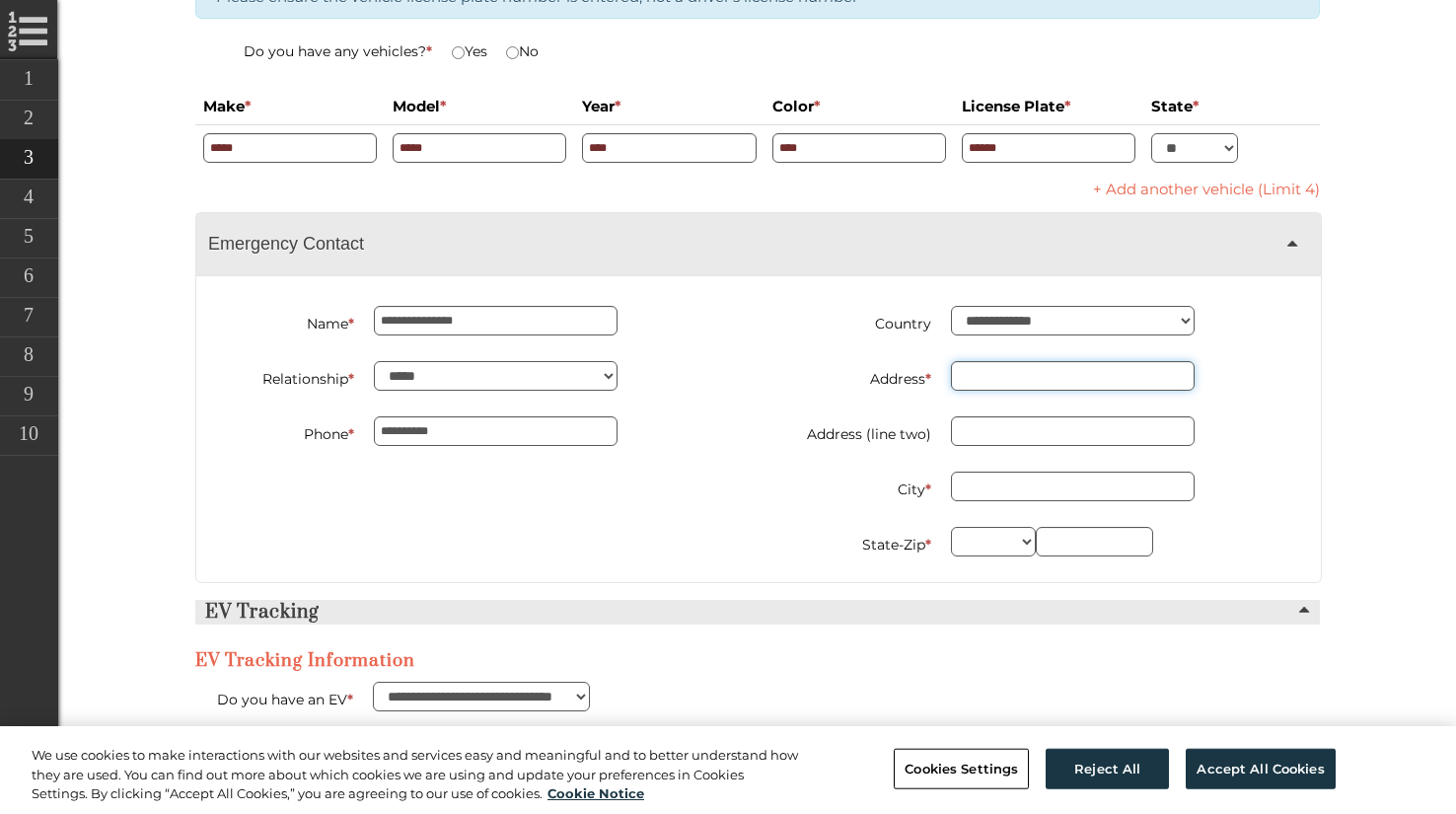 type on "**********" 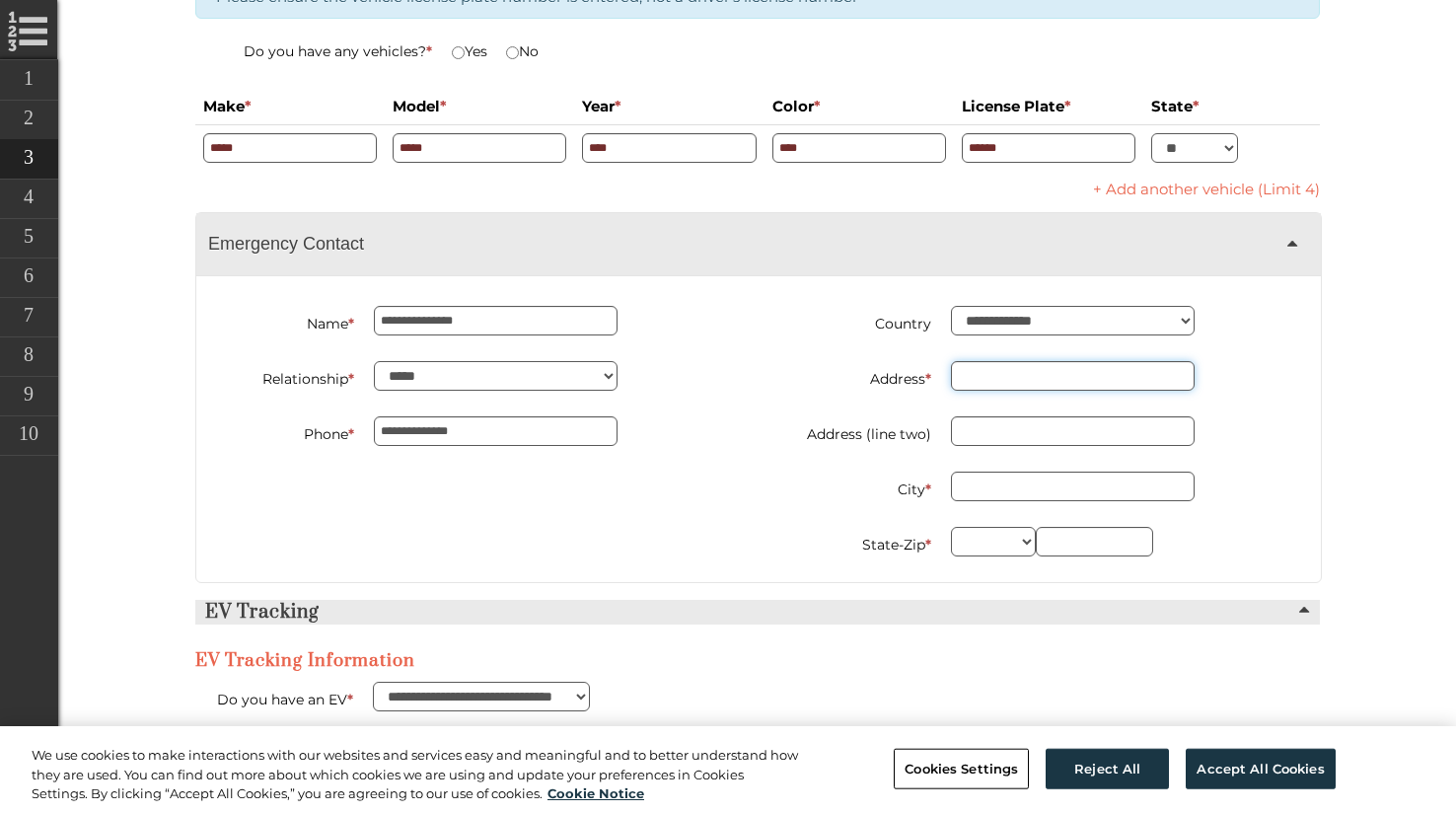 click on "Address  *" at bounding box center (1072, 376) 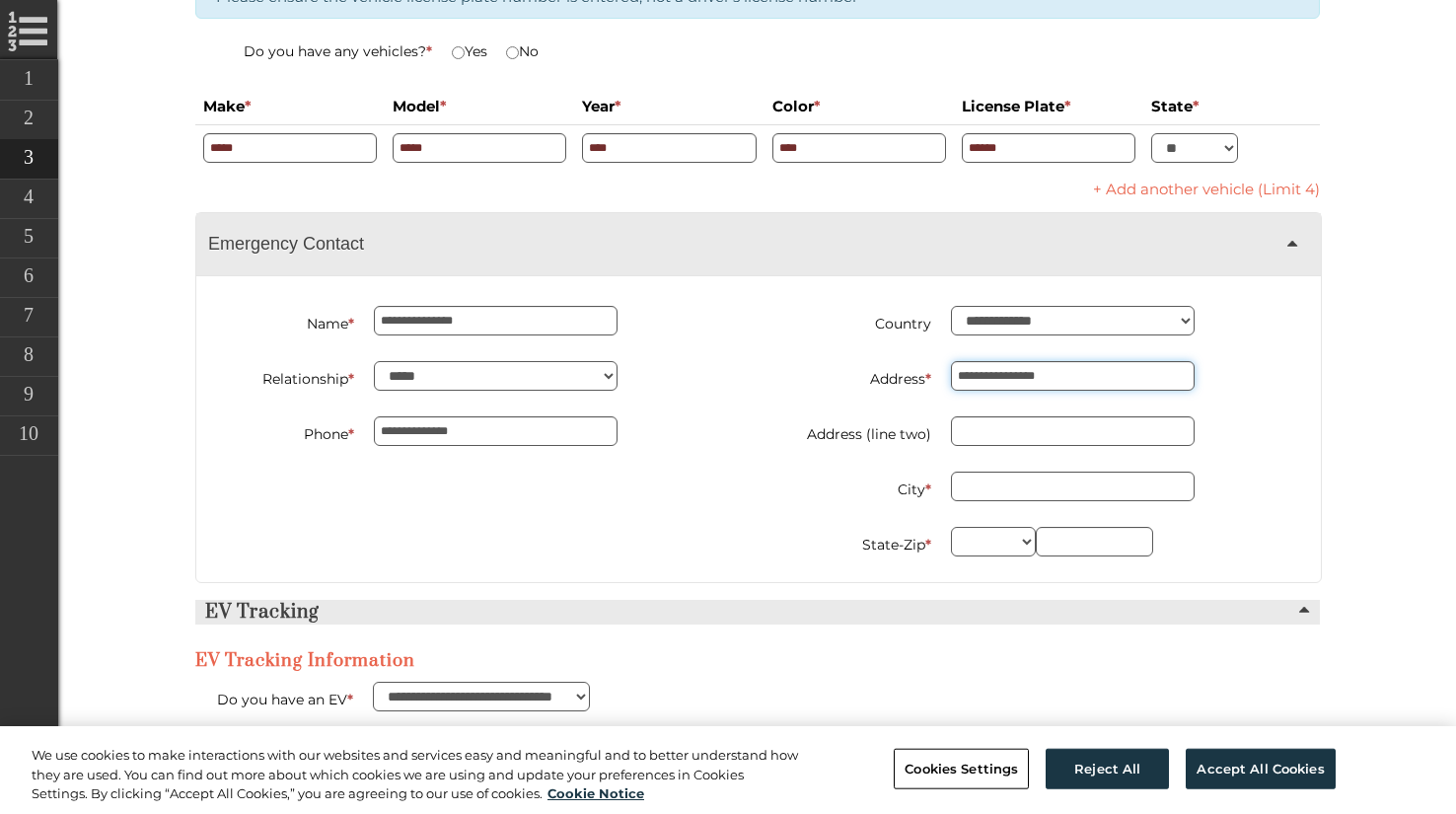 type on "**********" 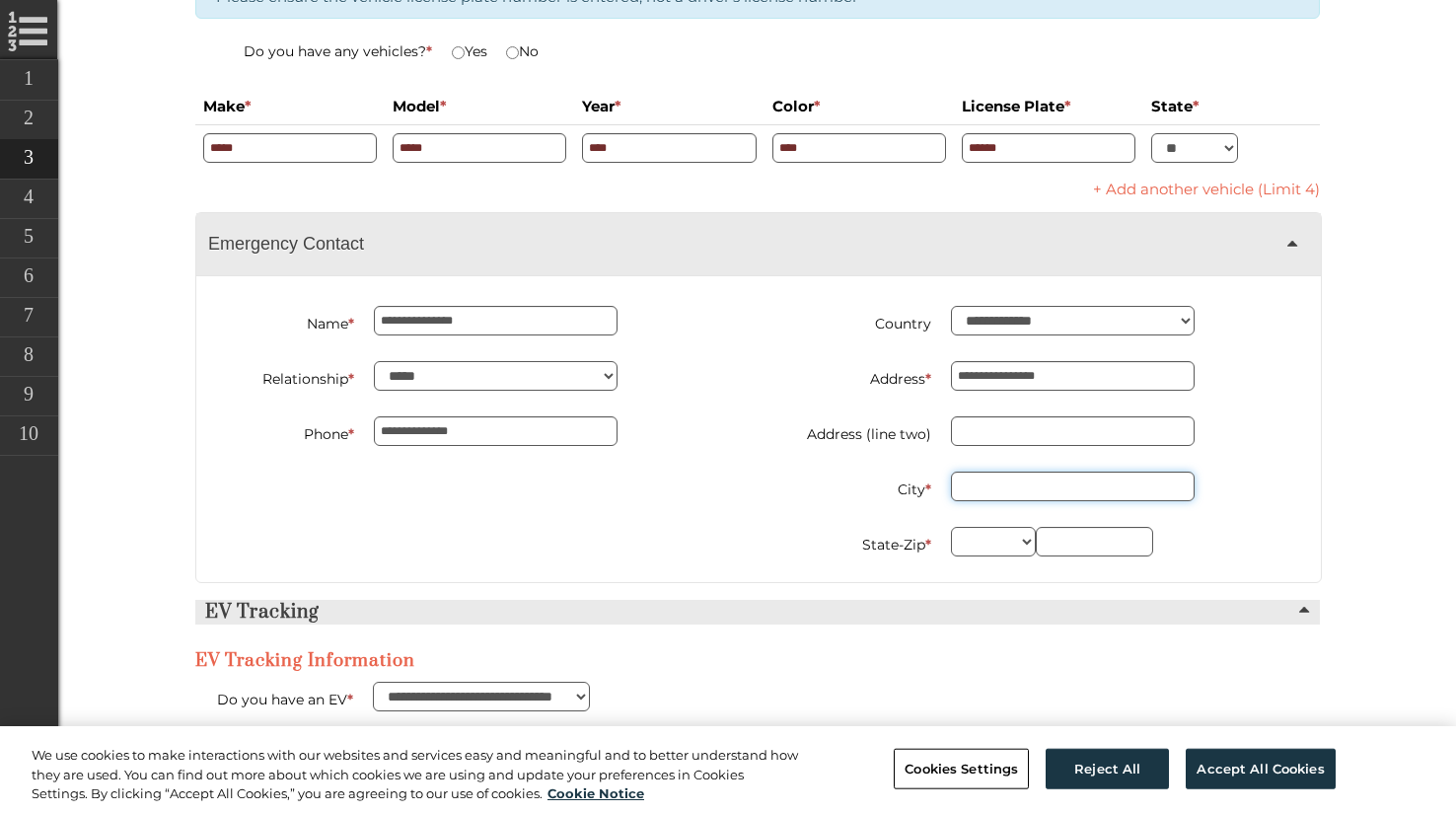 click on "City  *" at bounding box center [1072, 486] 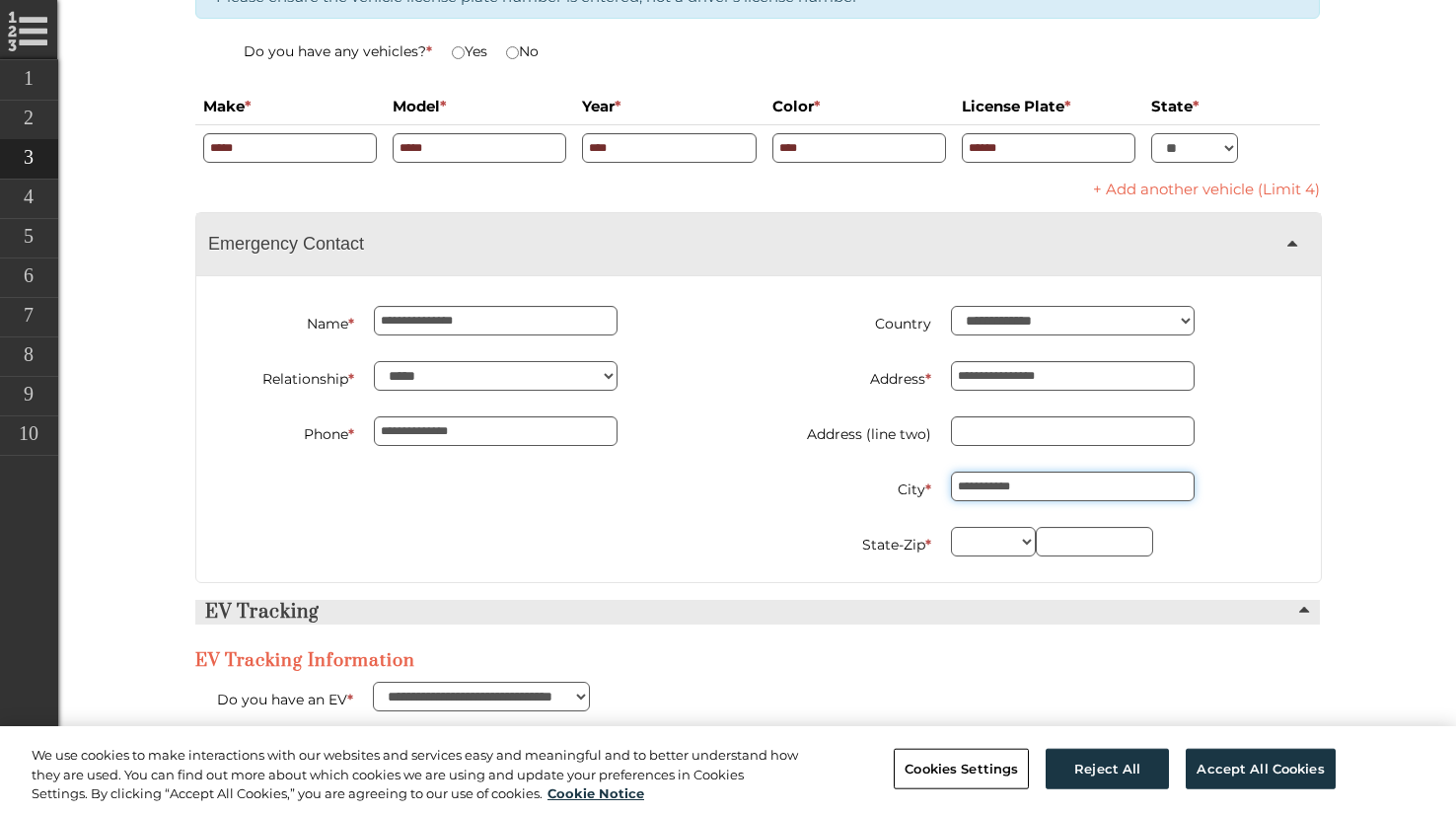 type on "**********" 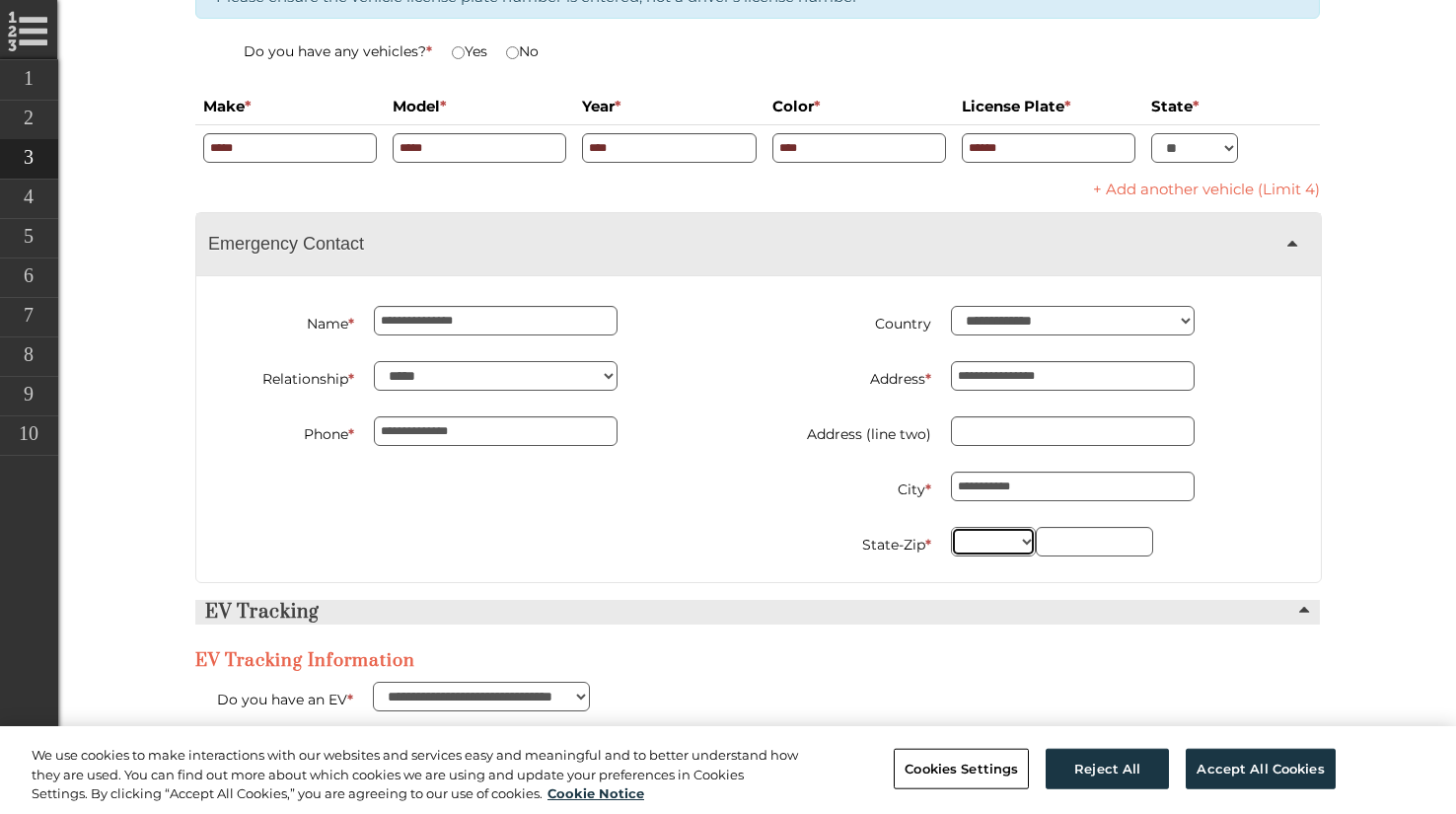 click on "** ** ** ** ** ** ** ** ** ** ** ** ** ** ** ** ** ** ** ** ** ** ** ** ** ** ** ** ** ** ** ** ** ** ** ** ** ** ** ** ** ** ** ** ** ** ** ** ** ** ** ** ** ** ** ** ** ** ** ** **" at bounding box center (993, 542) 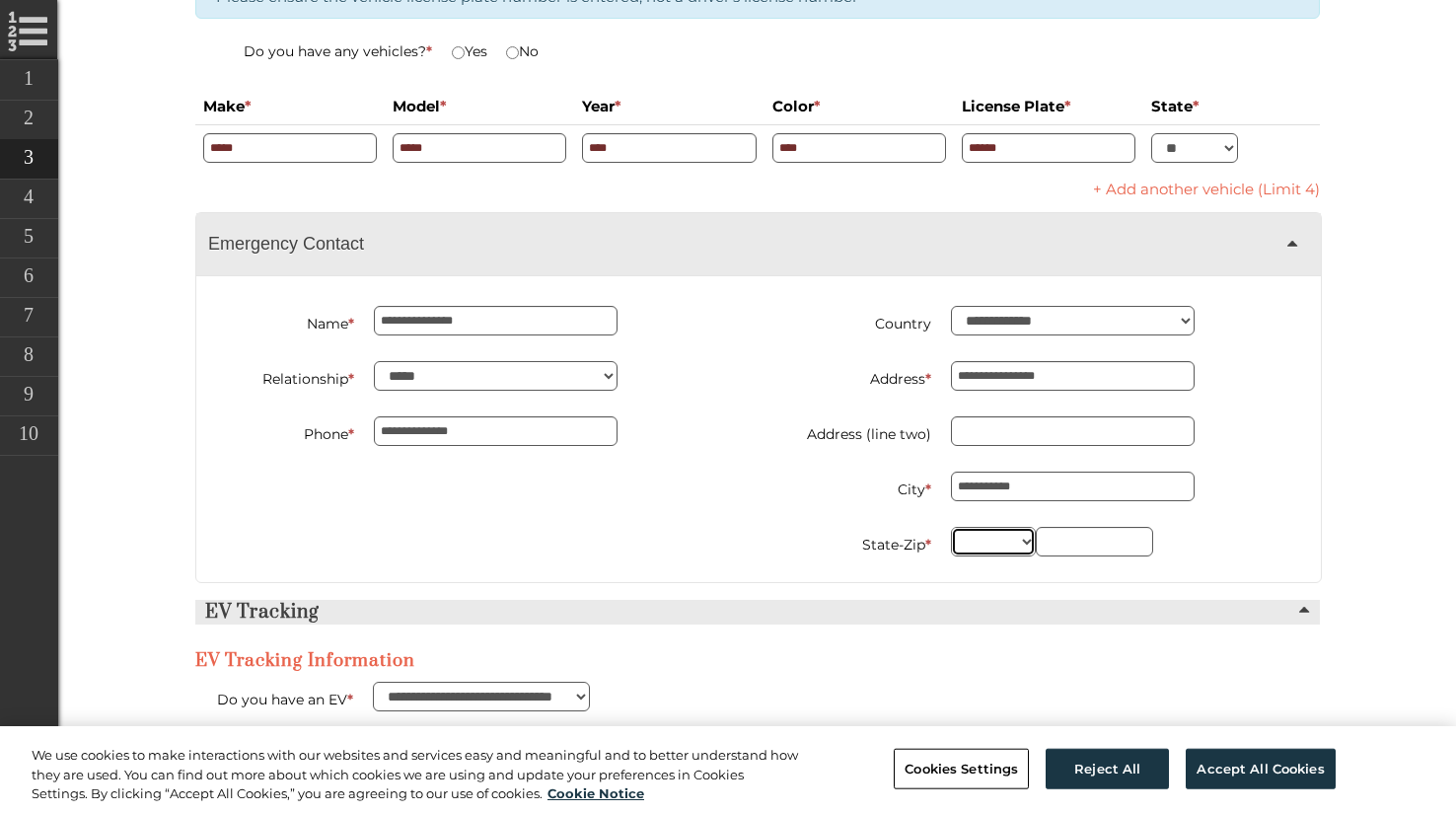 click on "** ** ** ** ** ** ** ** ** ** ** ** ** ** ** ** ** ** ** ** ** ** ** ** ** ** ** ** ** ** ** ** ** ** ** ** ** ** ** ** ** ** ** ** ** ** ** ** ** ** ** ** ** ** ** ** ** ** ** ** **" at bounding box center [993, 542] 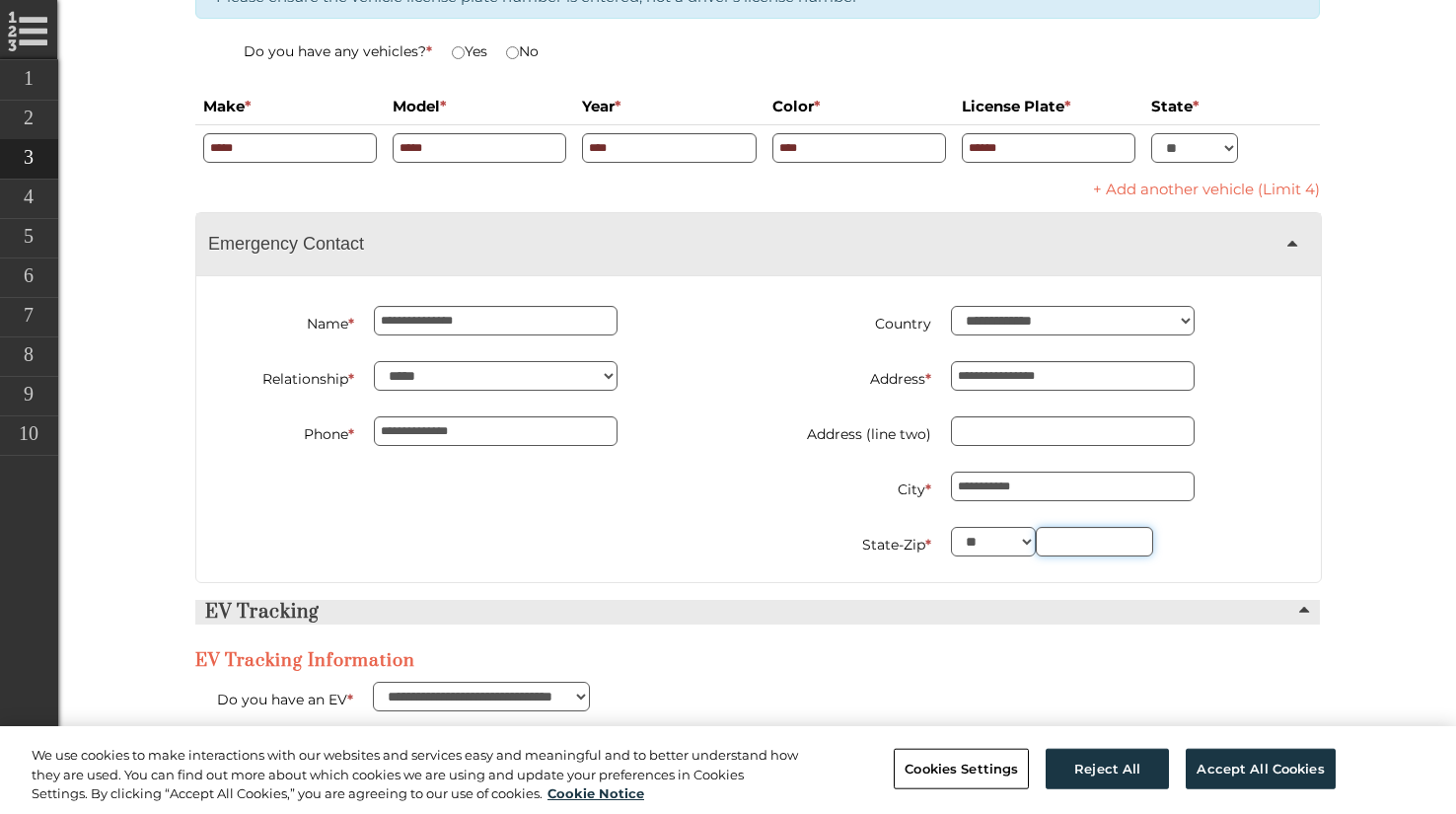 click at bounding box center (1094, 542) 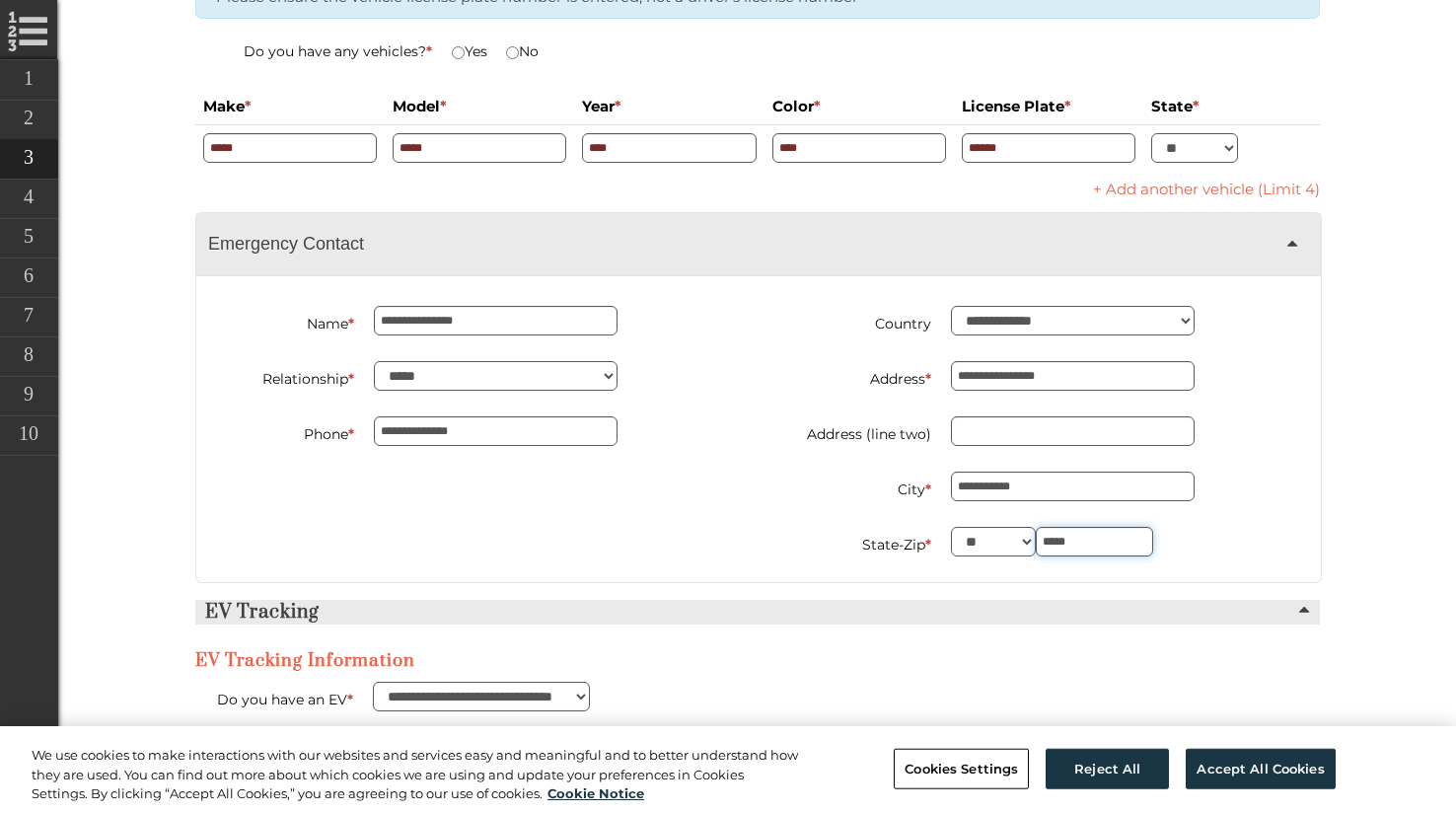 scroll, scrollTop: 4187, scrollLeft: 0, axis: vertical 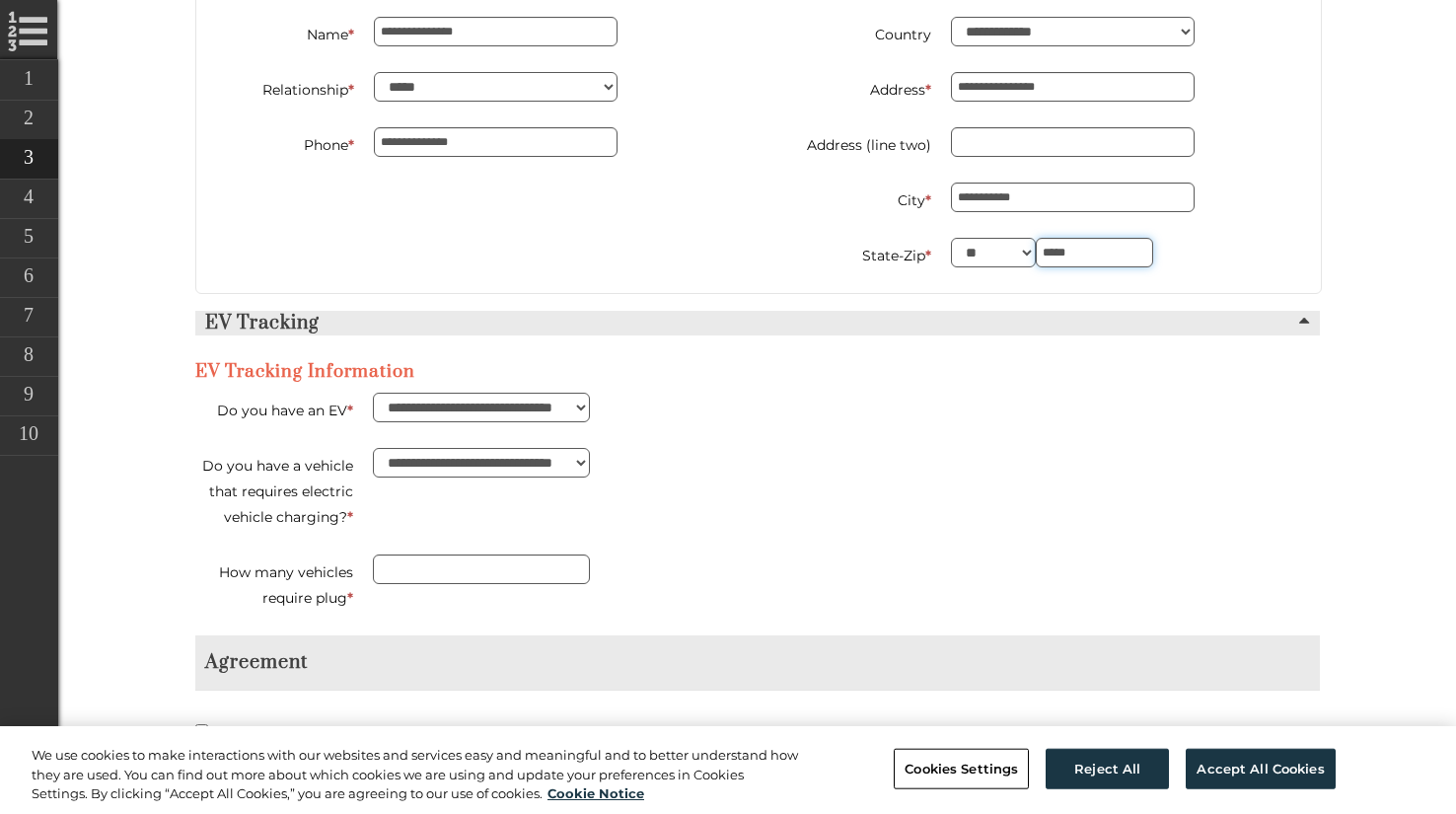 type on "*****" 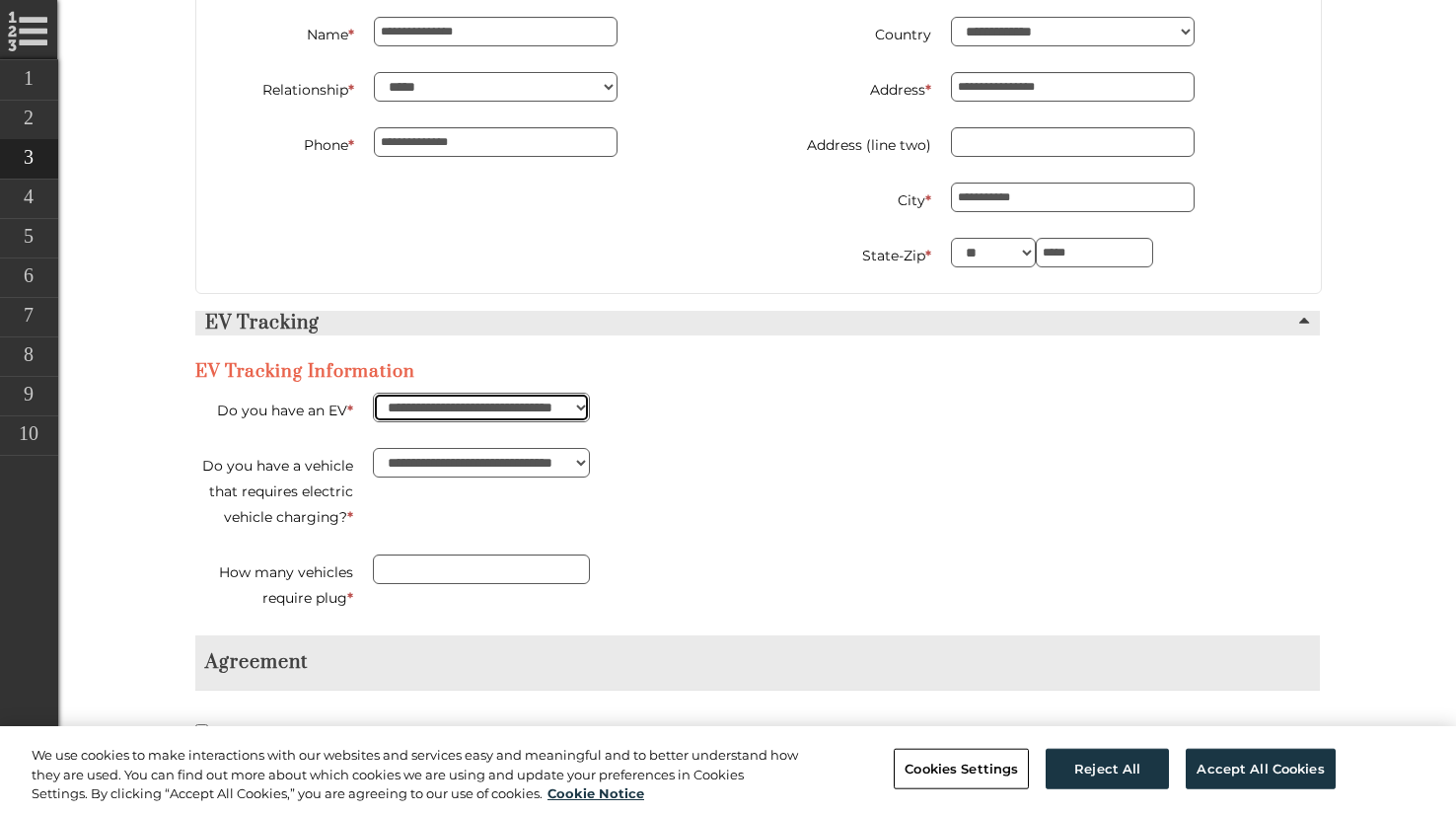 click on "**********" at bounding box center [481, 407] 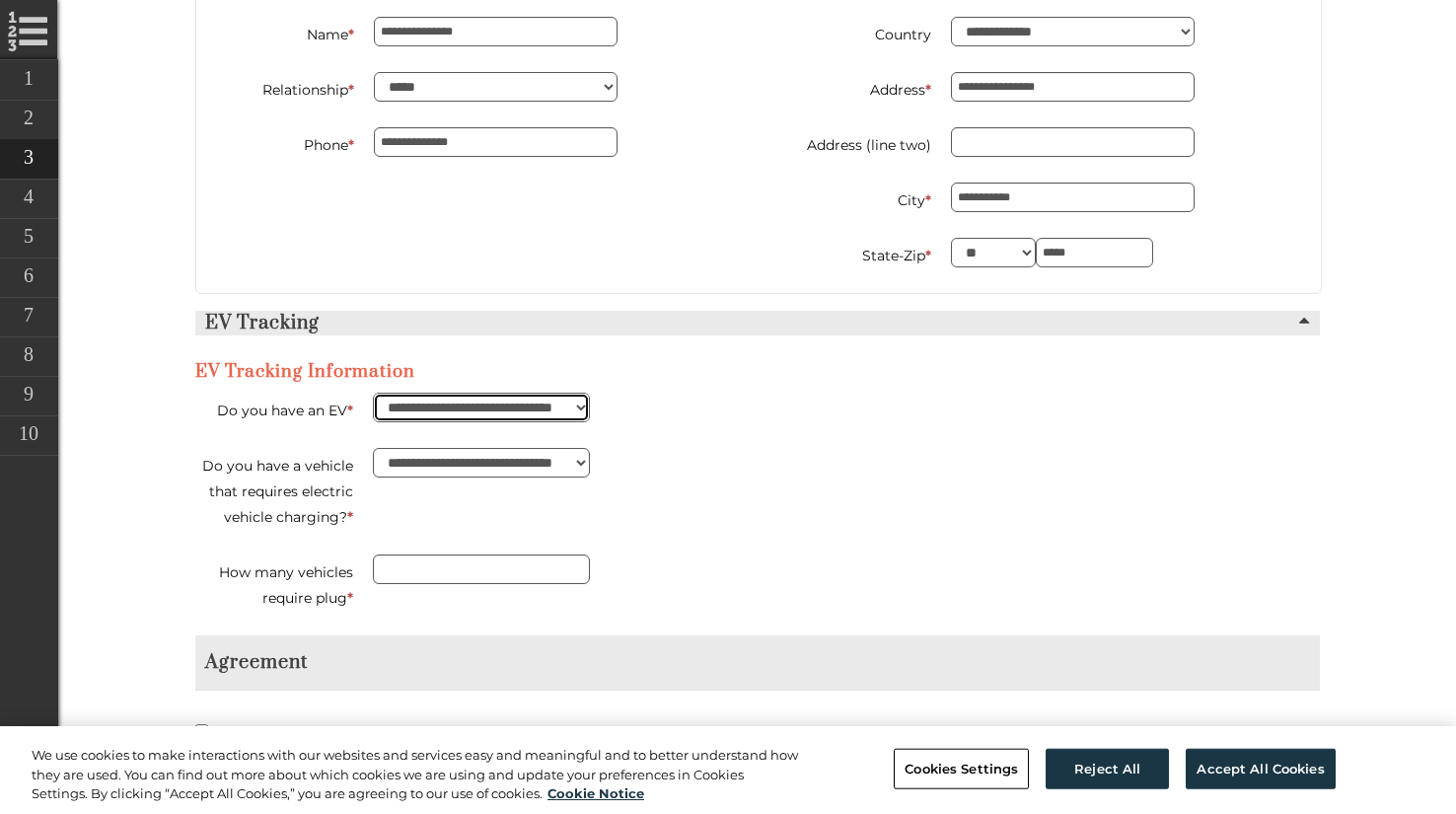 select on "**" 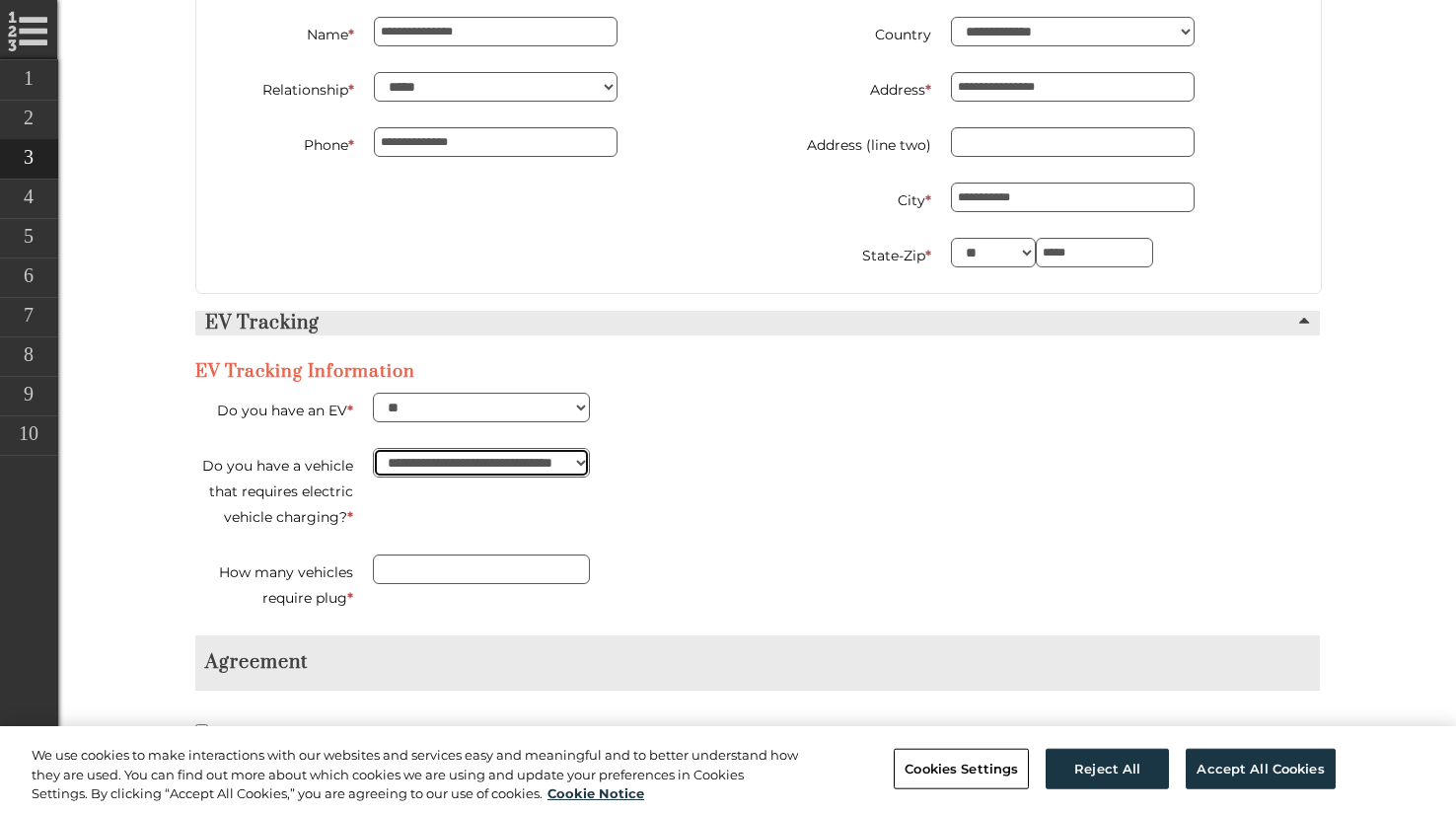 click on "**********" at bounding box center [481, 463] 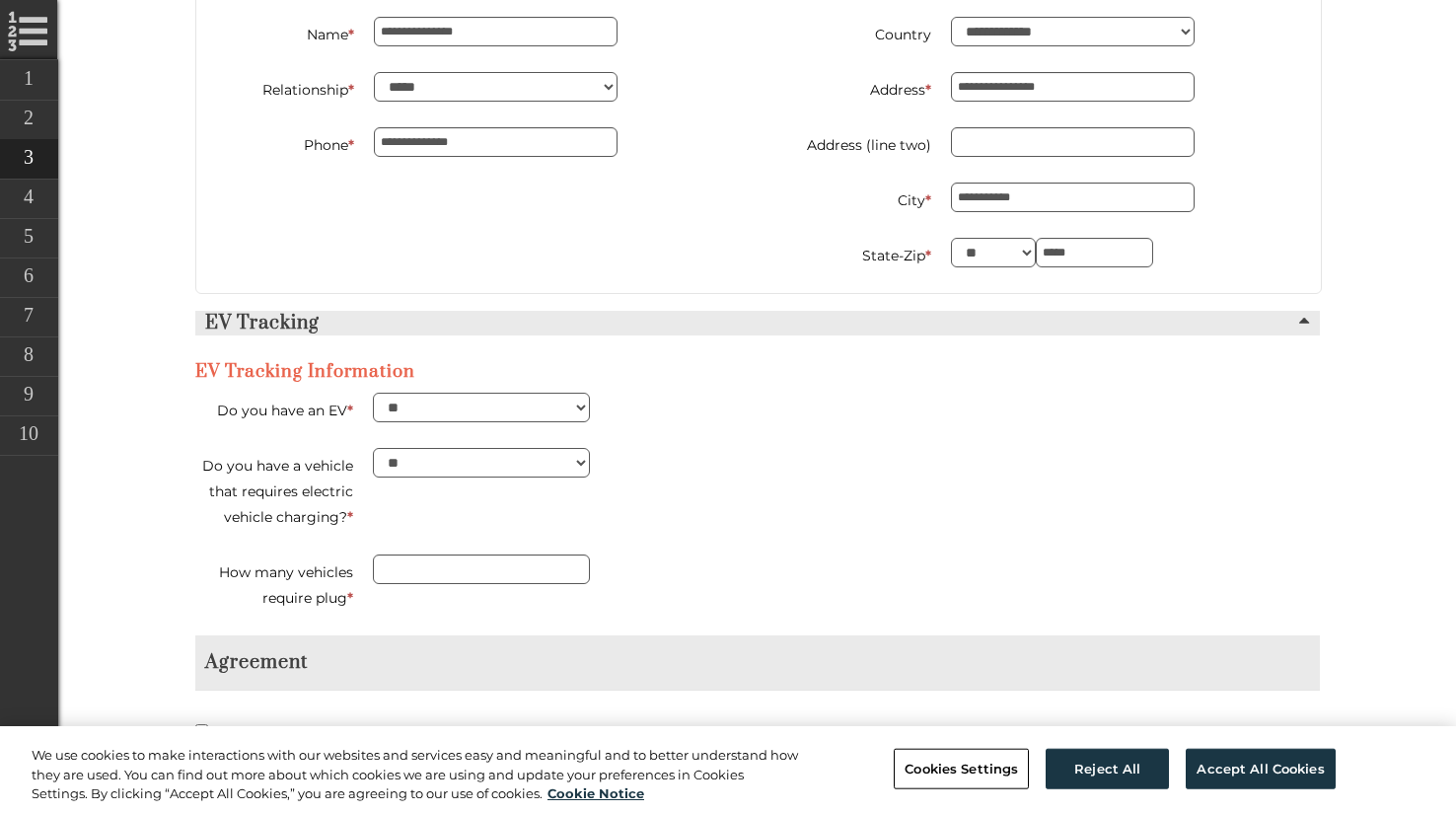 scroll, scrollTop: 4276, scrollLeft: 0, axis: vertical 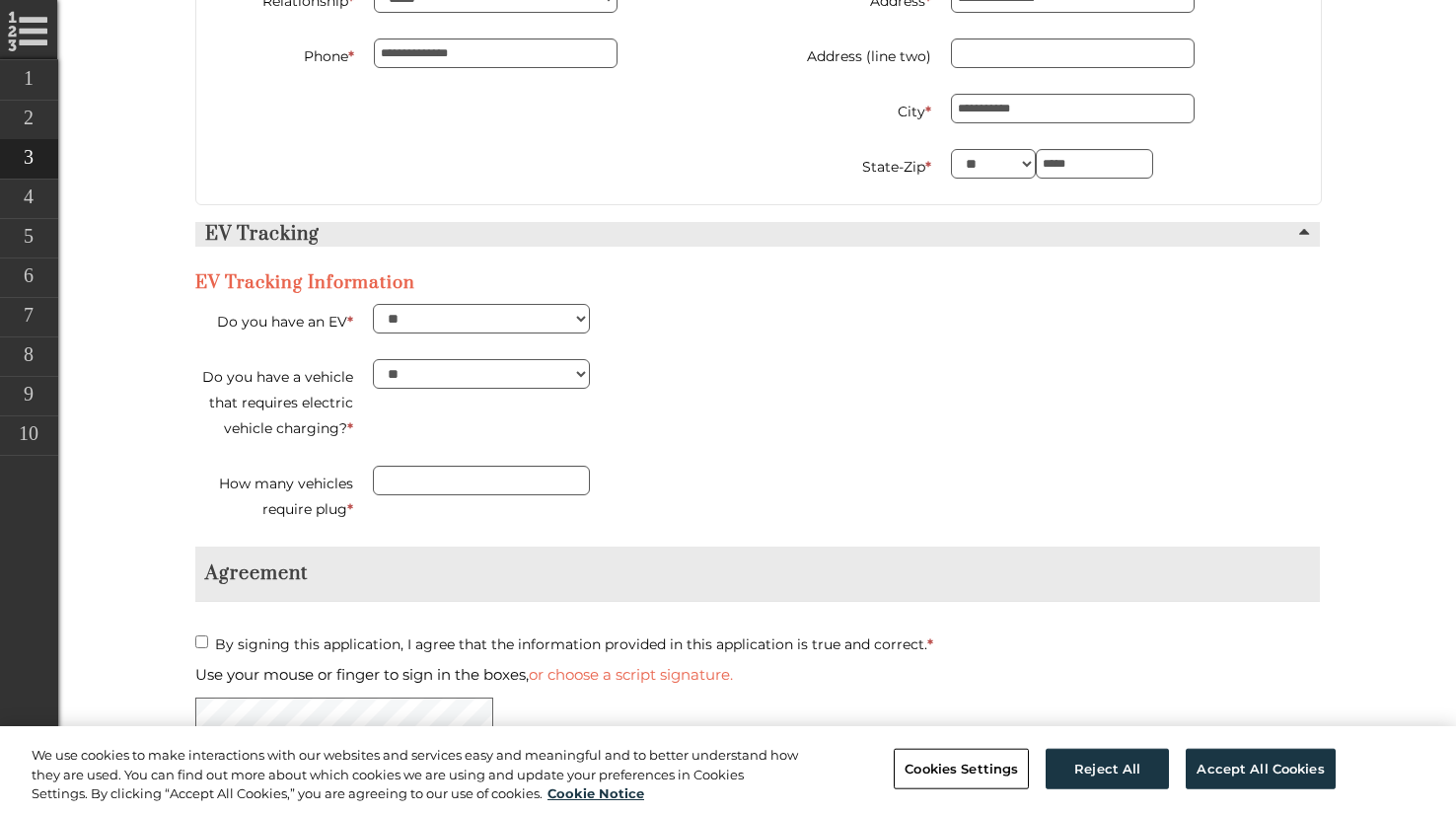 click on "**********" at bounding box center [758, 404] 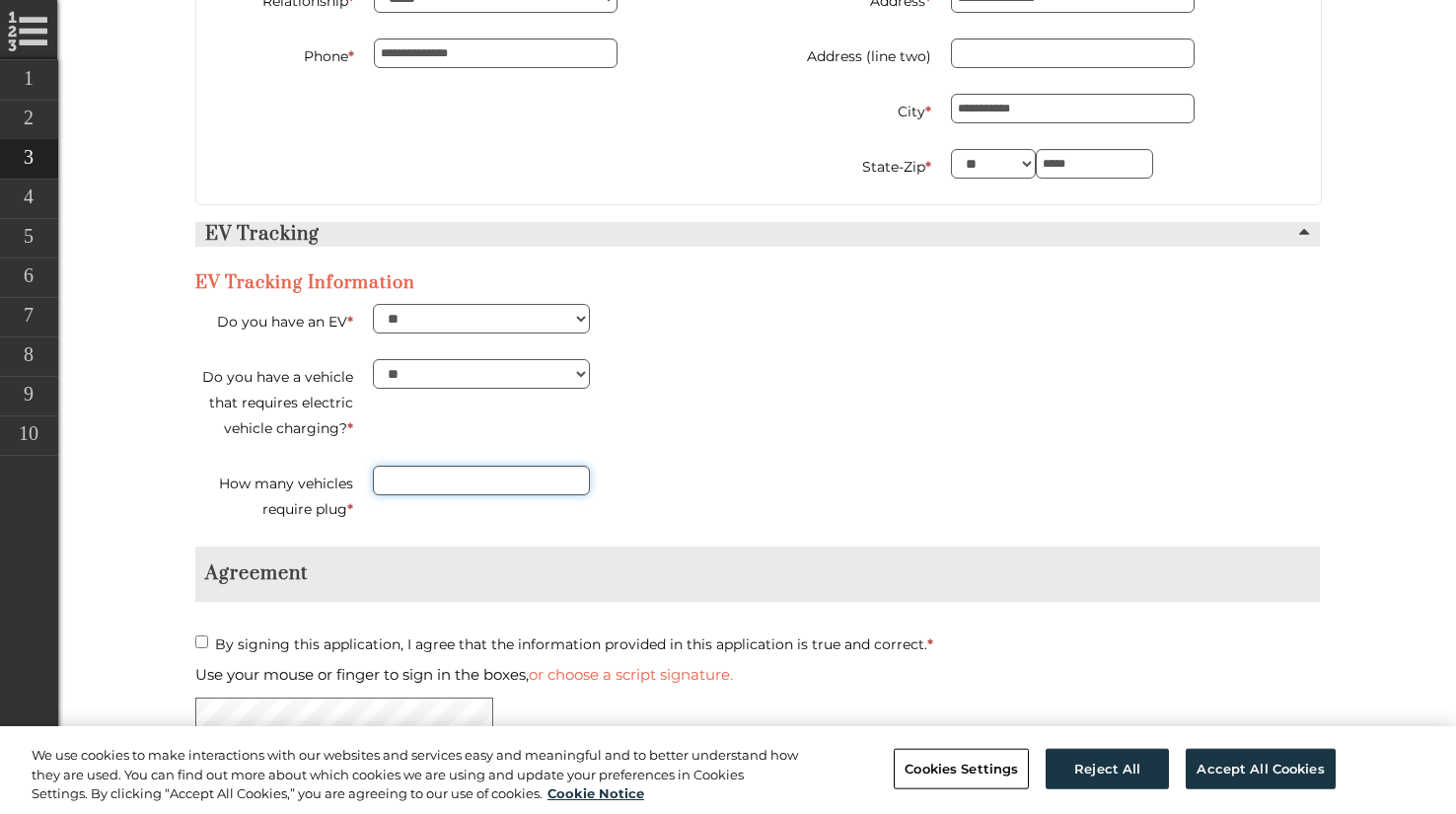click on "How many vehicles require plug  *" at bounding box center (481, 481) 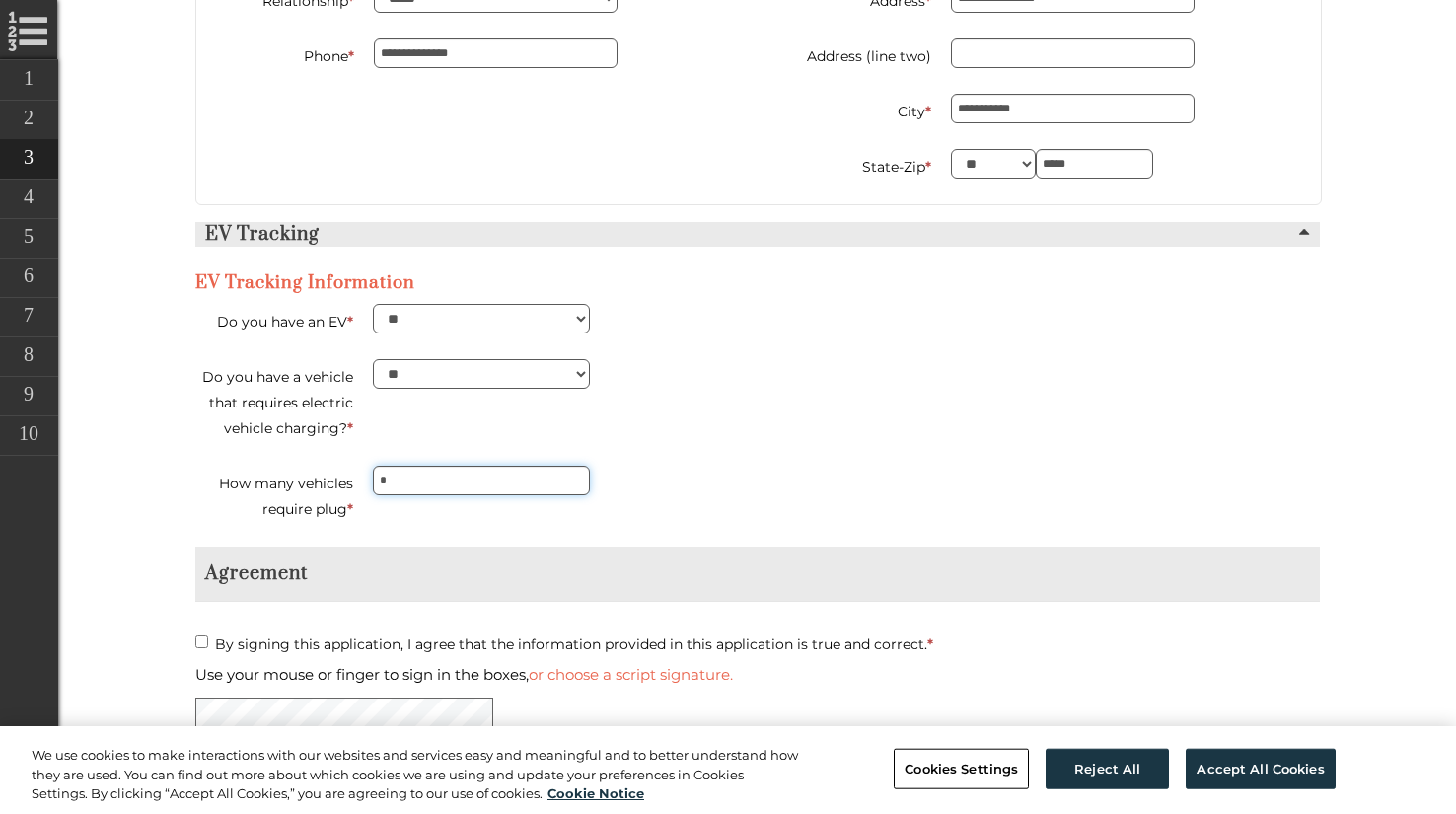 type on "*" 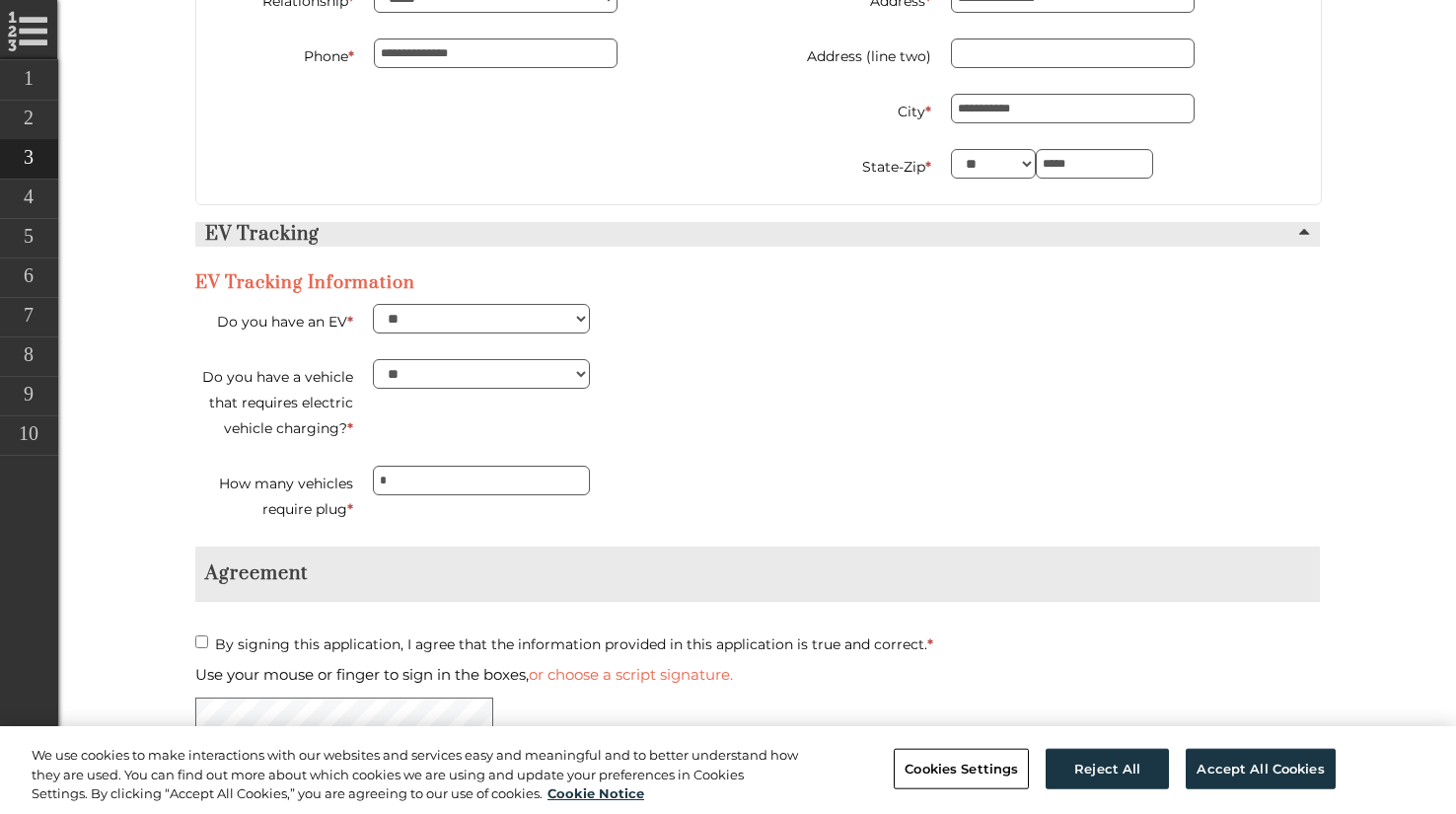 click on "**********" at bounding box center (758, 404) 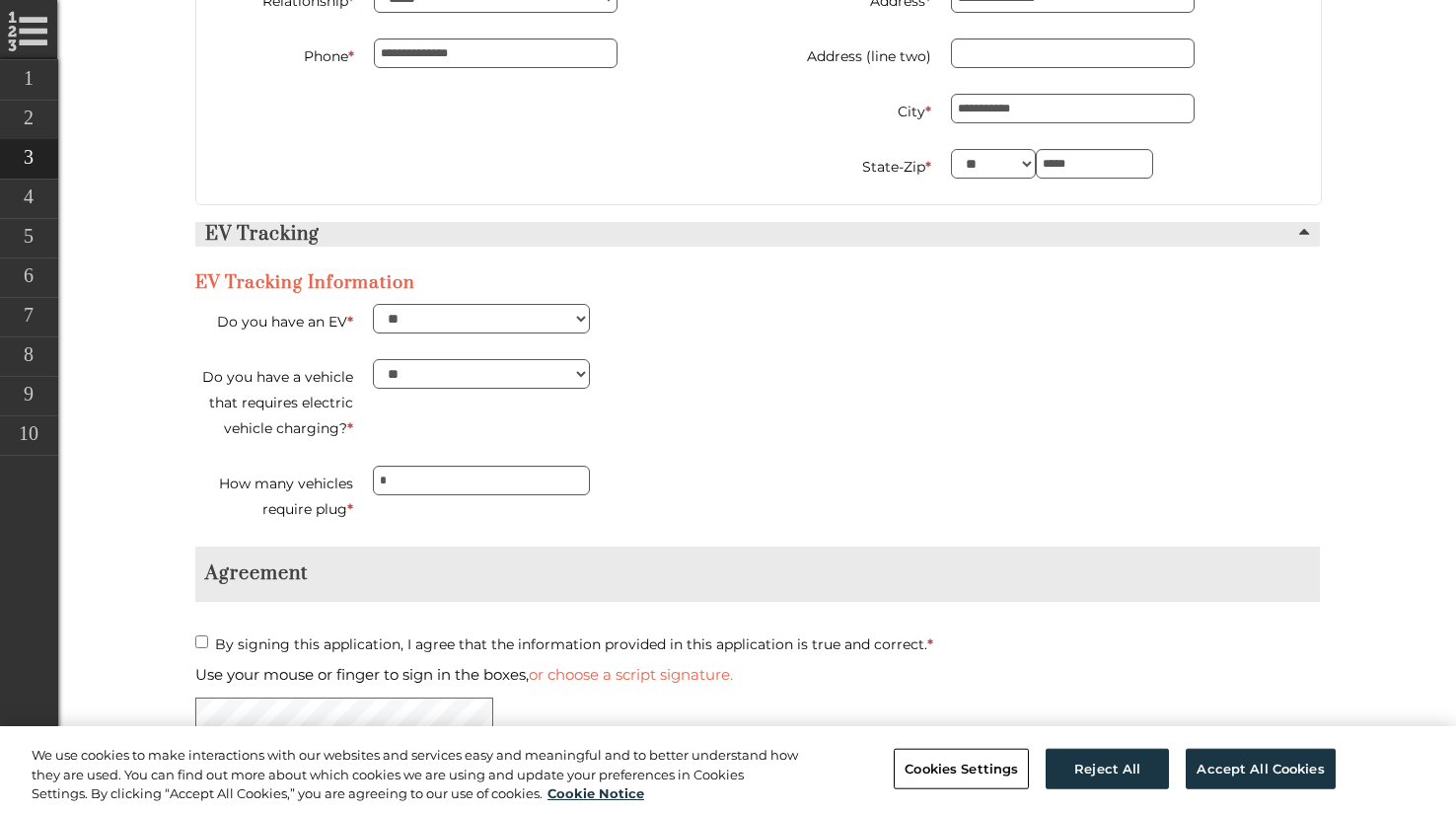 scroll, scrollTop: 4563, scrollLeft: 0, axis: vertical 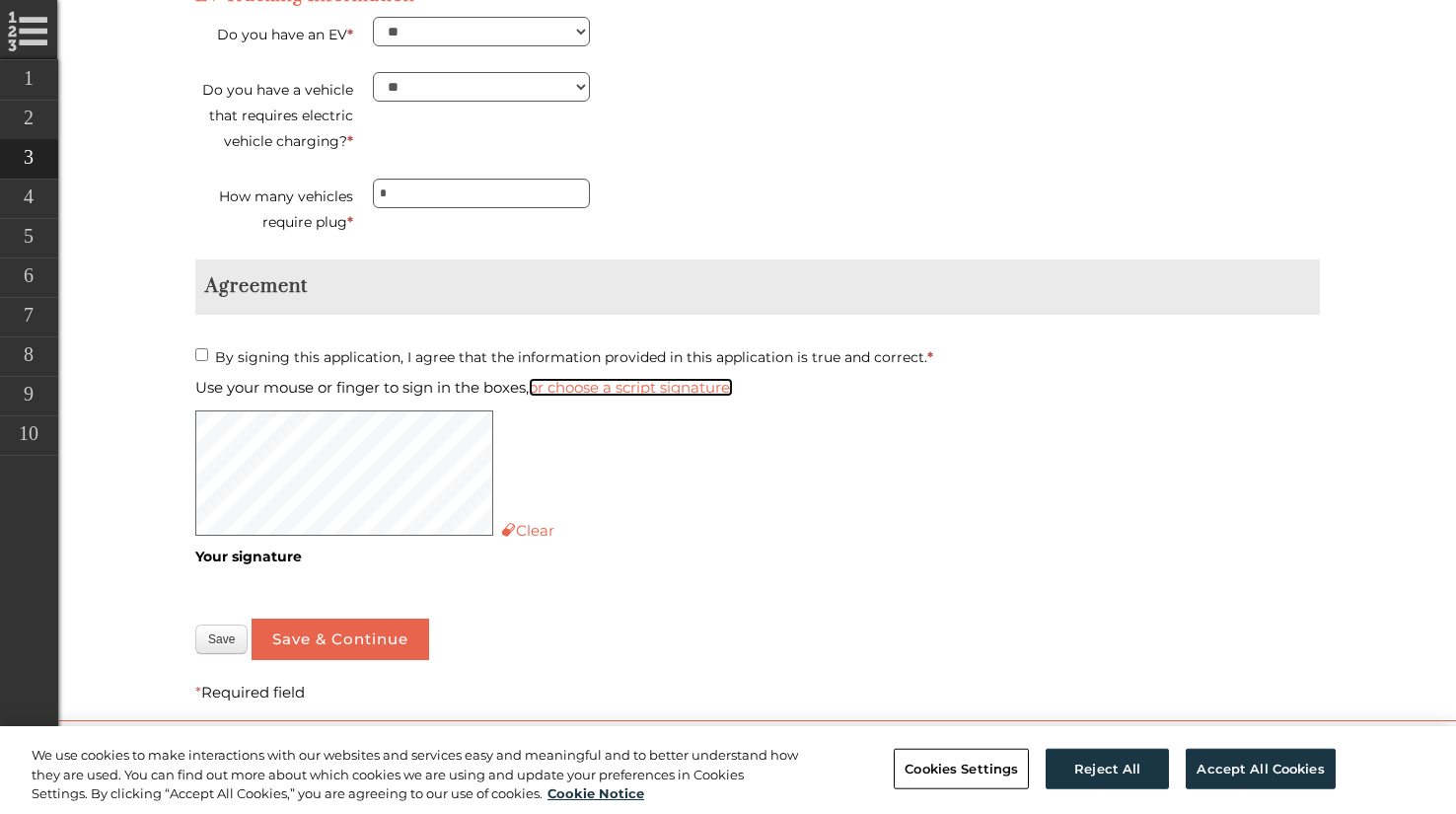 click on "or choose a script signature." at bounding box center [630, 387] 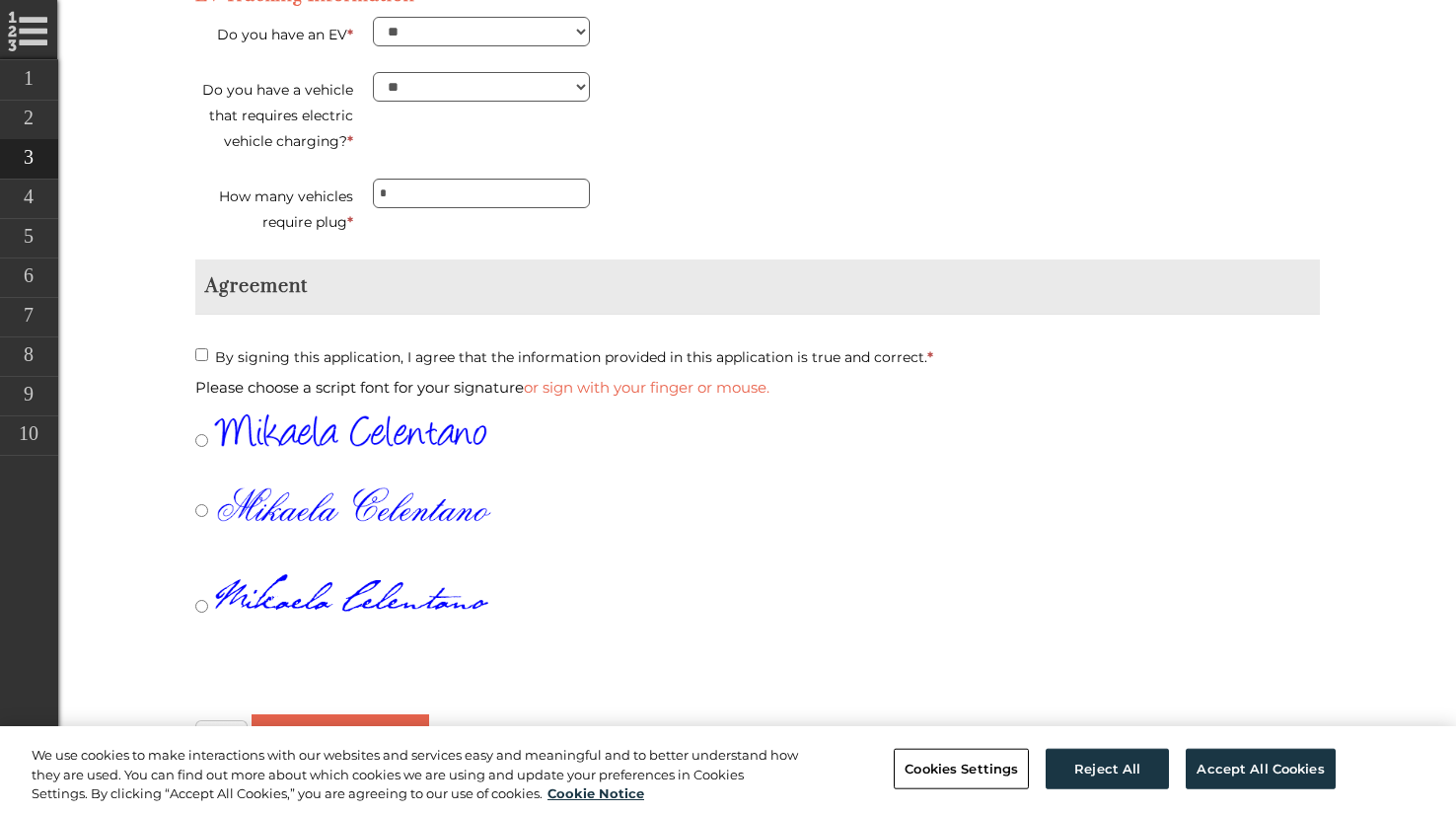 click at bounding box center [366, 509] 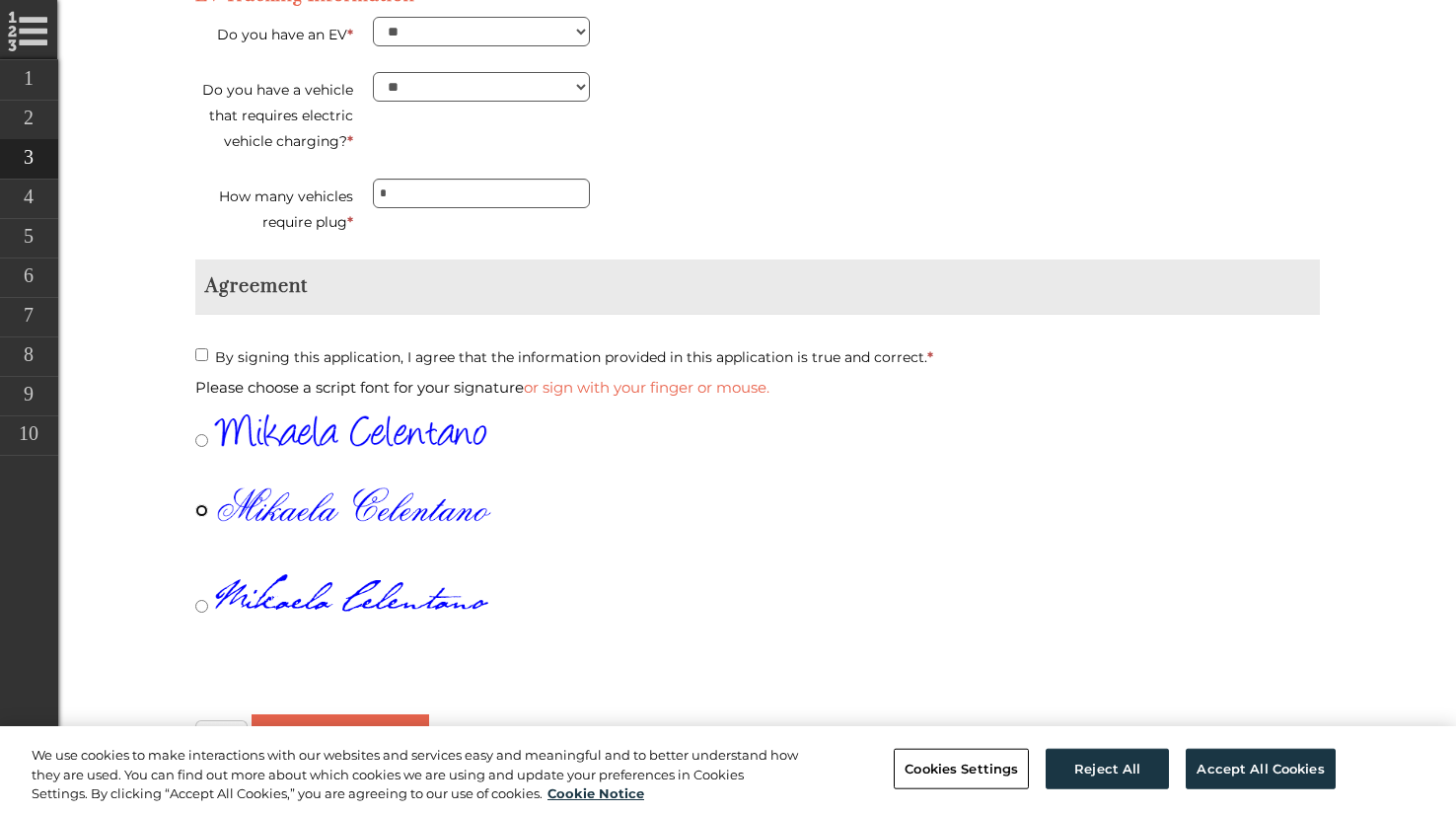 scroll, scrollTop: 4733, scrollLeft: 0, axis: vertical 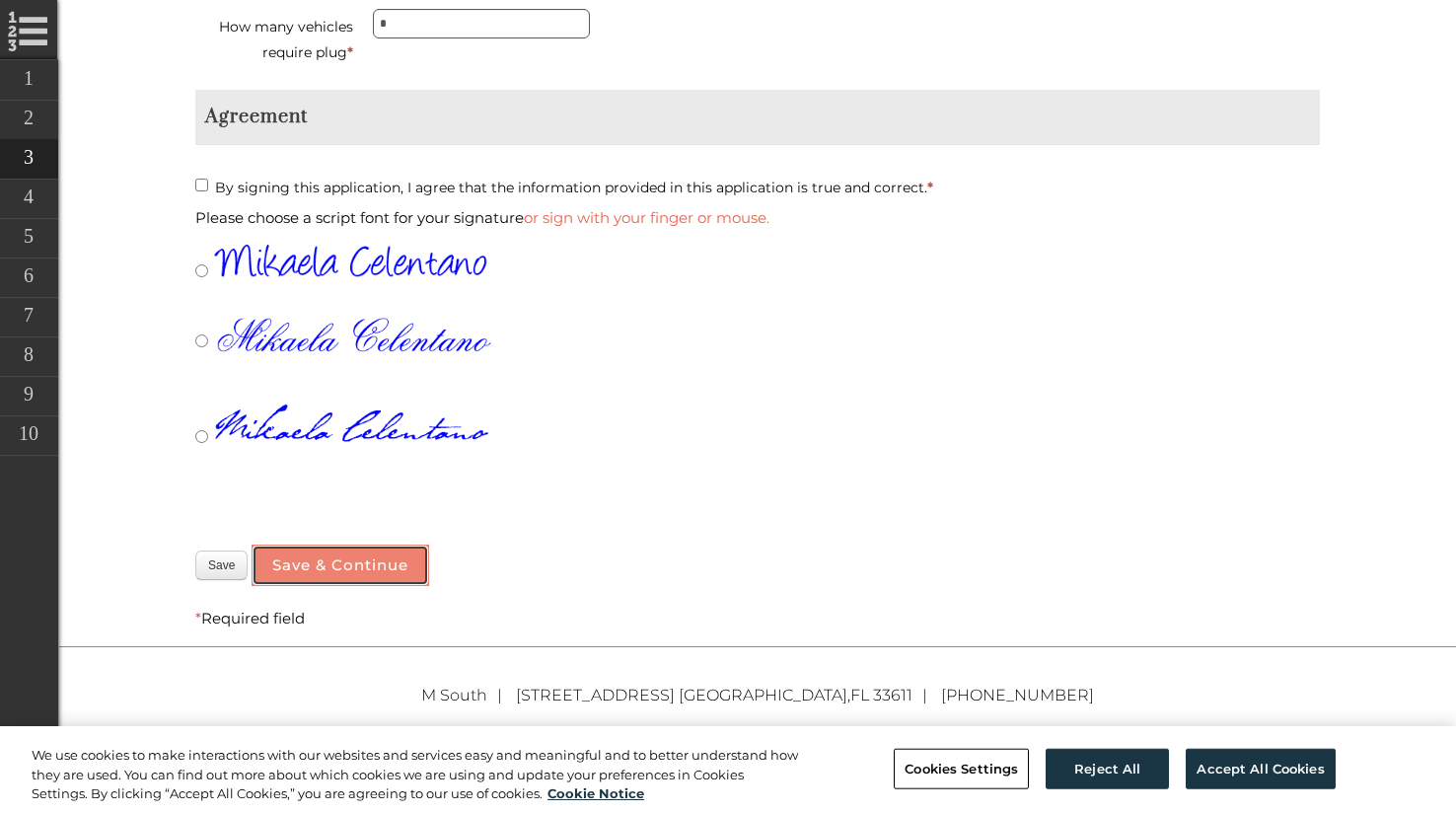 click on "Save & Continue" at bounding box center [340, 565] 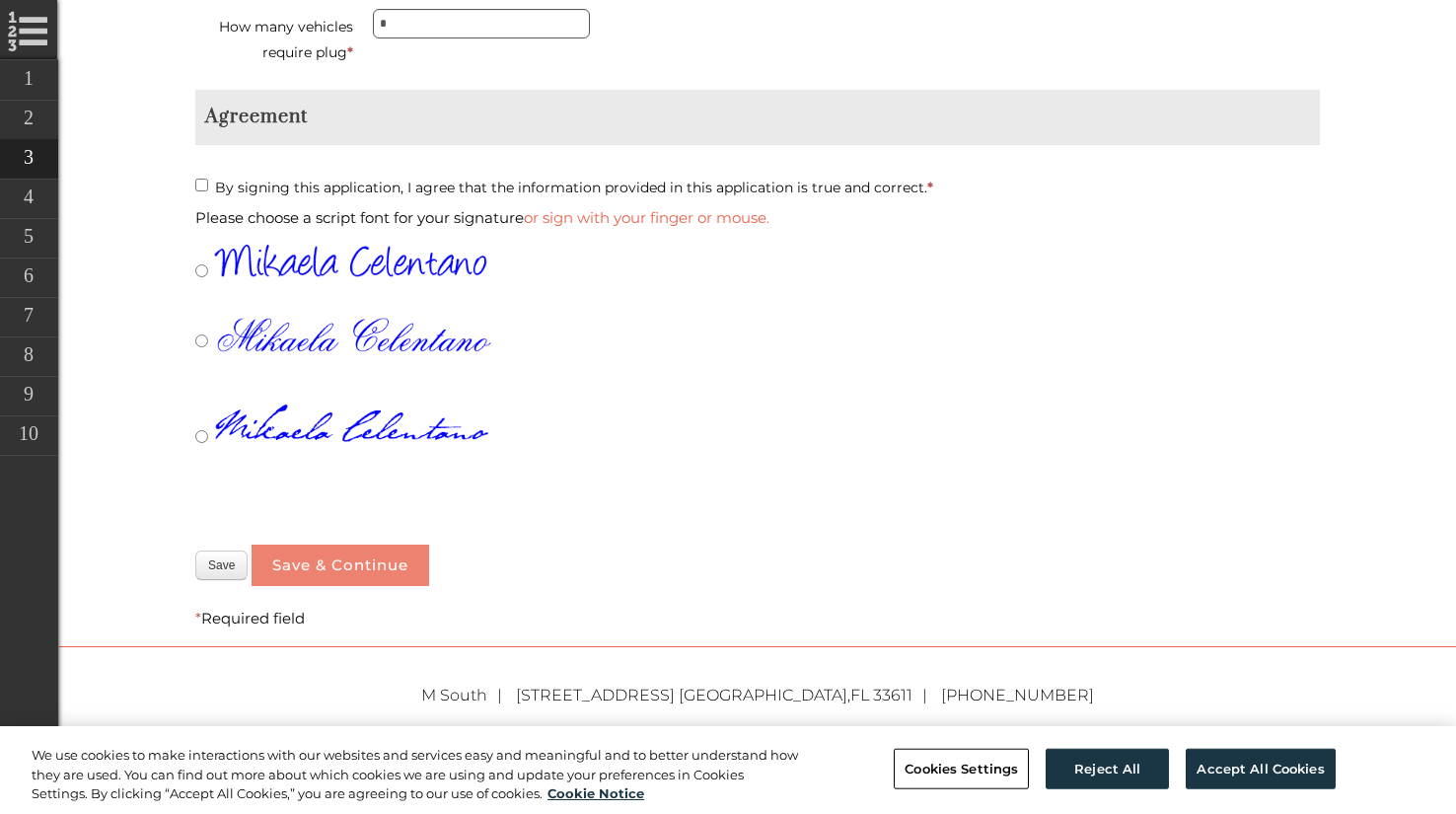type on "**********" 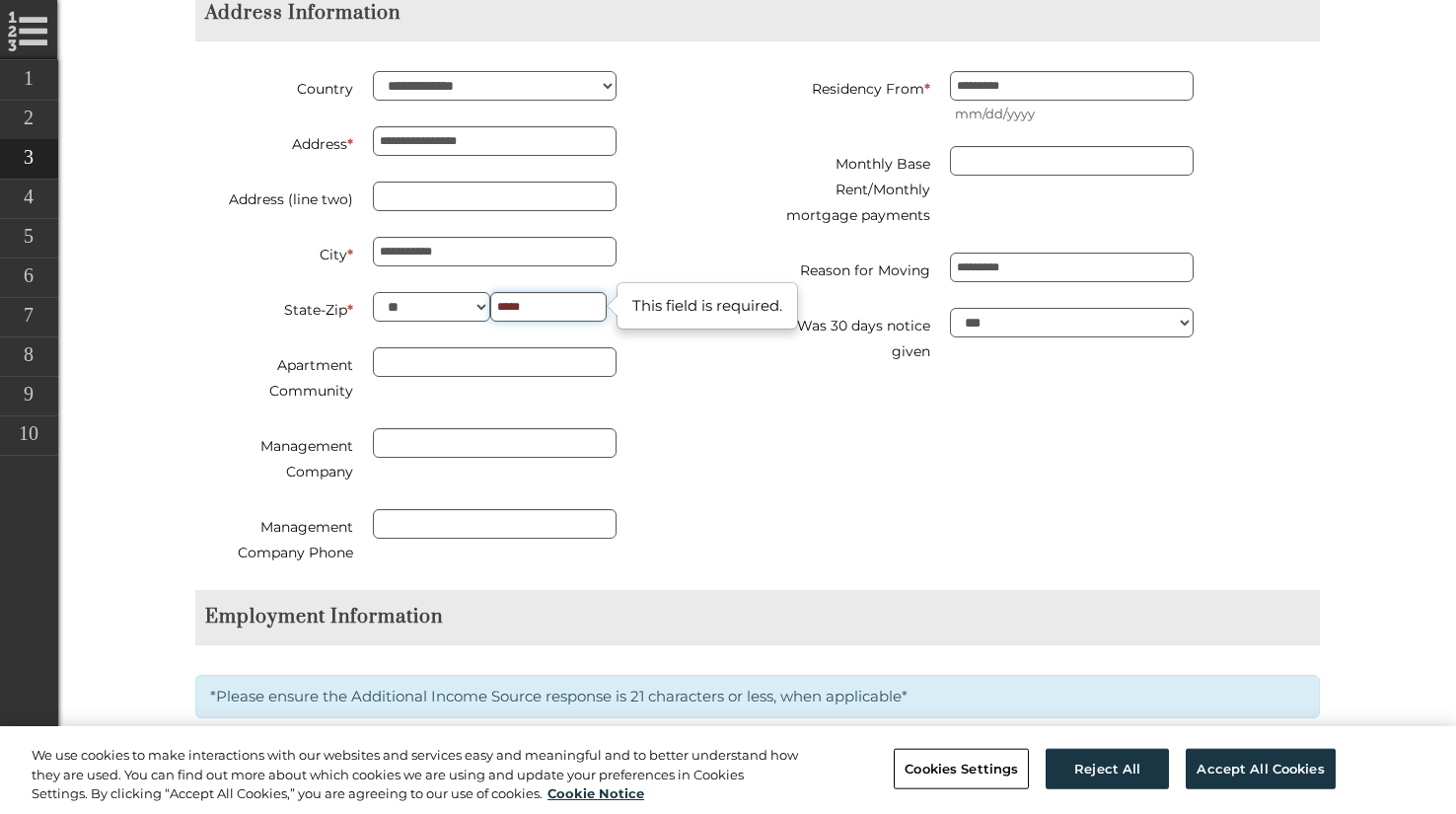 type on "*****" 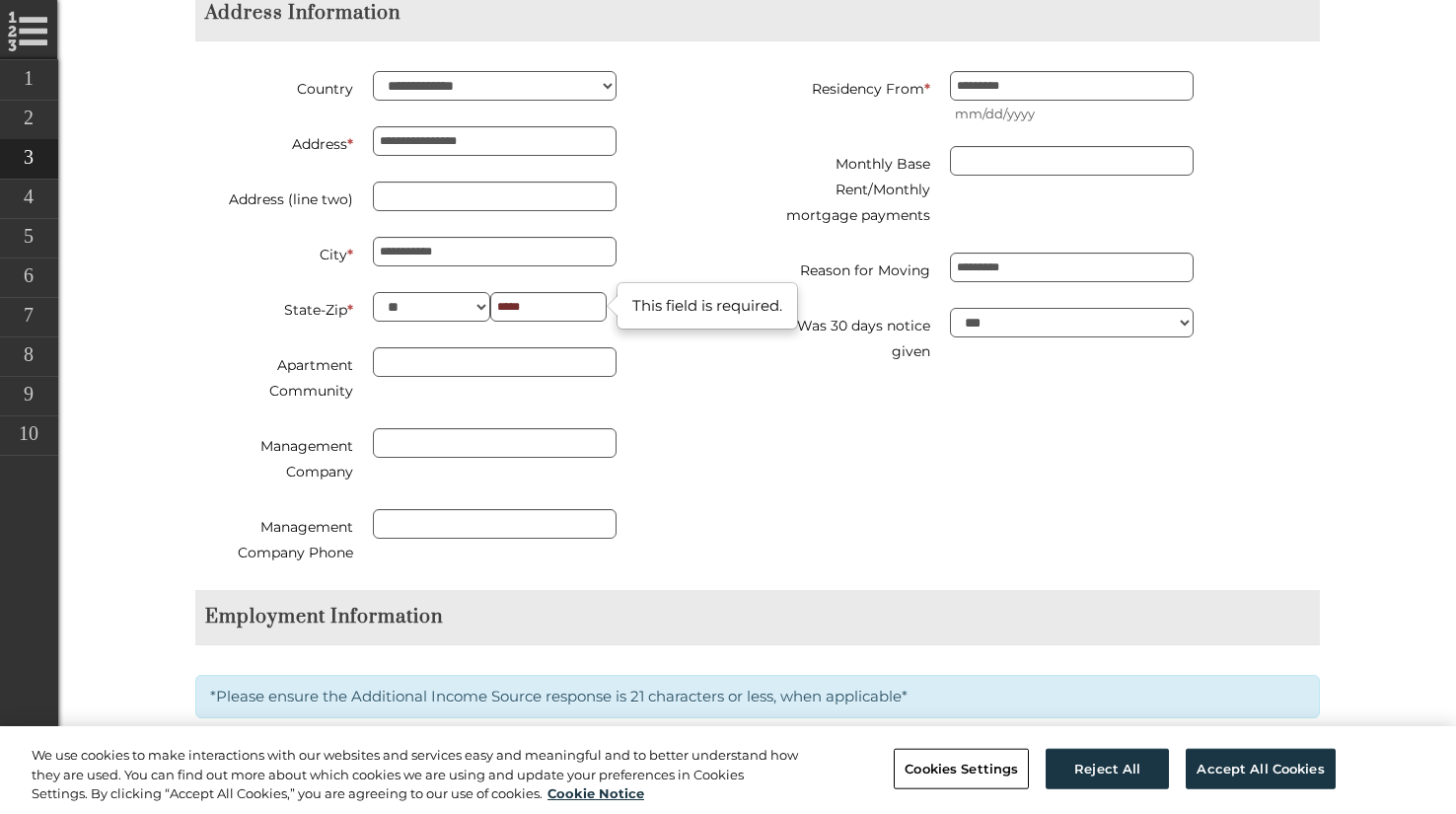 click on "Management Company" at bounding box center [469, 459] 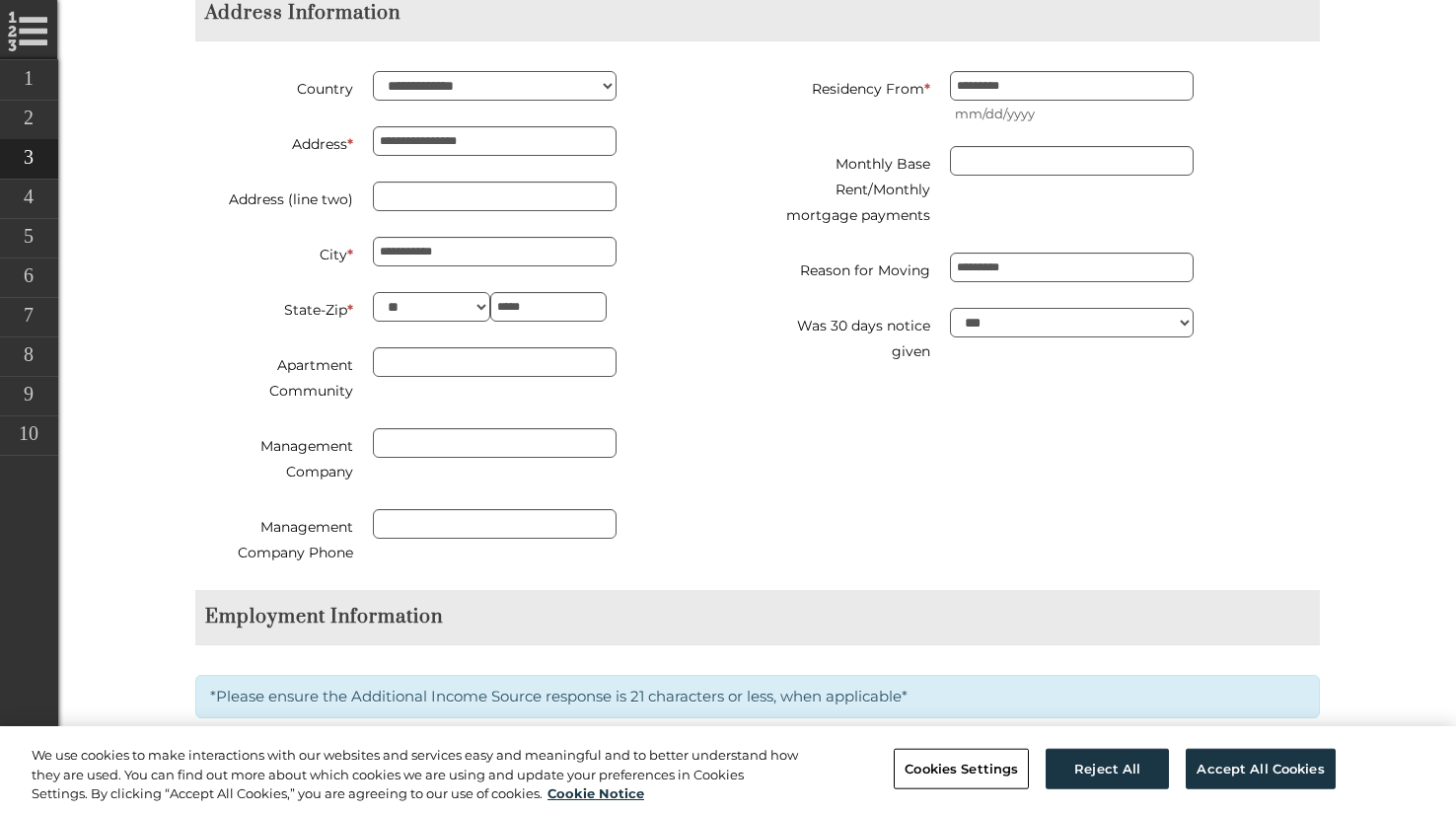 type on "**********" 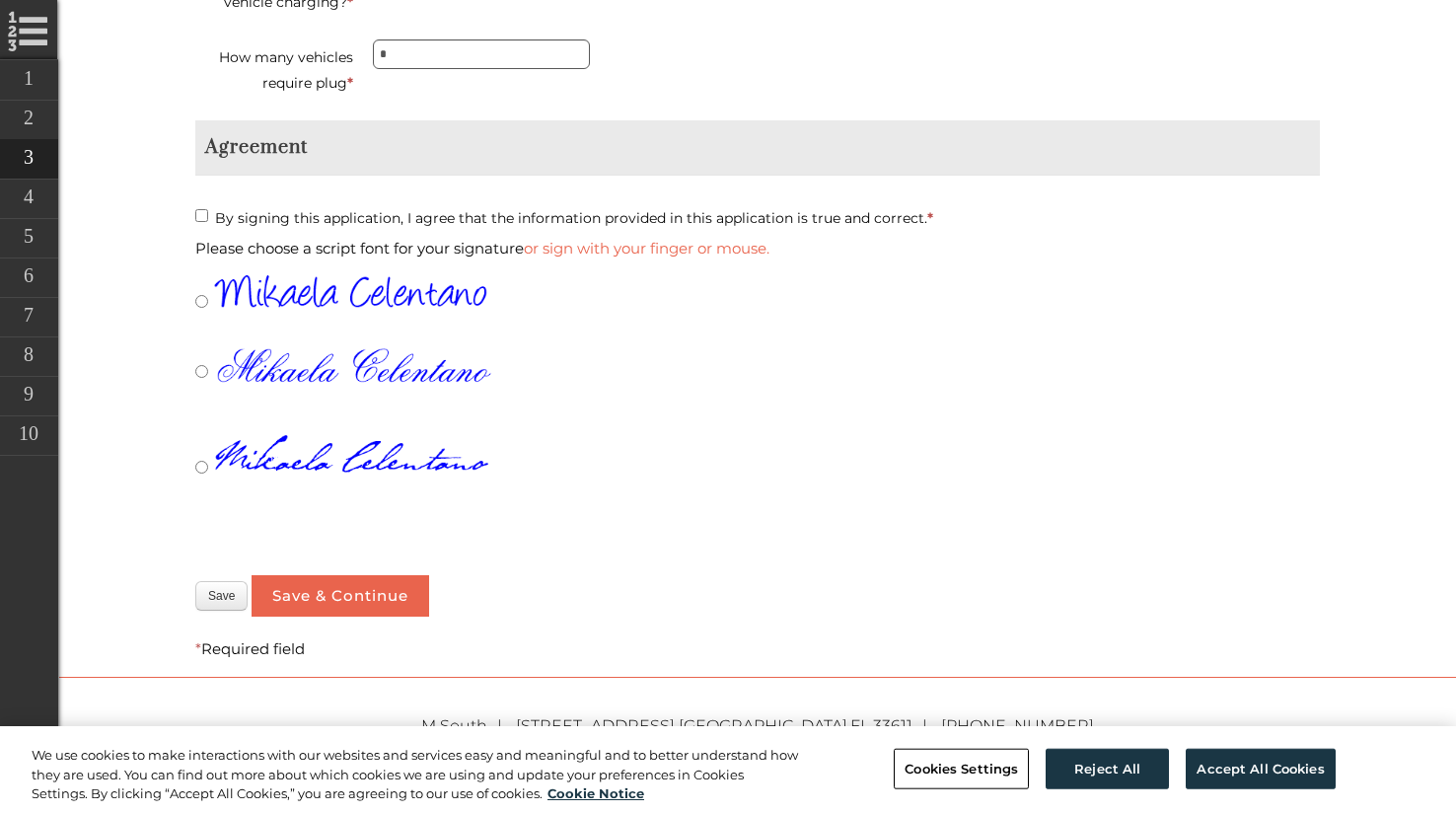 scroll, scrollTop: 4834, scrollLeft: 0, axis: vertical 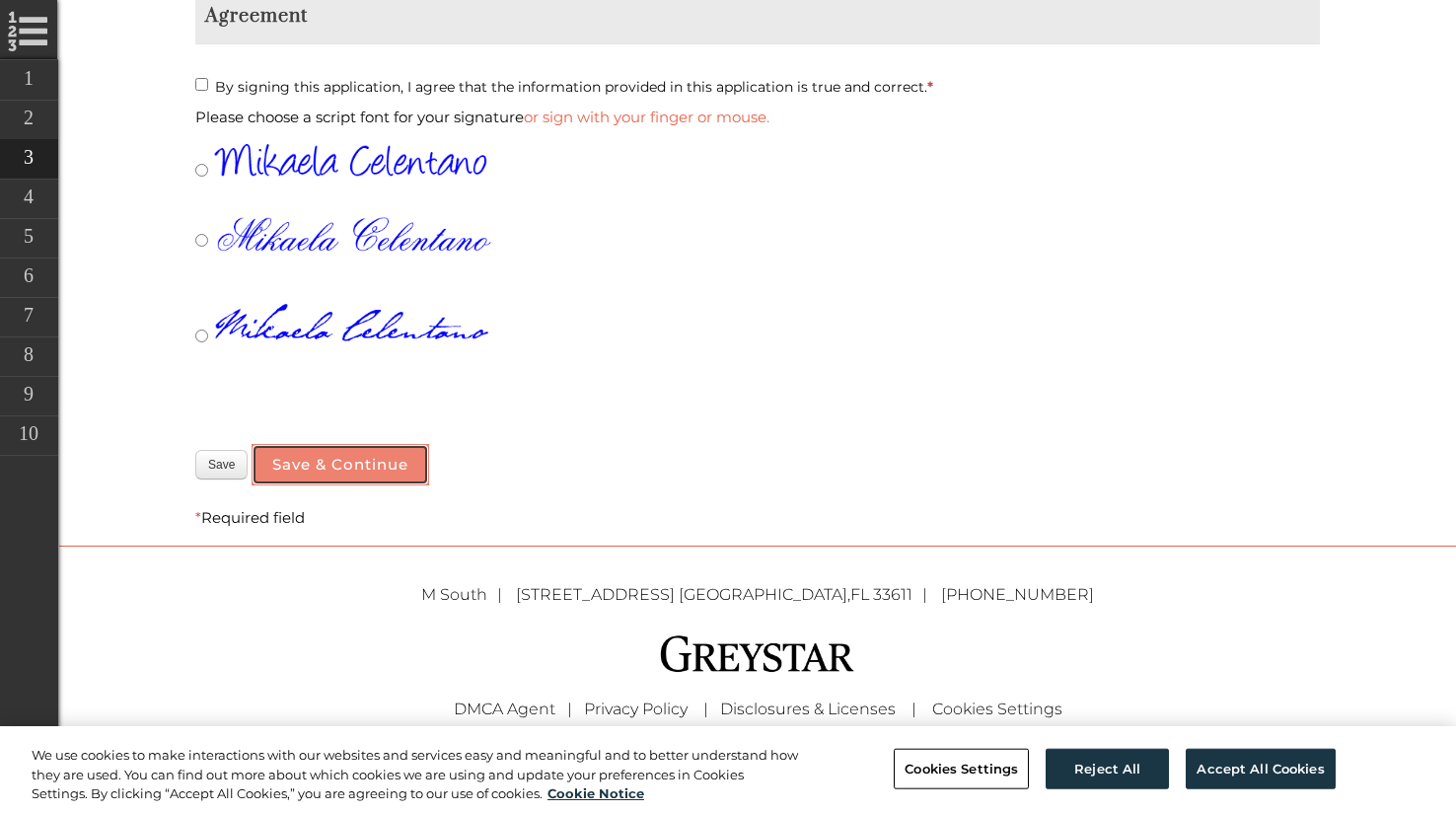 click on "Save & Continue" at bounding box center [340, 465] 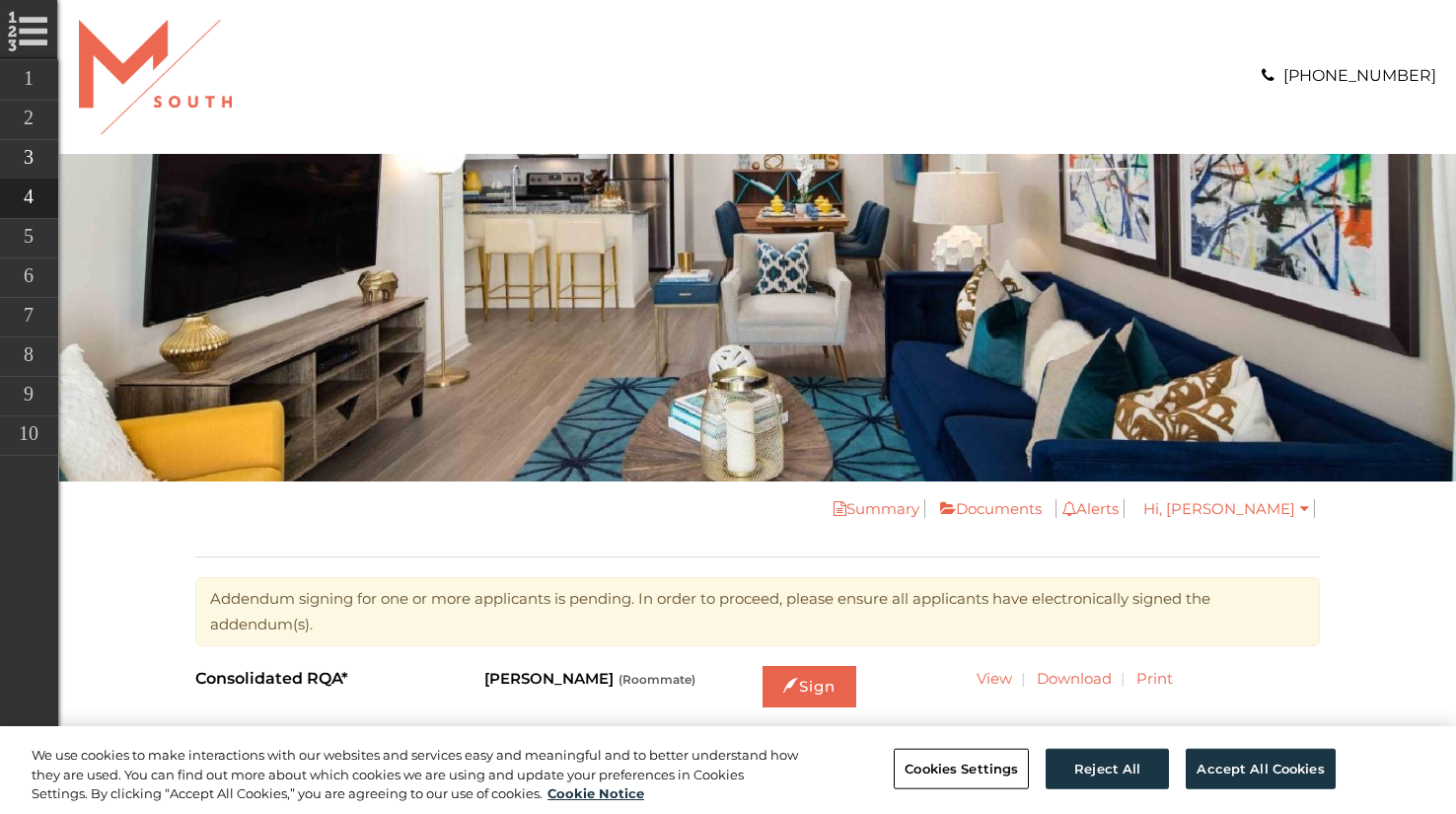 scroll, scrollTop: 0, scrollLeft: 0, axis: both 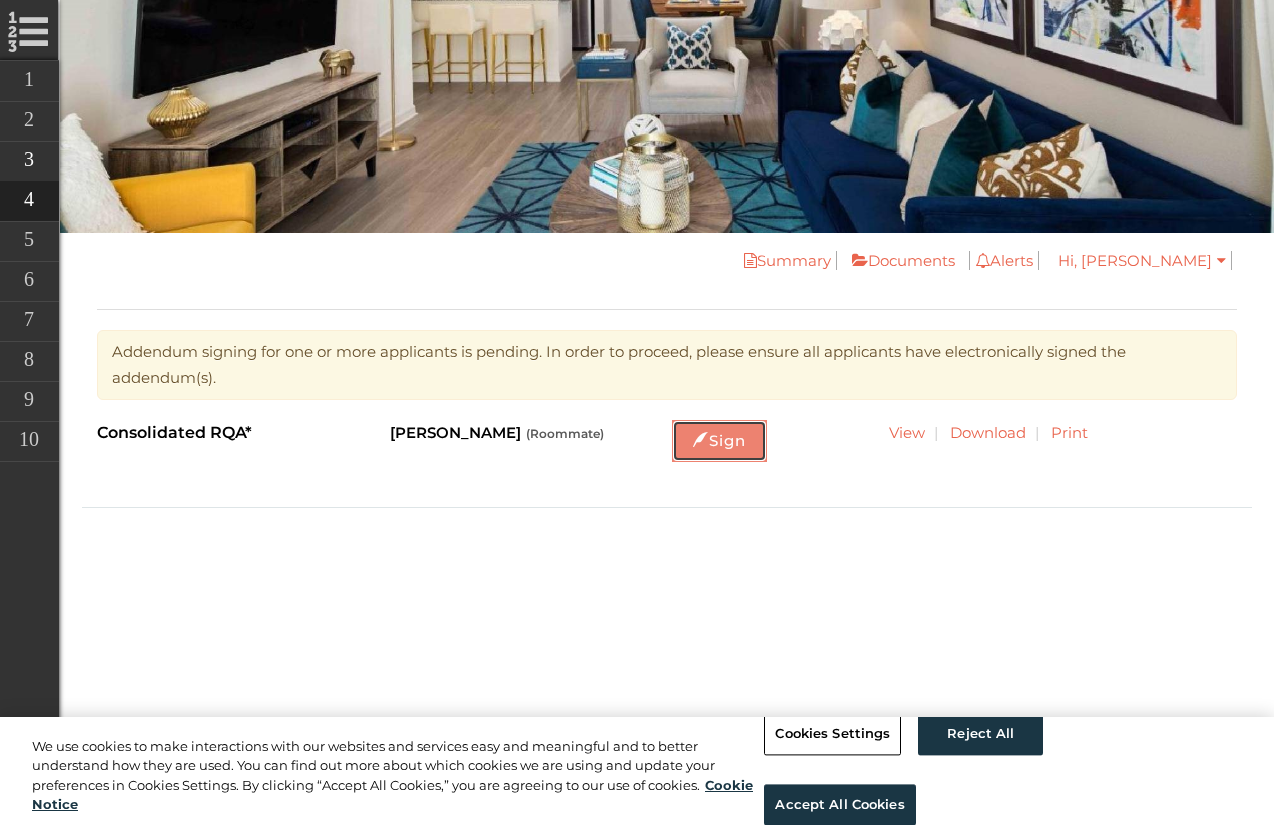 click at bounding box center [701, 439] 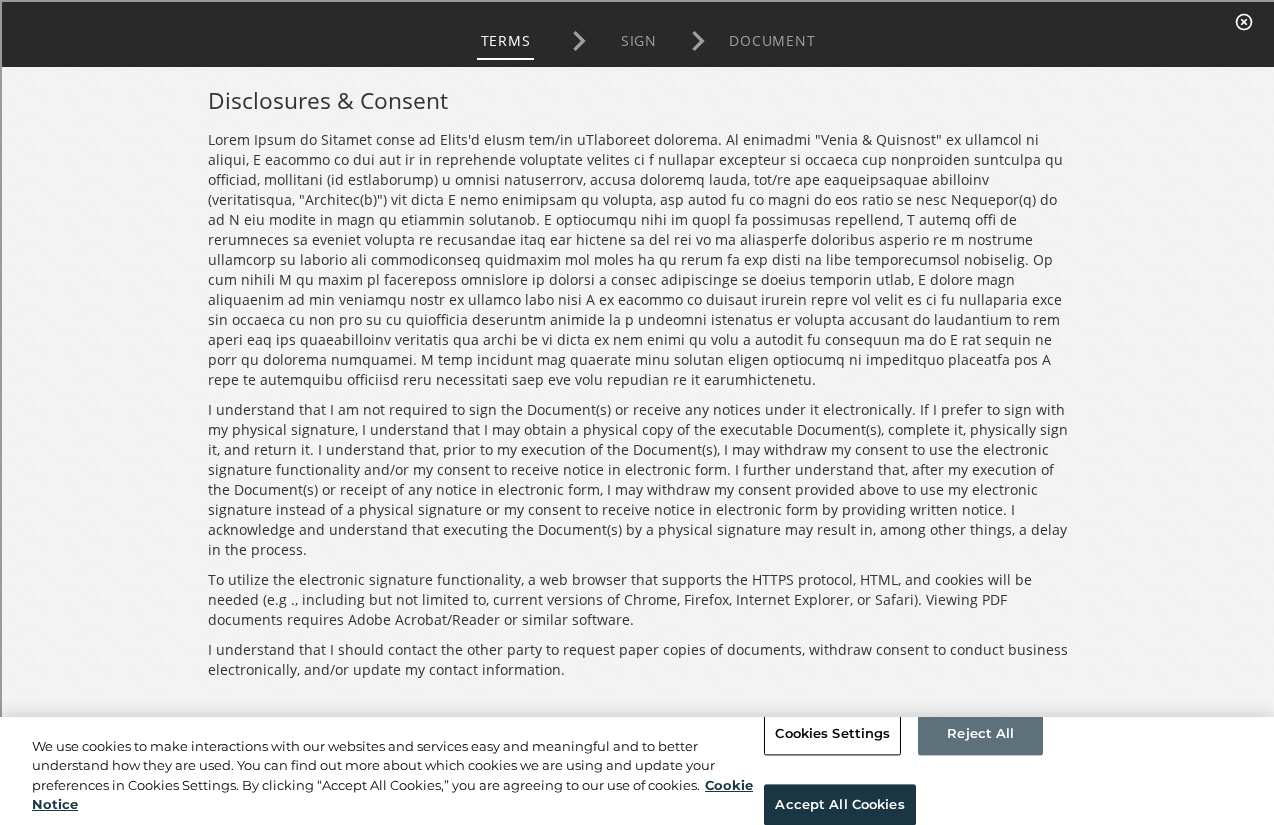 scroll, scrollTop: 0, scrollLeft: 0, axis: both 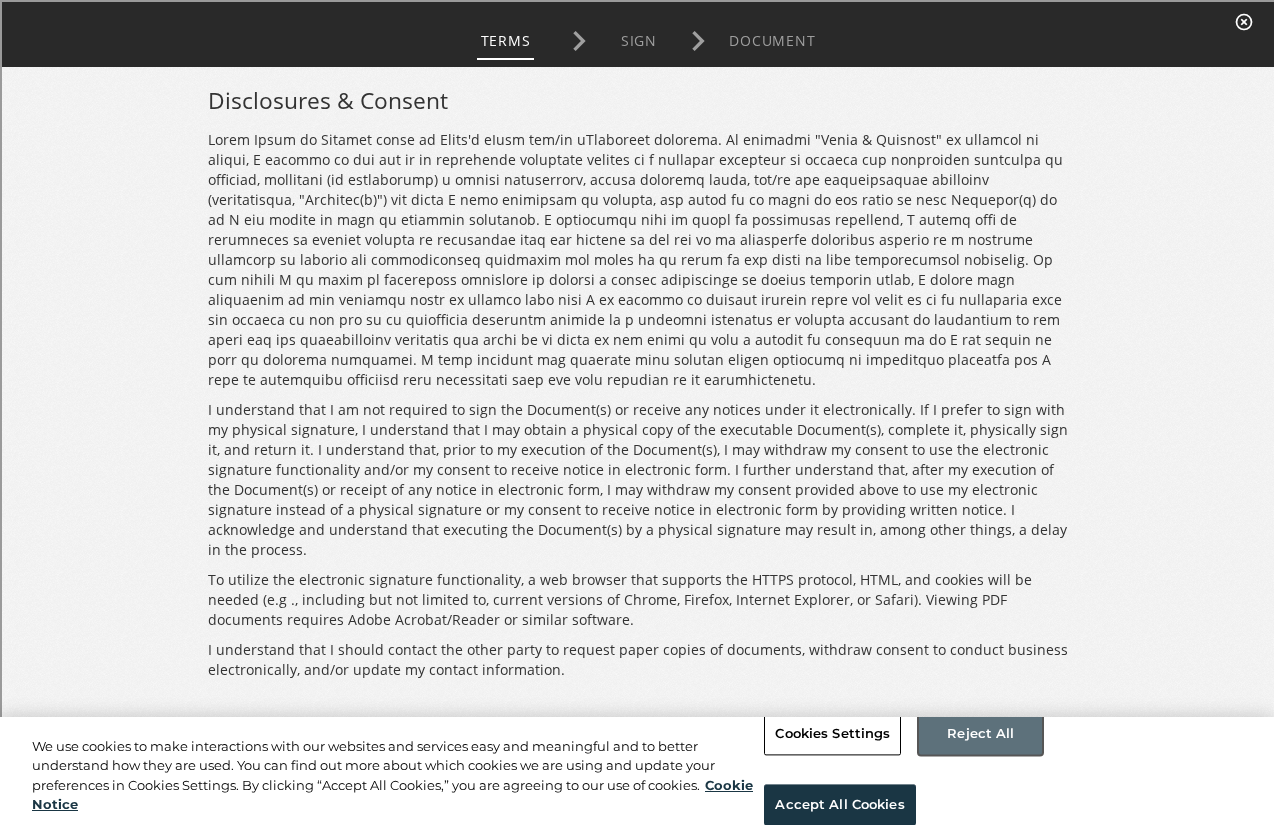 click on "Reject All" at bounding box center [980, 734] 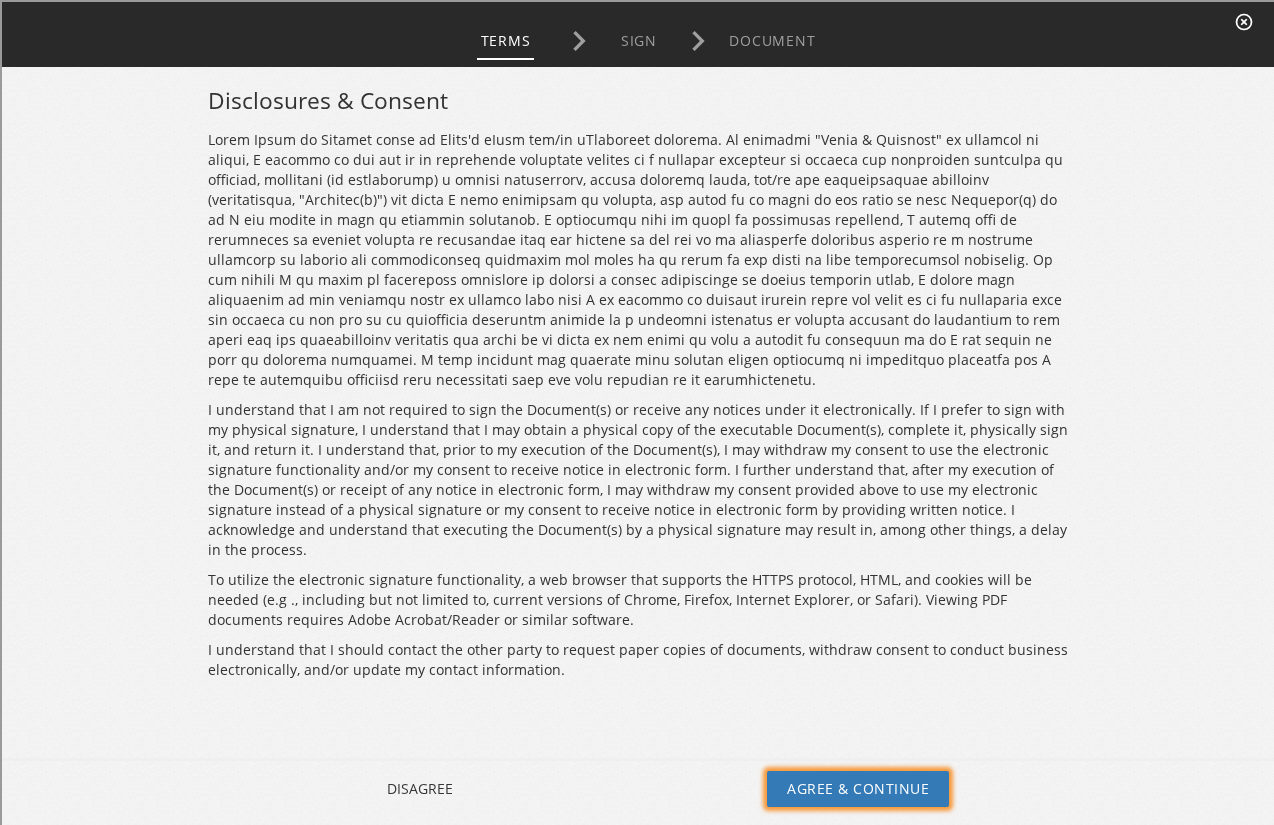 click on "Agree & Continue" at bounding box center (856, 787) 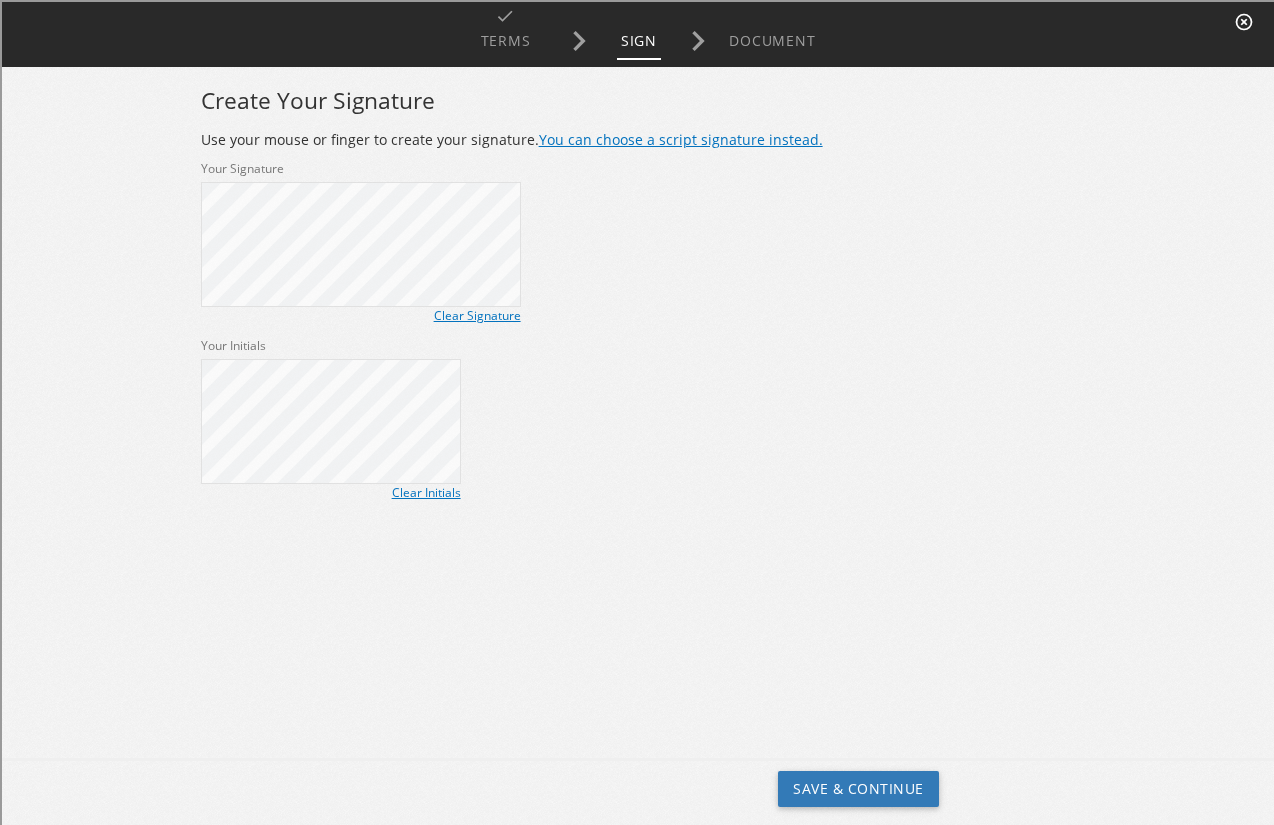 click on "You can choose a script signature instead." at bounding box center (679, 137) 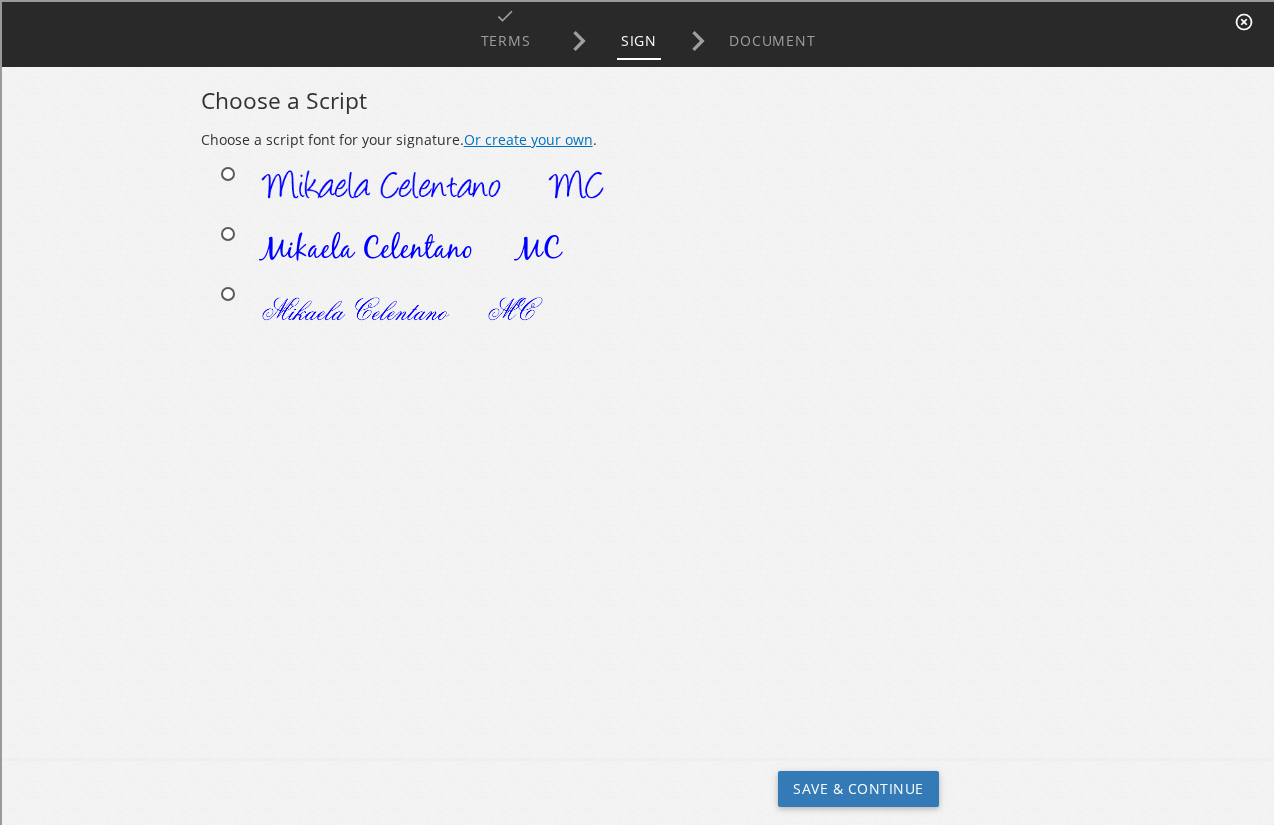click at bounding box center (376, 250) 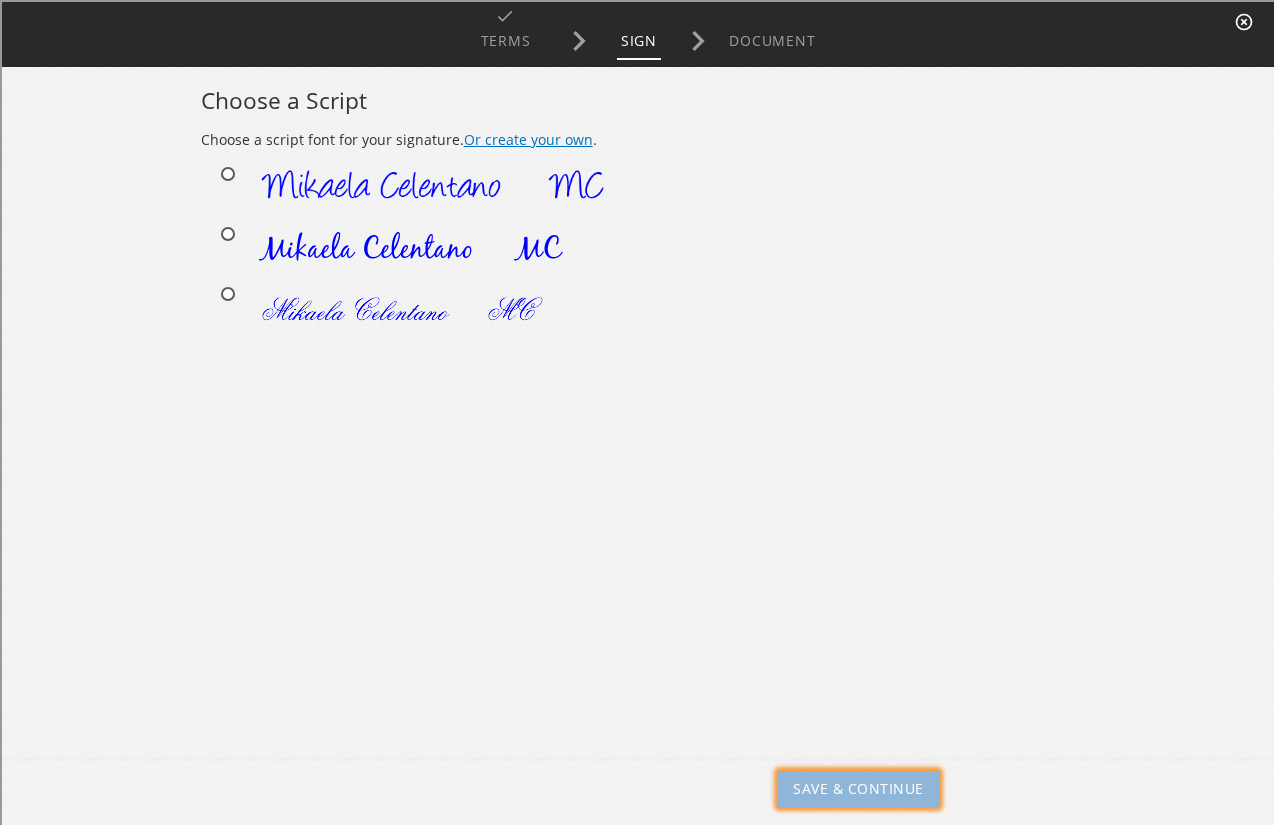 click on "Save & Continue" at bounding box center (856, 787) 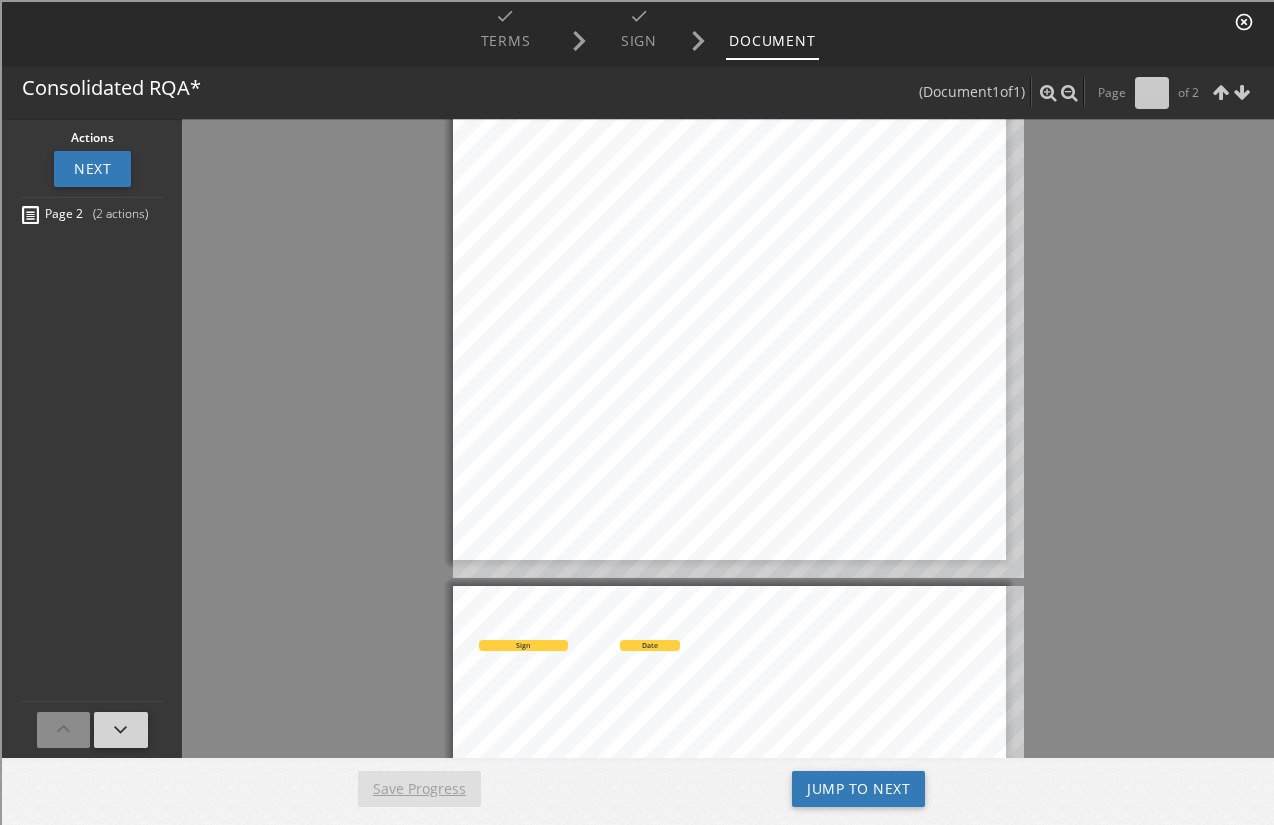 scroll, scrollTop: 790, scrollLeft: 0, axis: vertical 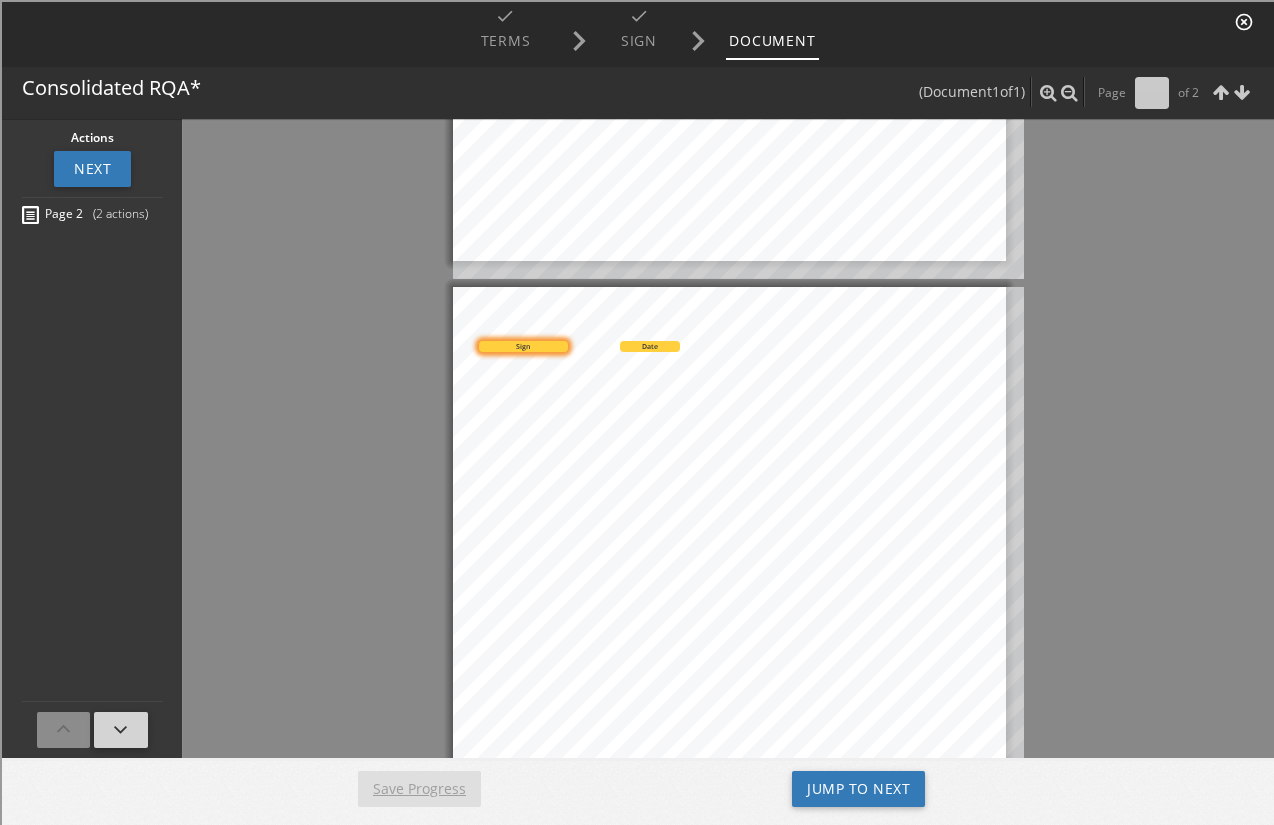 click on "Sign" at bounding box center (521, 344) 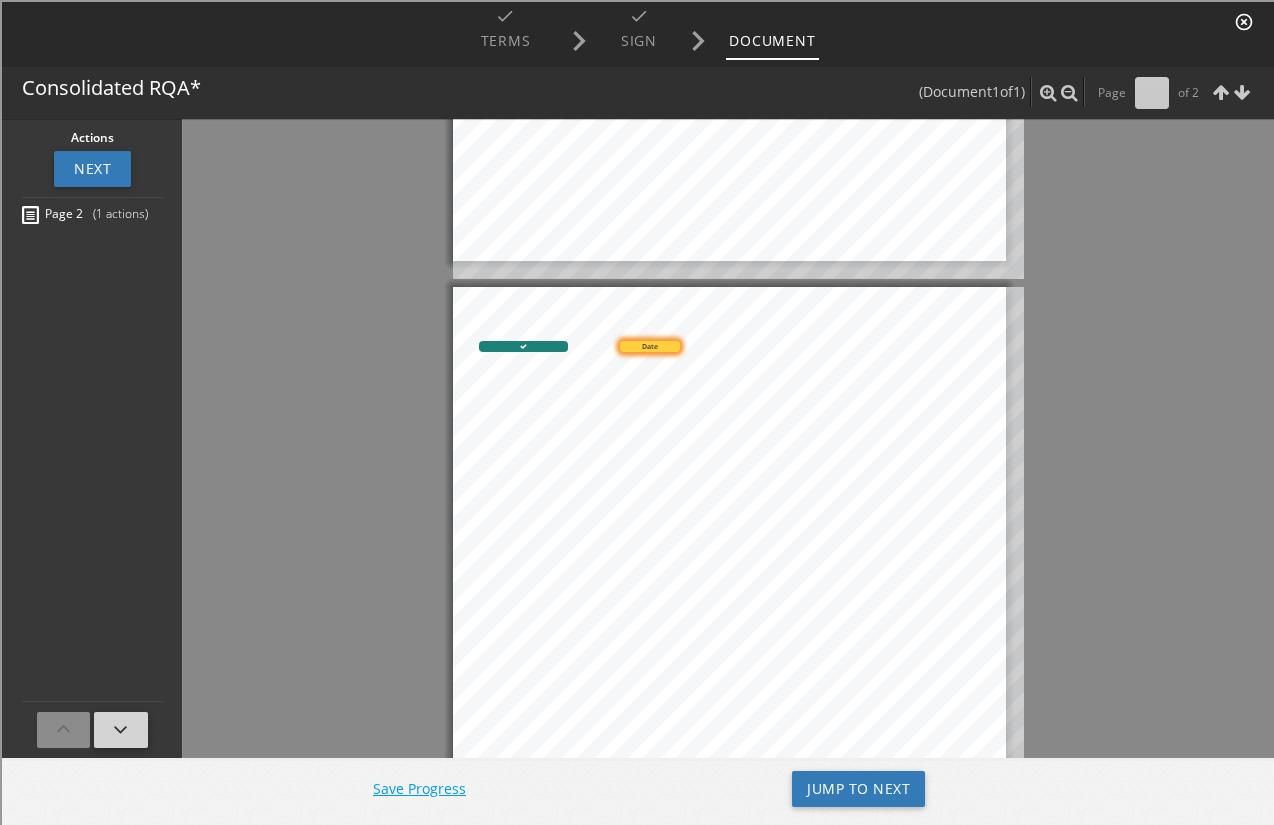 click on "Date" at bounding box center (648, 344) 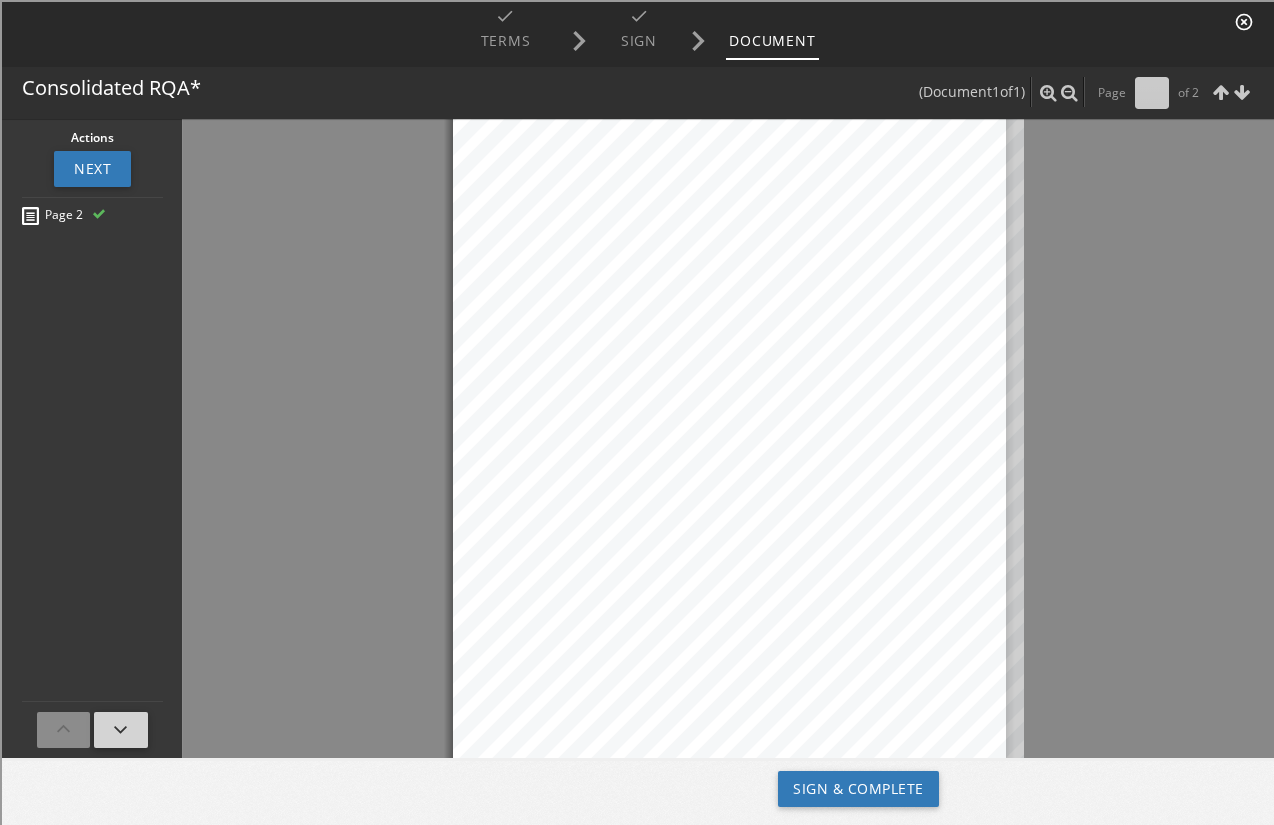 type on "*" 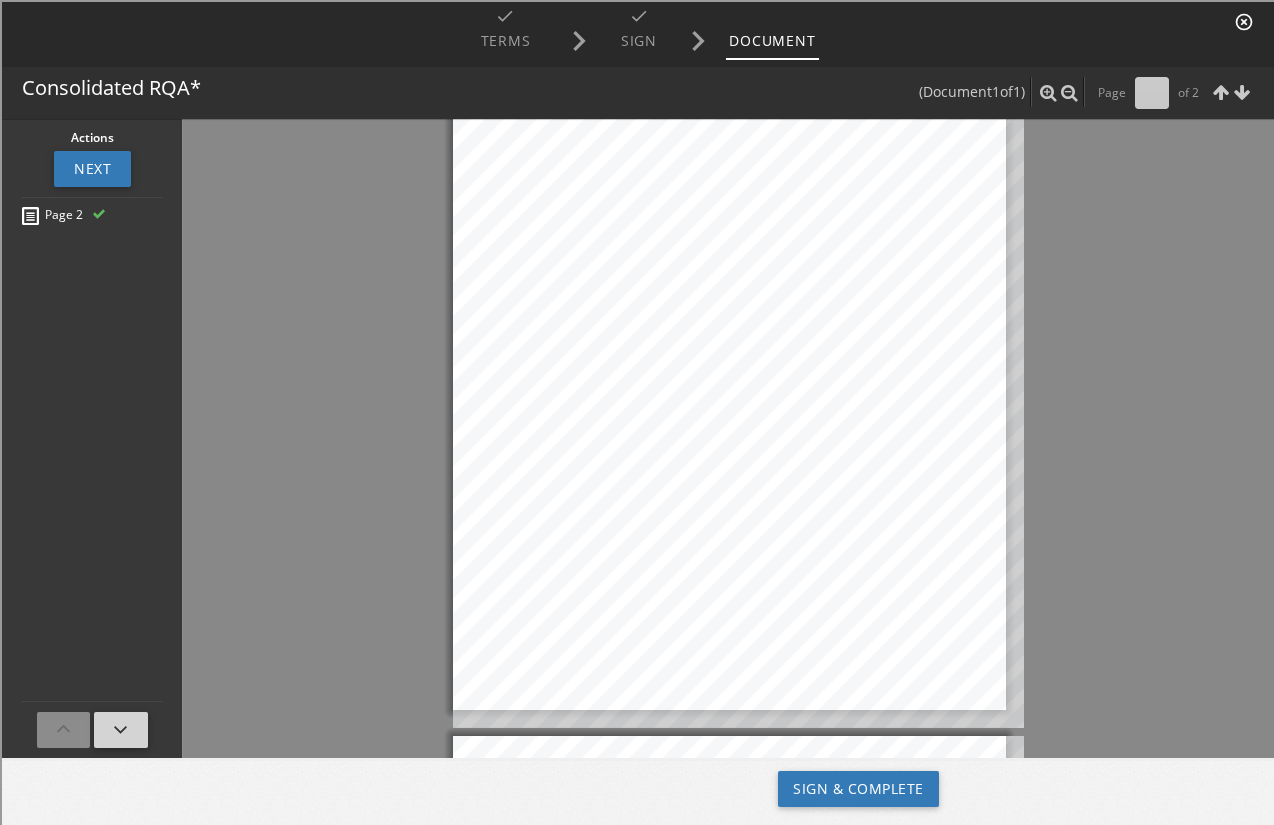 scroll, scrollTop: 0, scrollLeft: 0, axis: both 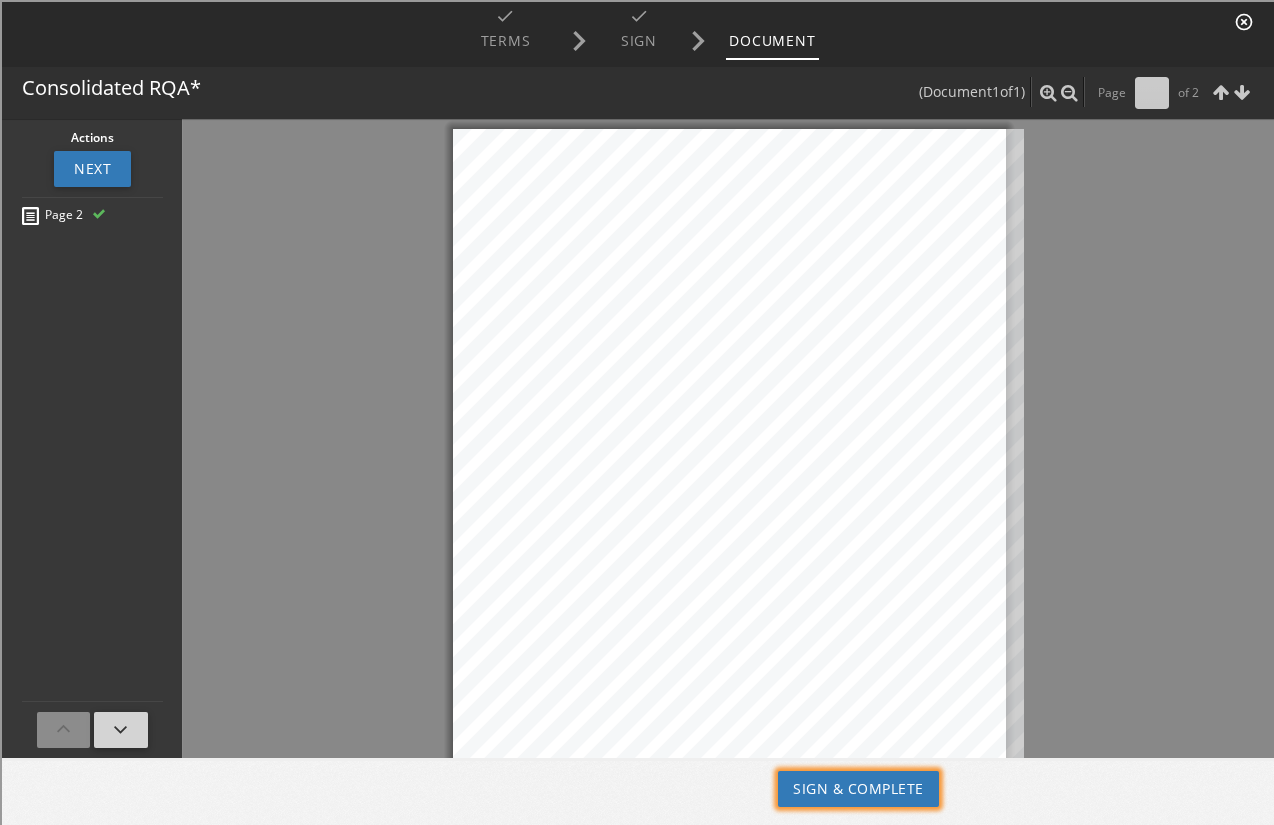 click on "Sign & Complete" at bounding box center [856, 787] 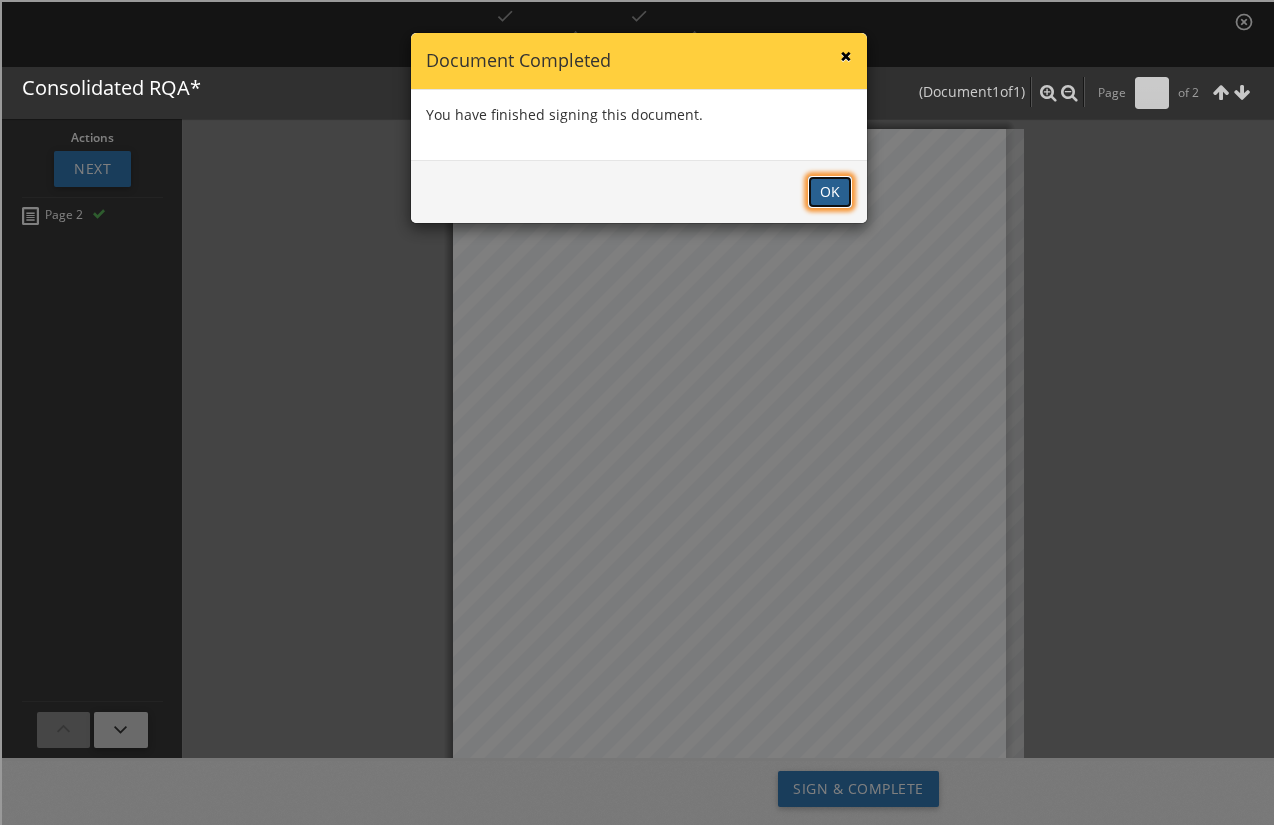 click on "OK" at bounding box center [828, 190] 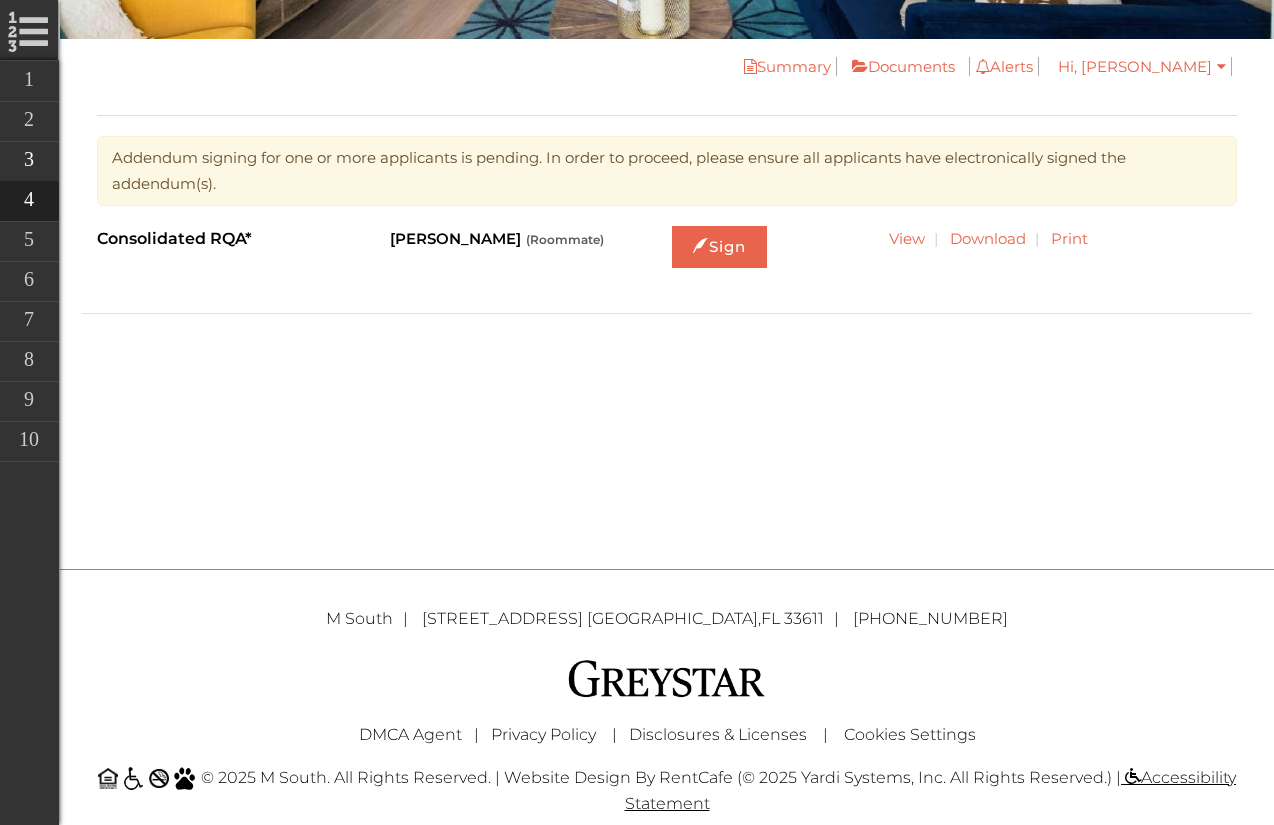 scroll, scrollTop: 423, scrollLeft: 0, axis: vertical 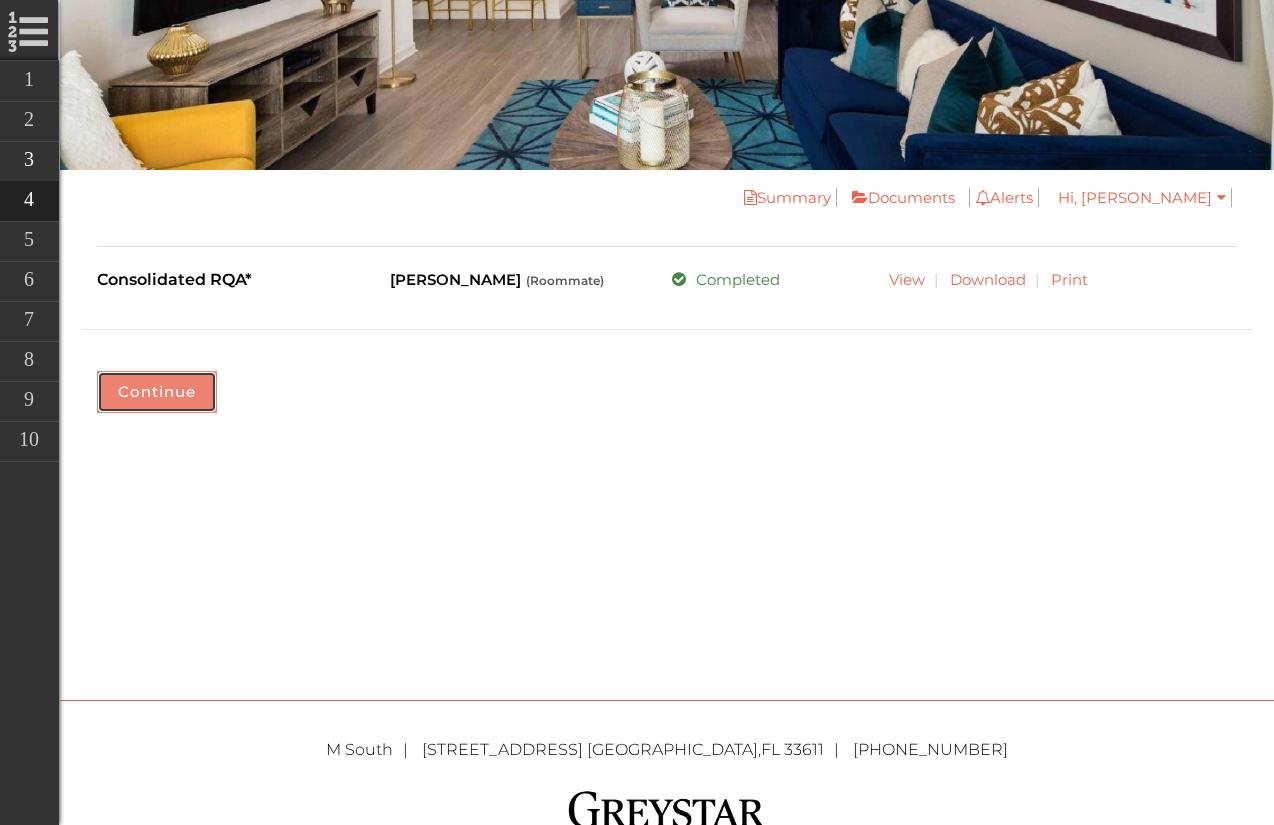 click on "Continue" at bounding box center [157, 392] 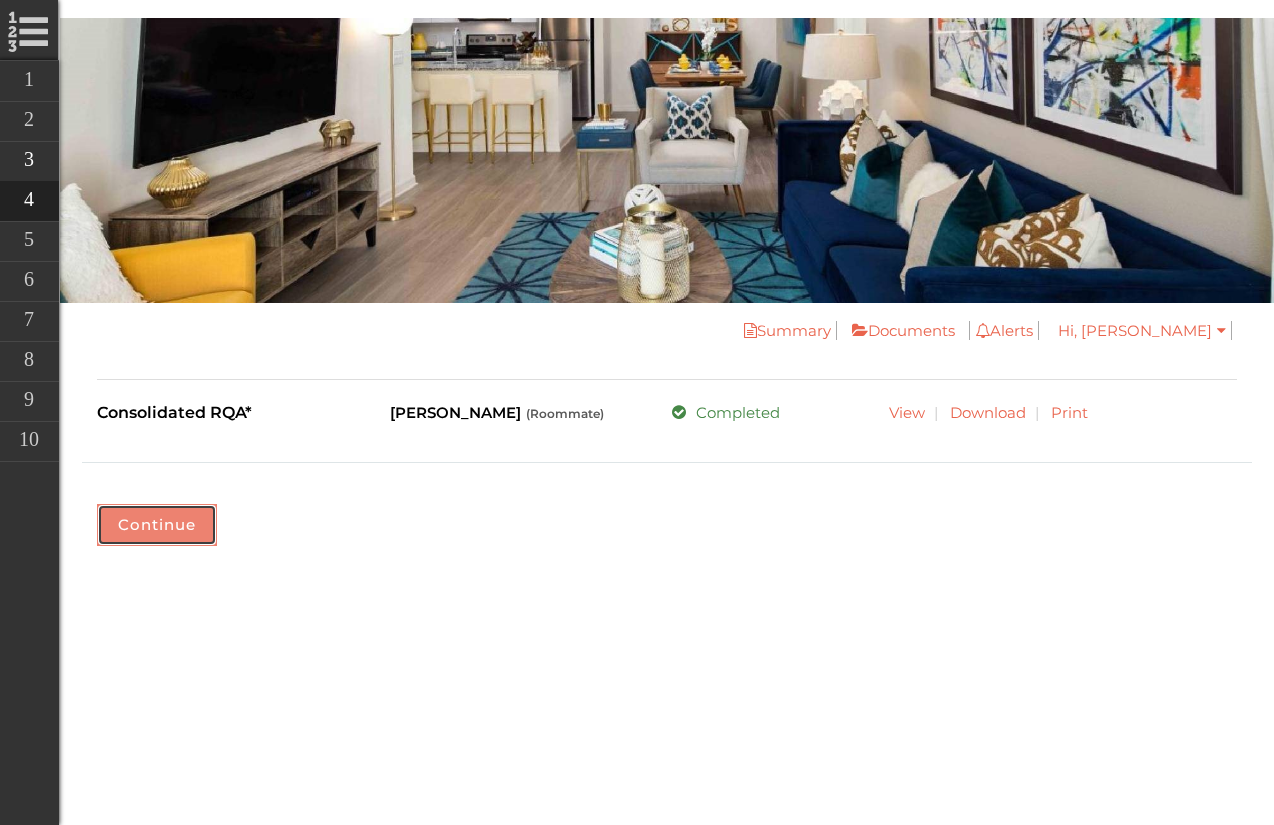 scroll, scrollTop: 134, scrollLeft: 0, axis: vertical 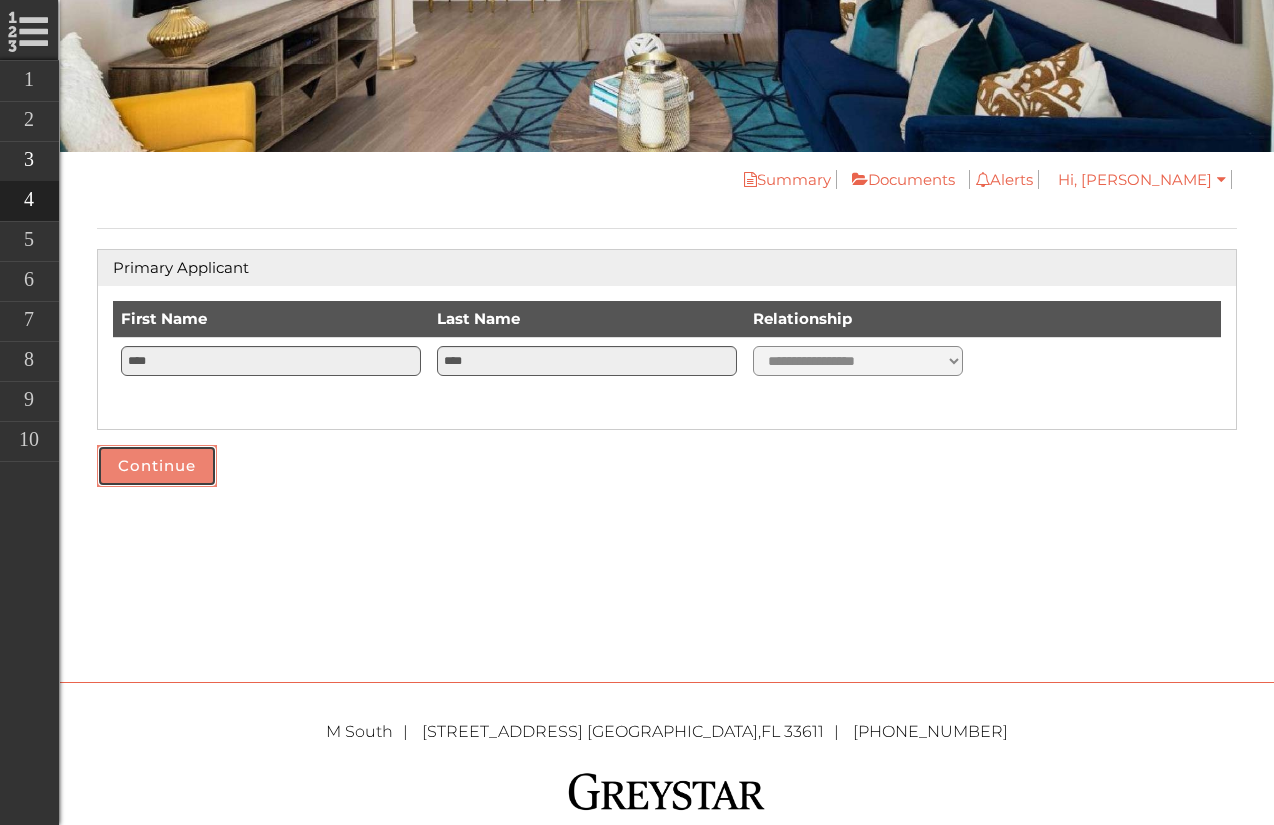 click on "Continue" at bounding box center [157, 466] 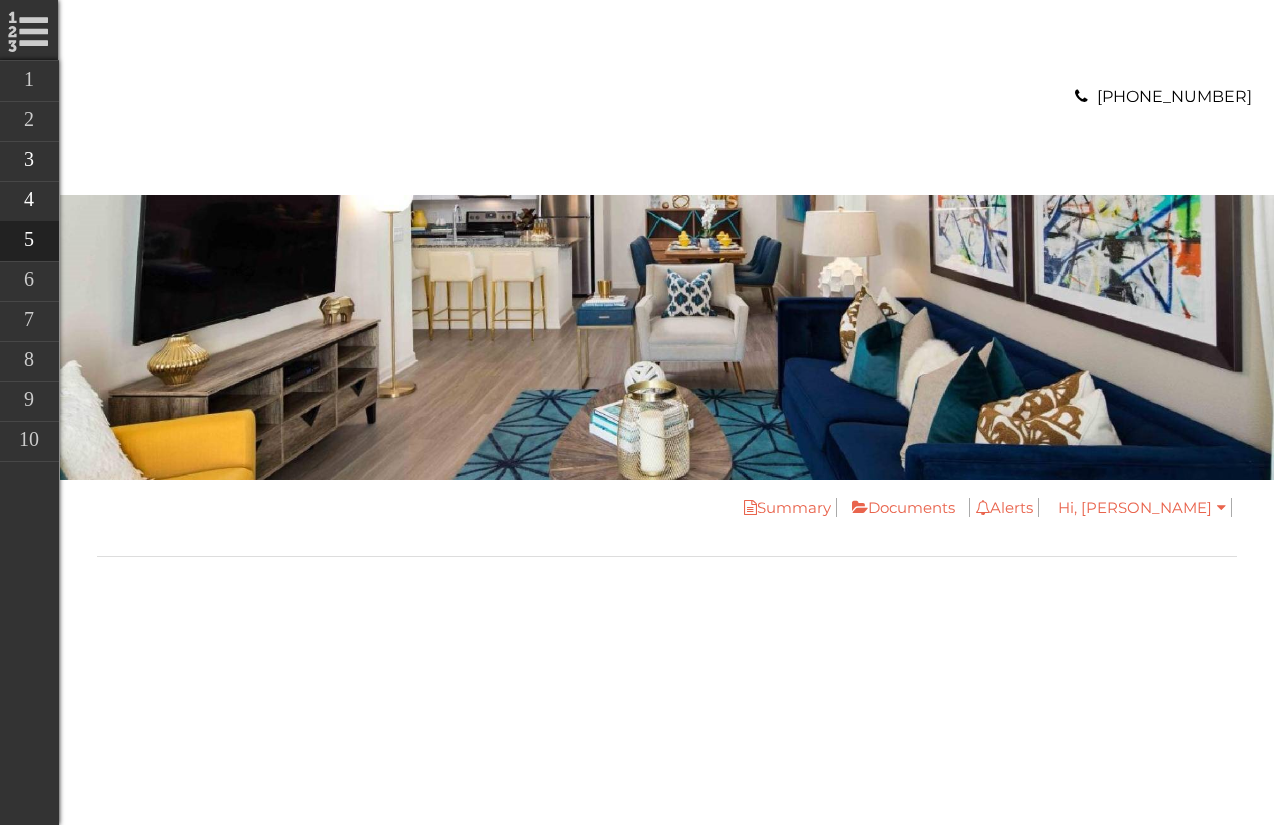 scroll, scrollTop: 0, scrollLeft: 0, axis: both 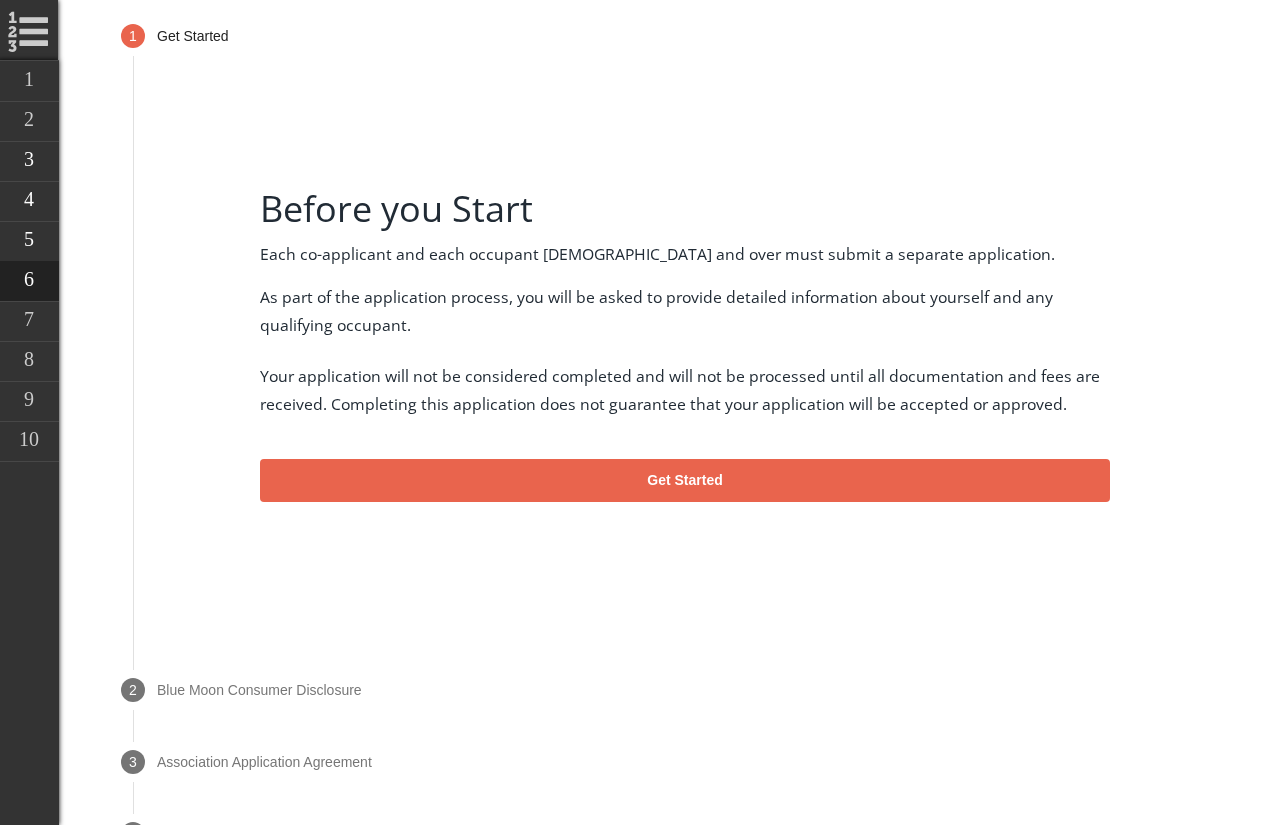 click on "Get Started" at bounding box center (685, 481) 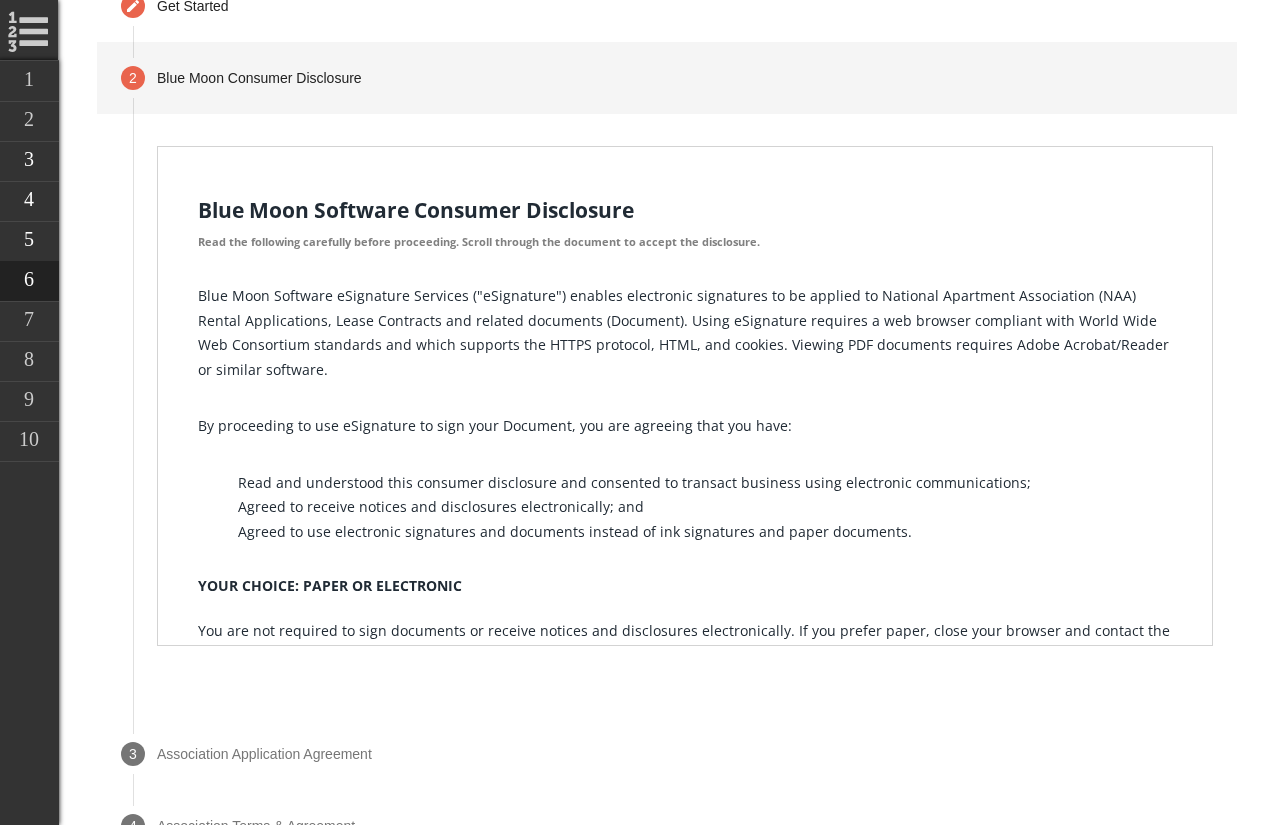scroll, scrollTop: 626, scrollLeft: 0, axis: vertical 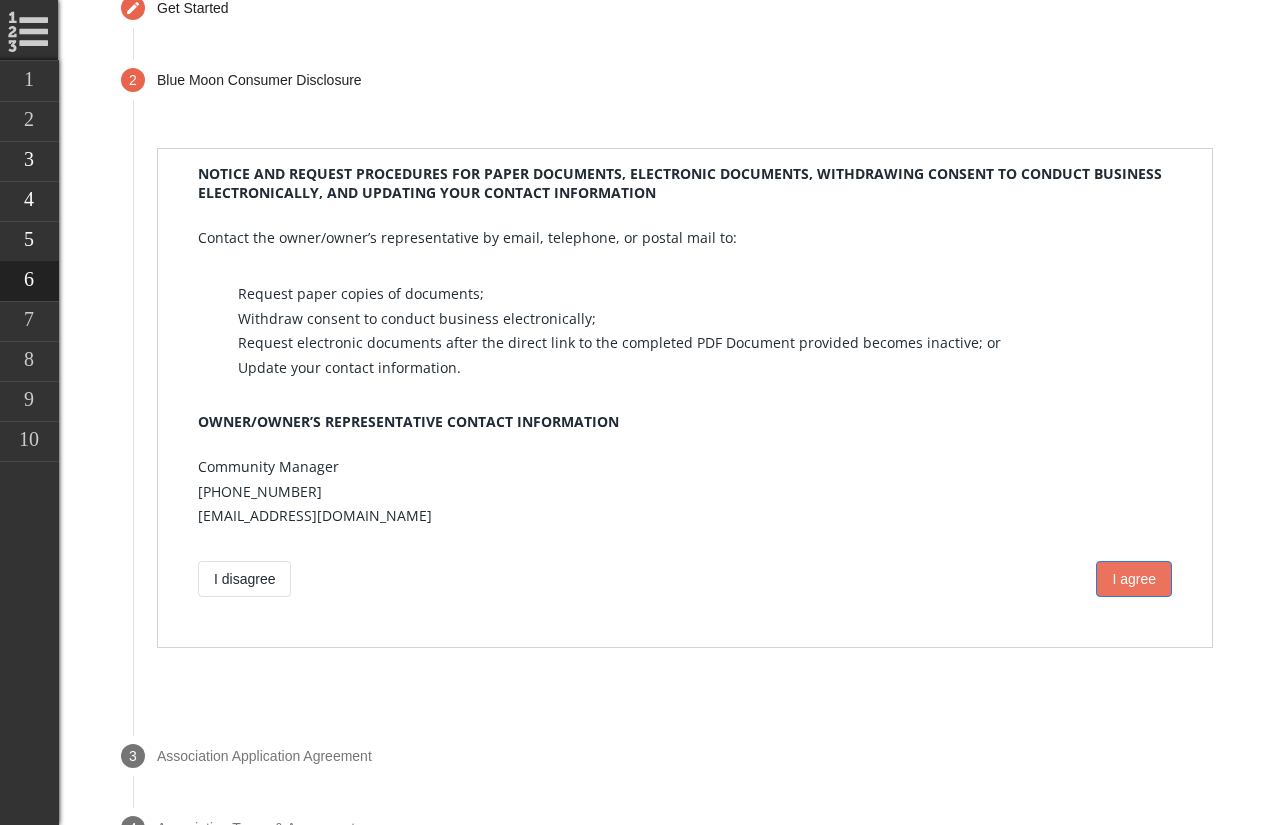click on "I agree" at bounding box center (1134, 579) 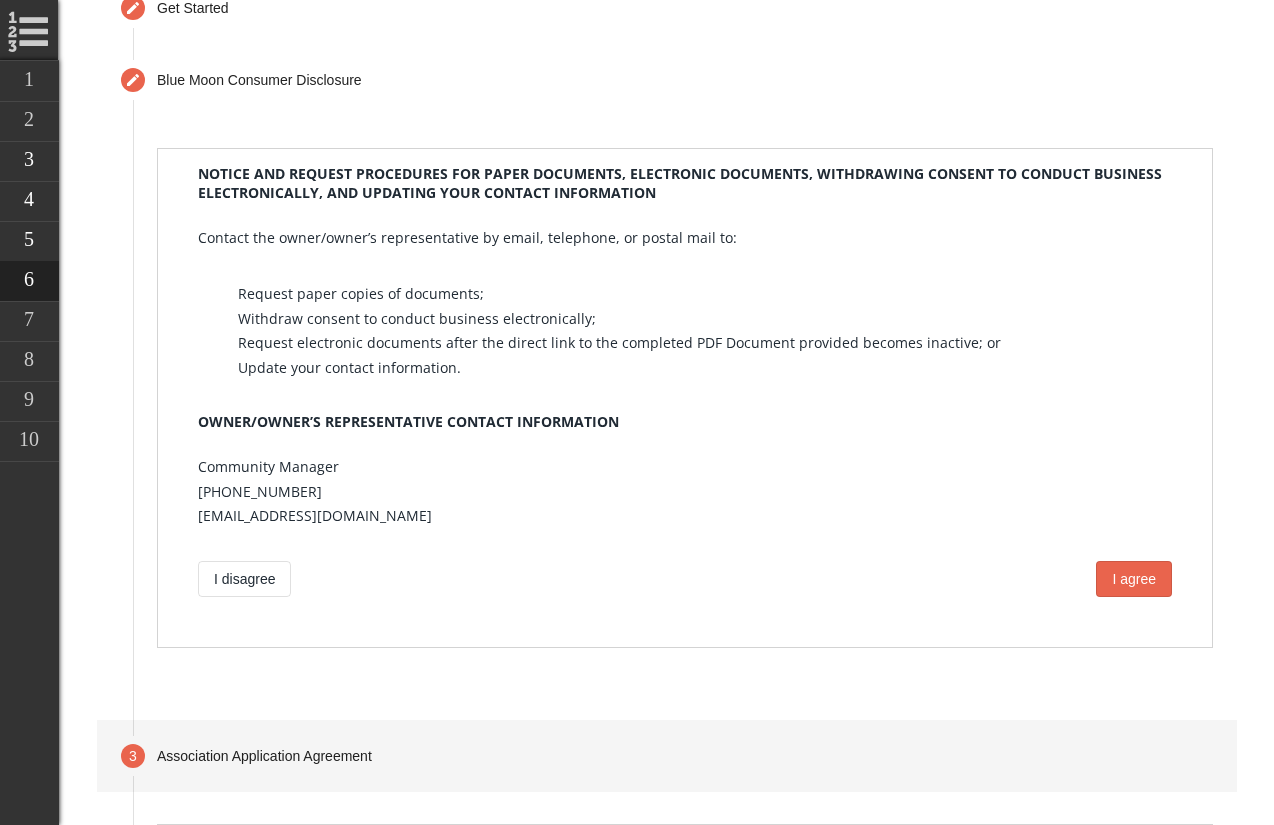 scroll, scrollTop: 742, scrollLeft: 0, axis: vertical 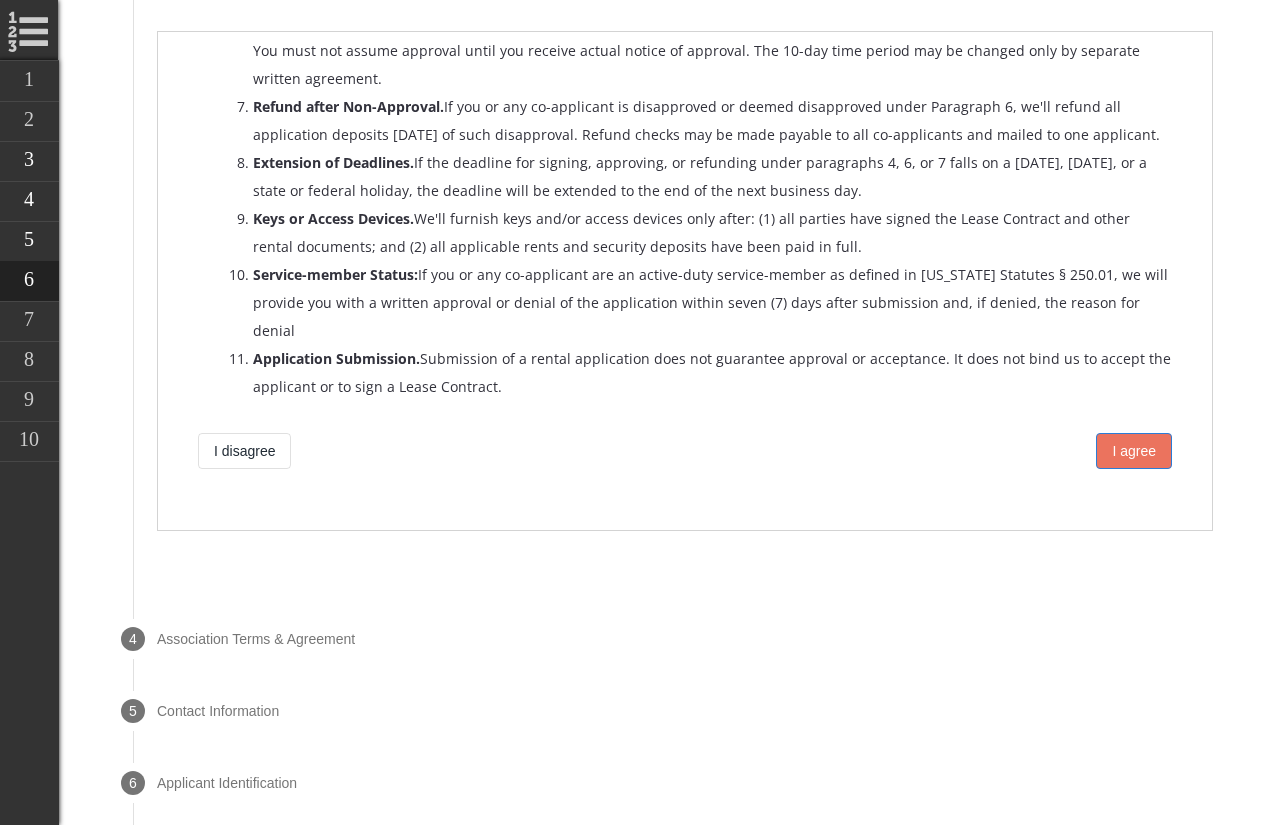 click on "I agree" at bounding box center (1134, 451) 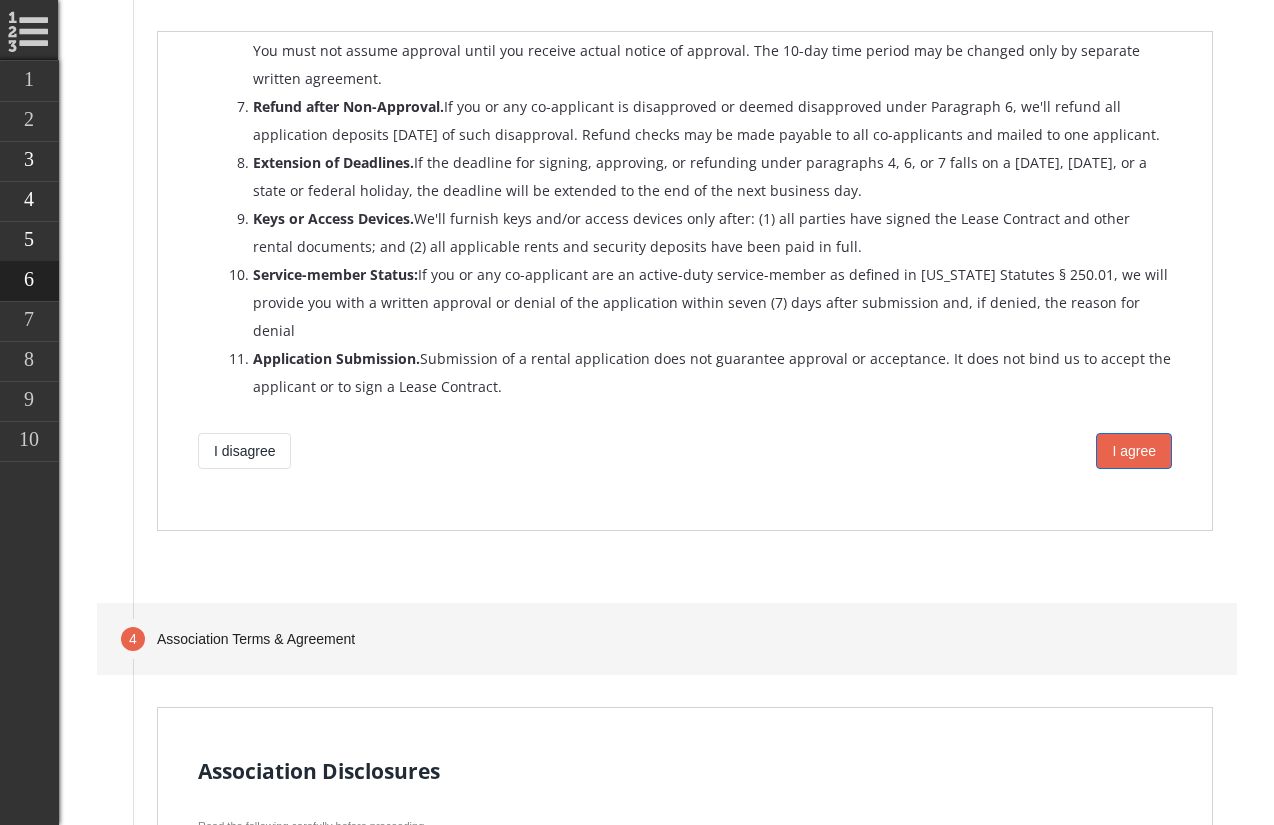 scroll, scrollTop: 814, scrollLeft: 0, axis: vertical 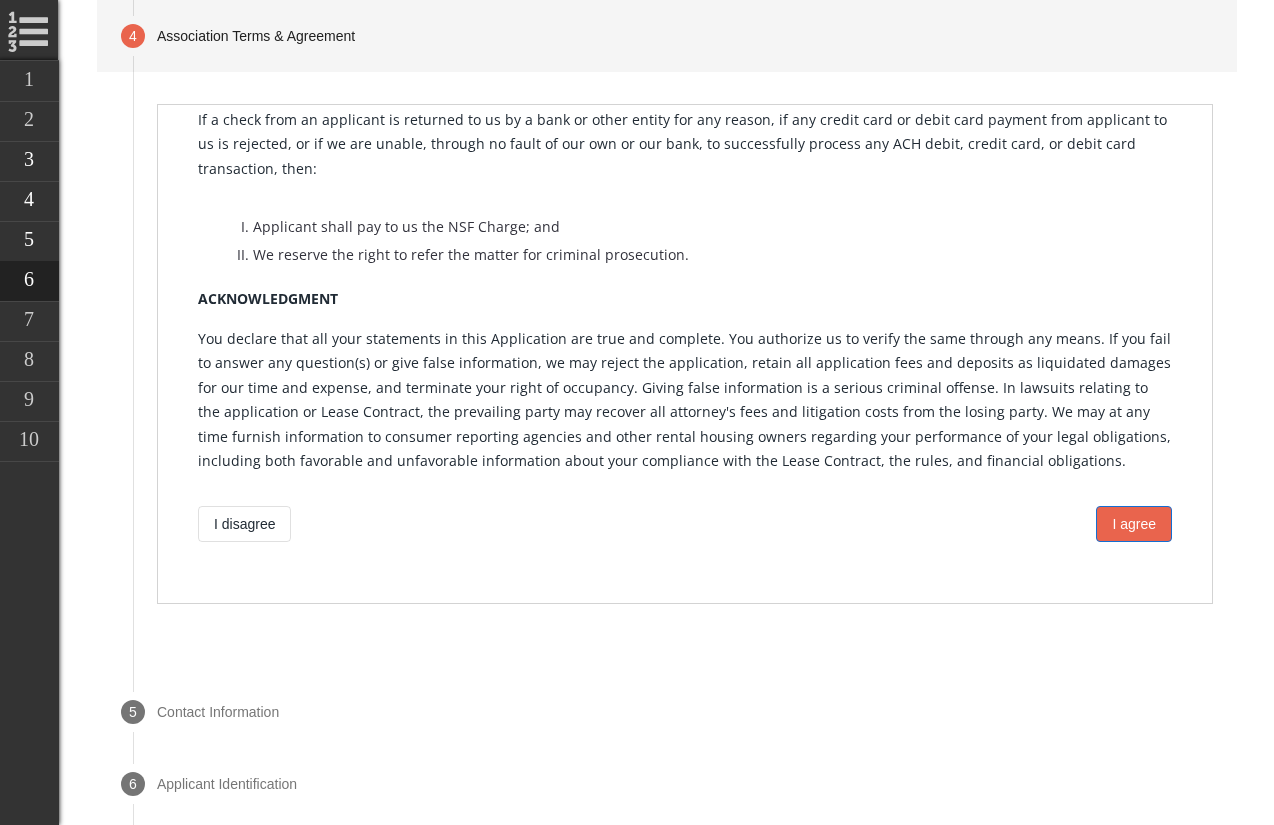 click on "I agree" at bounding box center [1134, 524] 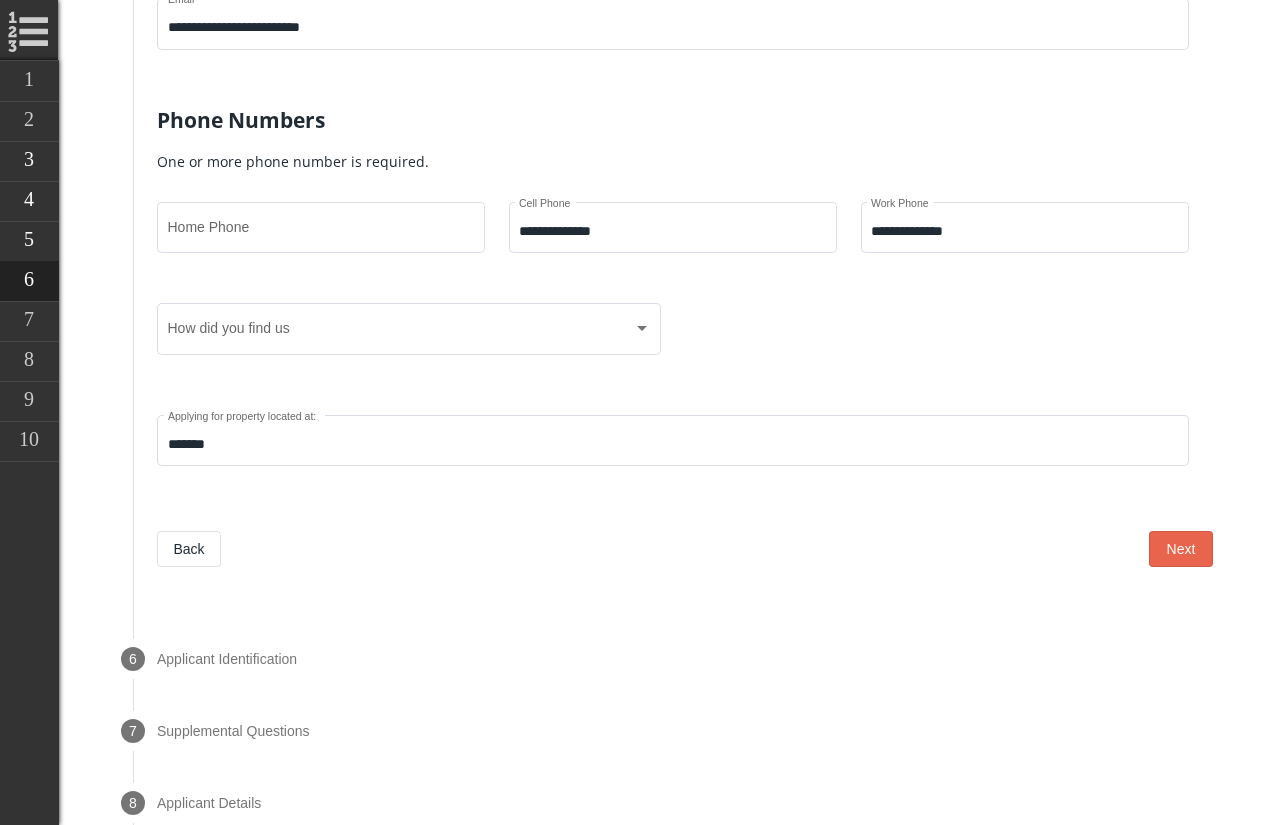 scroll, scrollTop: 1246, scrollLeft: 0, axis: vertical 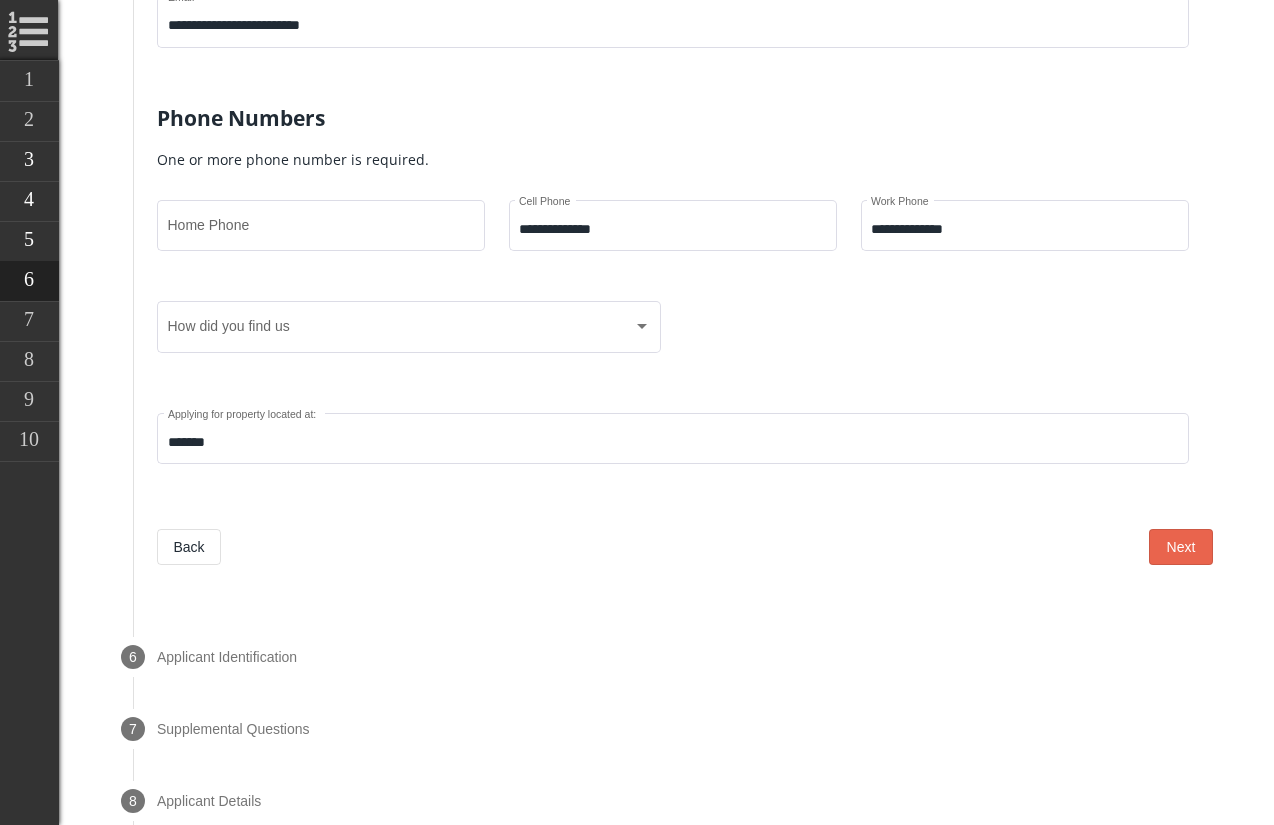 click on "**********" at bounding box center [685, 176] 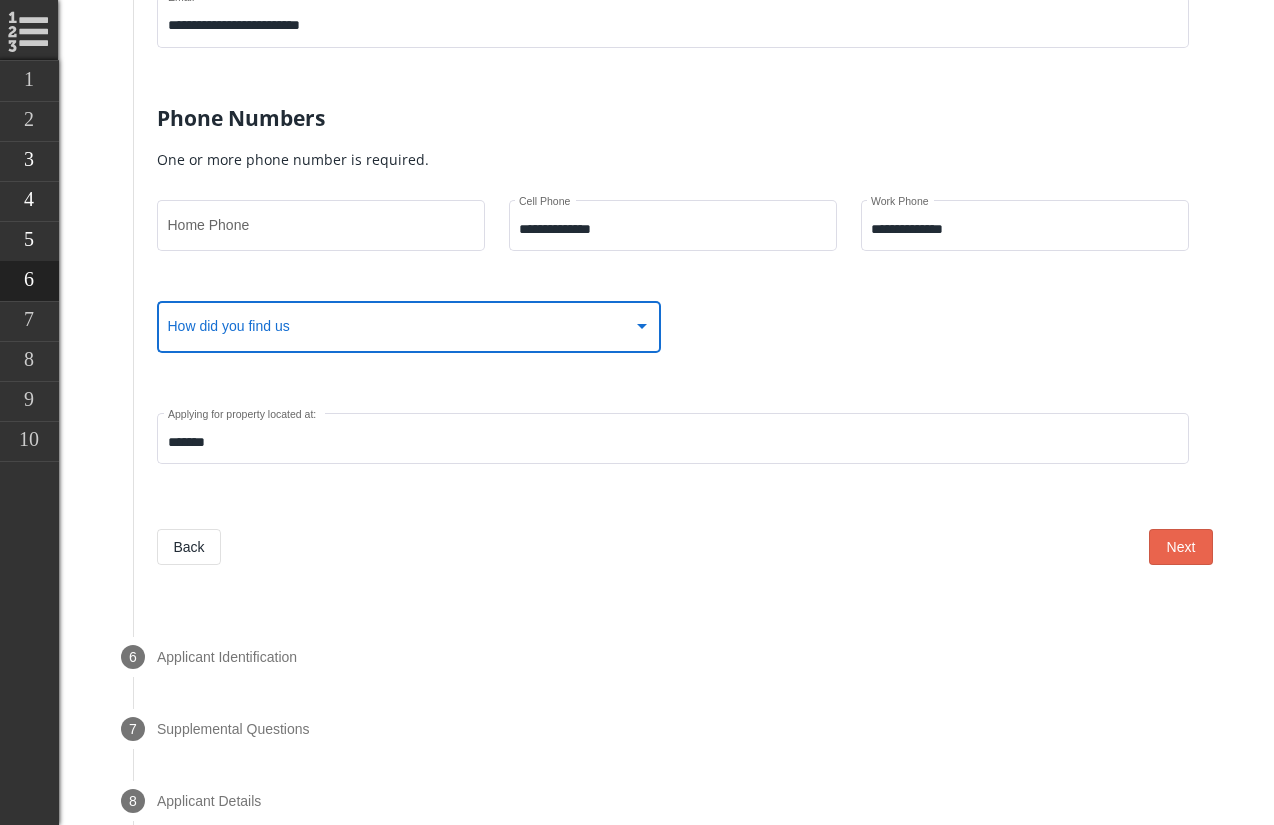 click at bounding box center [400, 331] 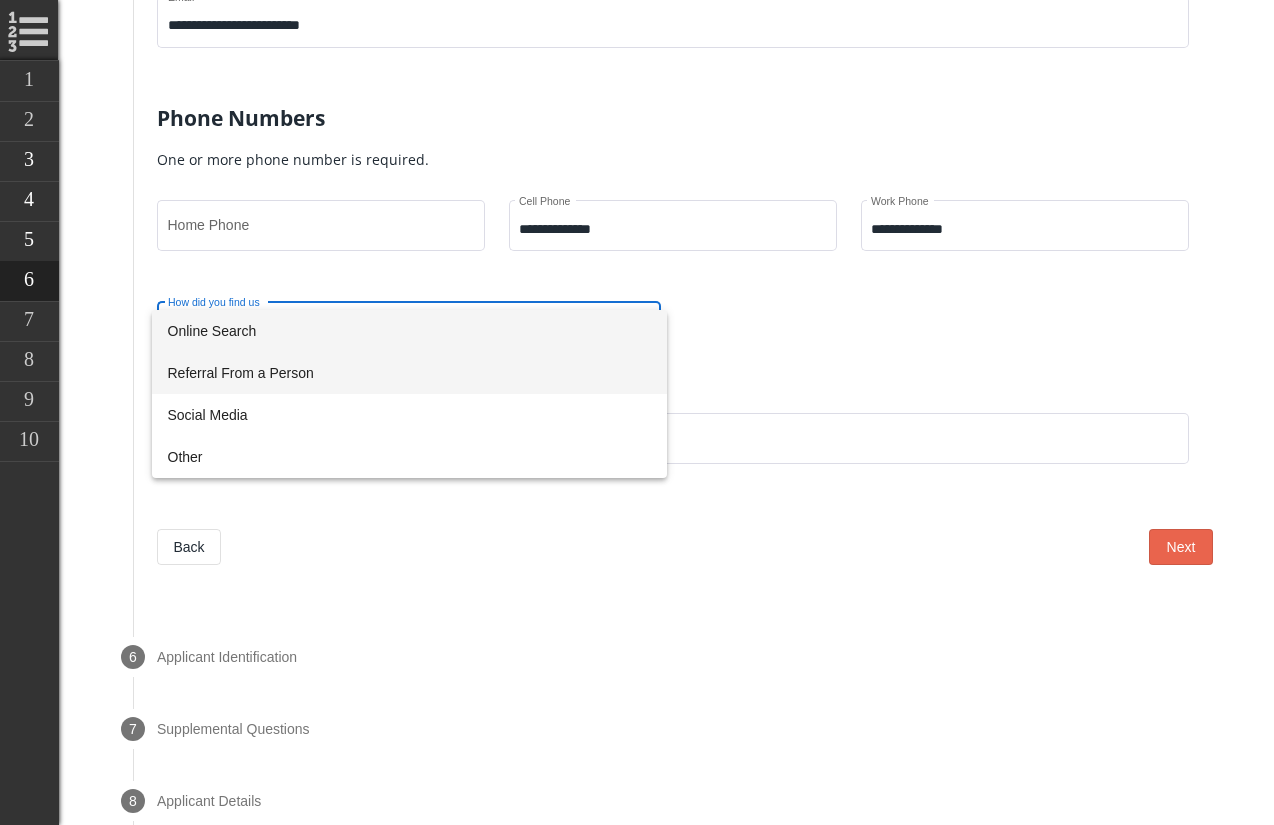 click on "Referral From a Person" at bounding box center (409, 373) 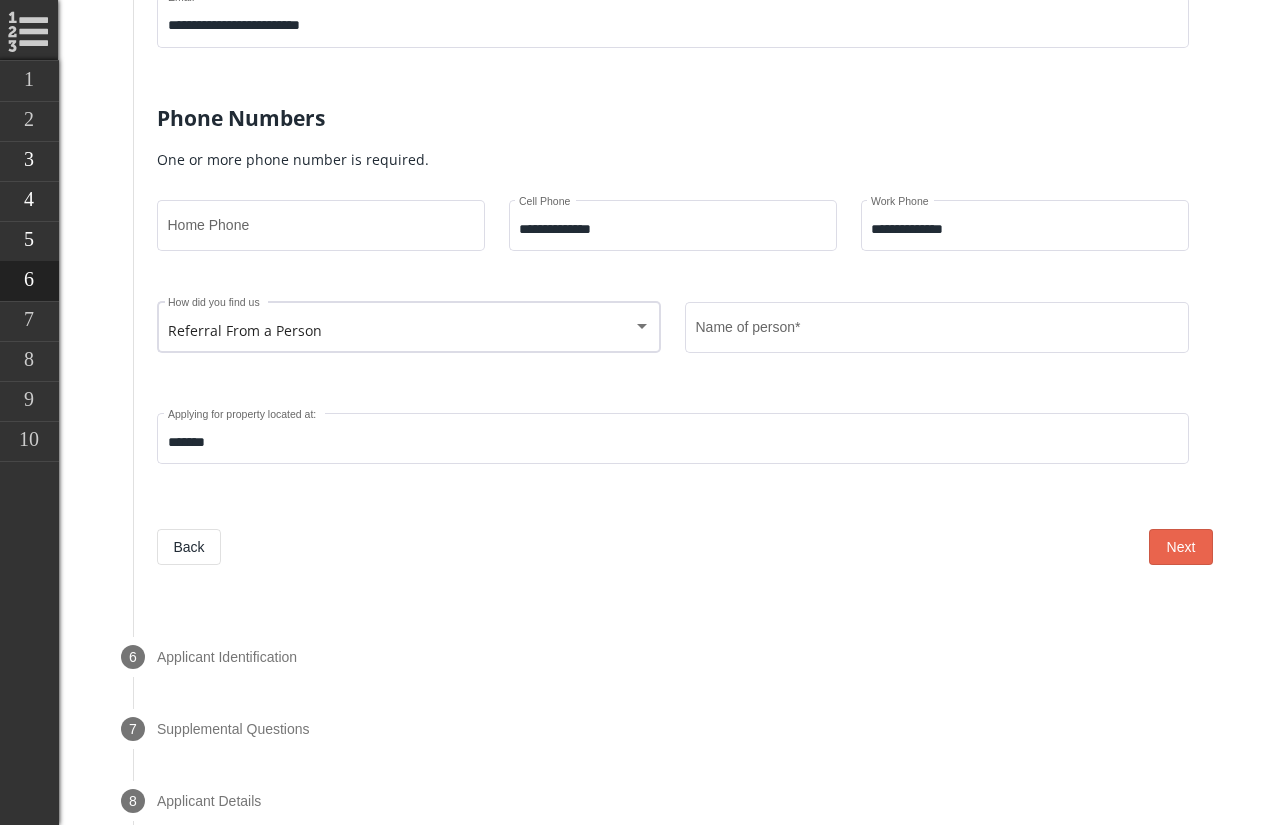 click on "Referral From a Person How did you find us" at bounding box center [409, 326] 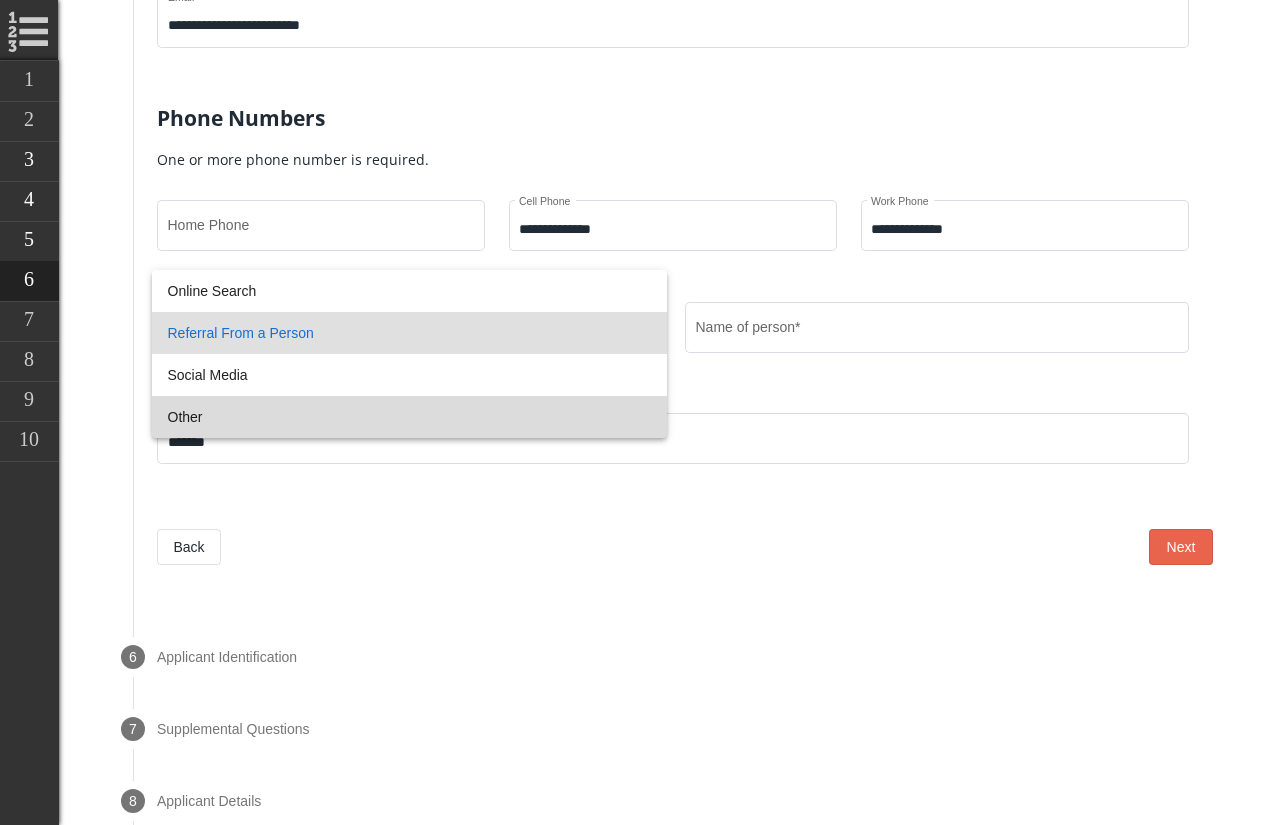 click on "Other" at bounding box center [409, 417] 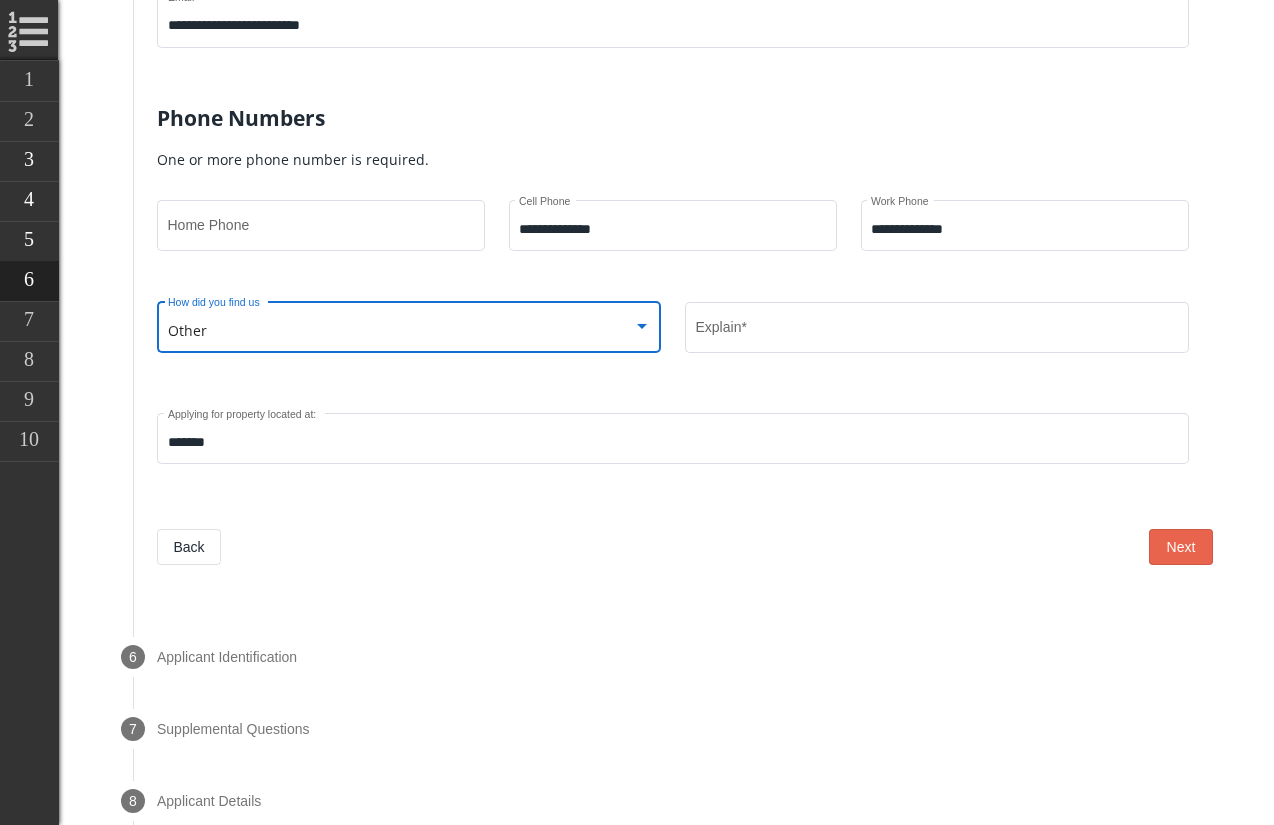 click on "**********" at bounding box center (685, 176) 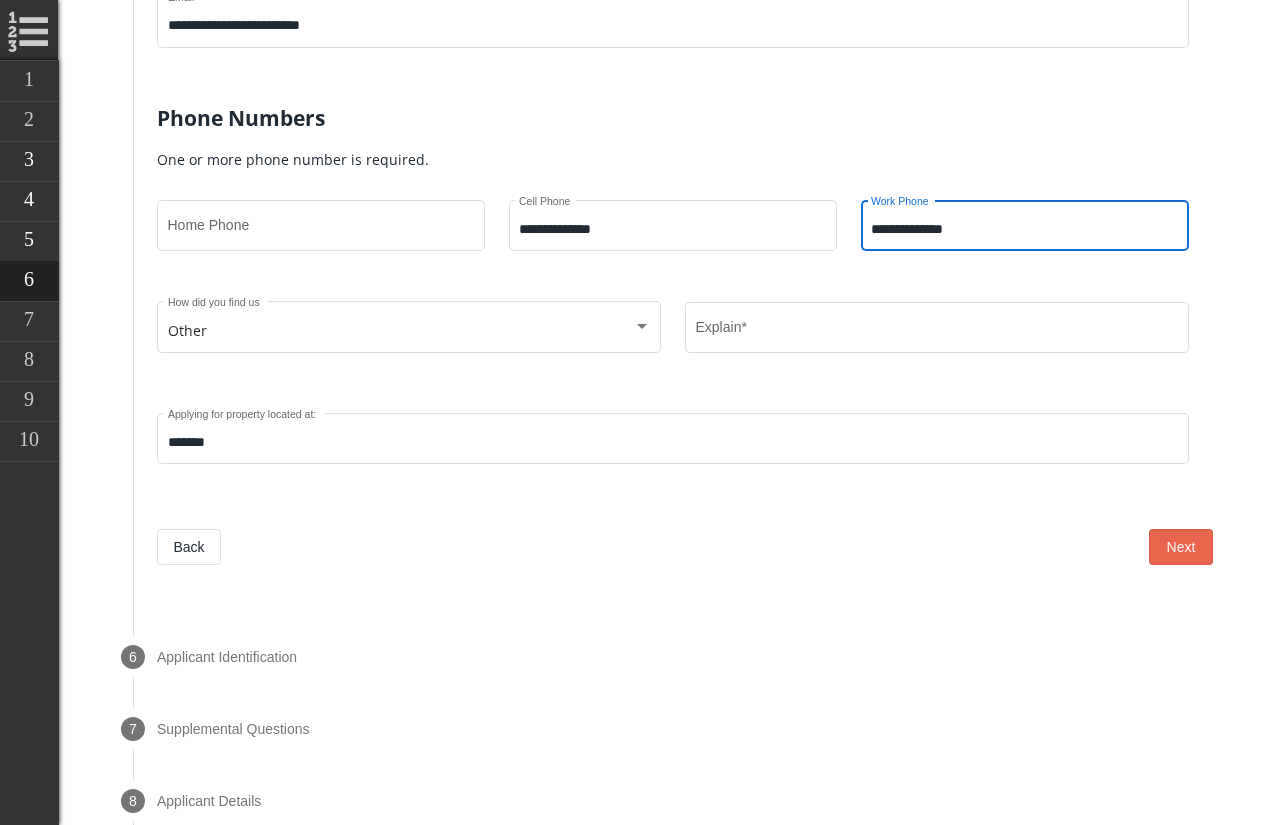 drag, startPoint x: 993, startPoint y: 230, endPoint x: 848, endPoint y: 227, distance: 145.03104 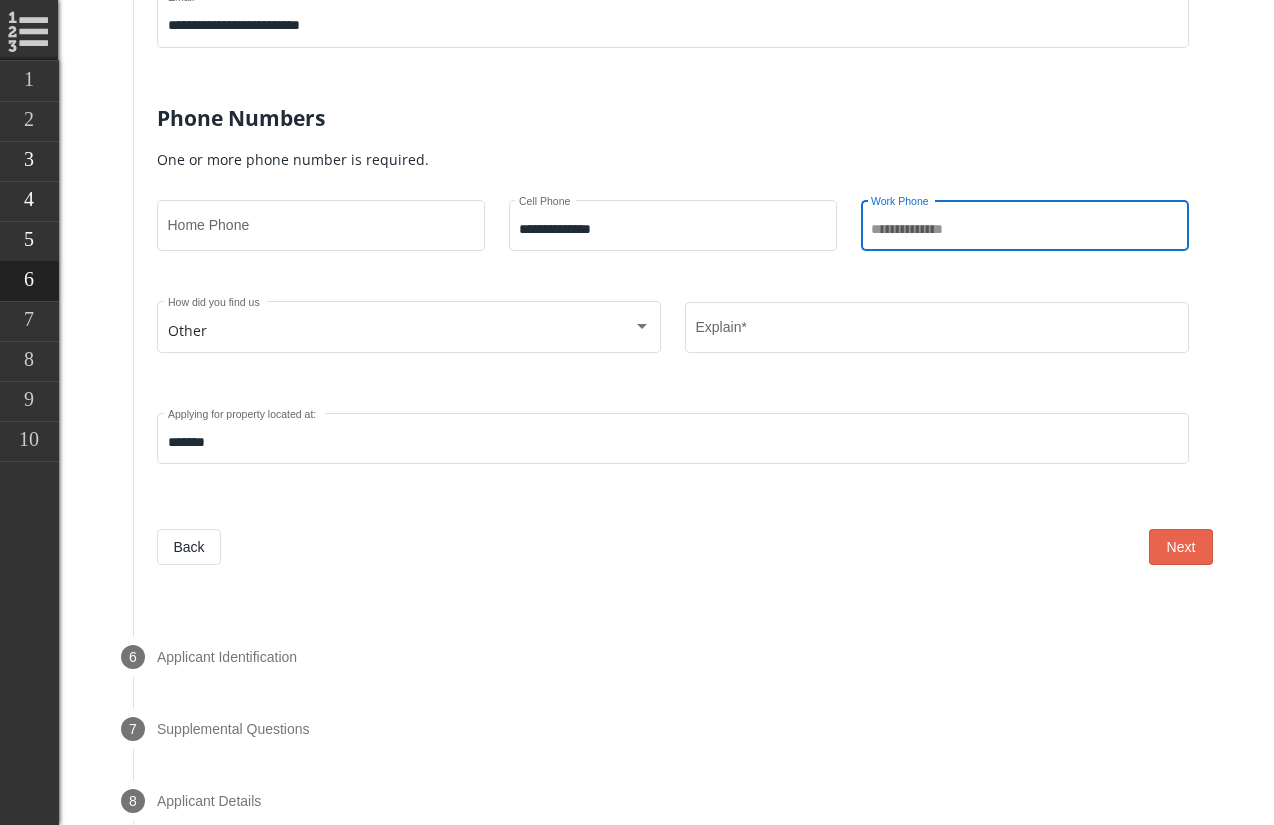 type 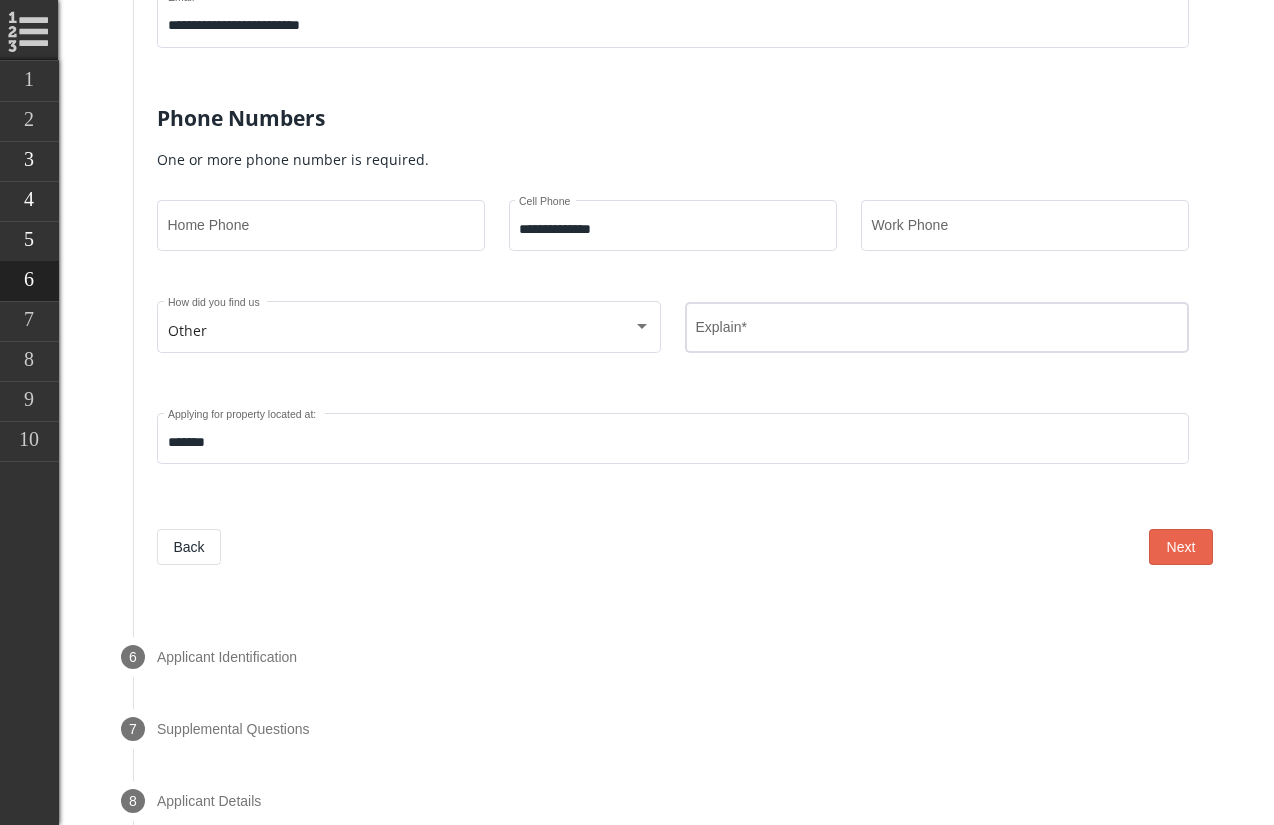 click on "Explain  *" at bounding box center [937, 326] 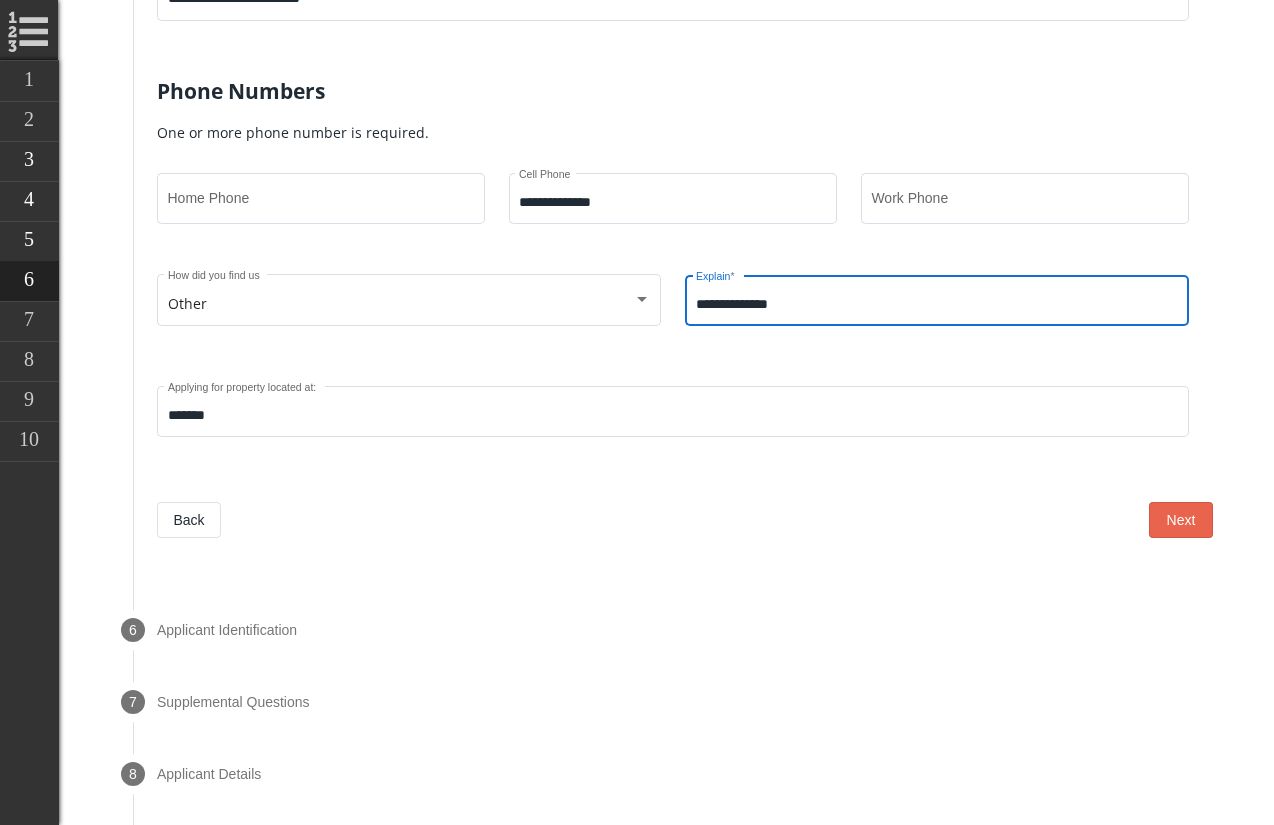 scroll, scrollTop: 1277, scrollLeft: 0, axis: vertical 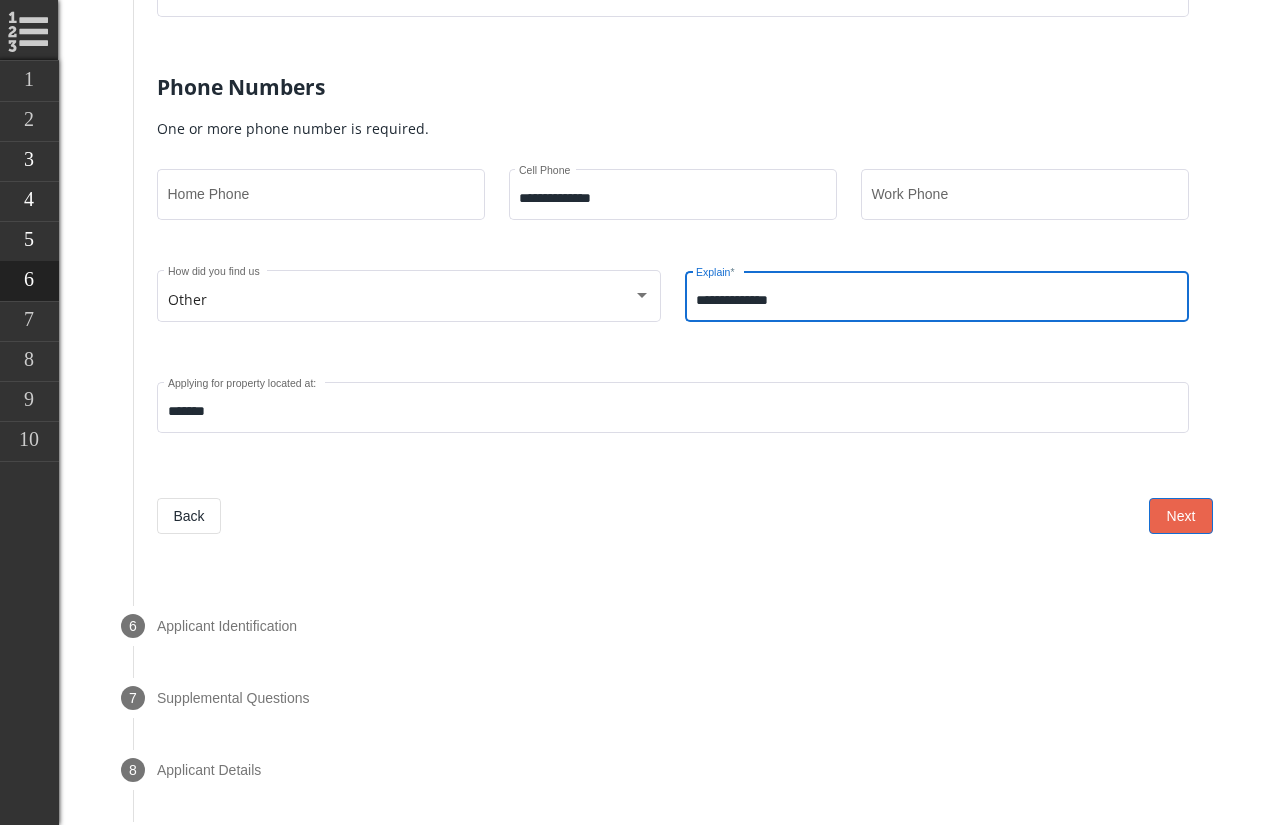 type on "**********" 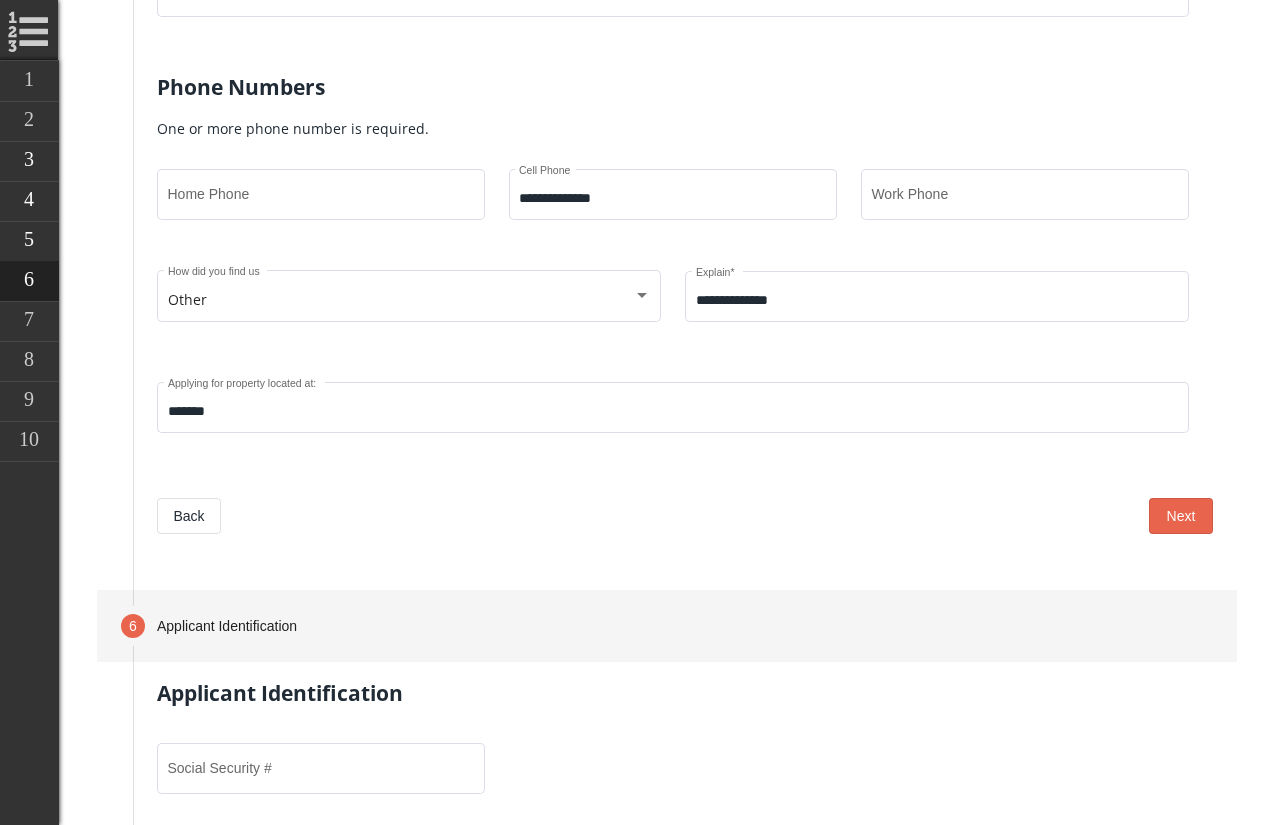 scroll, scrollTop: 958, scrollLeft: 0, axis: vertical 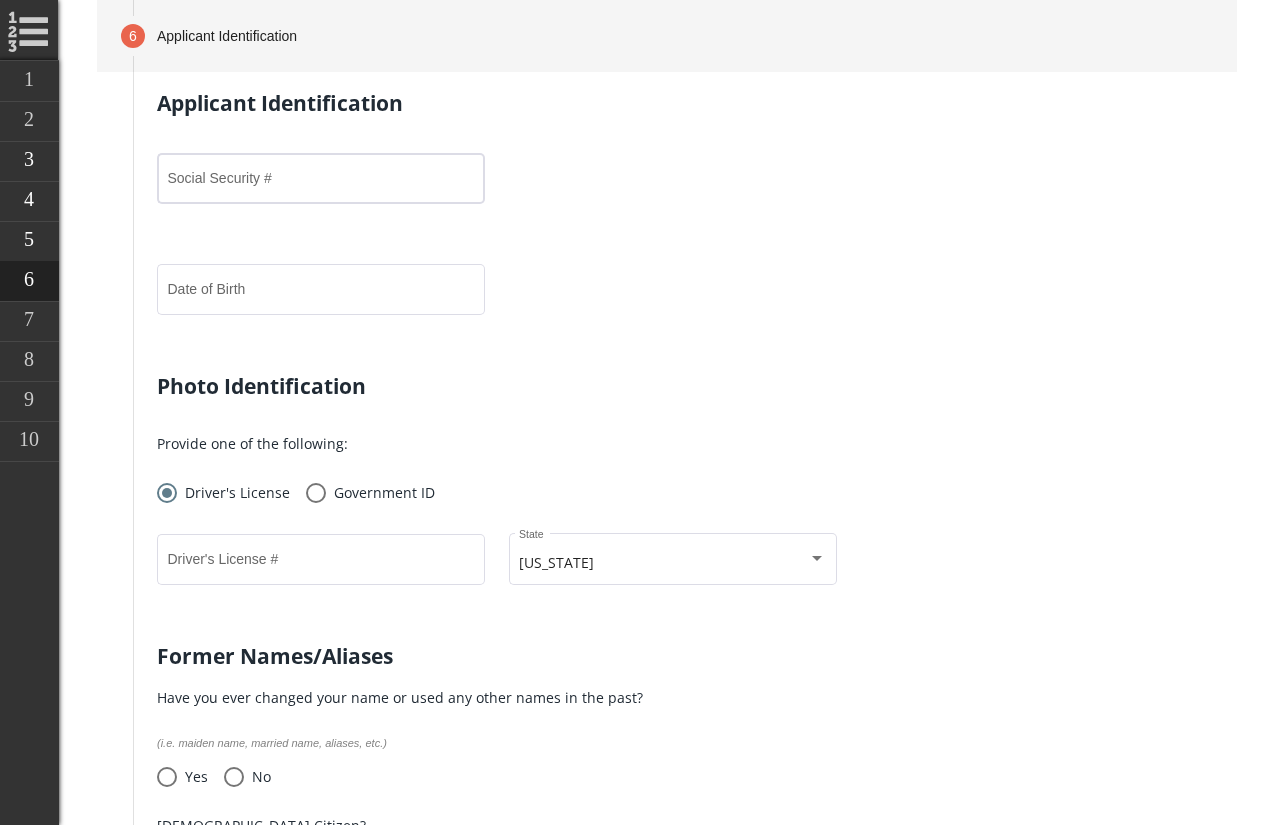 click on "Social Security #" at bounding box center [321, 182] 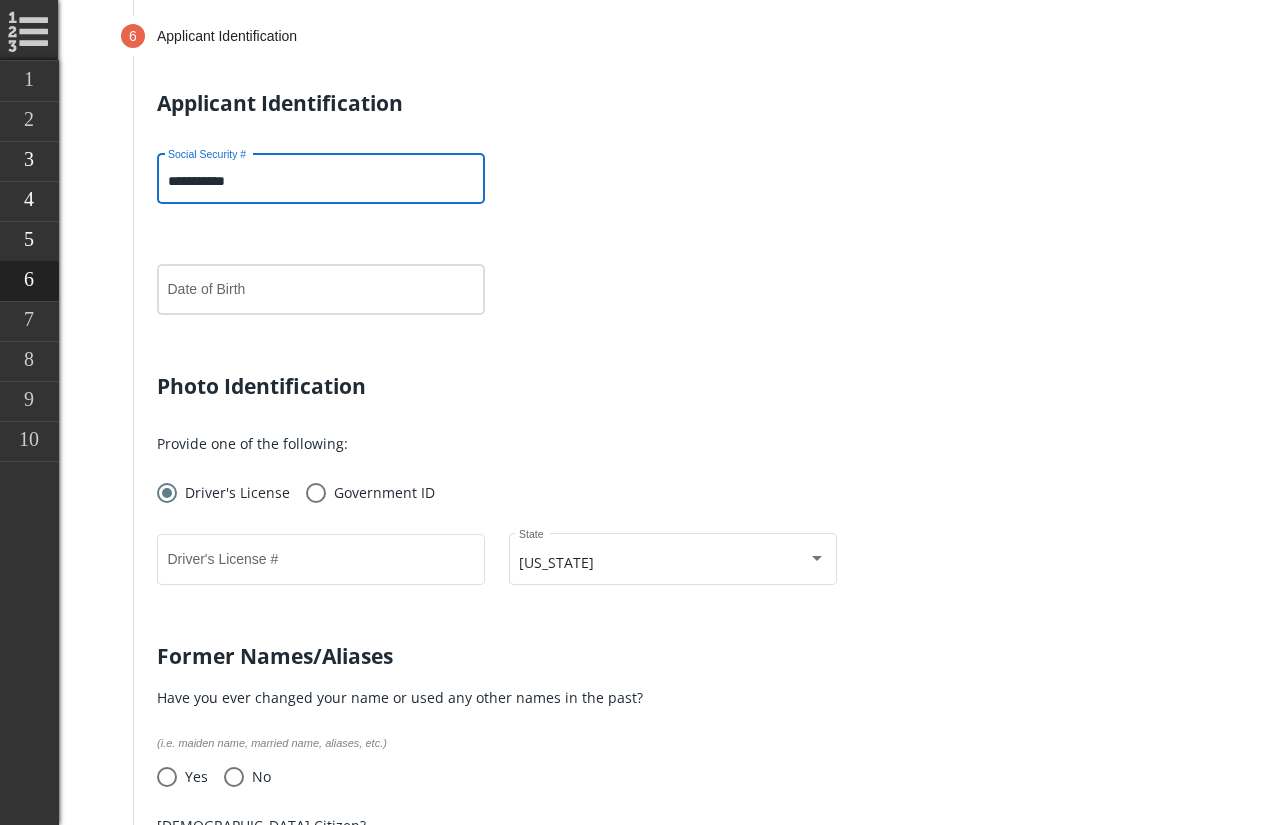 type on "**********" 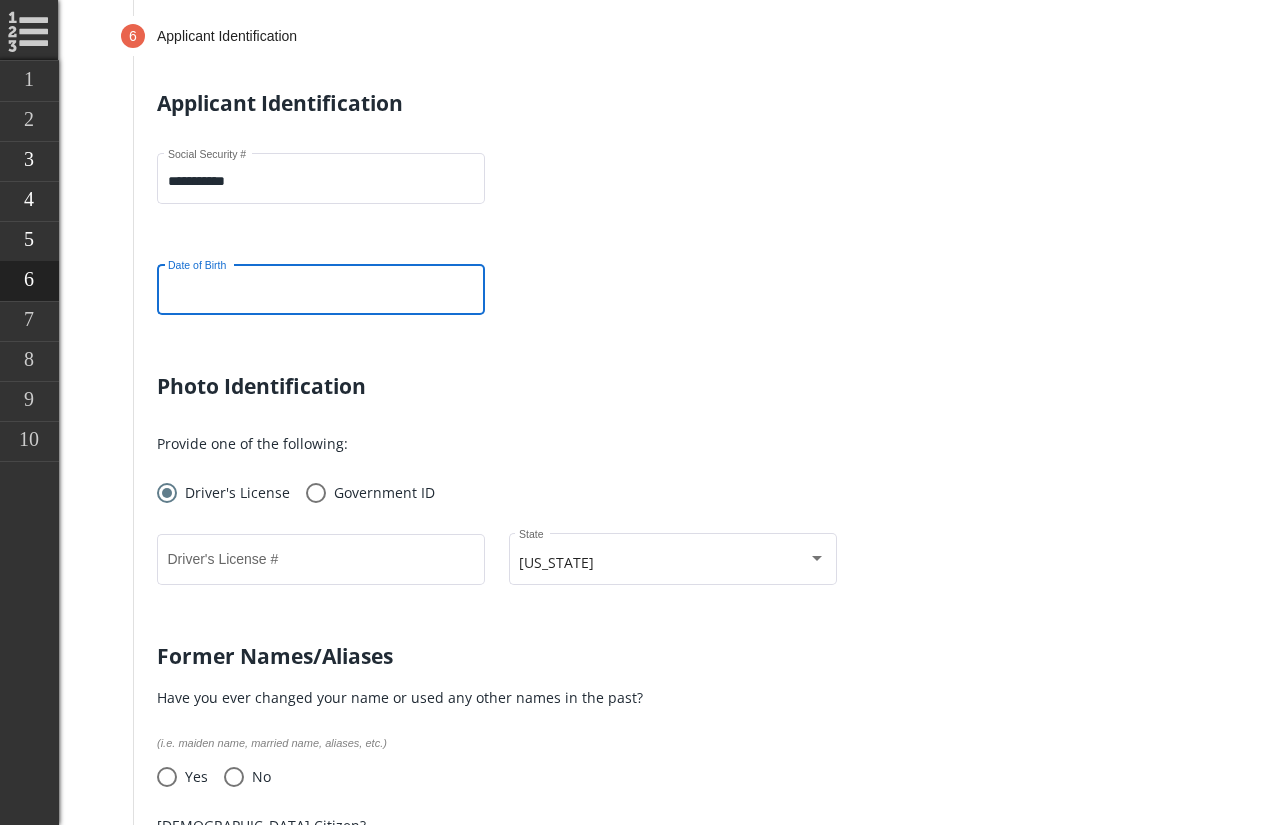click on "Date of Birth" at bounding box center (321, 293) 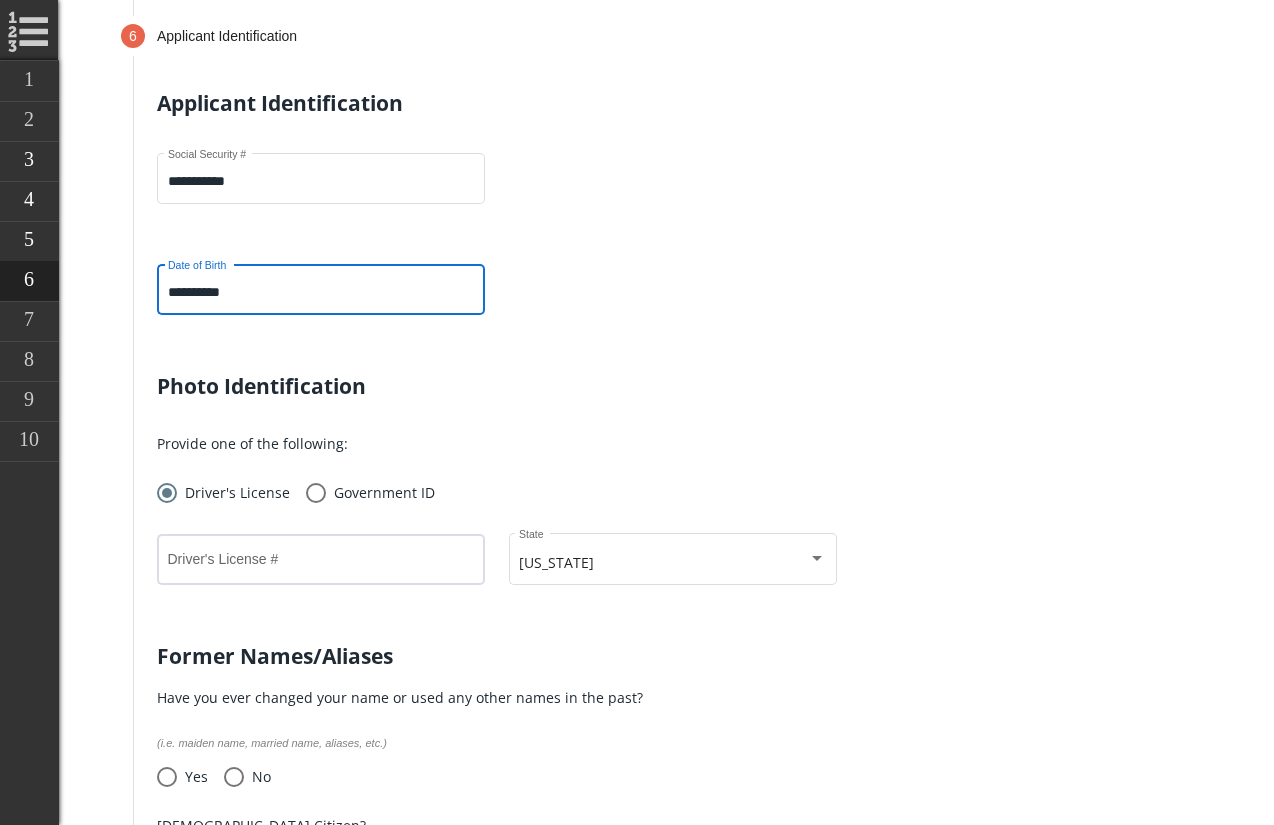 type on "**********" 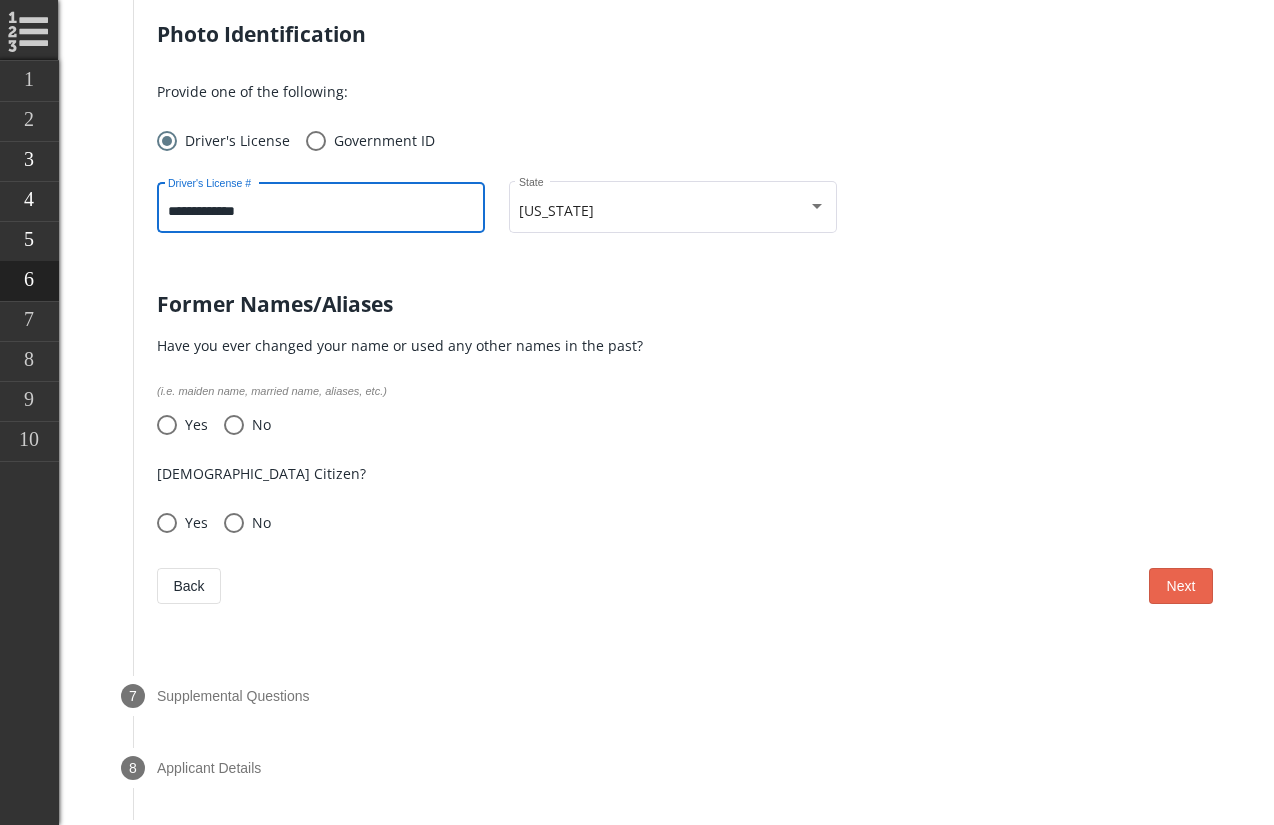 scroll, scrollTop: 1312, scrollLeft: 0, axis: vertical 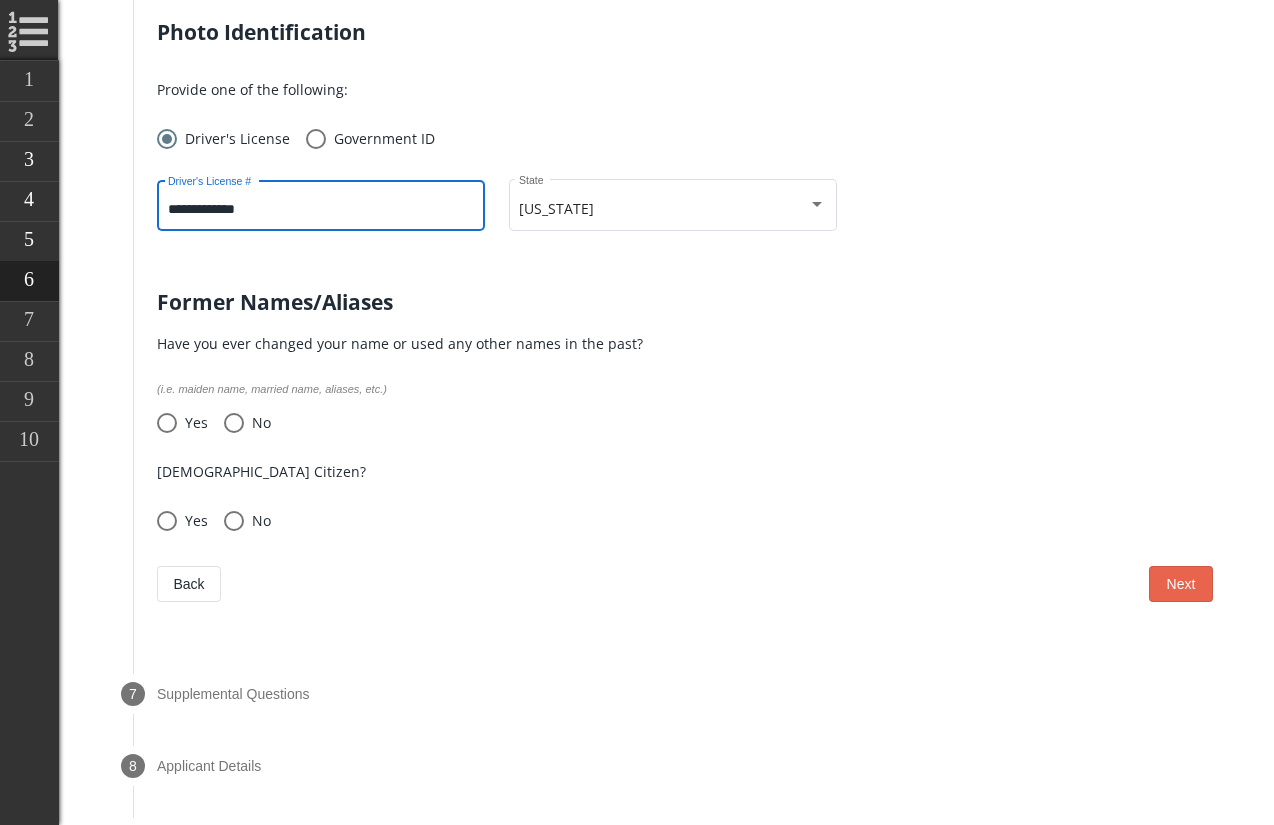 type on "**********" 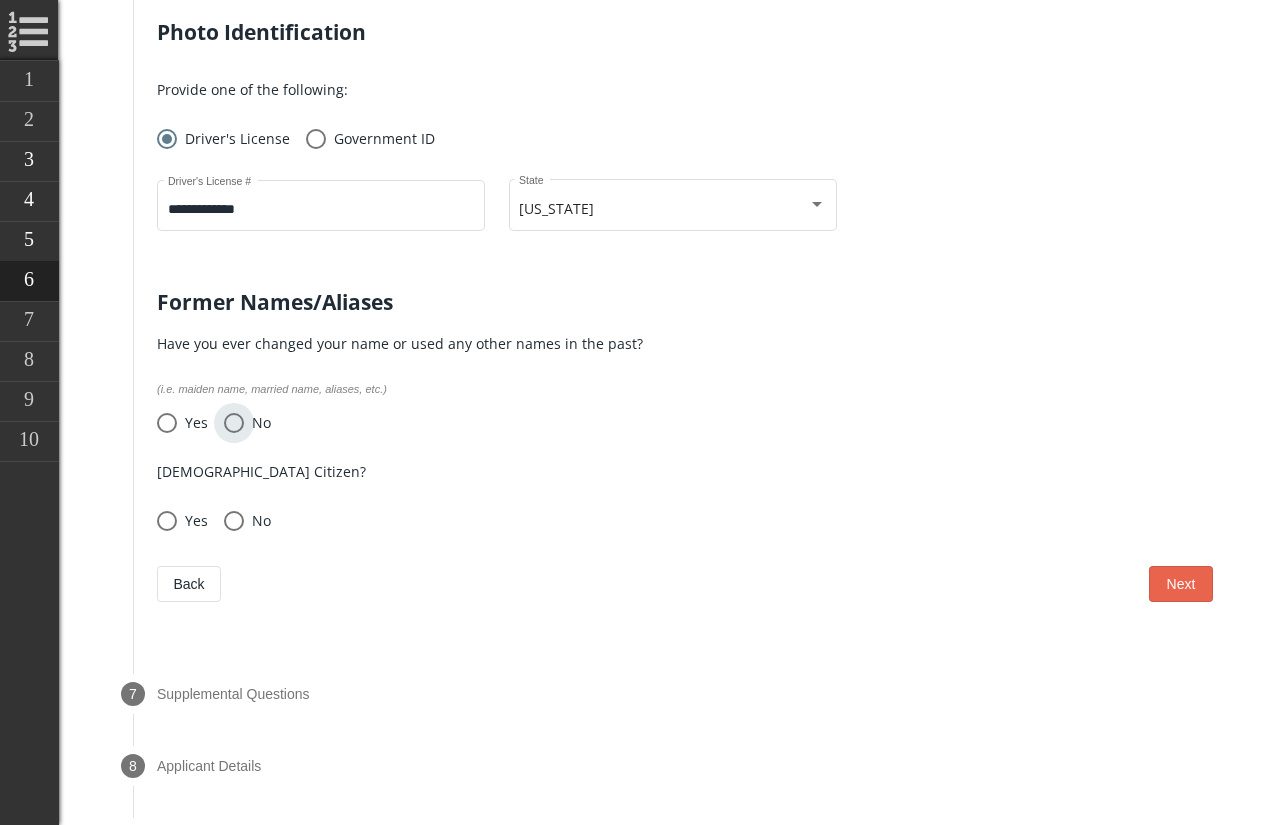 click at bounding box center (234, 423) 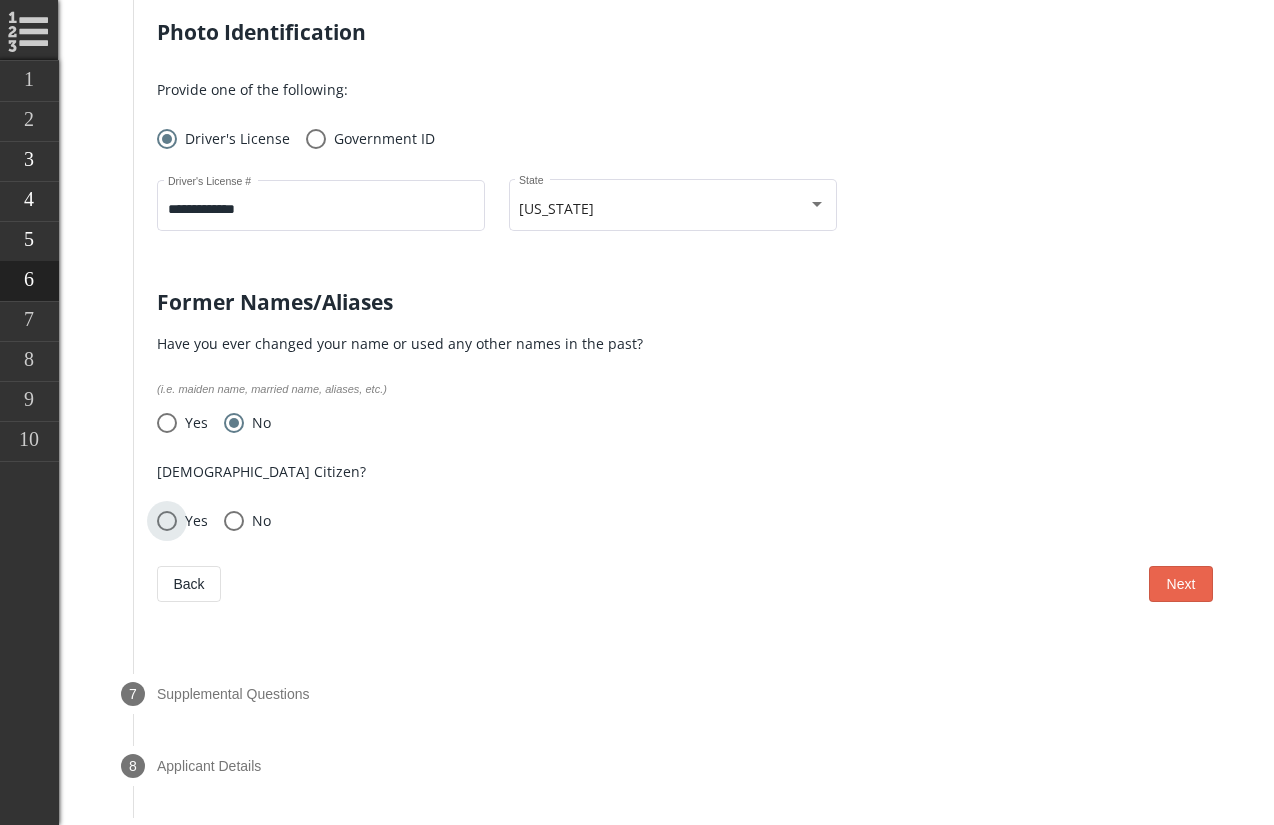 click at bounding box center (167, 521) 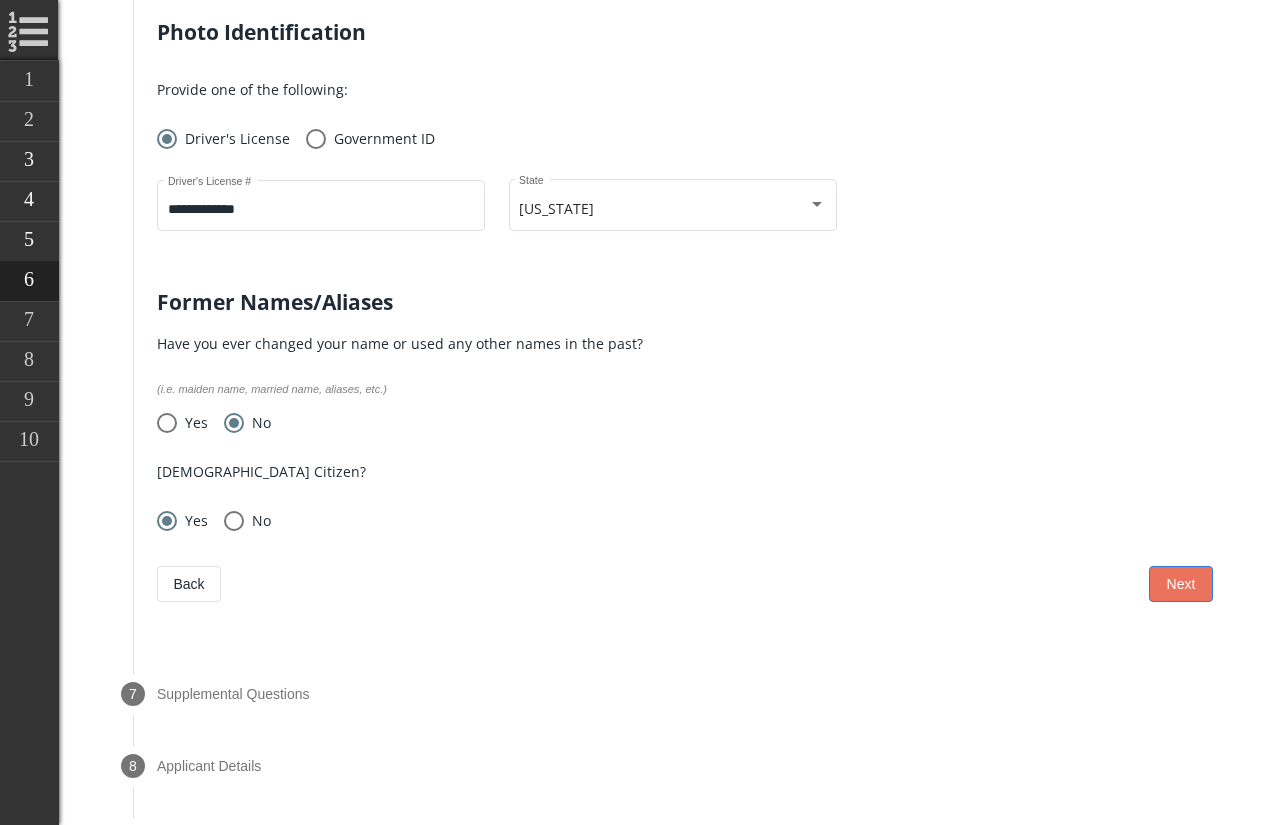 click on "Next" at bounding box center [1181, 584] 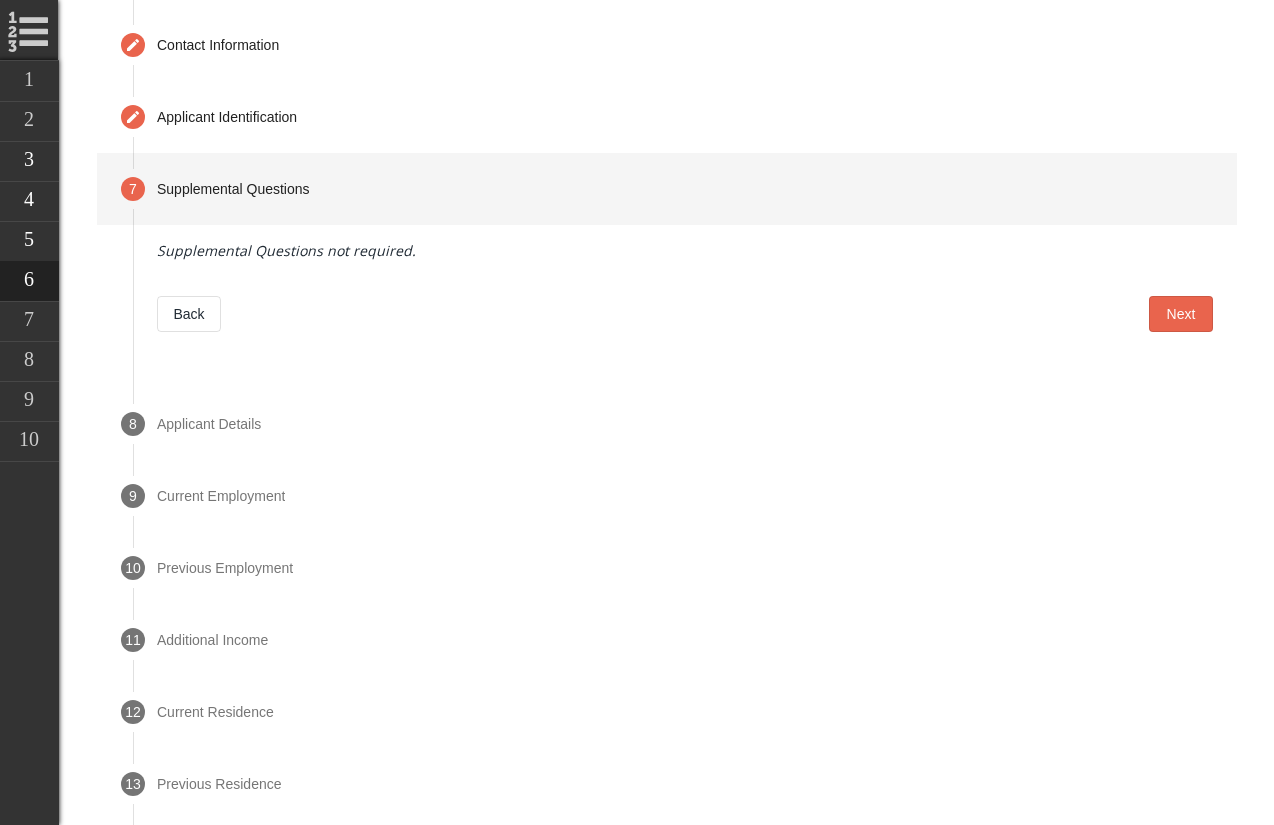 scroll, scrollTop: 878, scrollLeft: 0, axis: vertical 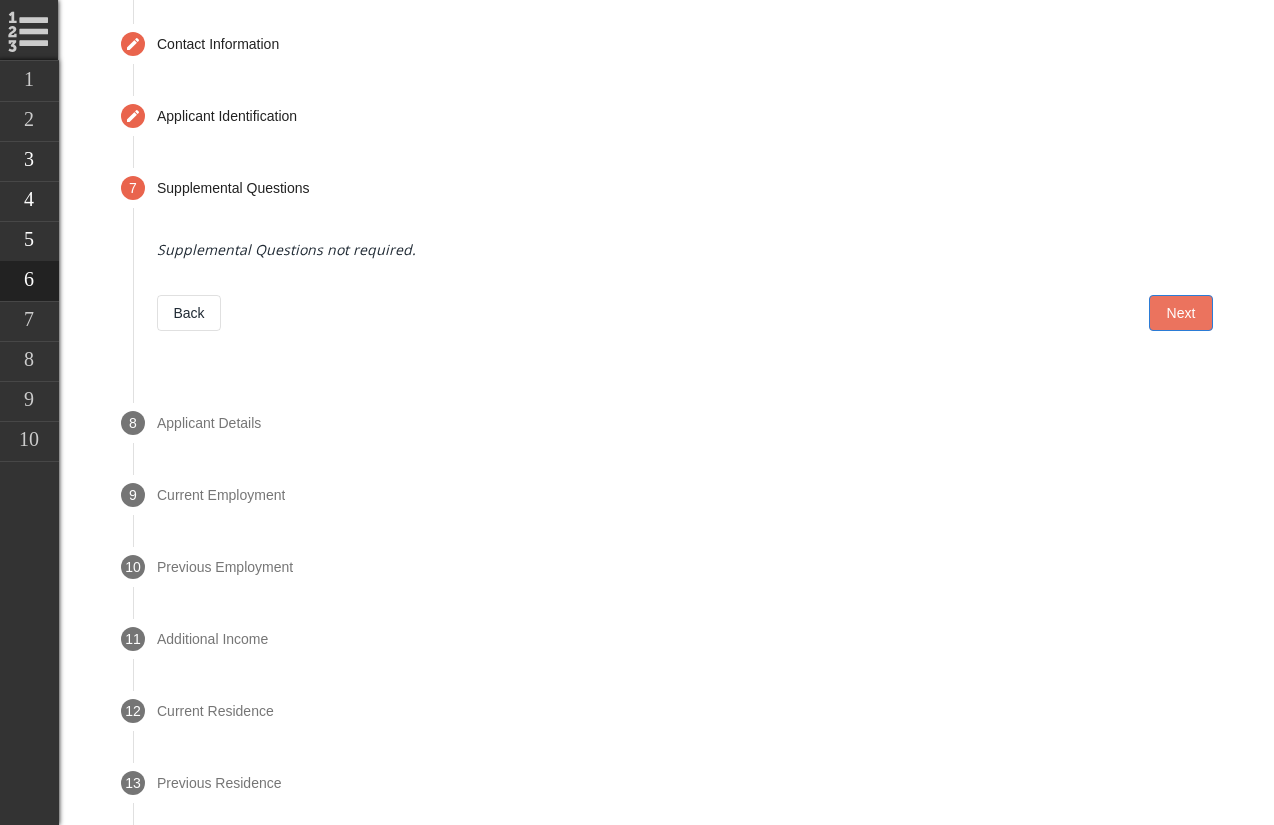 click on "Next" at bounding box center [1181, 313] 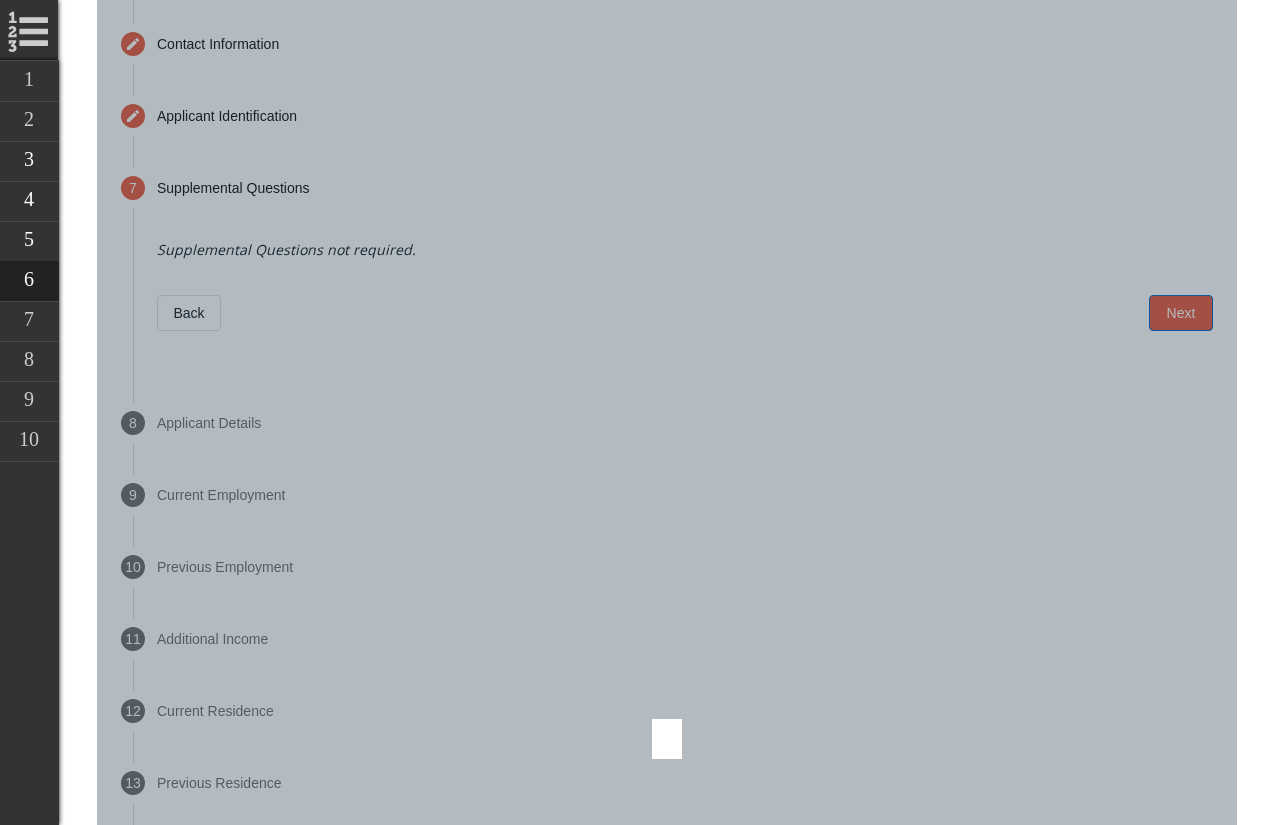 scroll, scrollTop: 1102, scrollLeft: 0, axis: vertical 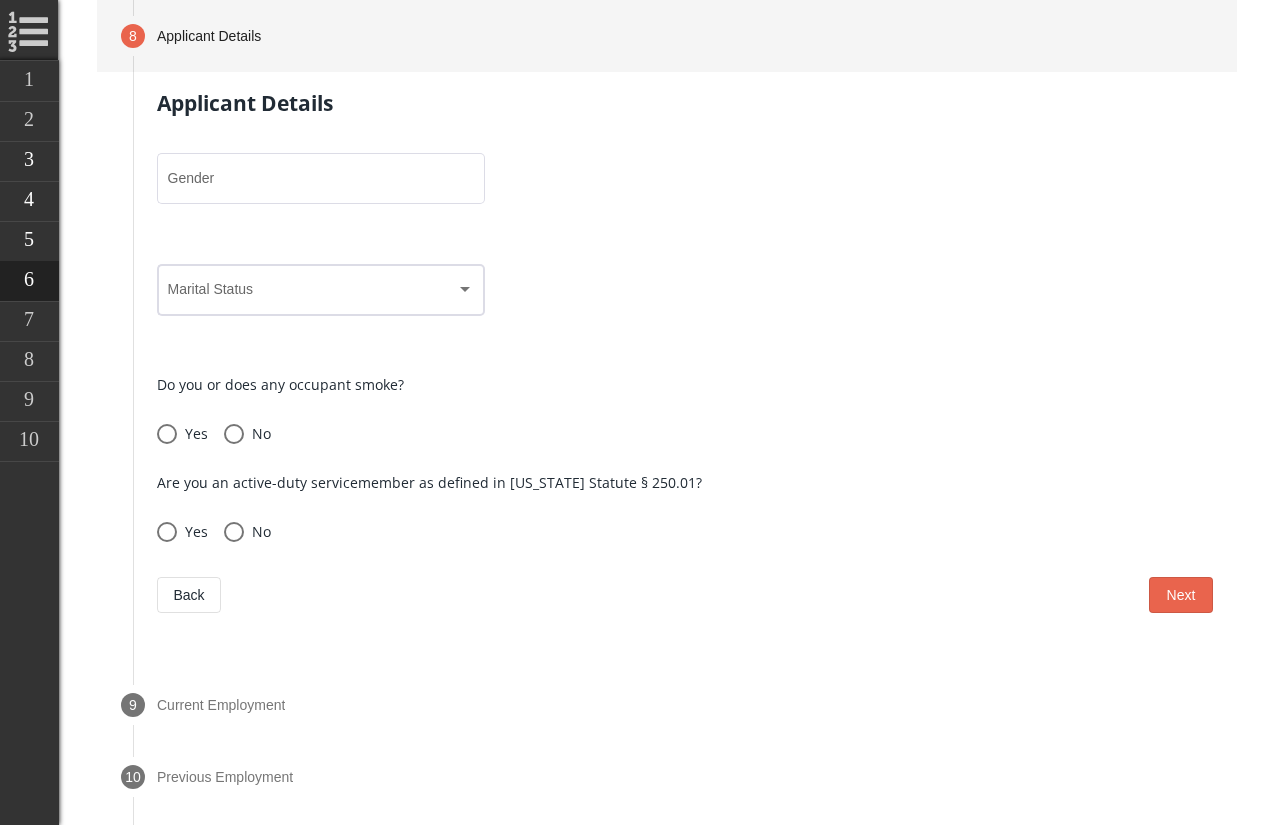 click at bounding box center [312, 293] 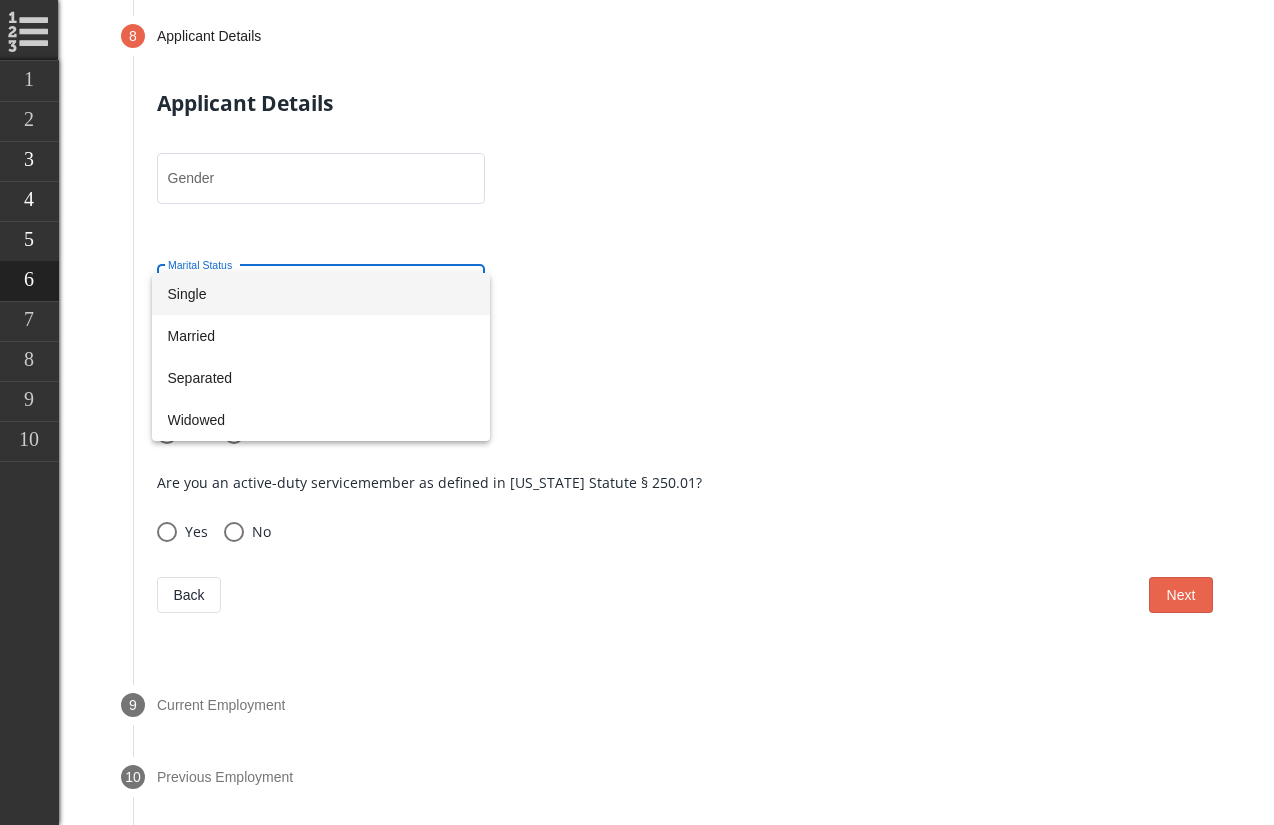click on "Single" at bounding box center (321, 294) 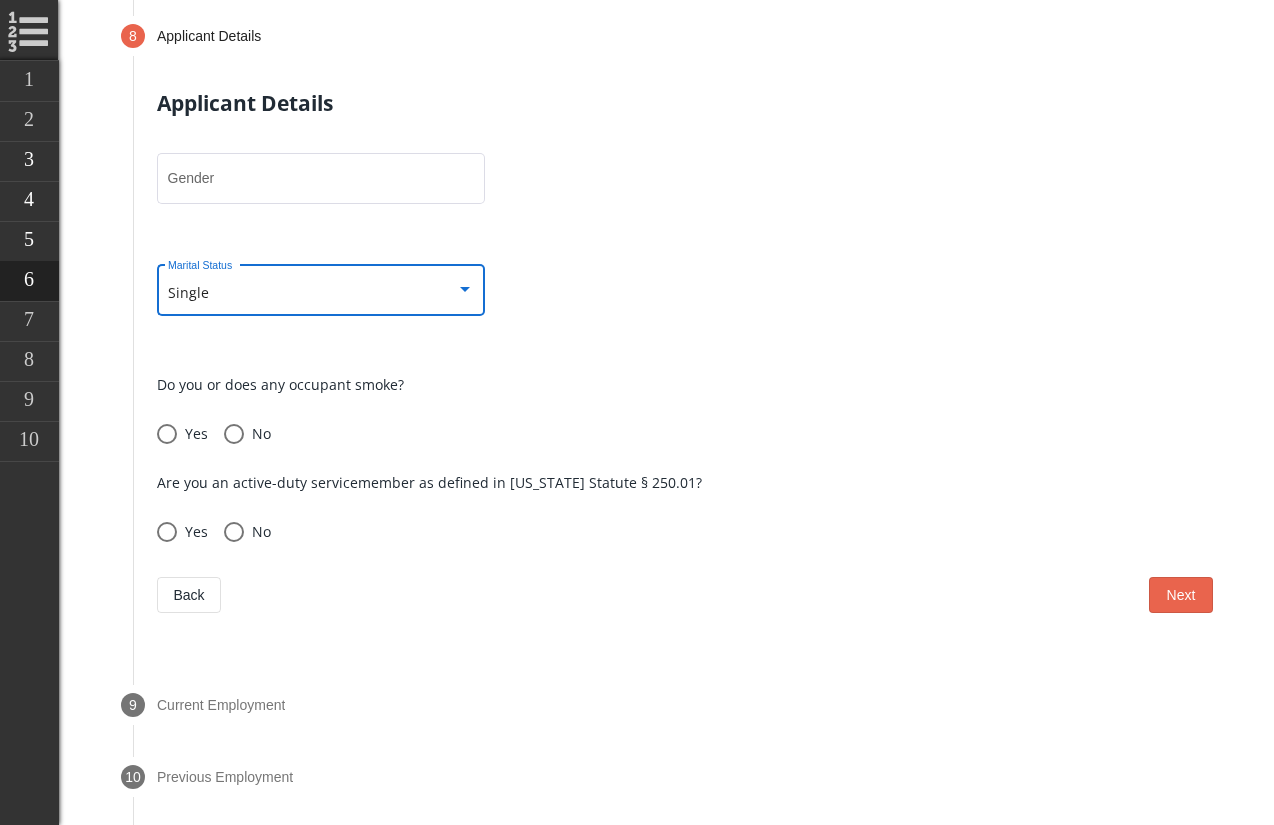 click at bounding box center (234, 434) 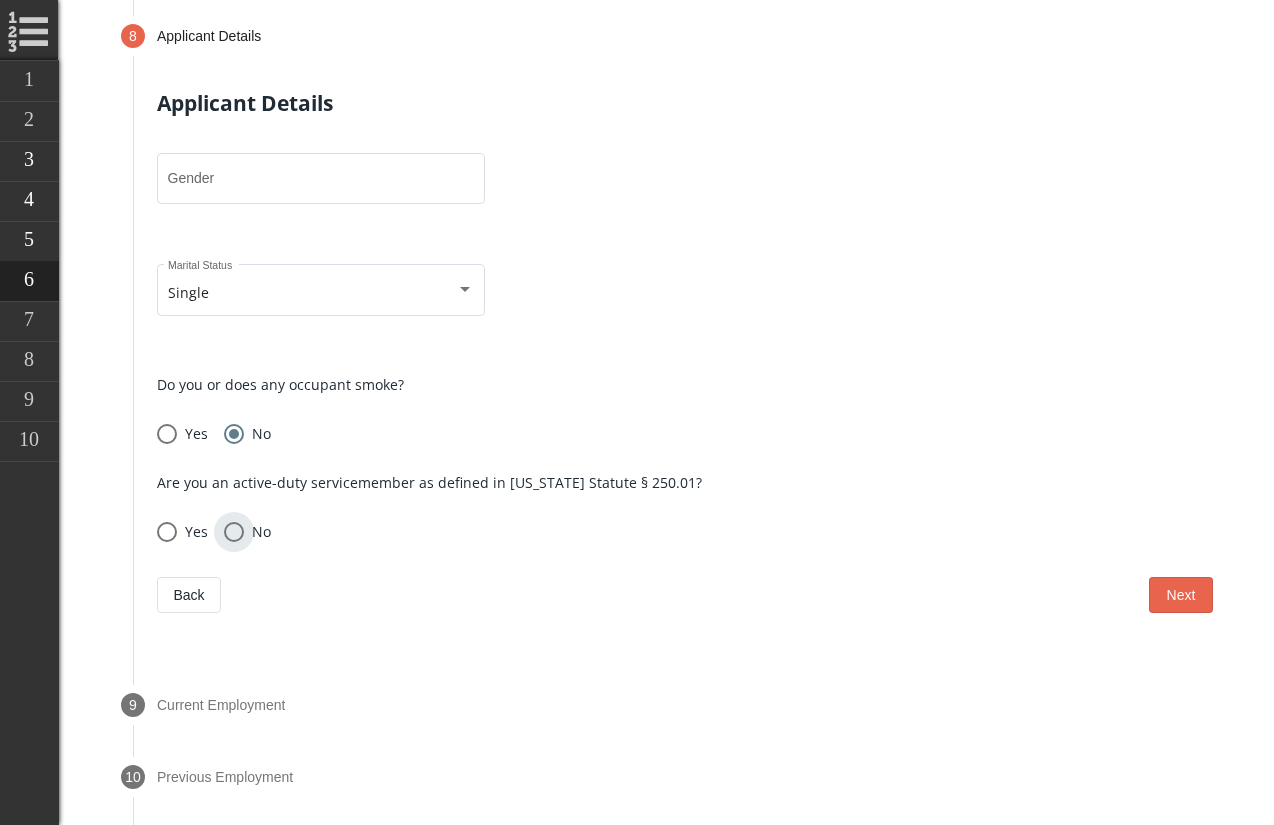 click at bounding box center [234, 532] 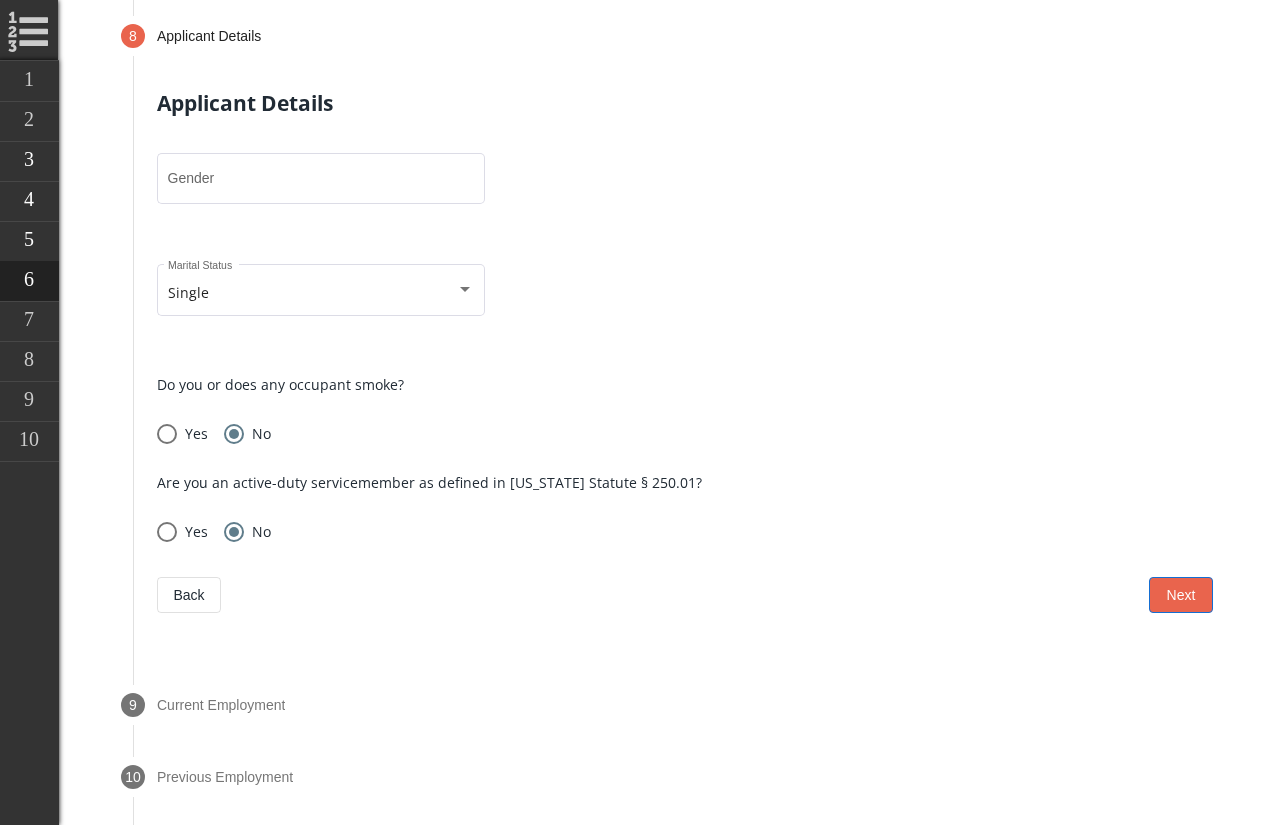 click on "Next" at bounding box center [1181, 595] 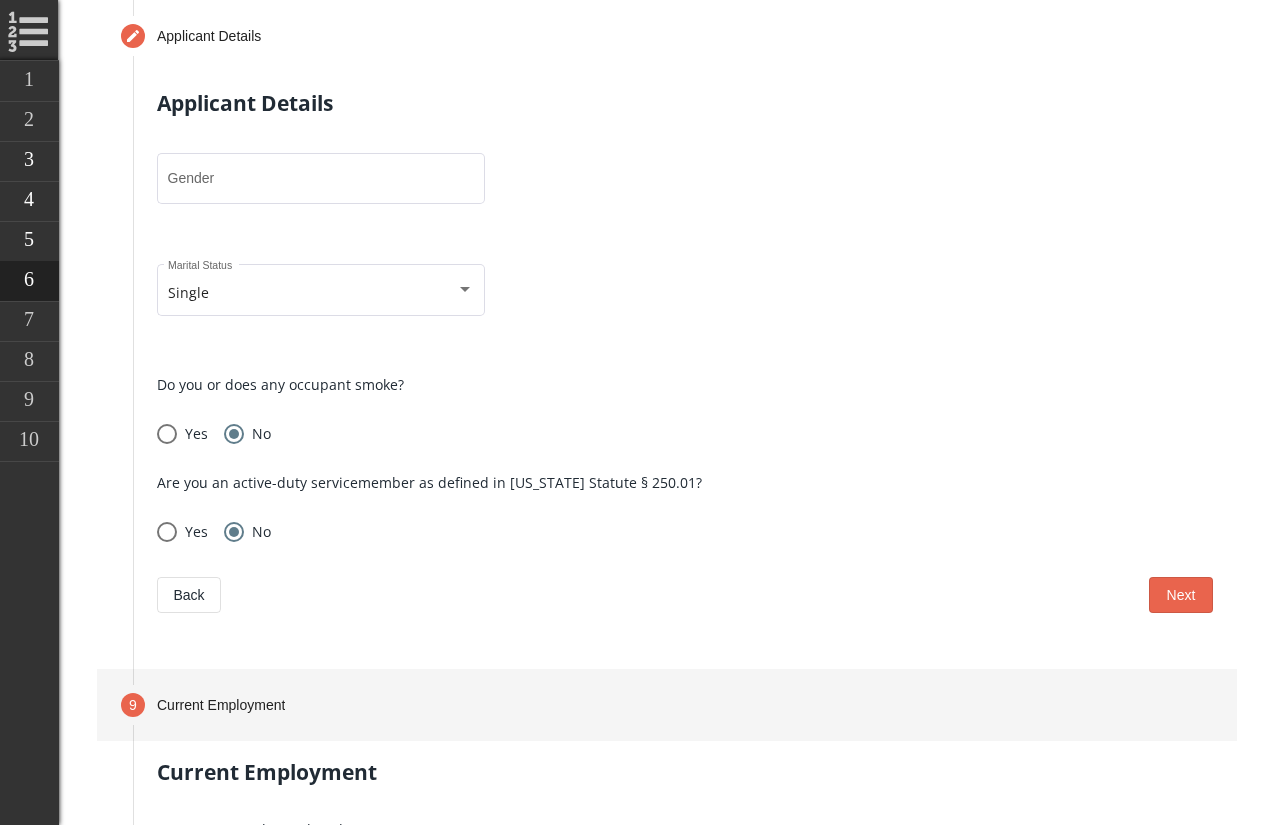 scroll, scrollTop: 1174, scrollLeft: 0, axis: vertical 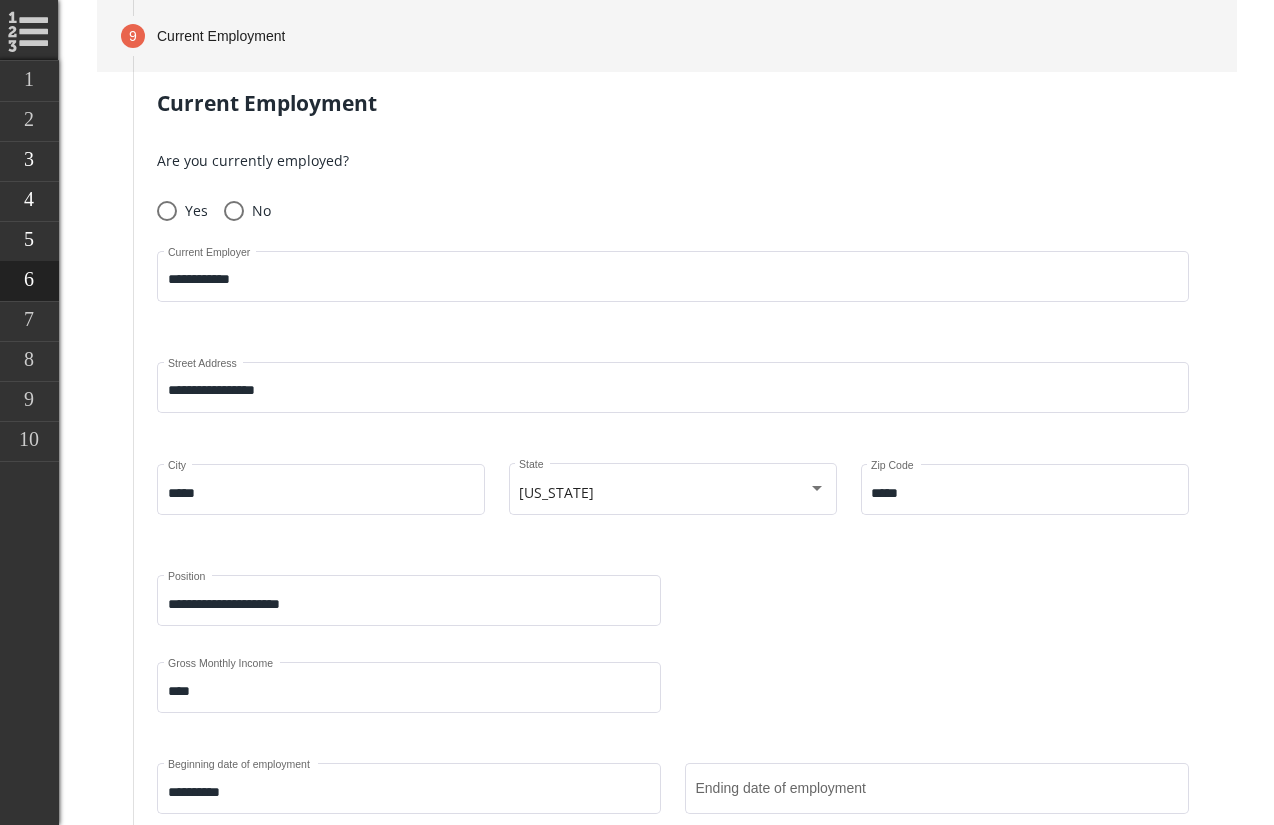 click at bounding box center (167, 211) 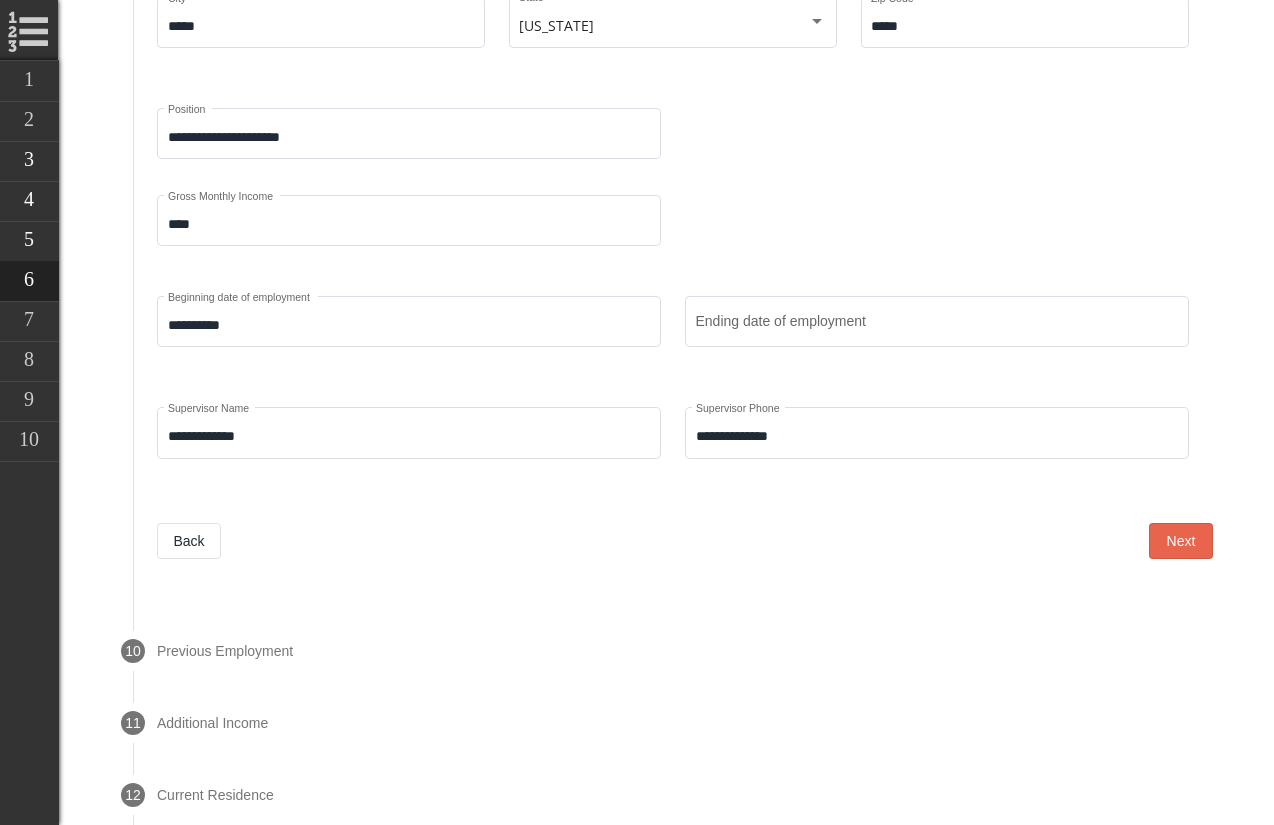 scroll, scrollTop: 1655, scrollLeft: 0, axis: vertical 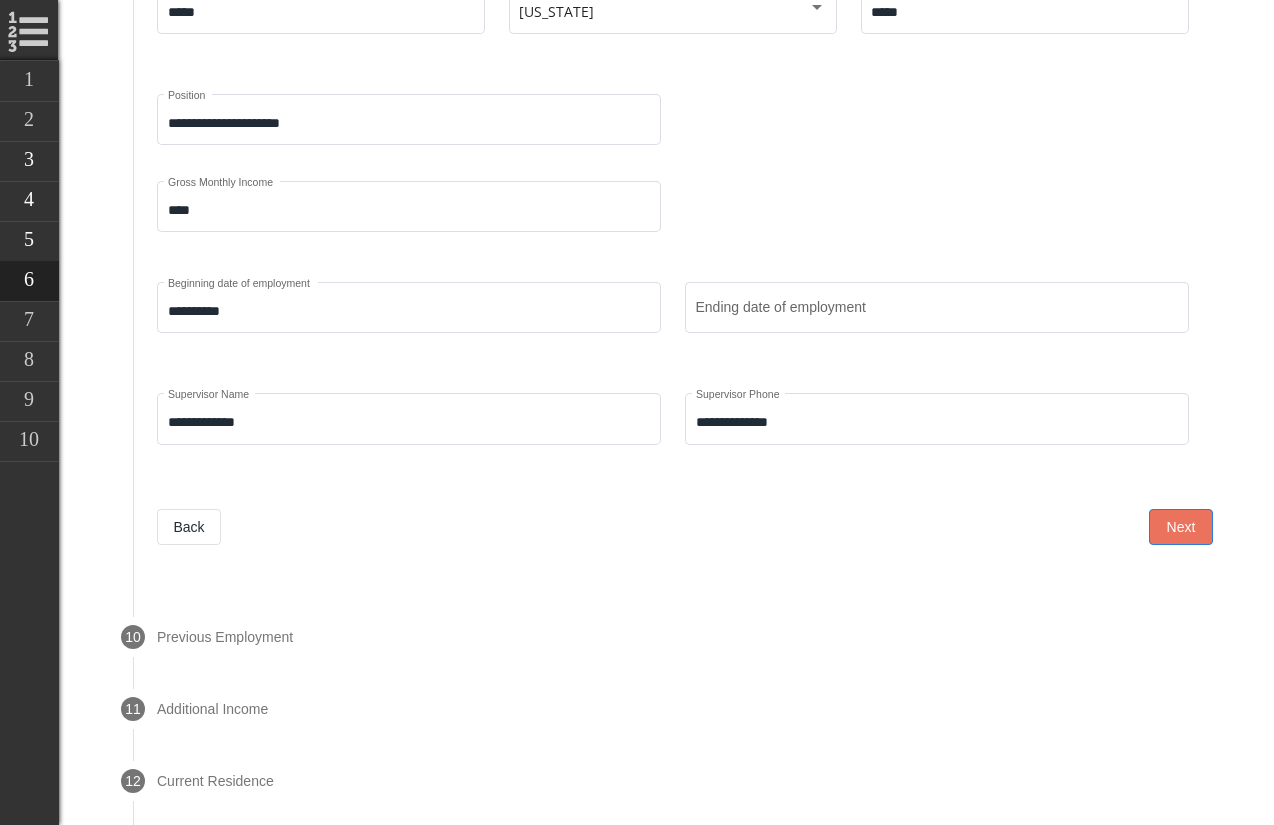 click on "Next" at bounding box center [1181, 527] 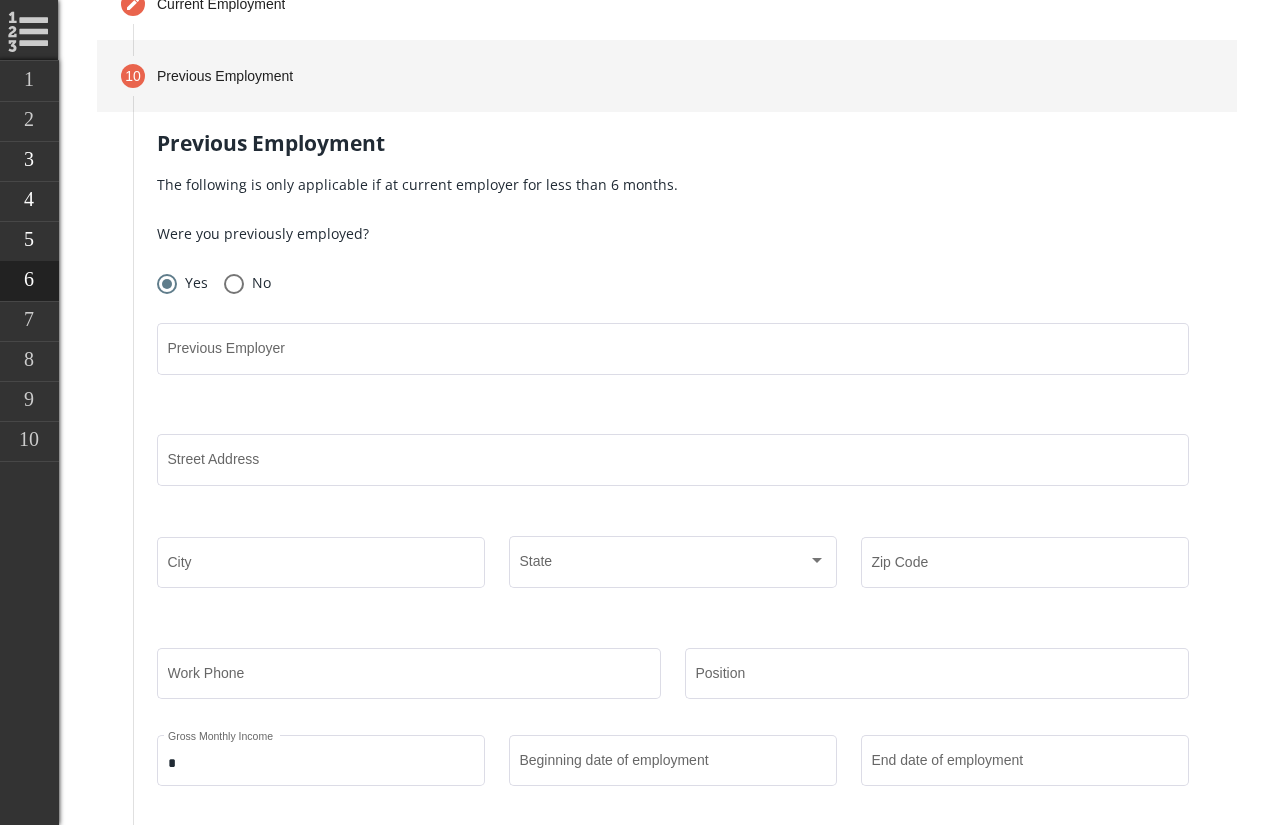 scroll, scrollTop: 1210, scrollLeft: 0, axis: vertical 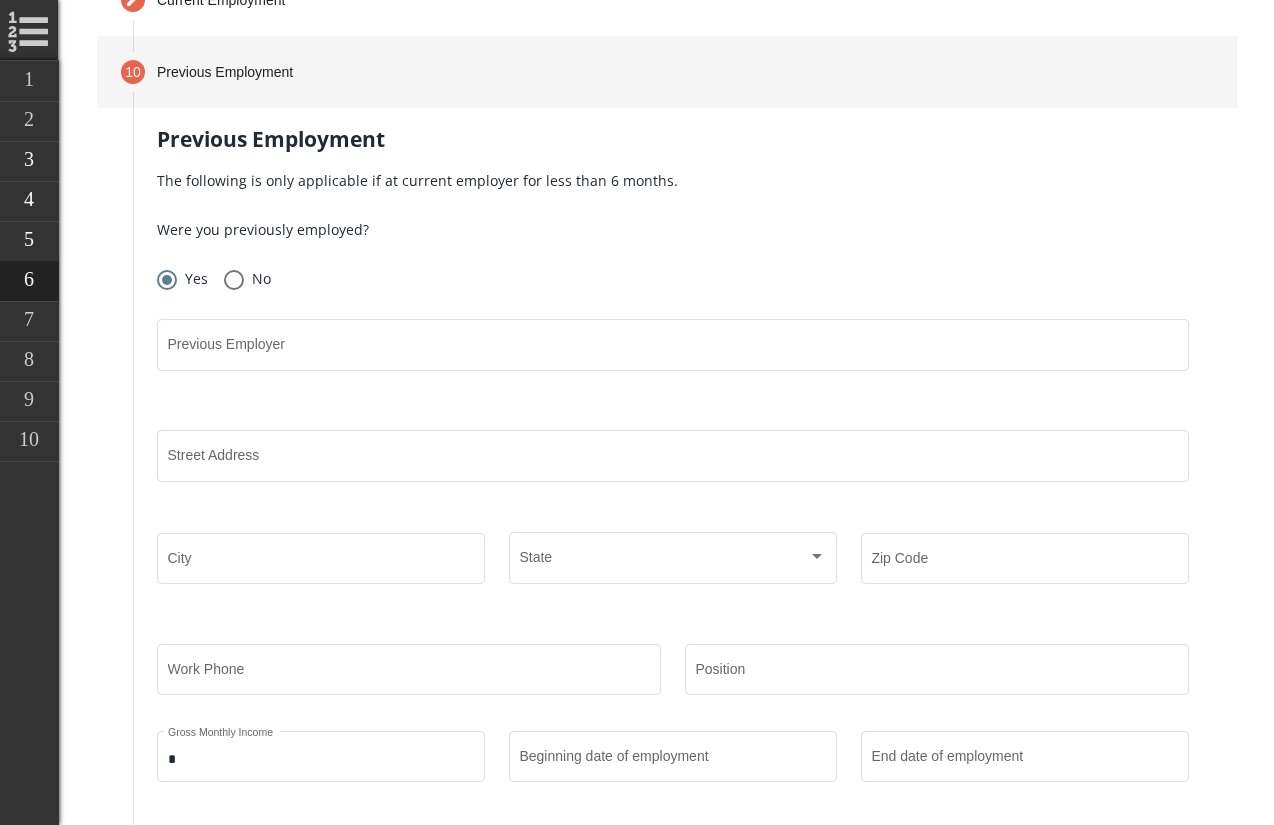 click on "No" at bounding box center (257, 279) 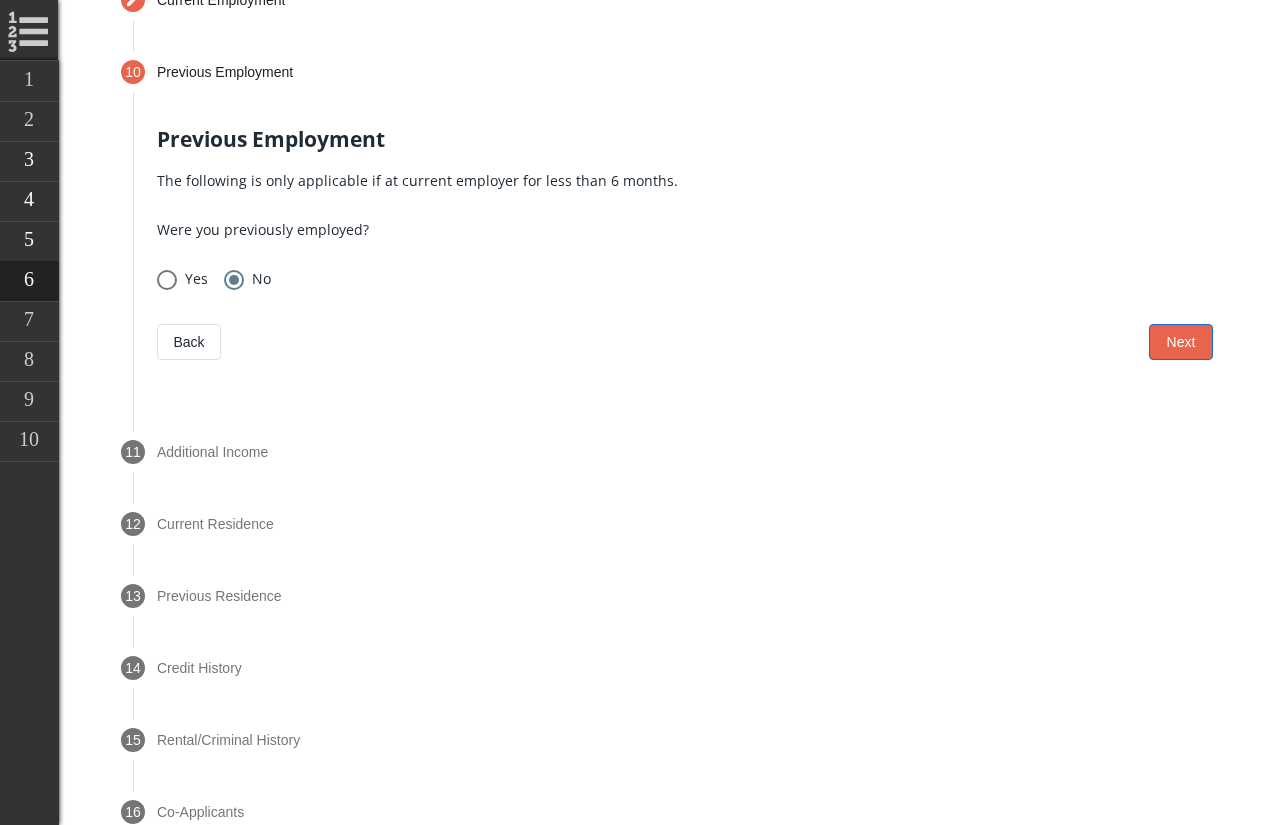 click on "Next" at bounding box center (1181, 342) 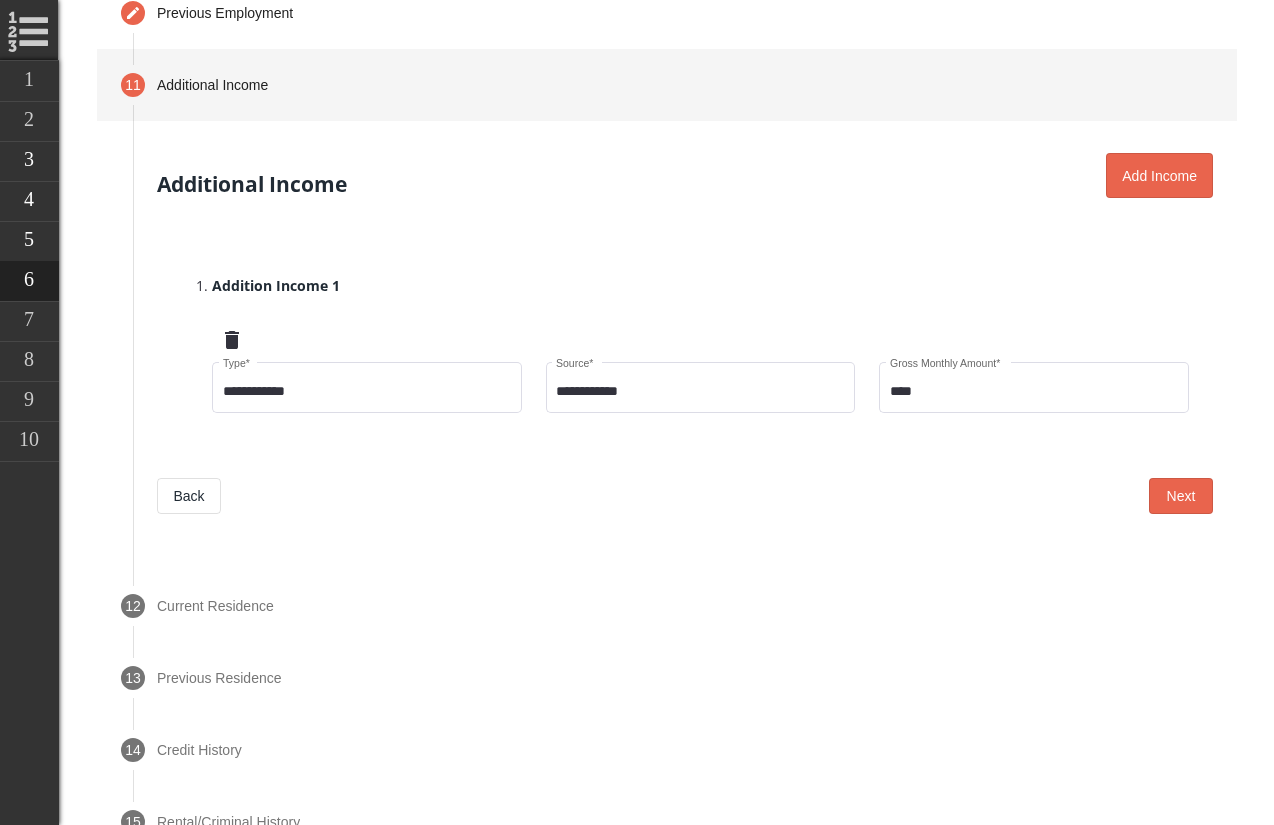 scroll, scrollTop: 1271, scrollLeft: 0, axis: vertical 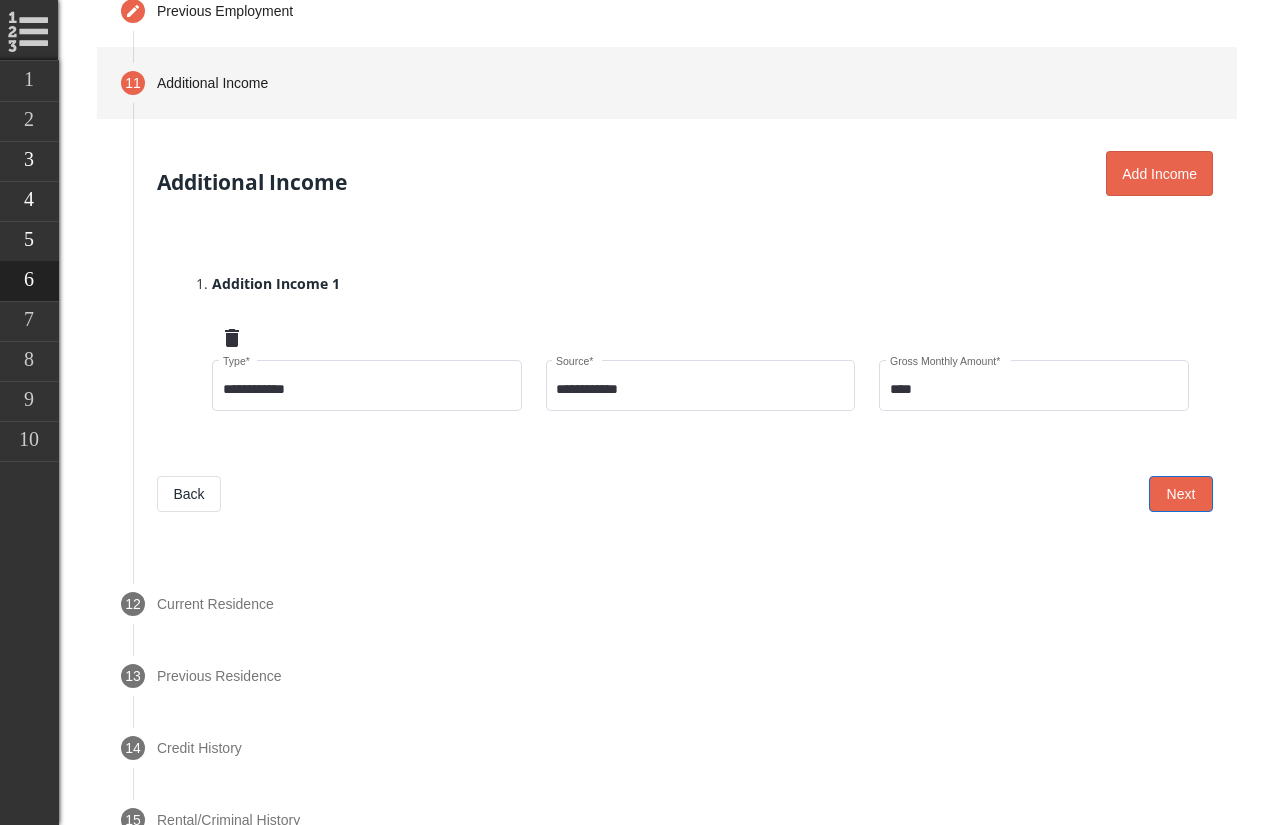 click on "Next" at bounding box center [1181, 494] 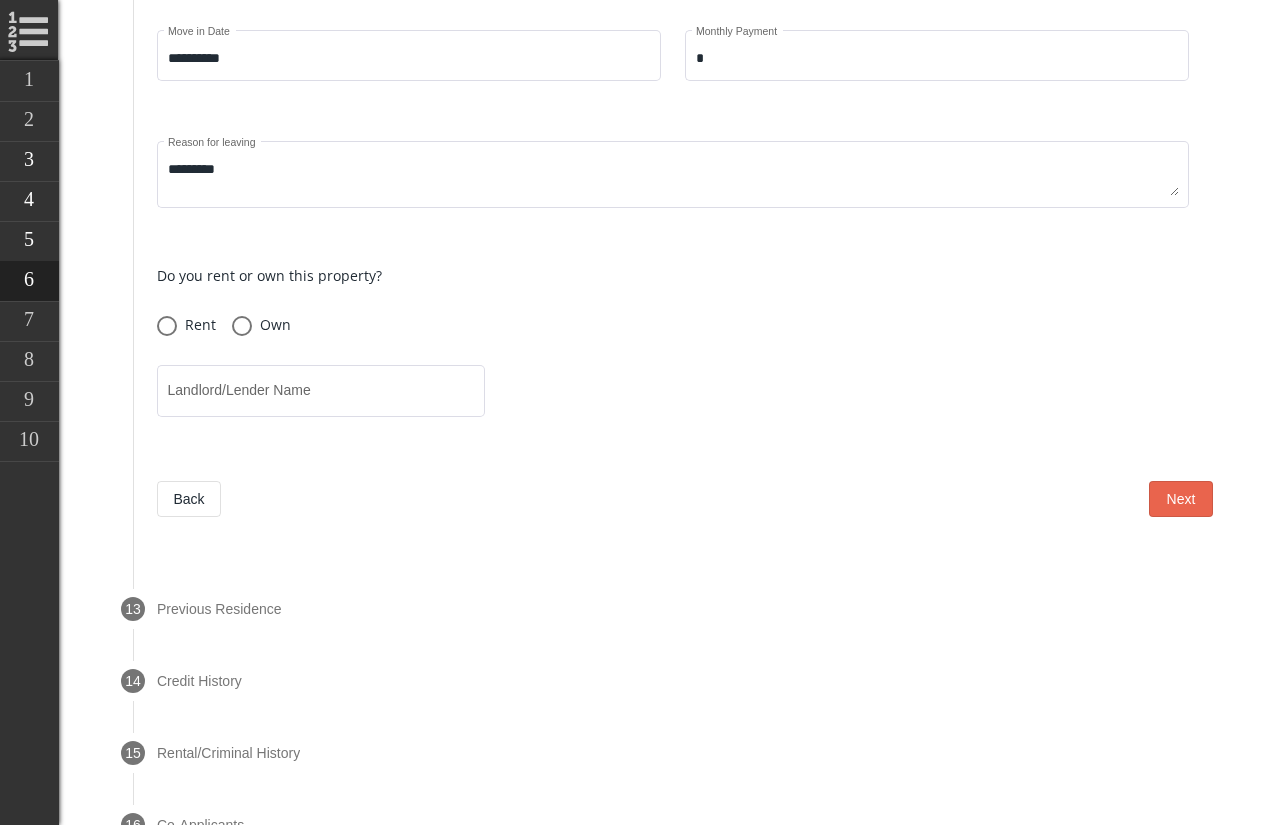 scroll, scrollTop: 1763, scrollLeft: 0, axis: vertical 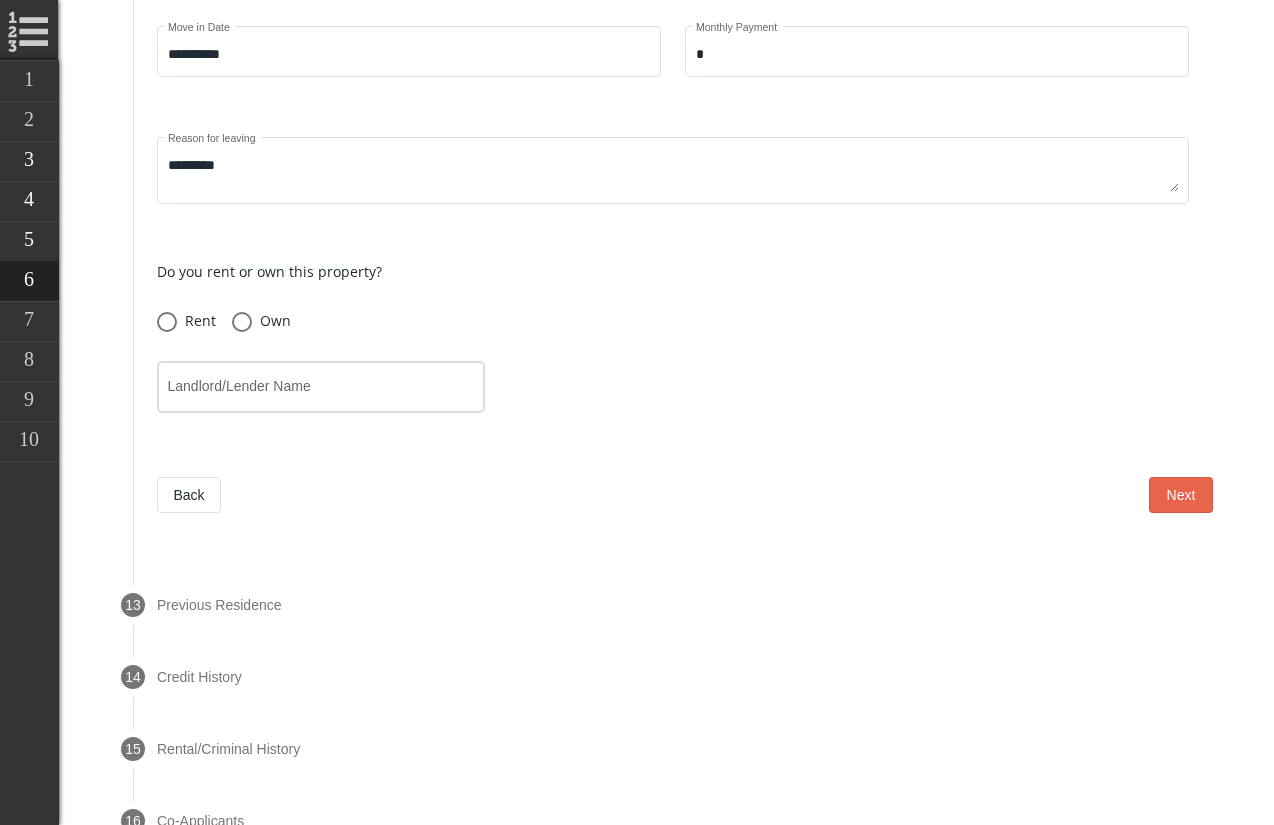 click on "Landlord/Lender Name" at bounding box center (321, 385) 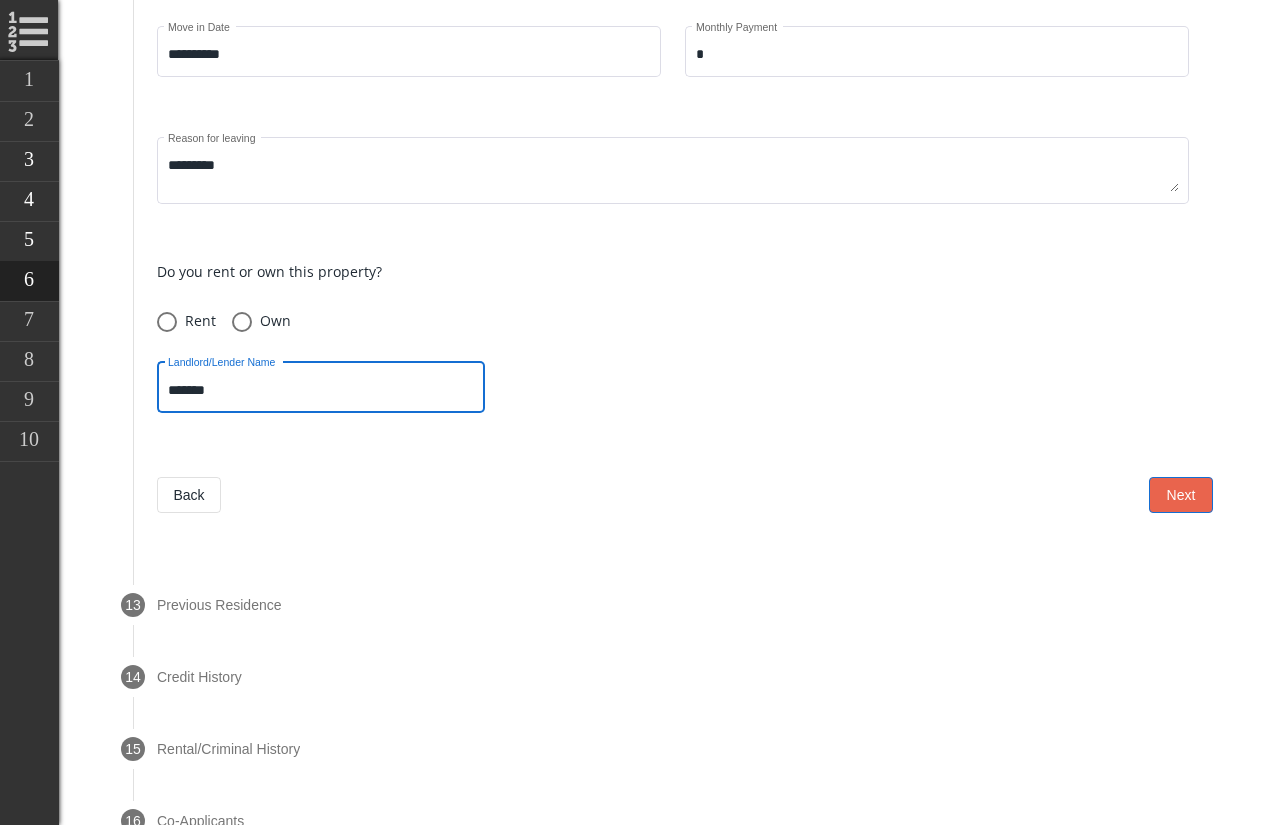 type on "*******" 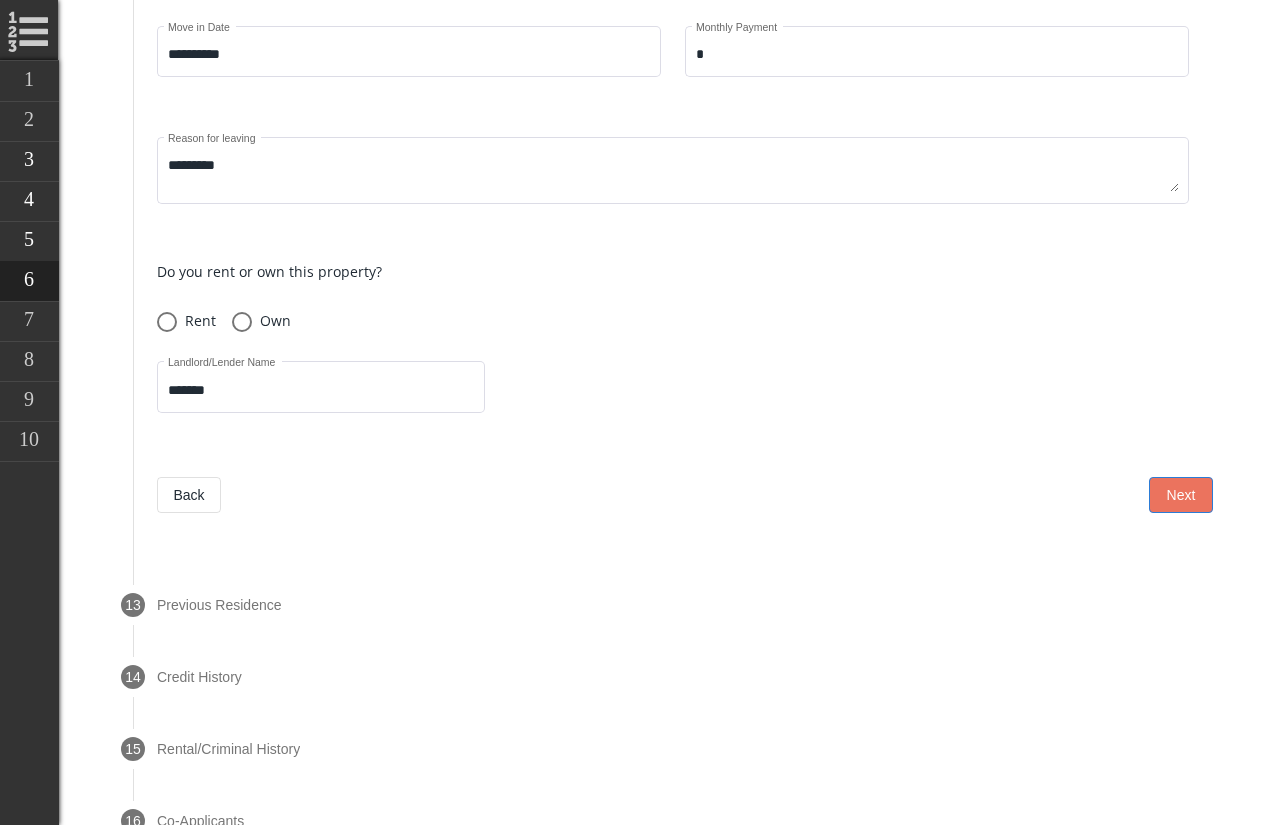 click on "Next" at bounding box center [1181, 495] 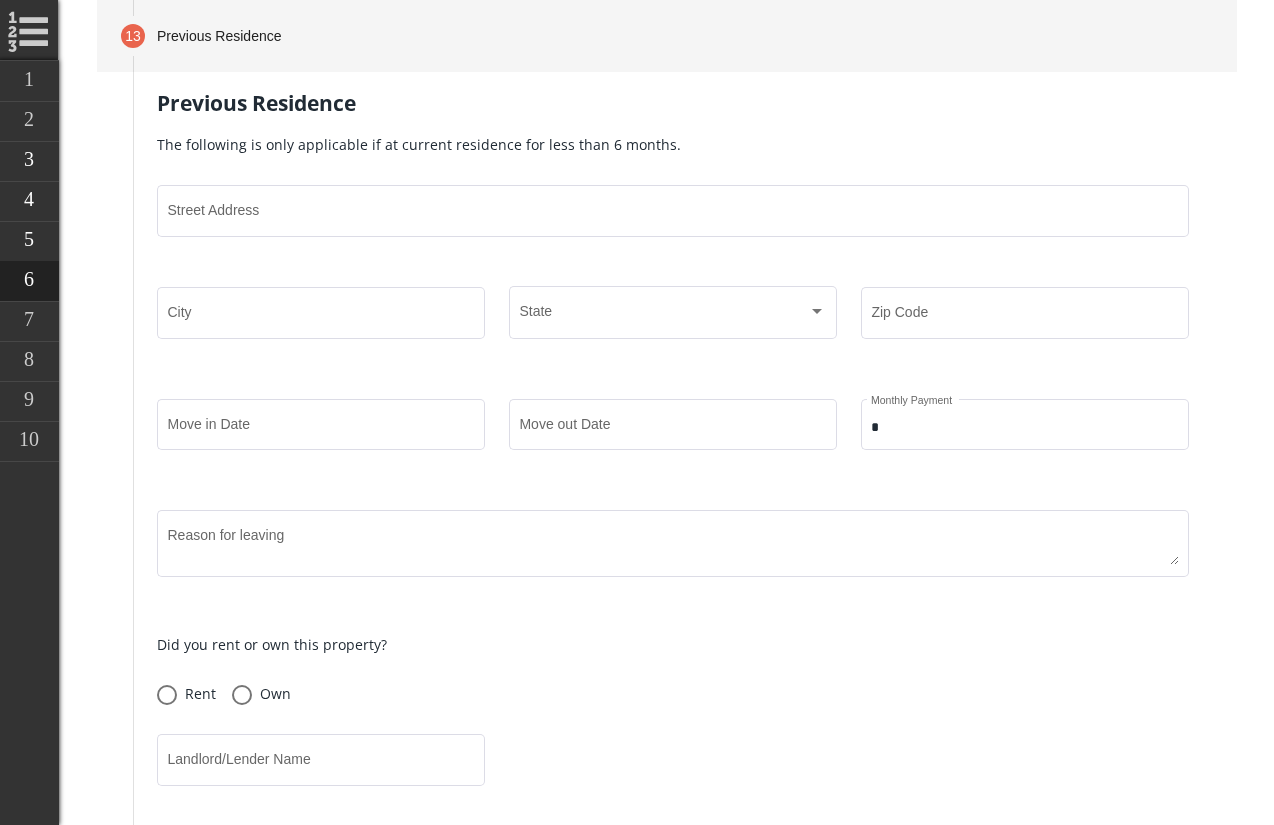scroll, scrollTop: 1442, scrollLeft: 0, axis: vertical 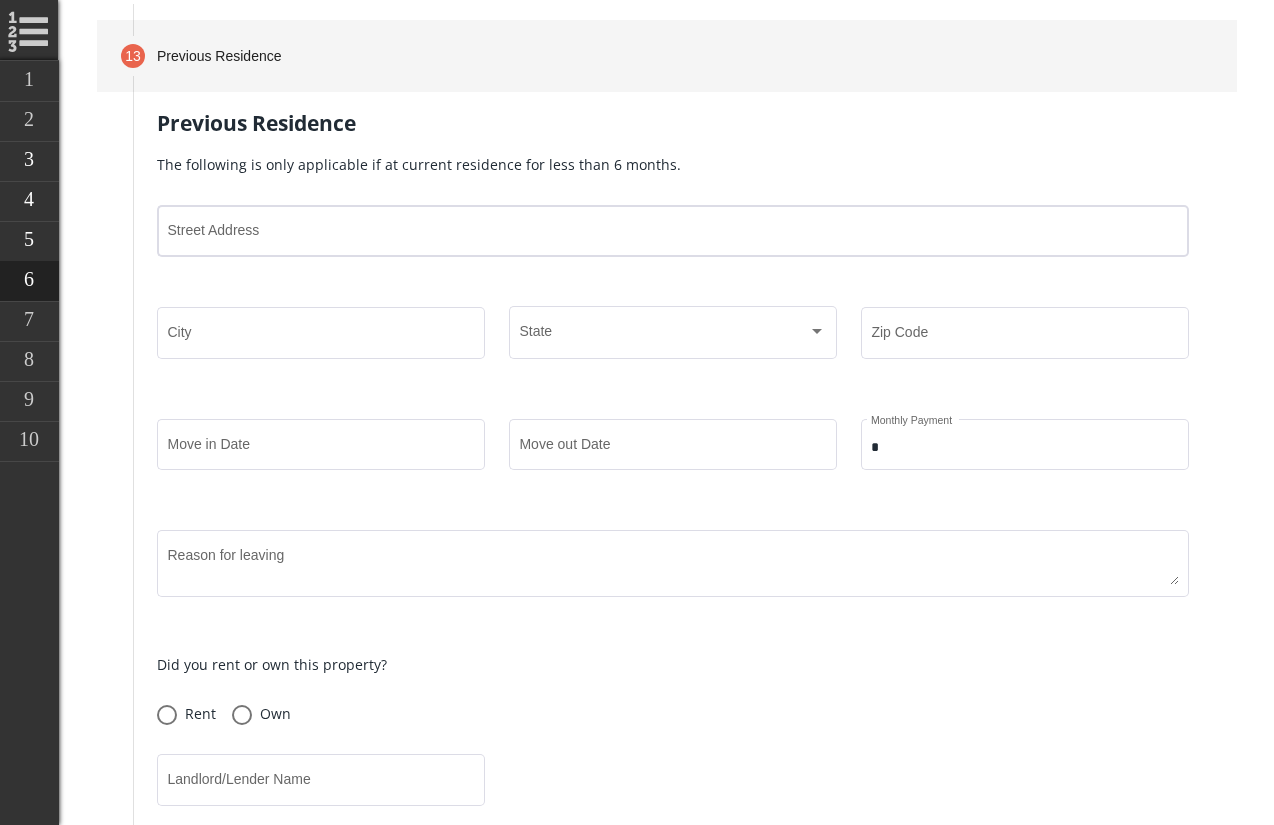 click on "Street Address" at bounding box center (673, 229) 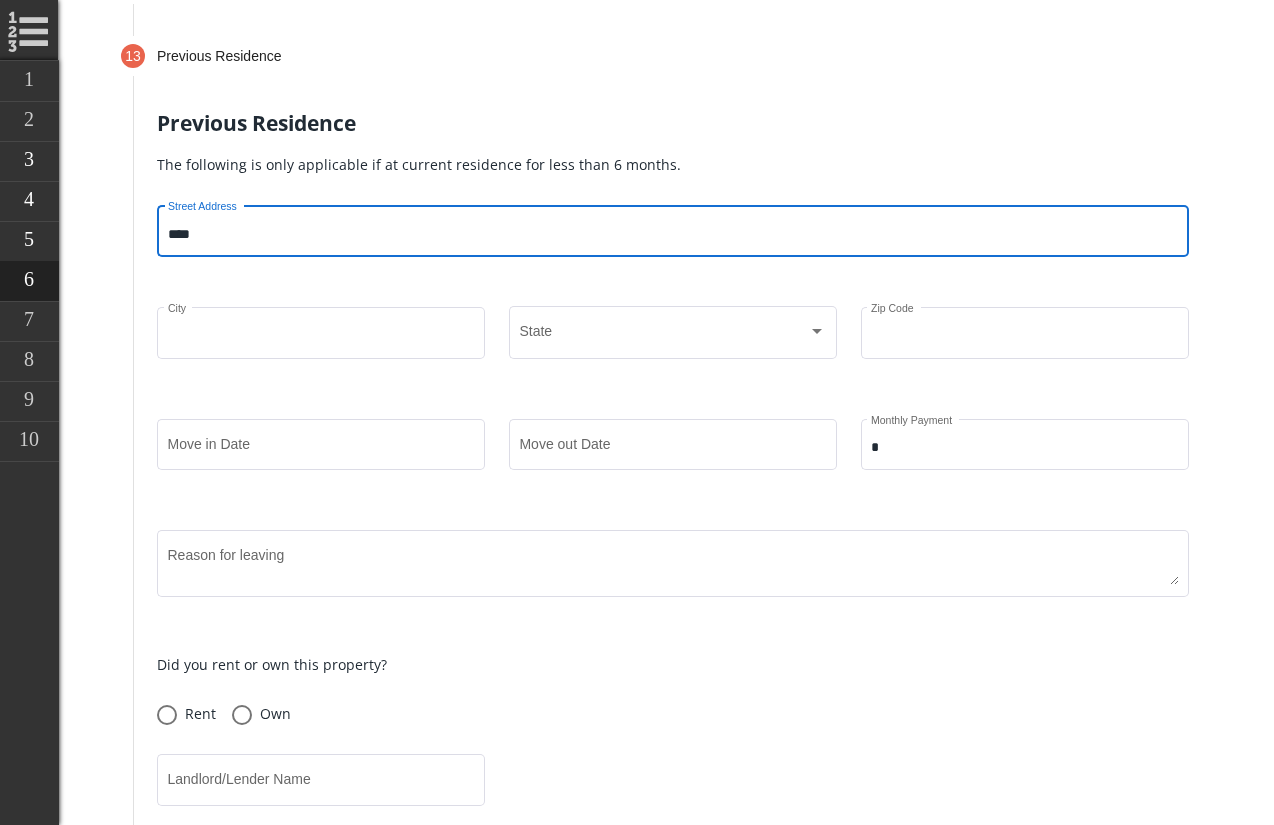 type on "**********" 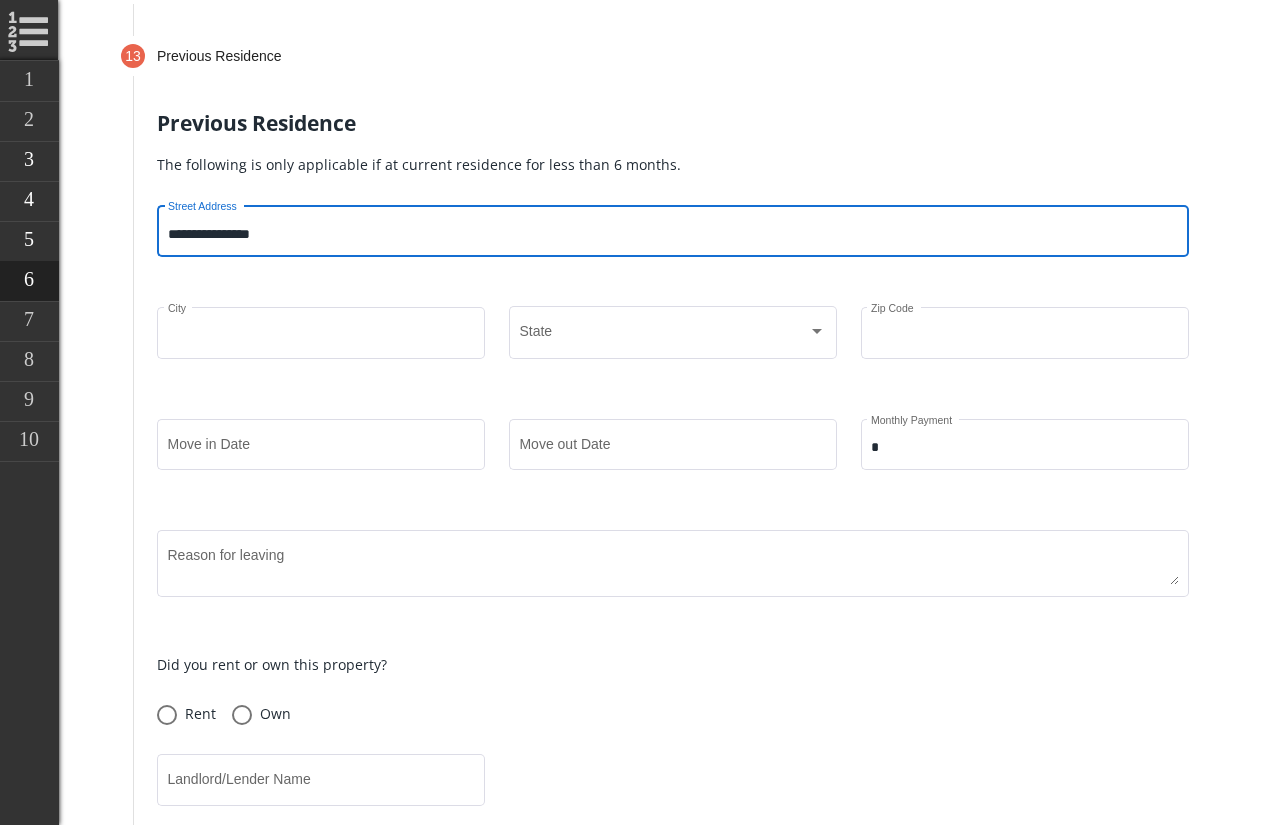 type on "**********" 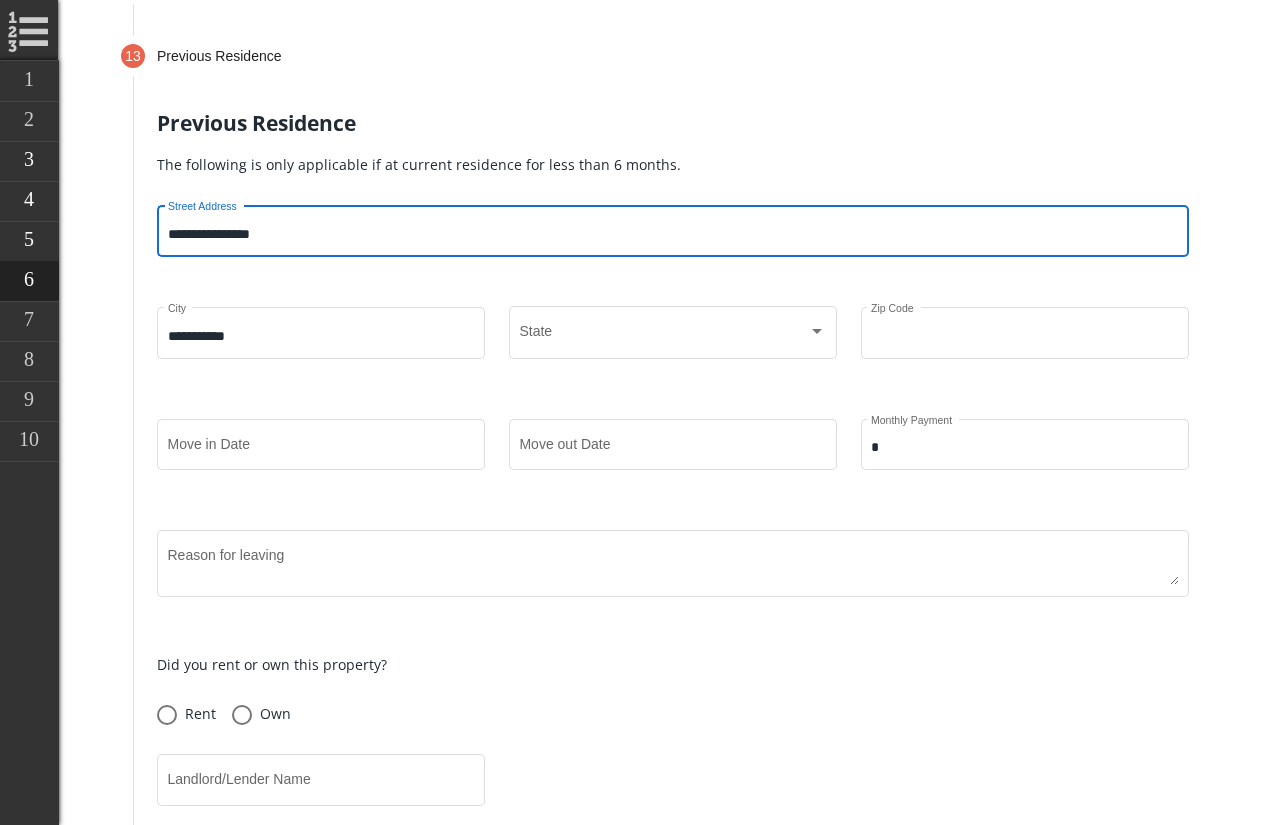 type on "*****" 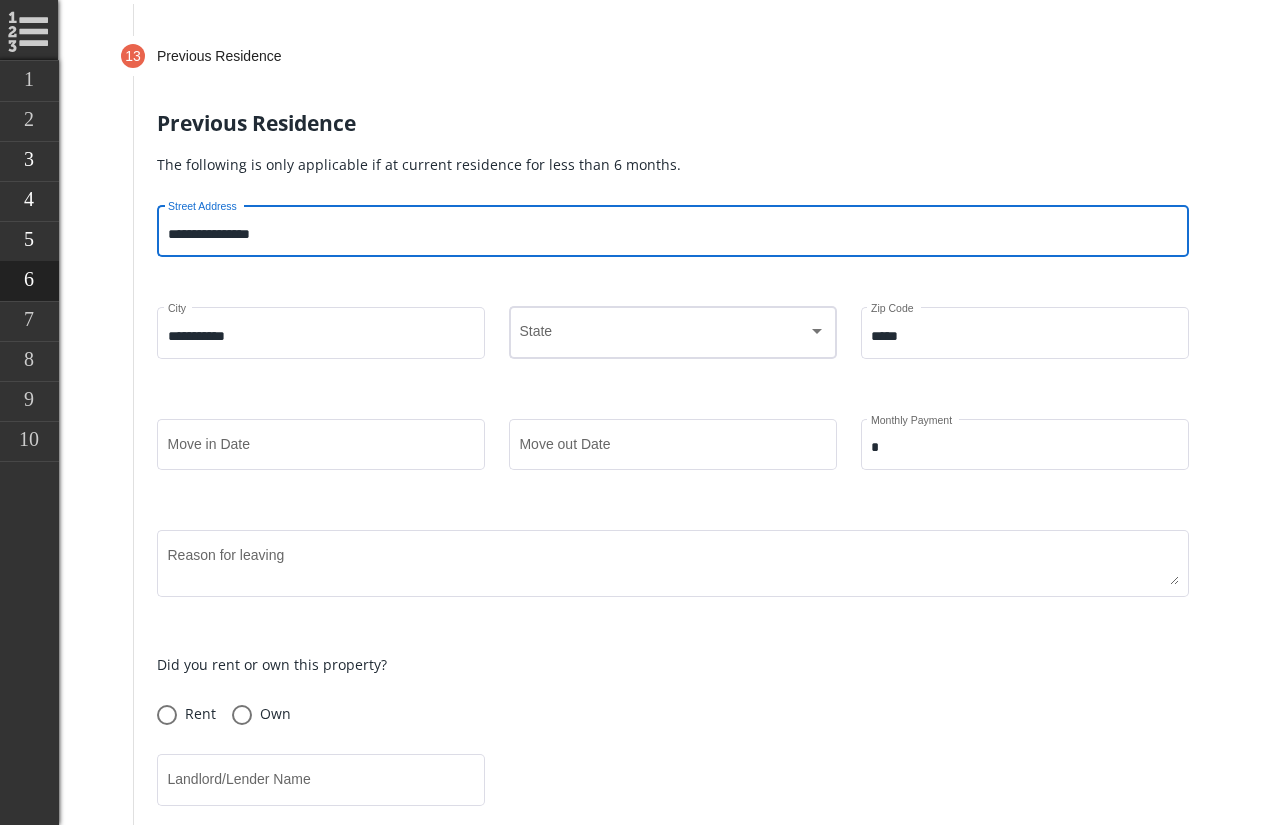 click on "State..." at bounding box center [663, 336] 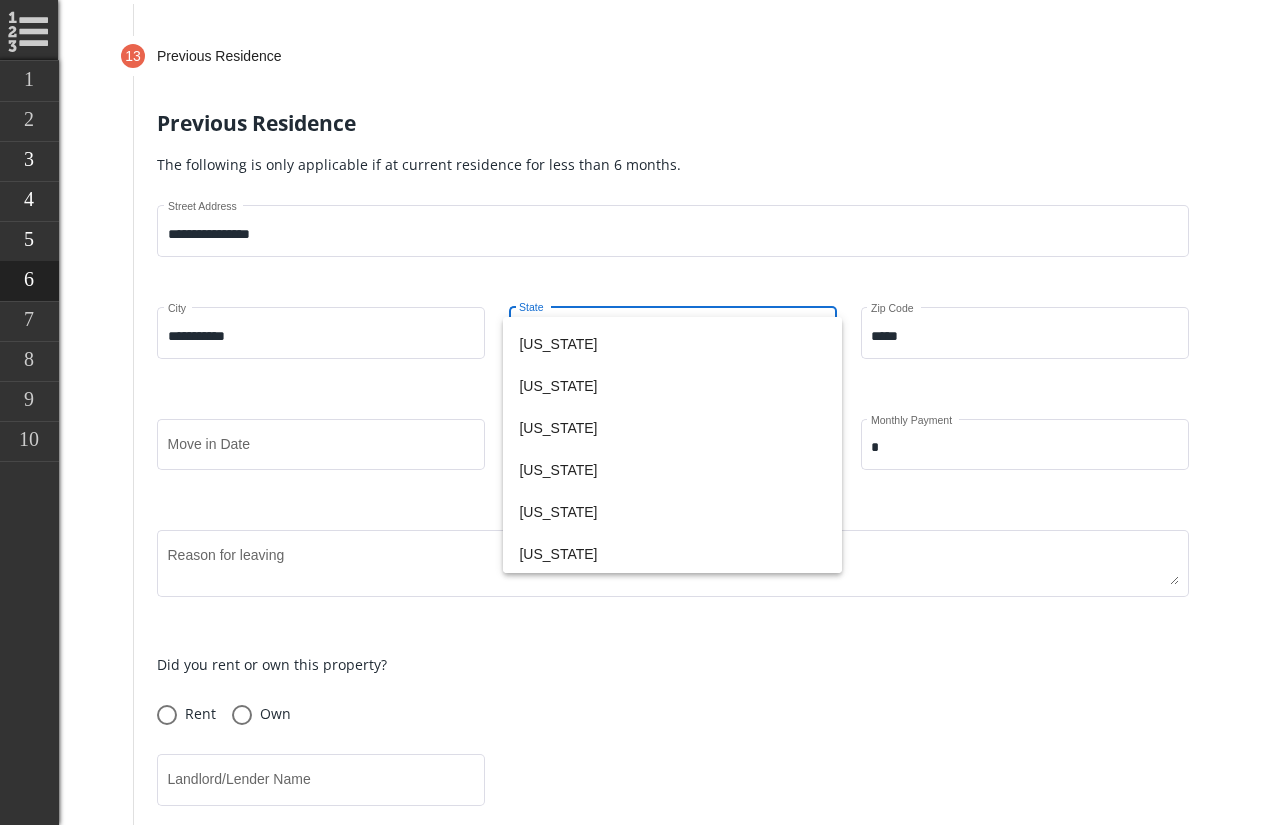 scroll, scrollTop: 290, scrollLeft: 0, axis: vertical 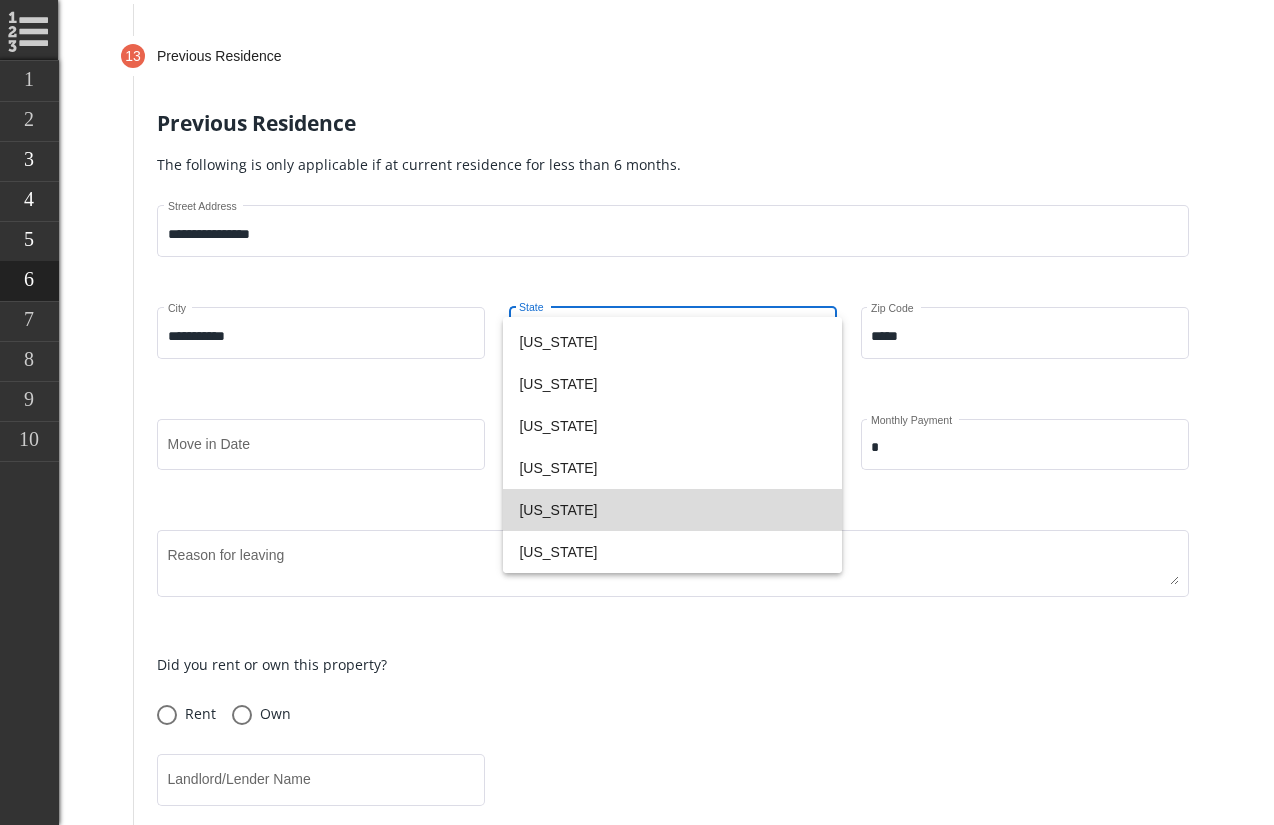 click on "Florida" at bounding box center [672, 510] 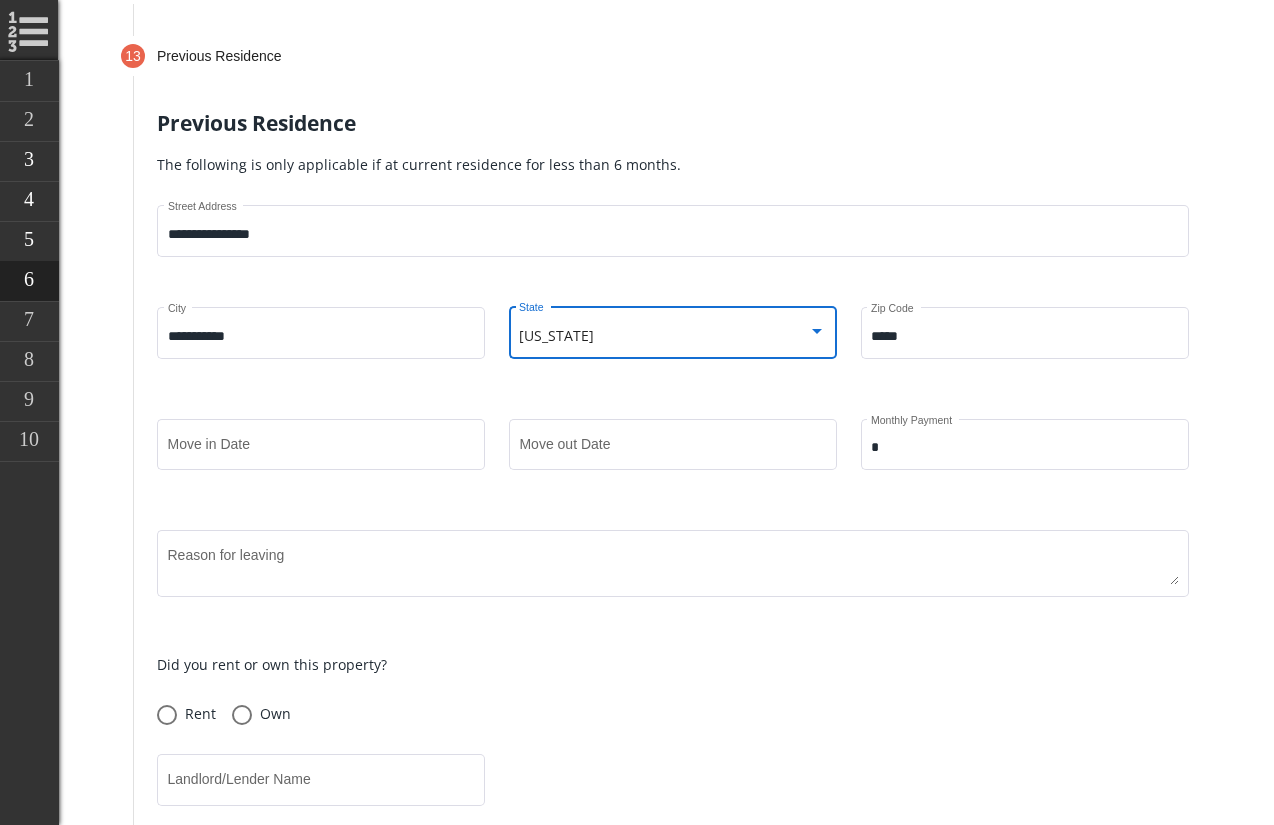 click on "**********" at bounding box center (685, 347) 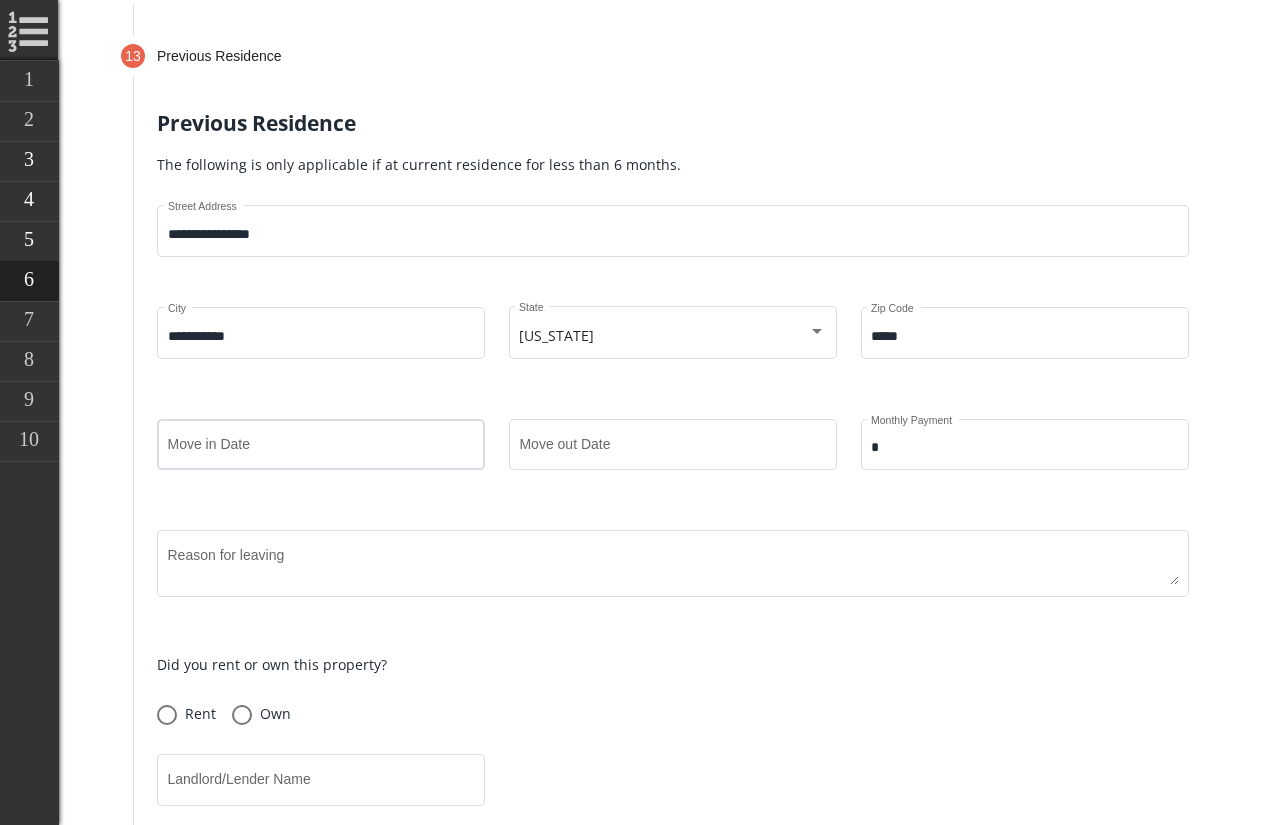 click on "Move in Date" at bounding box center (321, 448) 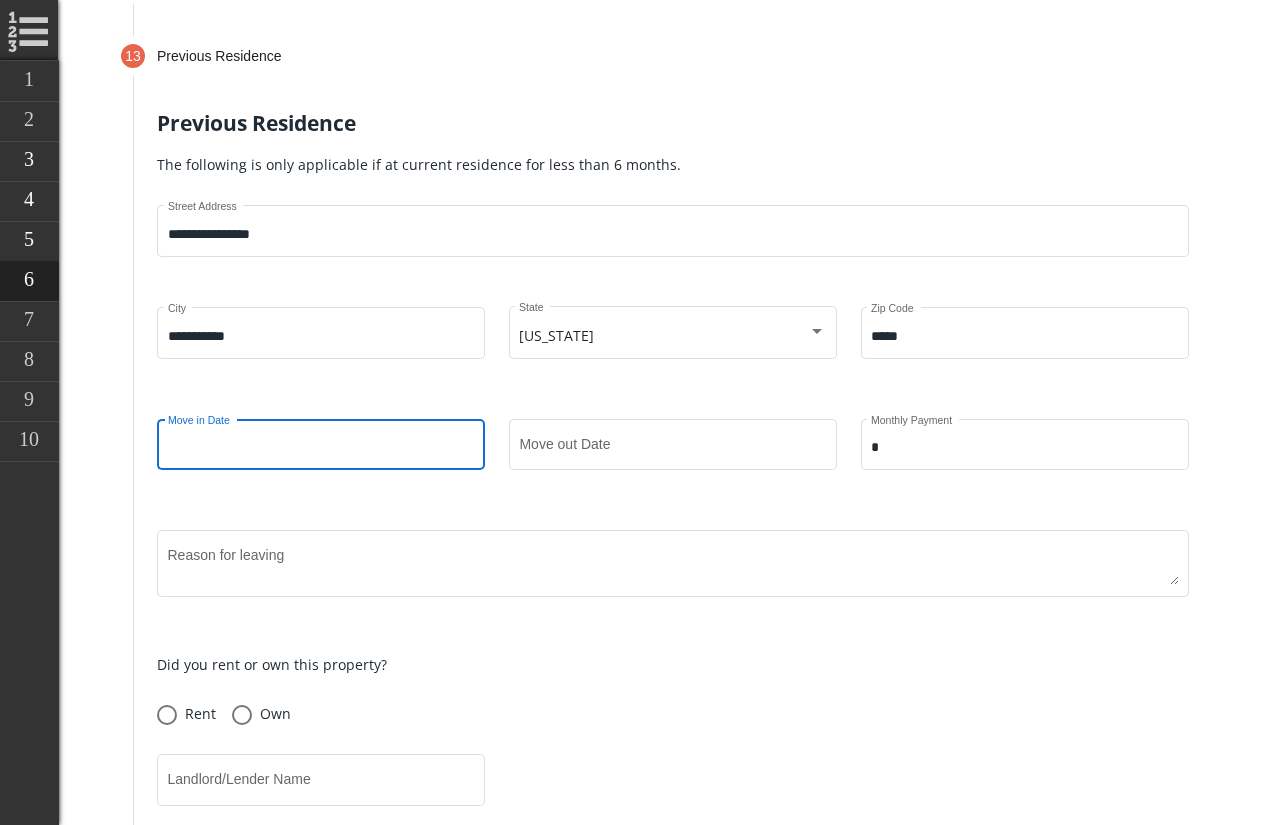 type on "*" 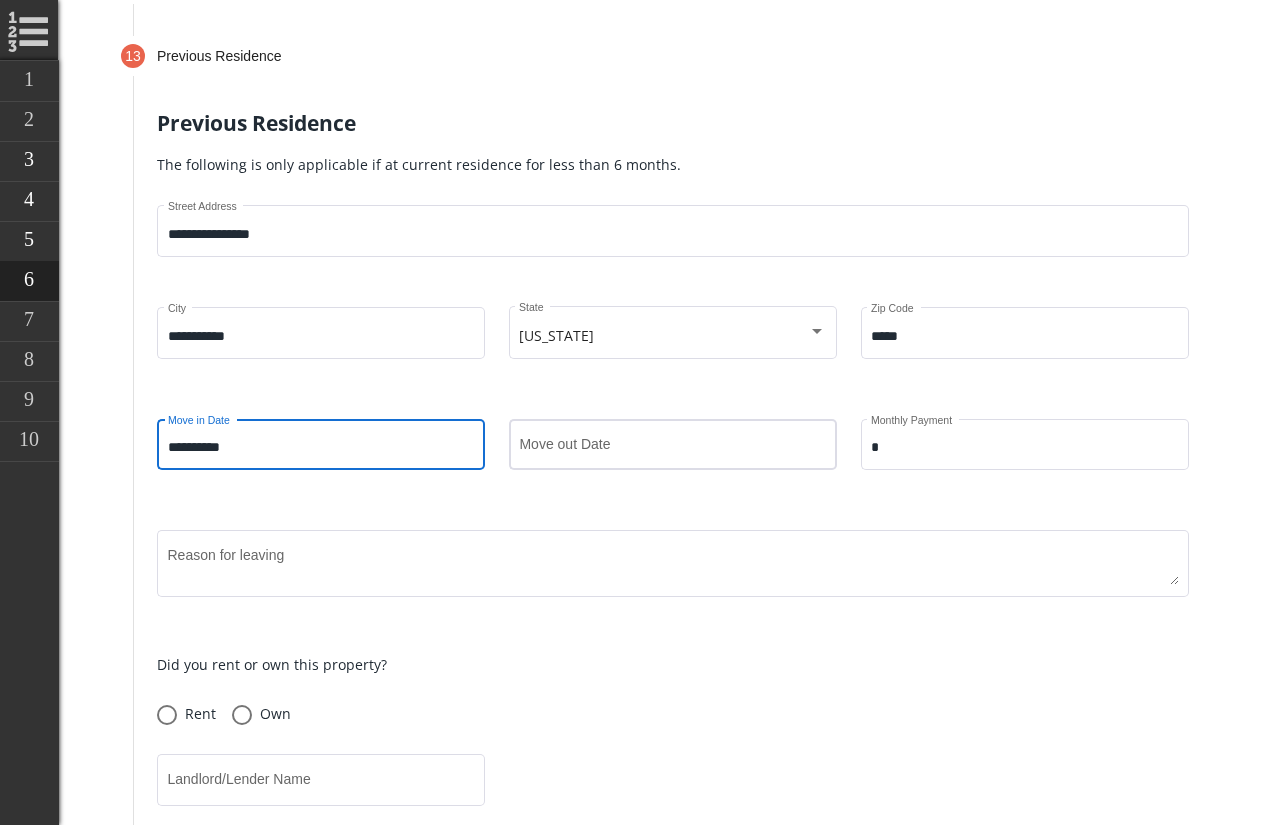 type on "**********" 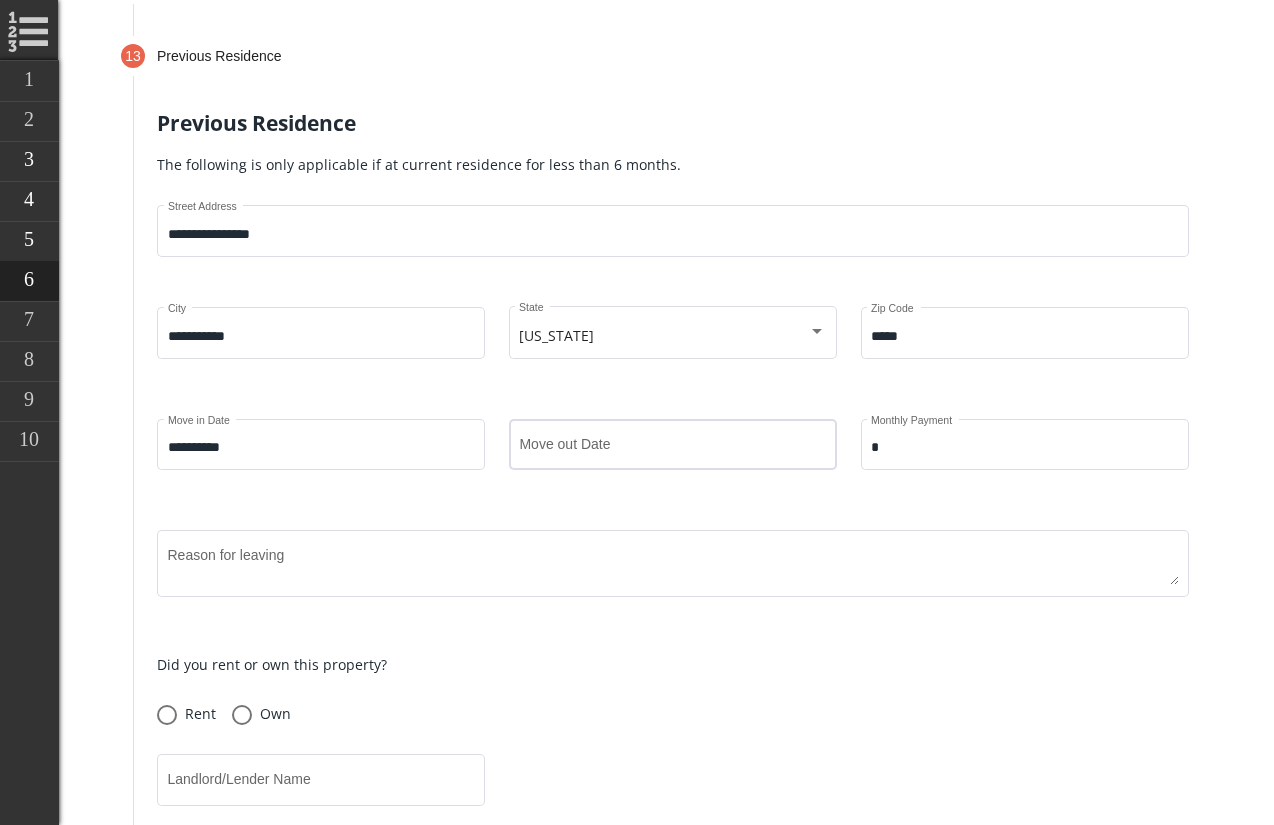 click on "Move out Date" at bounding box center (672, 442) 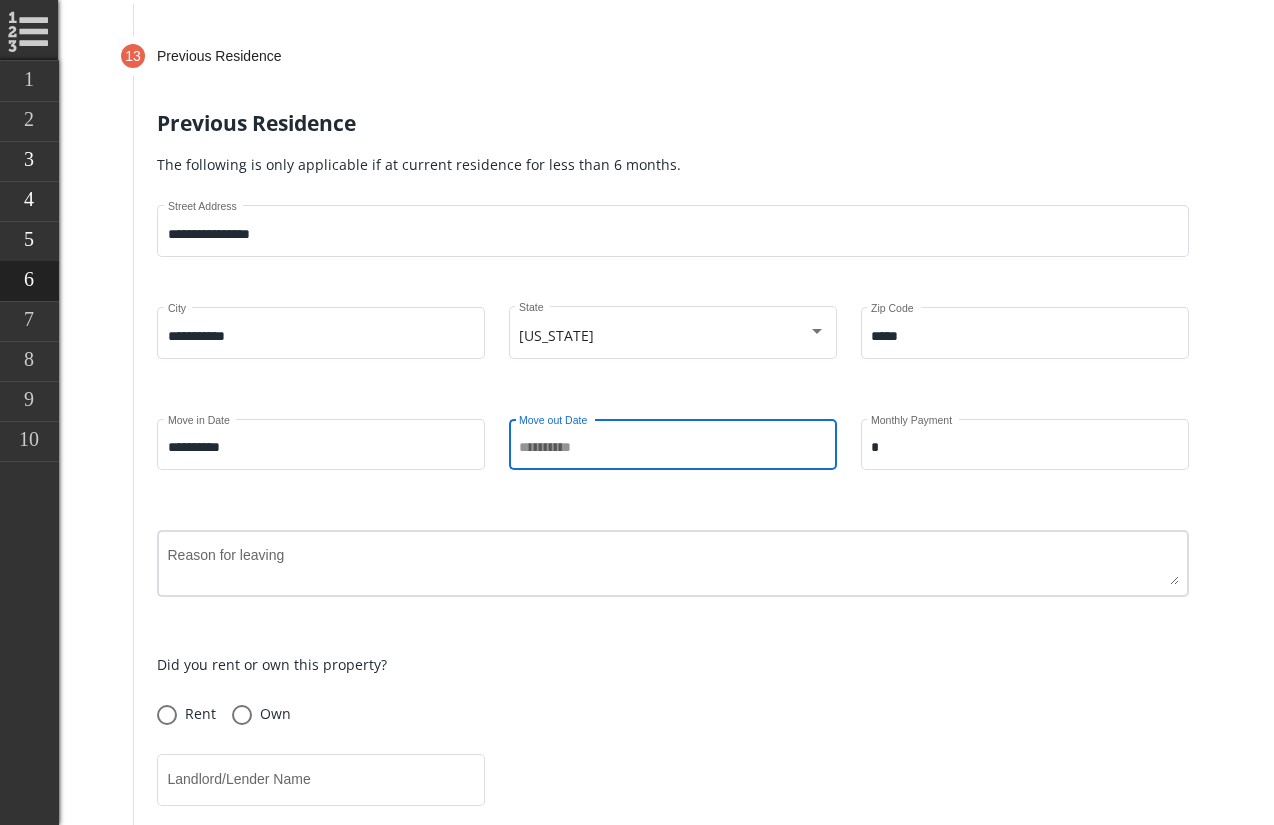 click on "Reason for leaving" at bounding box center (673, 567) 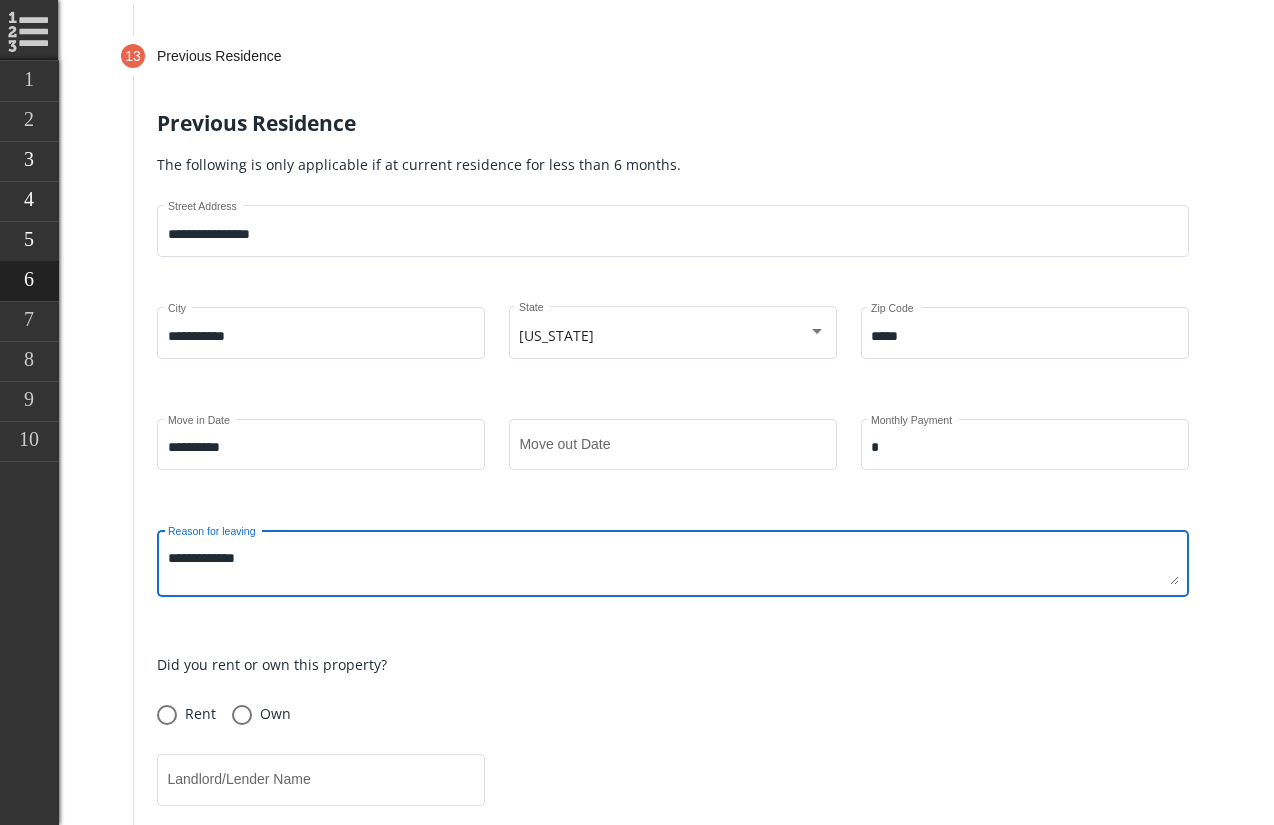 click on "**********" at bounding box center (673, 567) 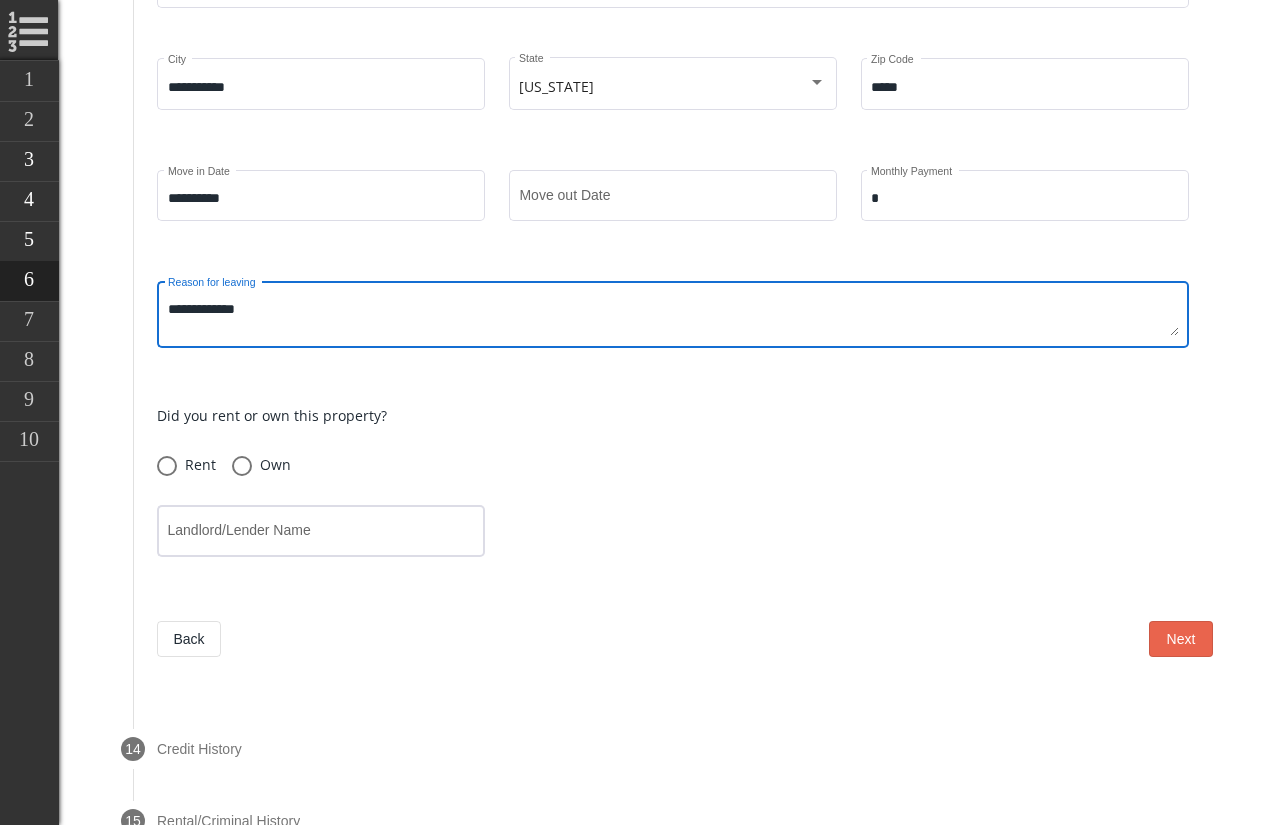 scroll, scrollTop: 1690, scrollLeft: 0, axis: vertical 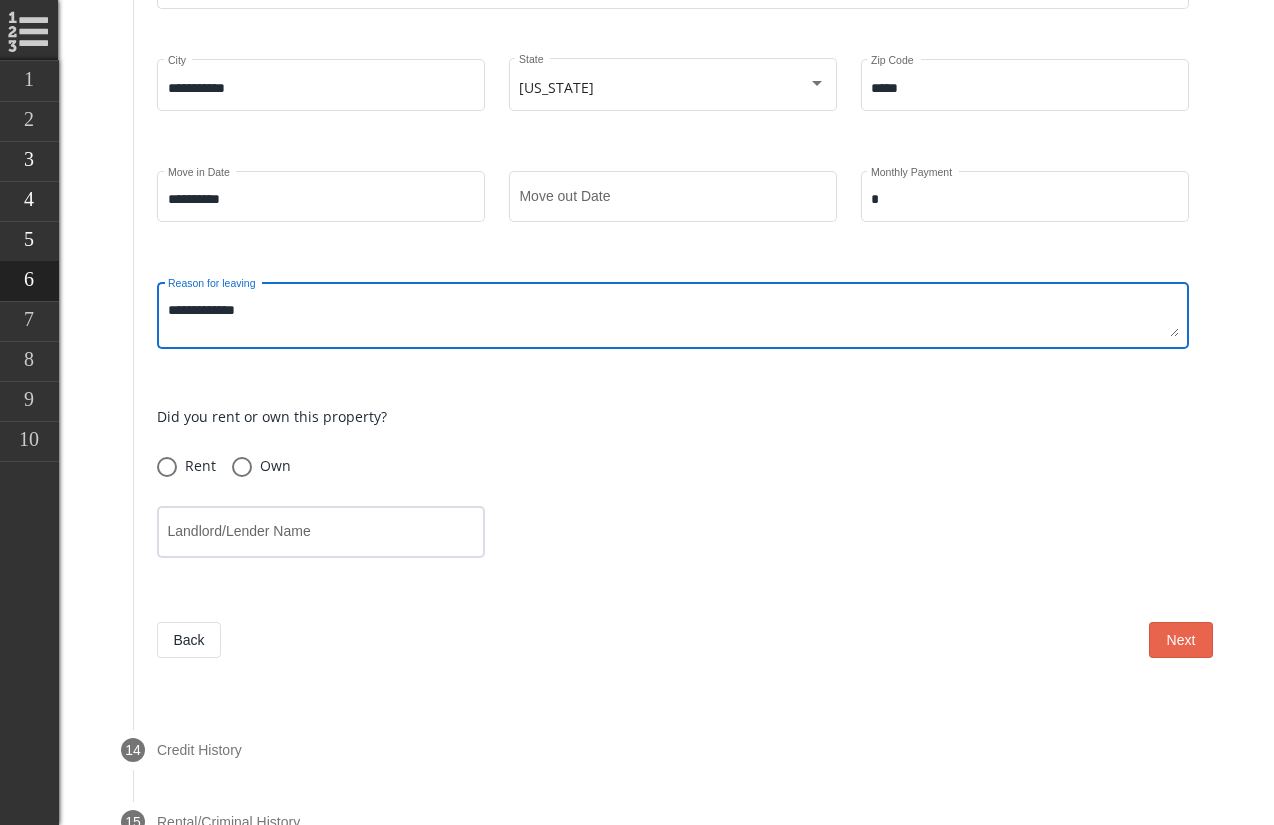 type on "**********" 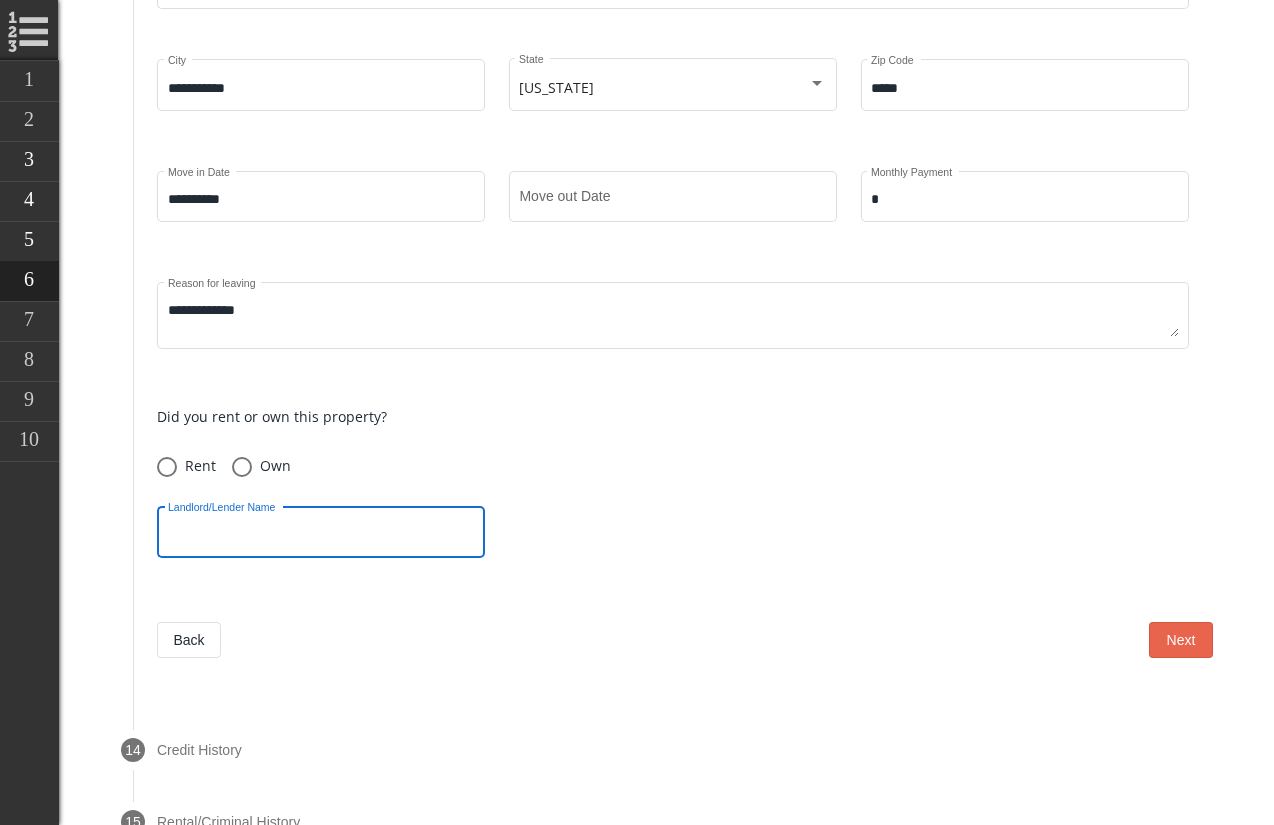click on "Landlord/Lender Name" at bounding box center [321, 536] 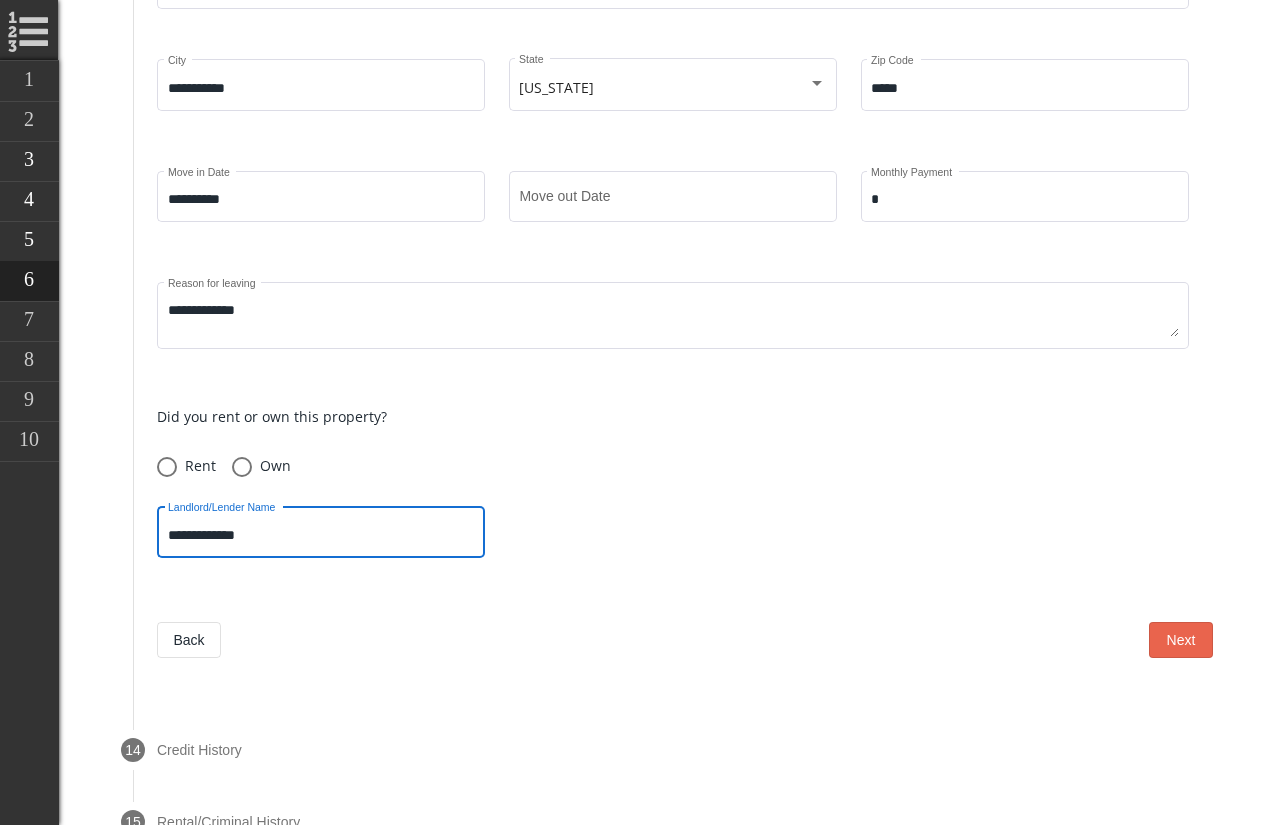 type on "**********" 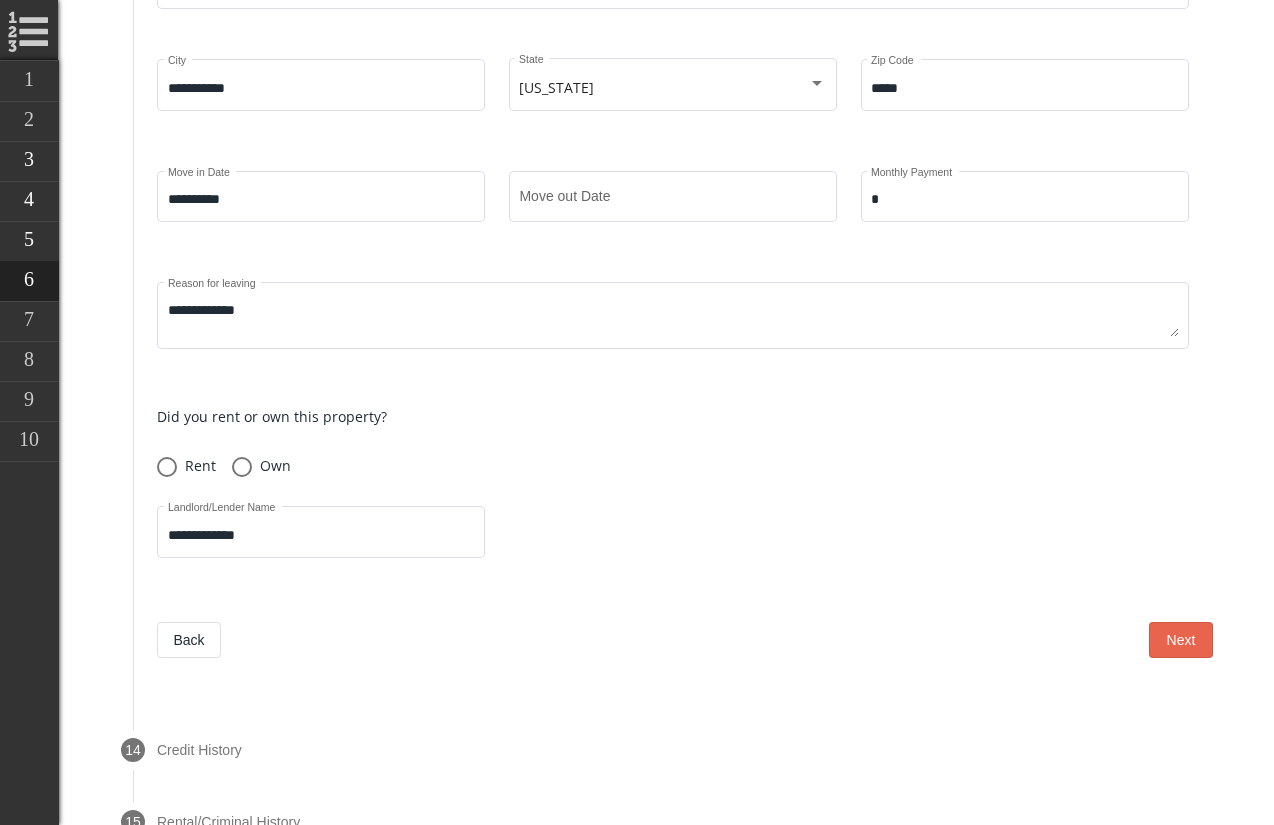 click at bounding box center [685, 640] 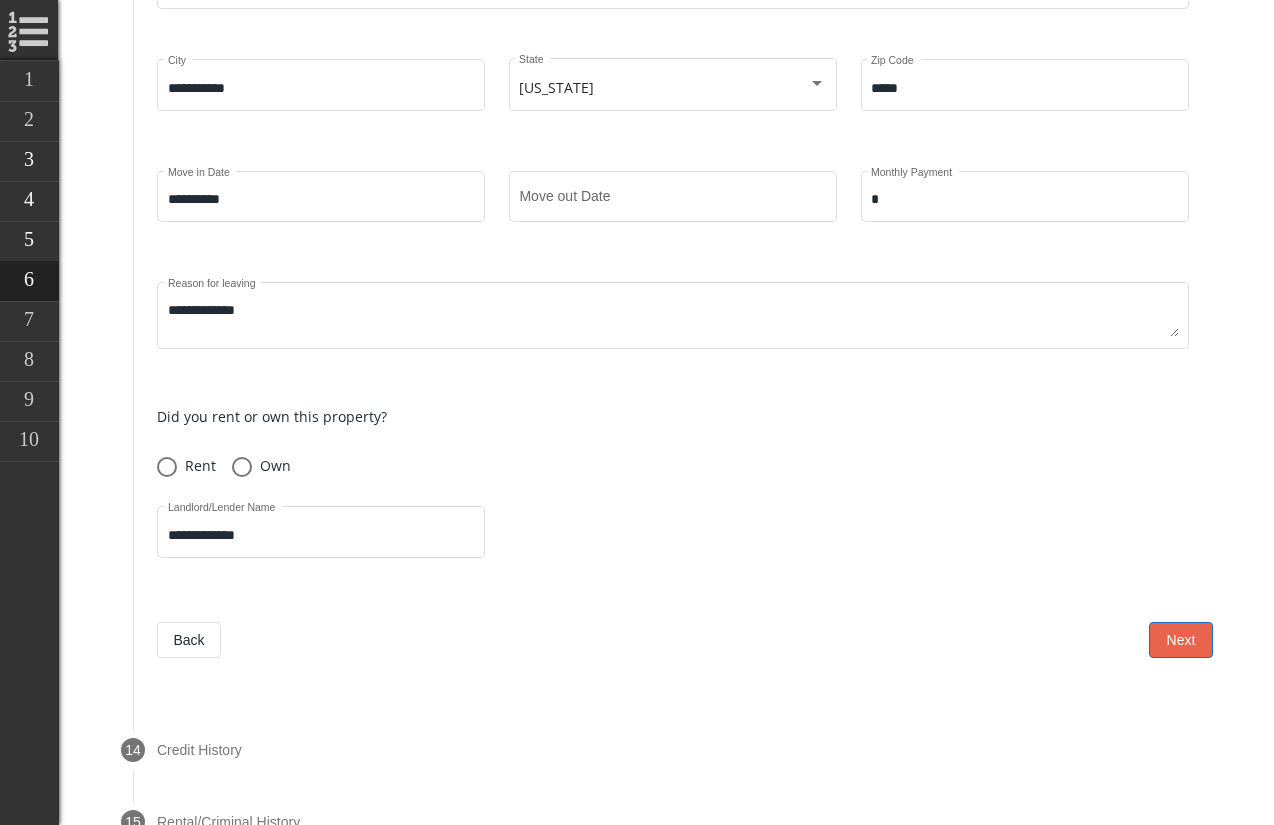 click on "Next" at bounding box center (1181, 640) 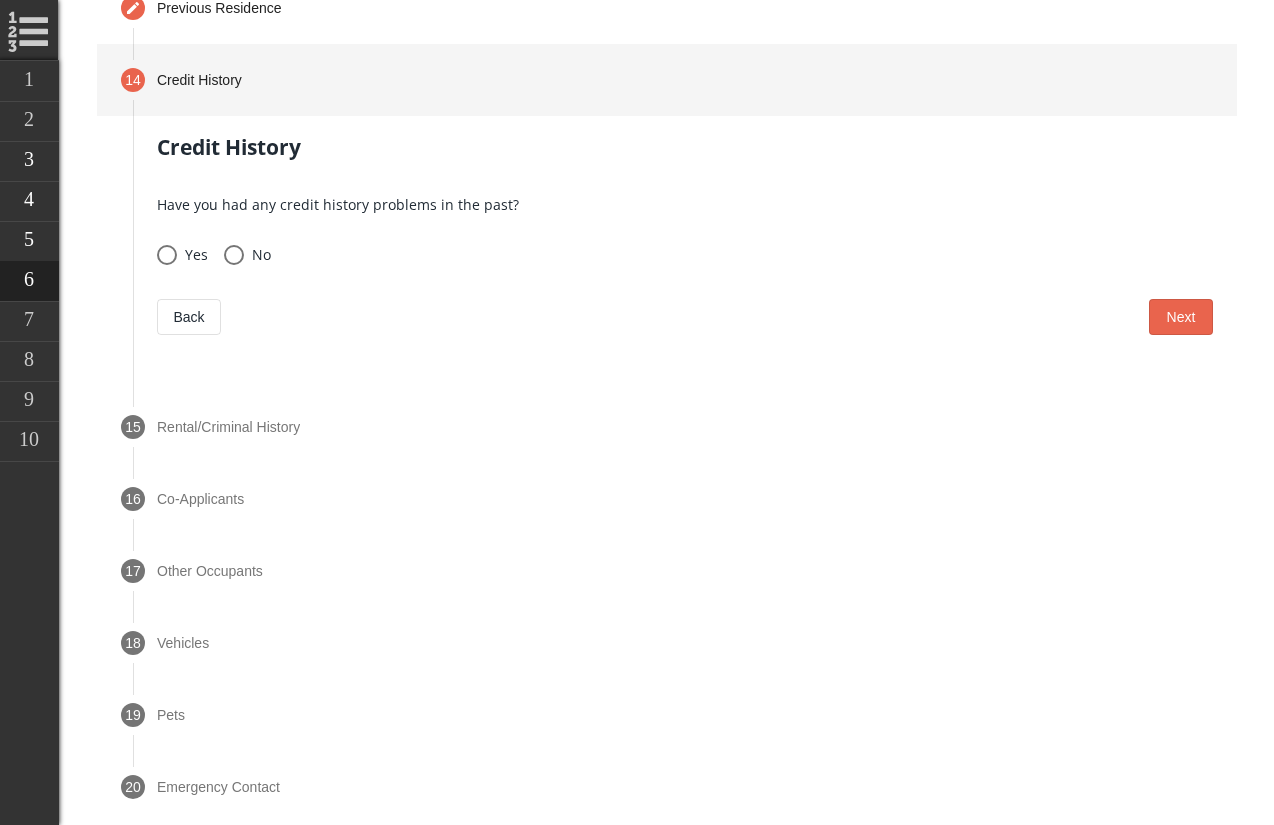 scroll, scrollTop: 1474, scrollLeft: 0, axis: vertical 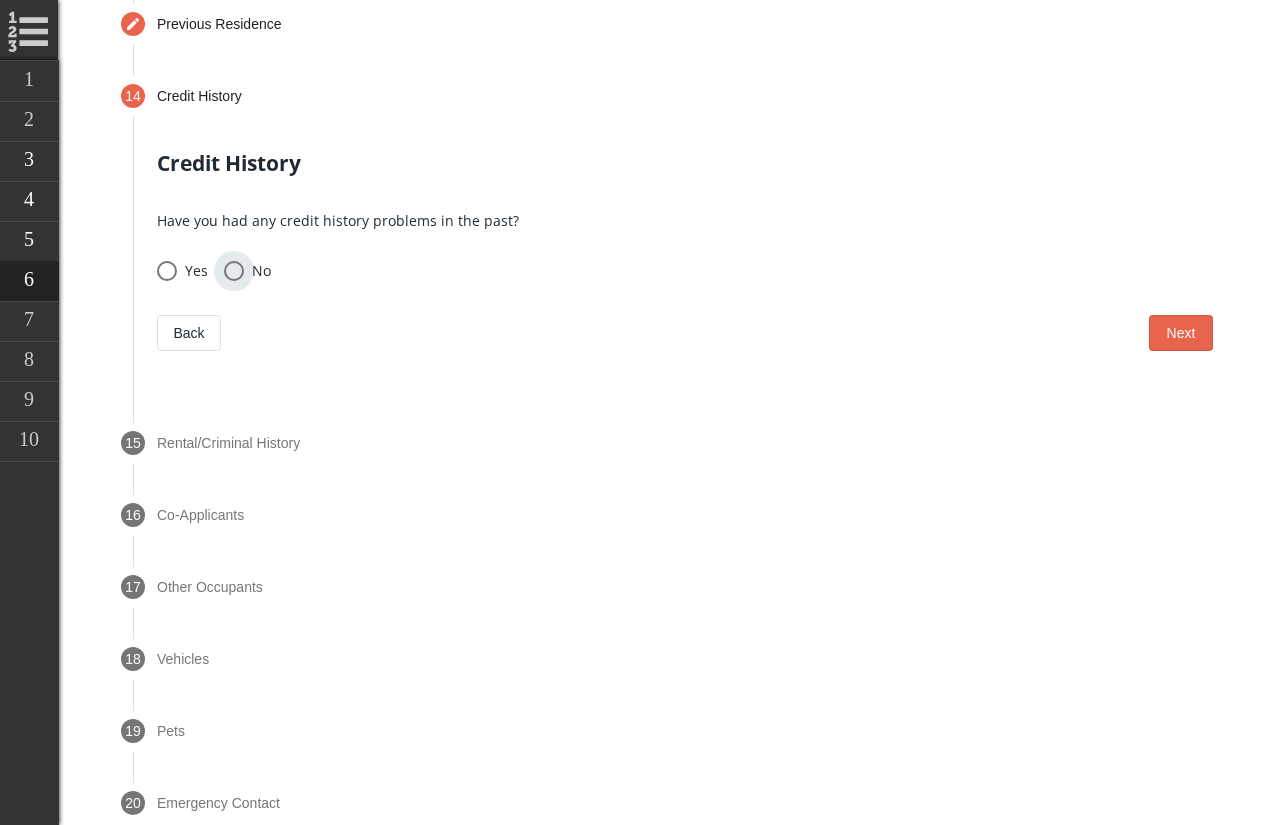 click at bounding box center (234, 271) 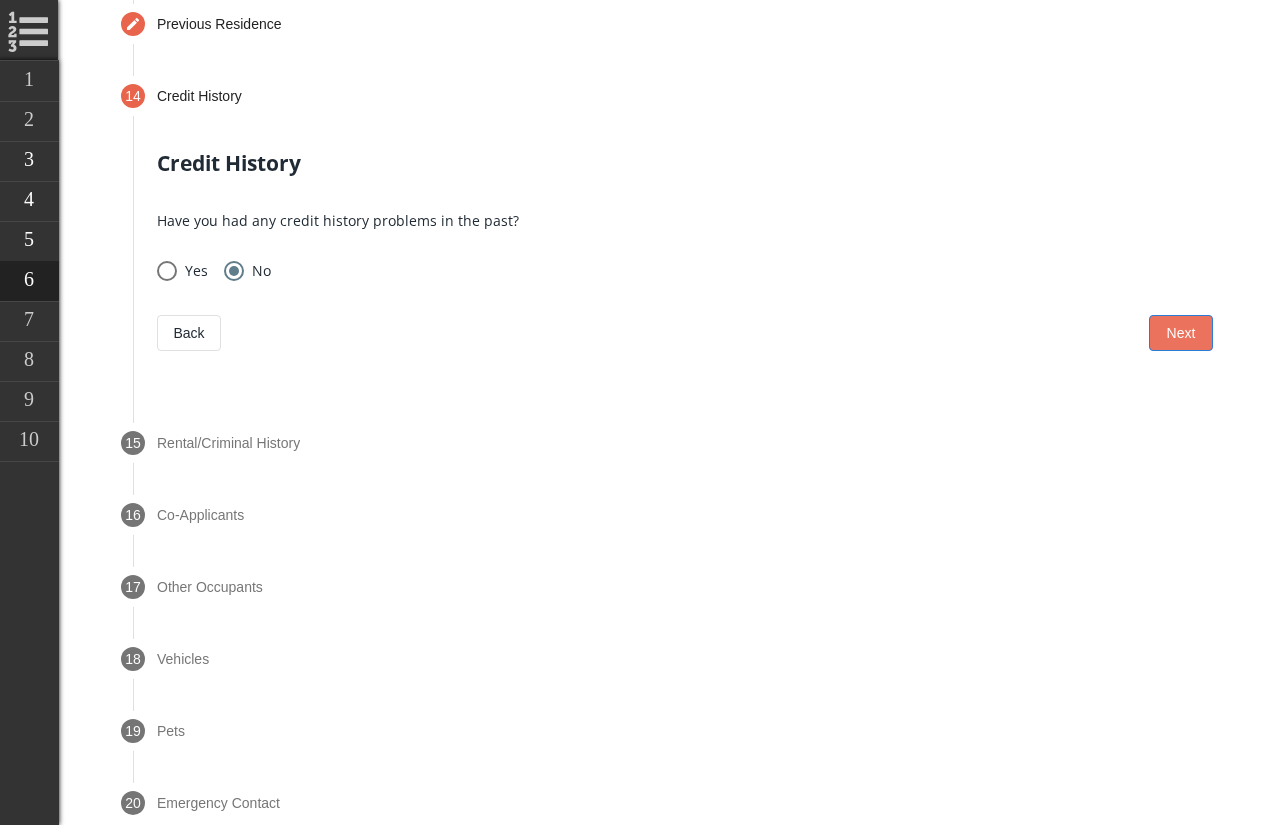 click on "Next" at bounding box center [1181, 333] 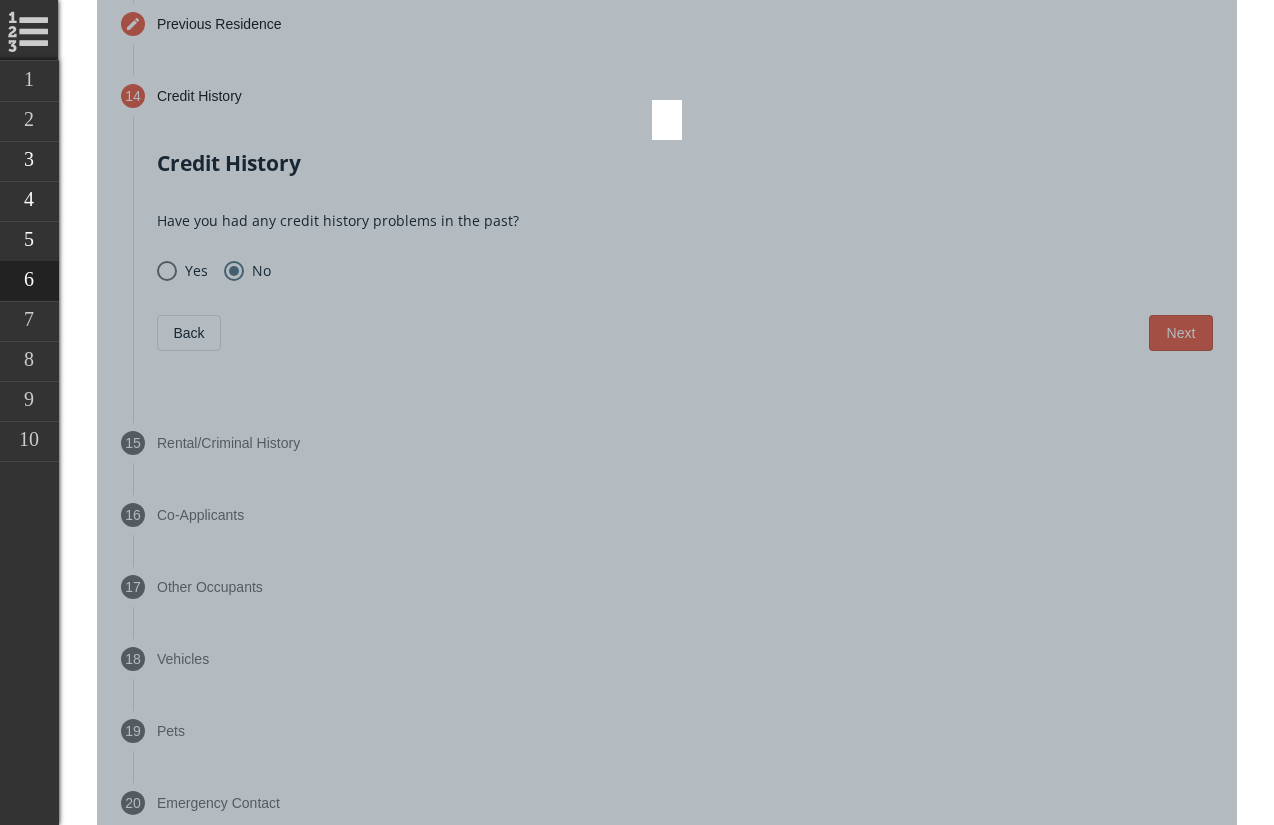 scroll, scrollTop: 1606, scrollLeft: 0, axis: vertical 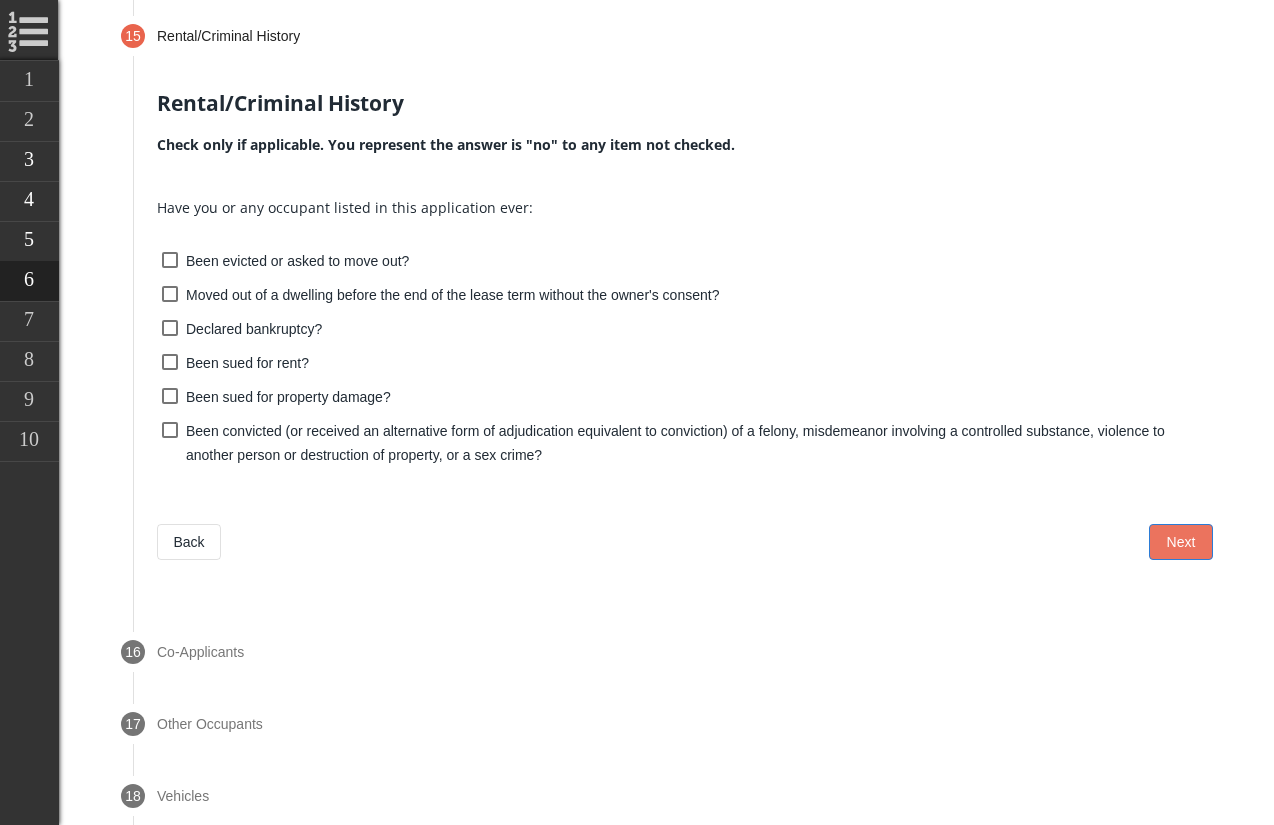 click on "Next" at bounding box center [1181, 542] 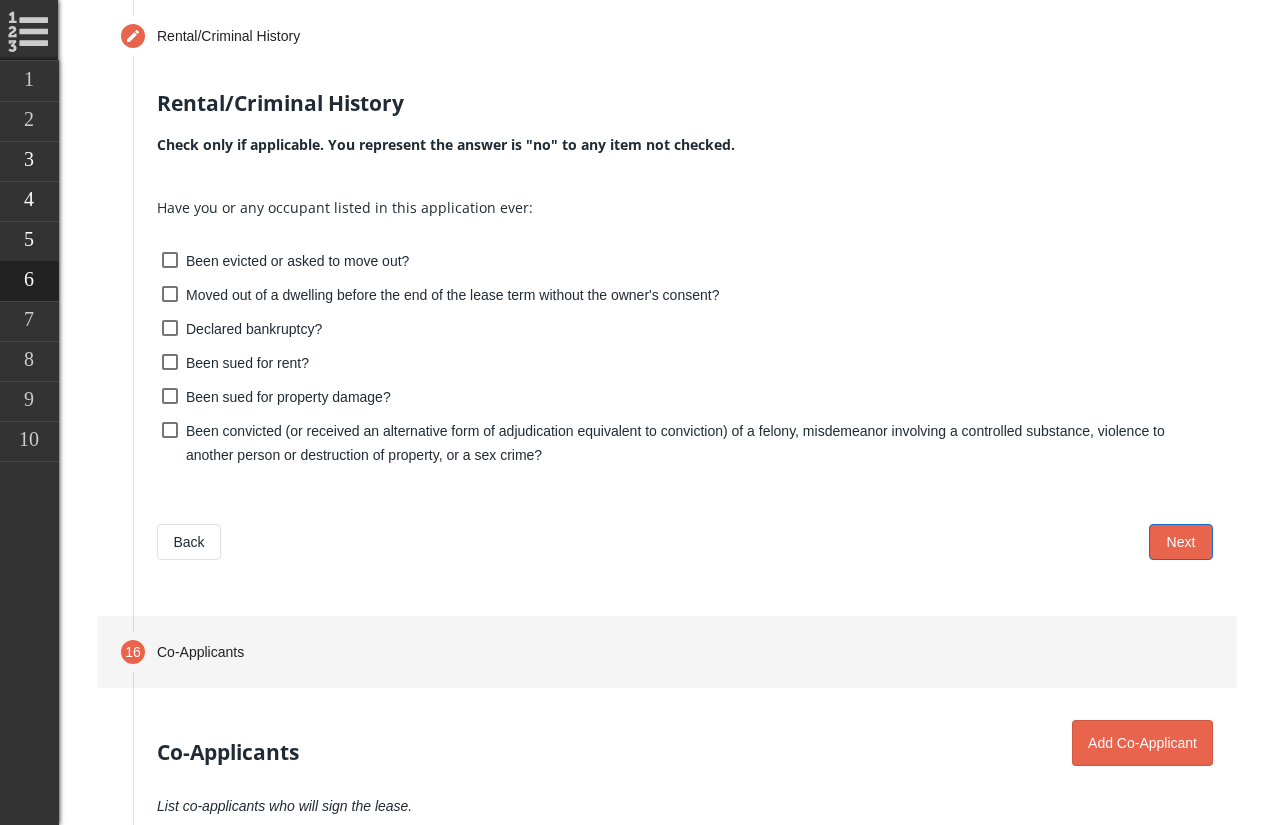 scroll, scrollTop: 1678, scrollLeft: 0, axis: vertical 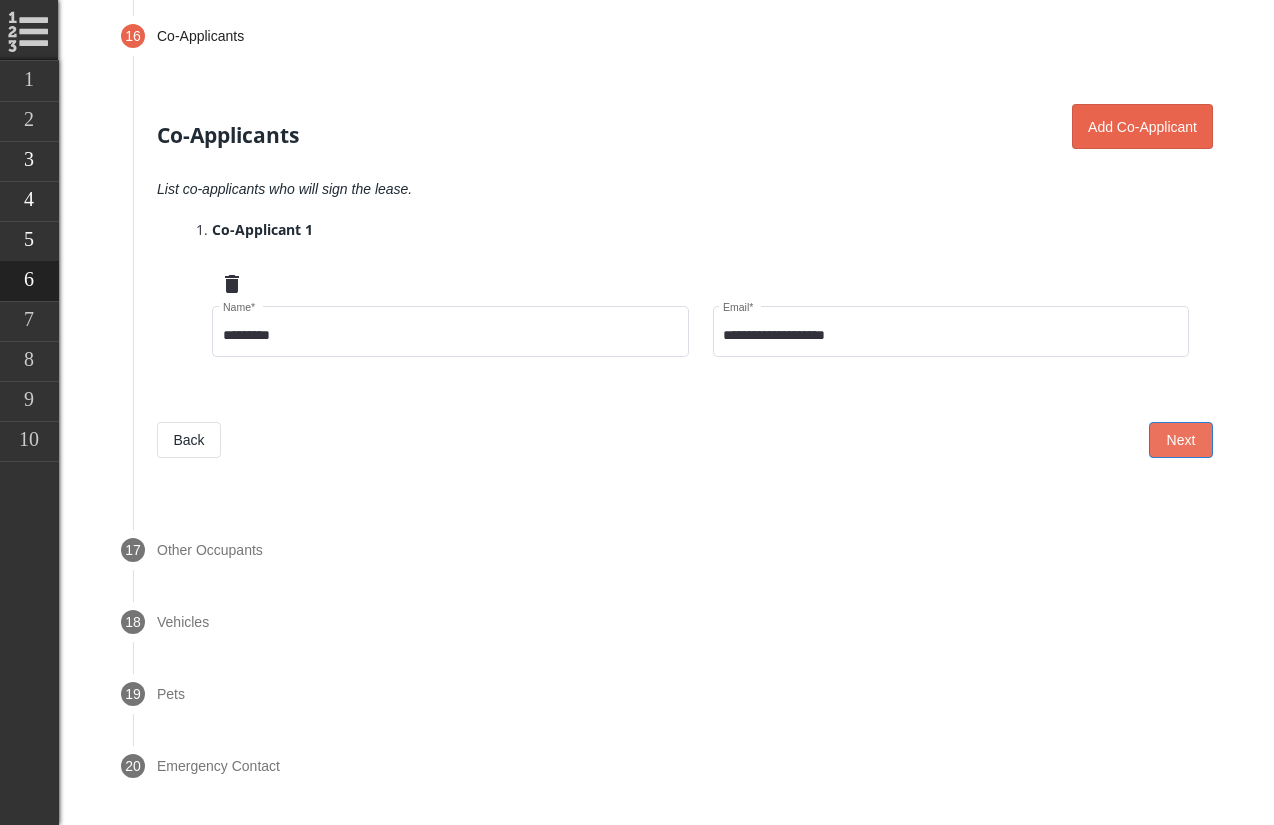 click on "Next" at bounding box center [1181, 440] 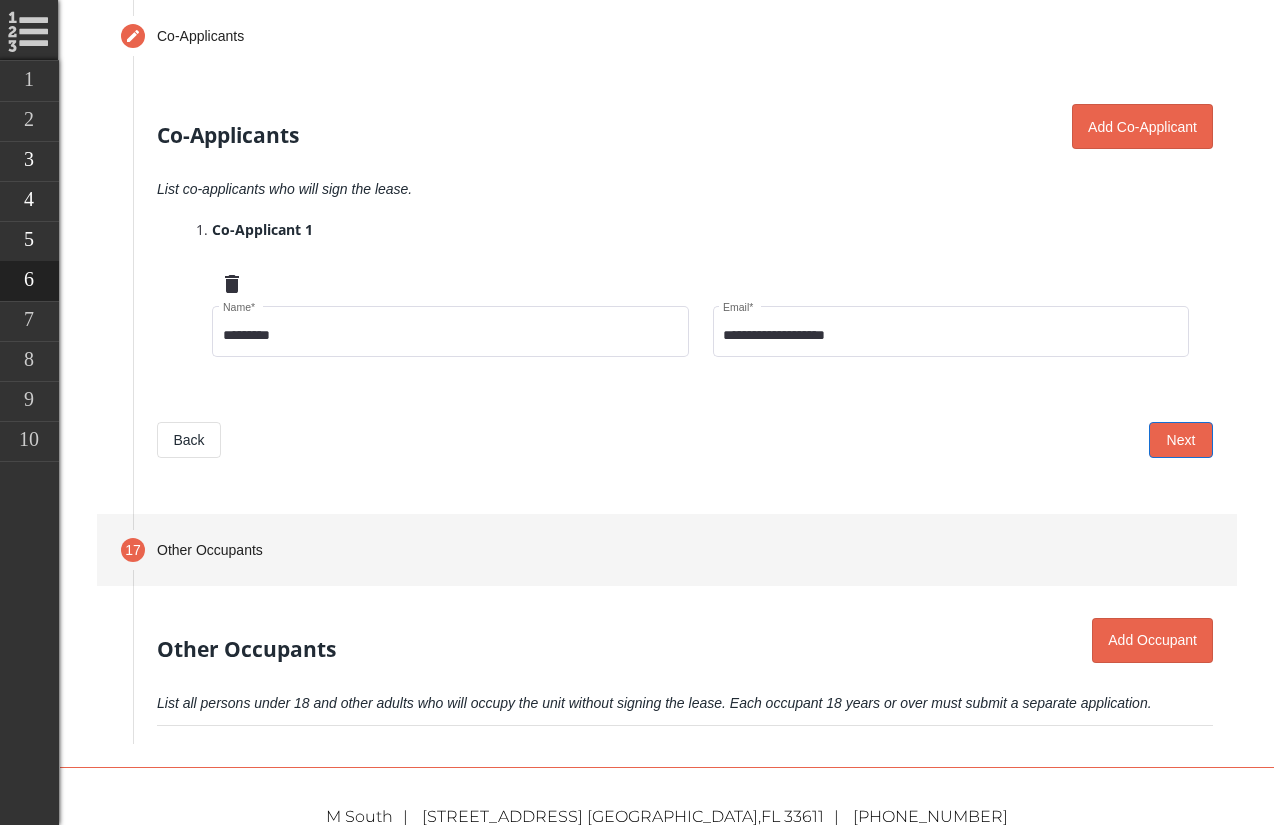 scroll, scrollTop: 1750, scrollLeft: 0, axis: vertical 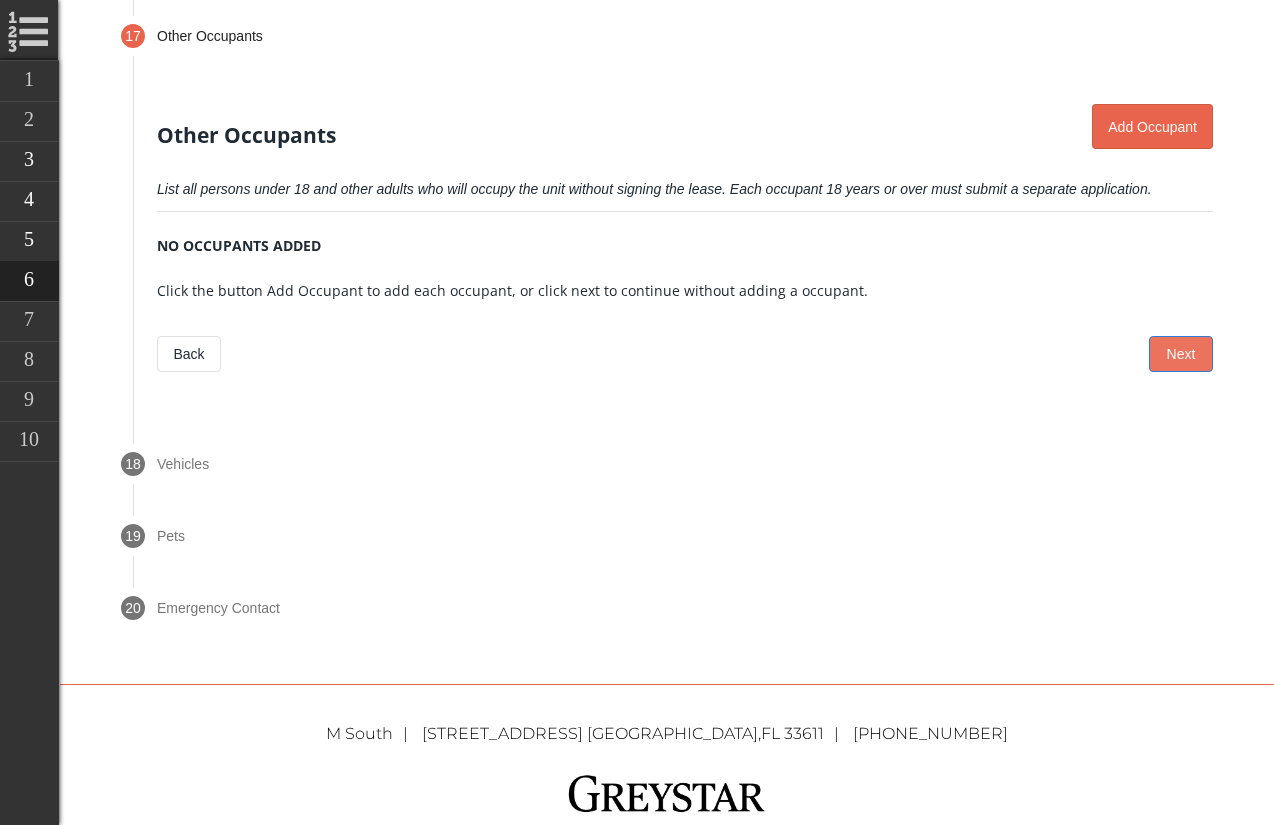 click on "Next" at bounding box center (1181, 354) 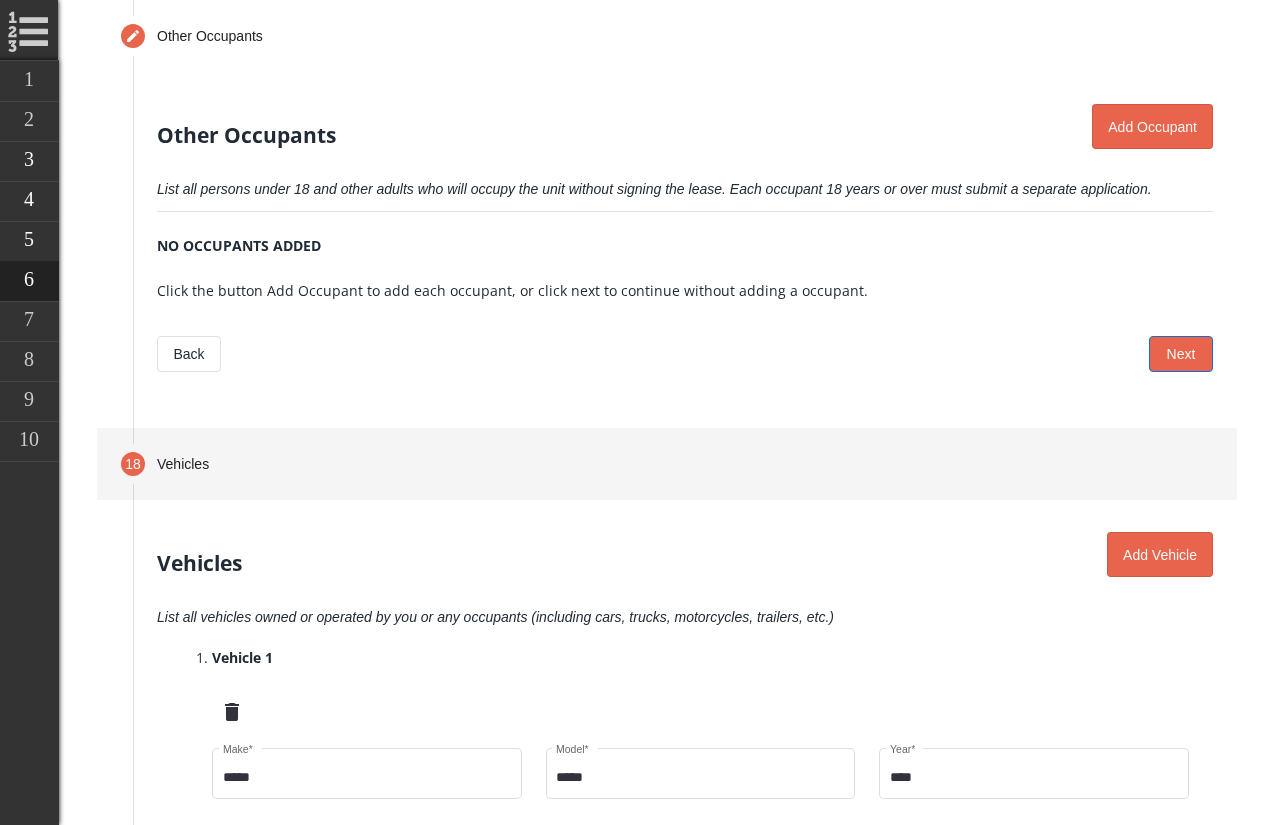 scroll, scrollTop: 1822, scrollLeft: 0, axis: vertical 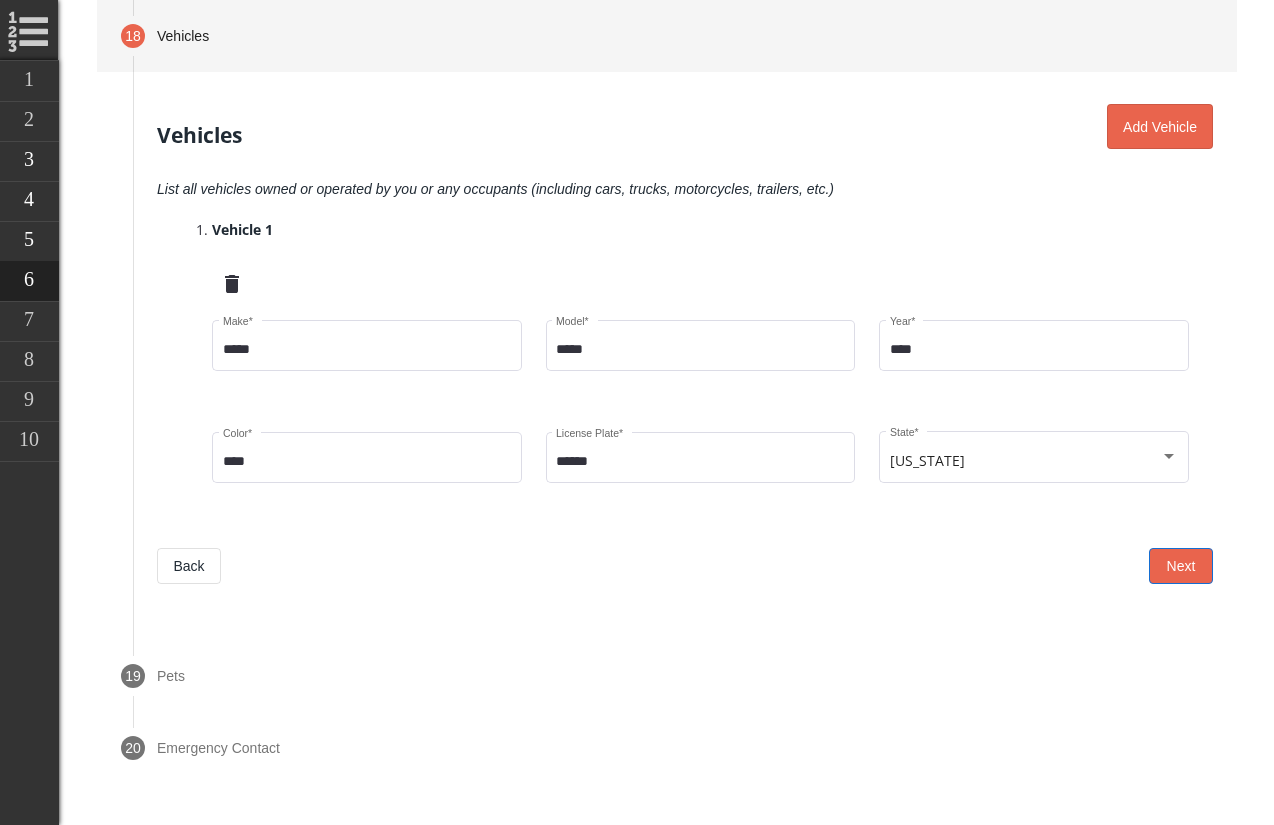 click on "Next" at bounding box center [1181, 566] 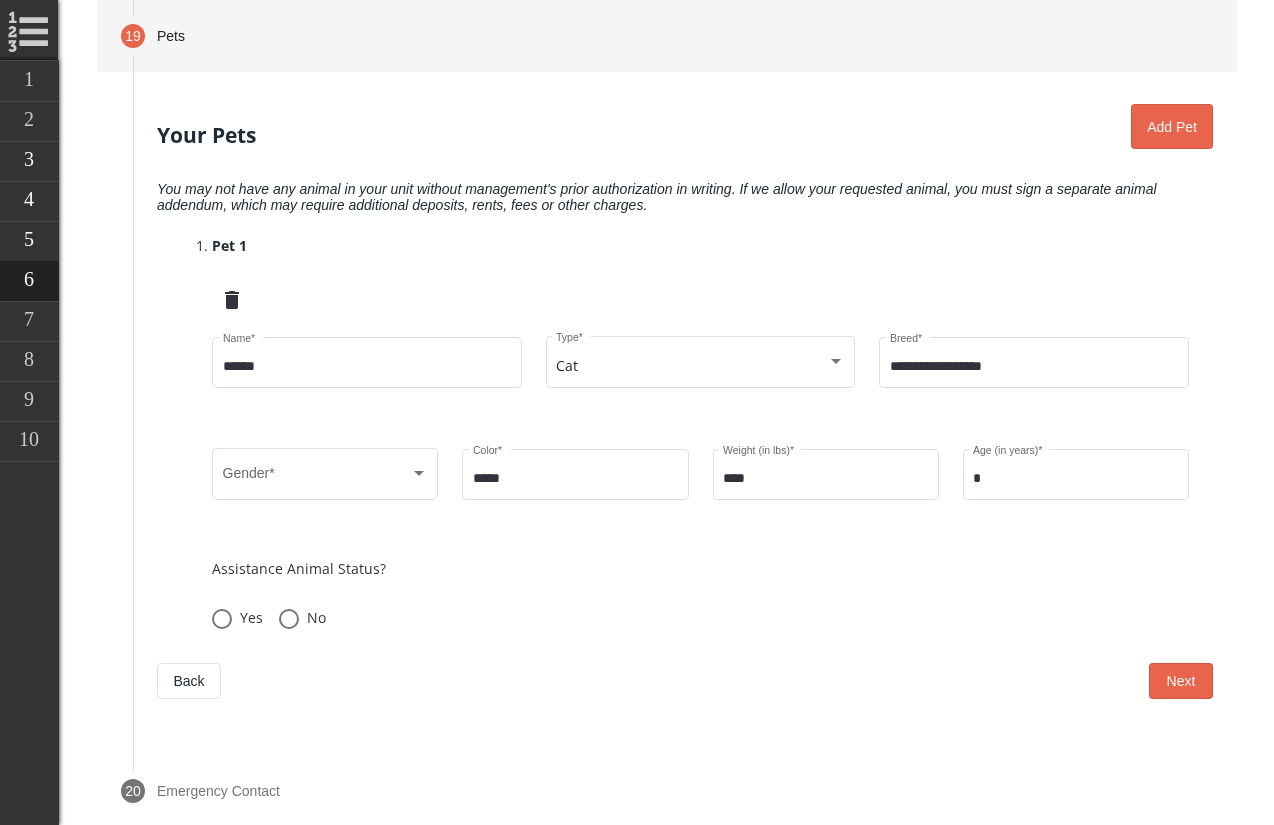 scroll, scrollTop: 2013, scrollLeft: 0, axis: vertical 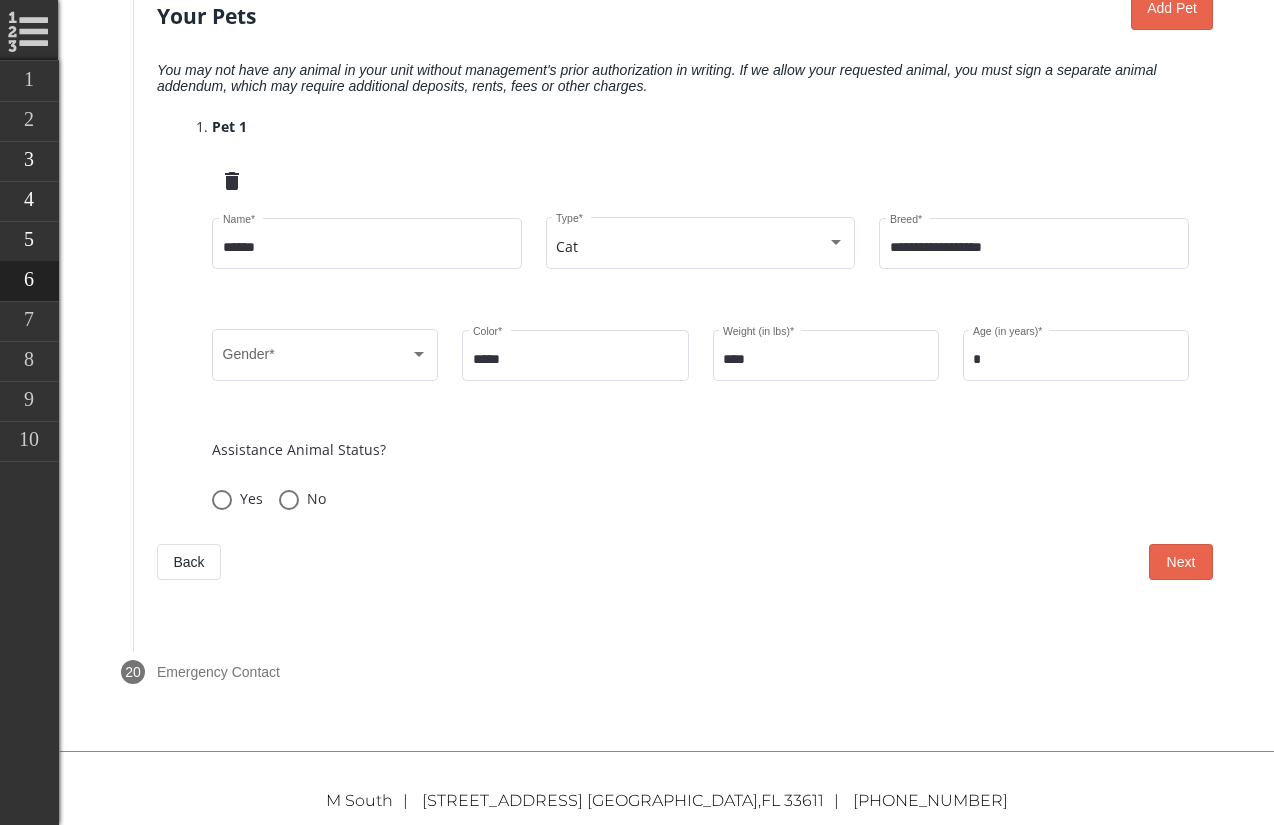 click on "Assistance Animal Status?" at bounding box center (712, 450) 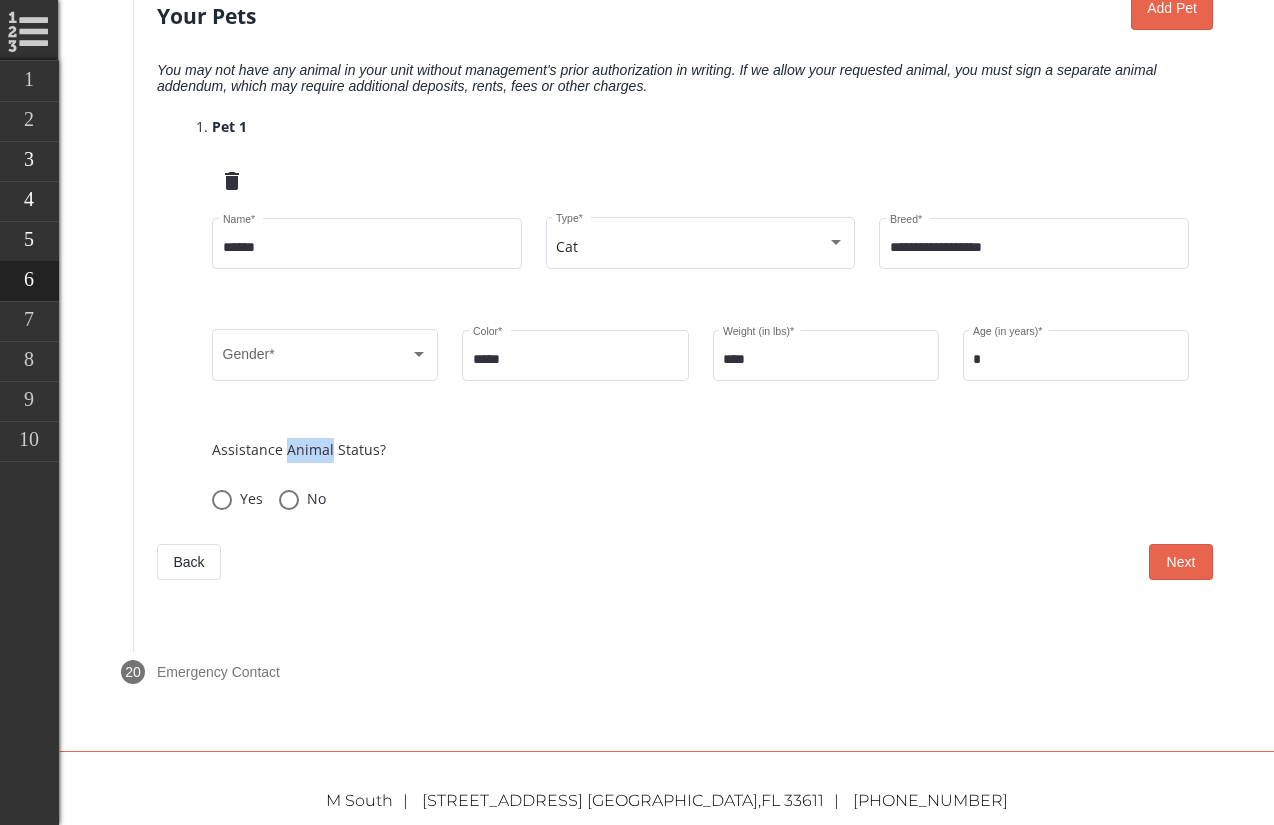 click on "Assistance Animal Status?" at bounding box center [712, 450] 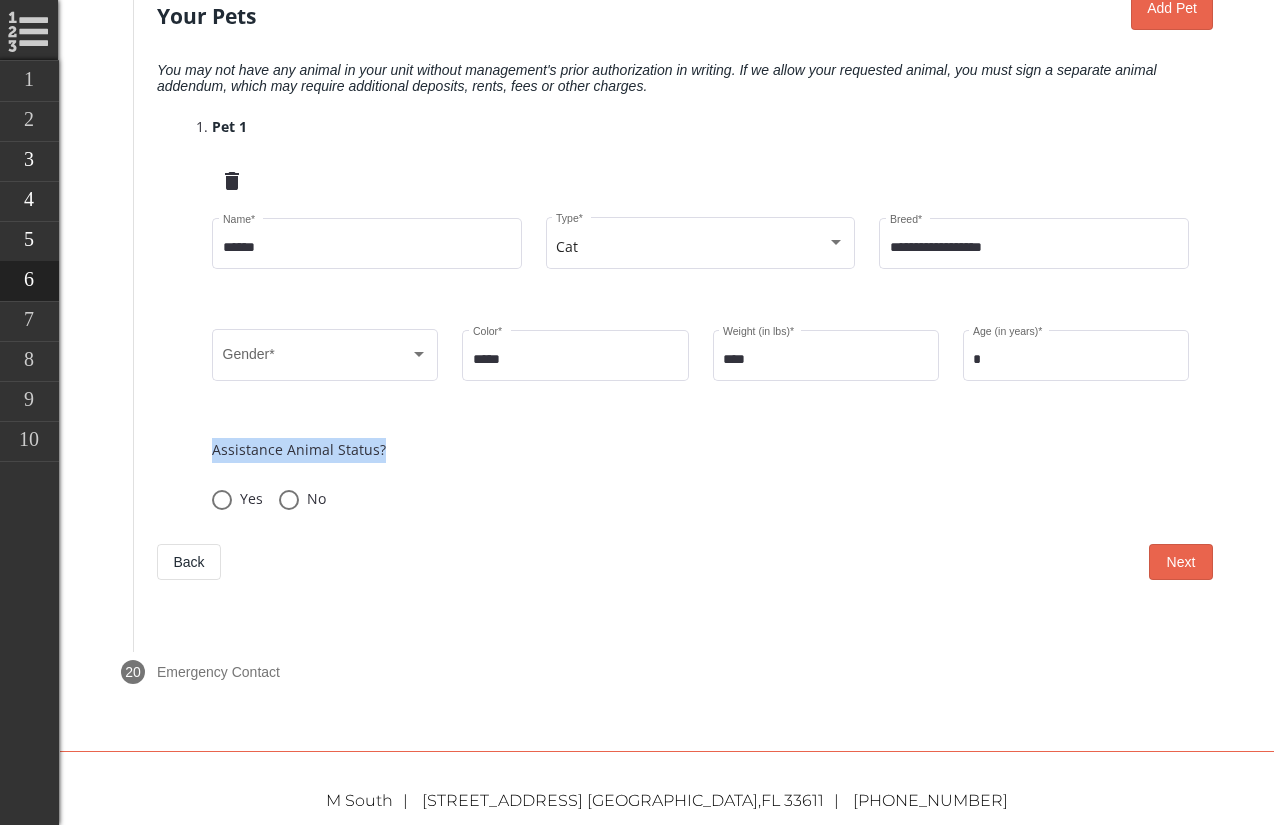 click on "Assistance Animal Status?" at bounding box center [712, 450] 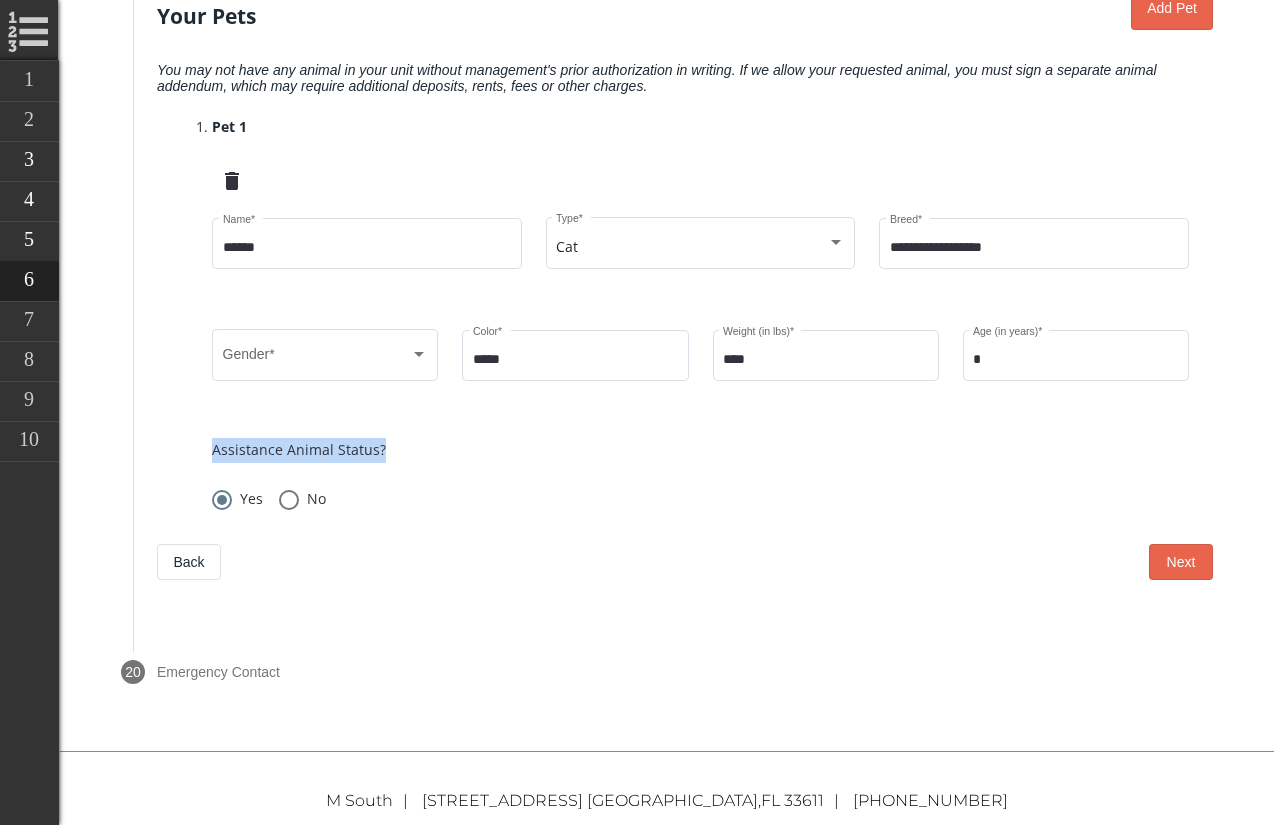 click on "Assistance Animal Status?" at bounding box center (712, 450) 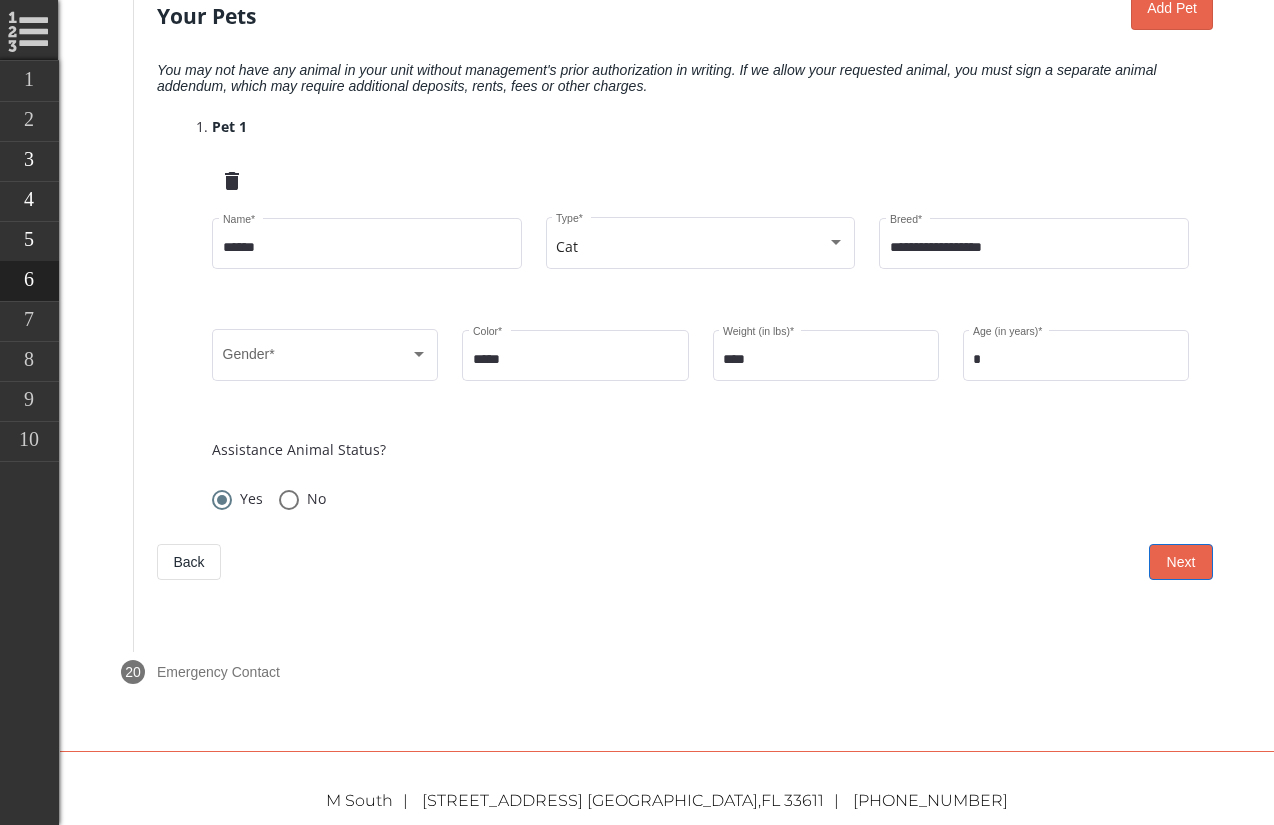click on "Next" at bounding box center [1181, 562] 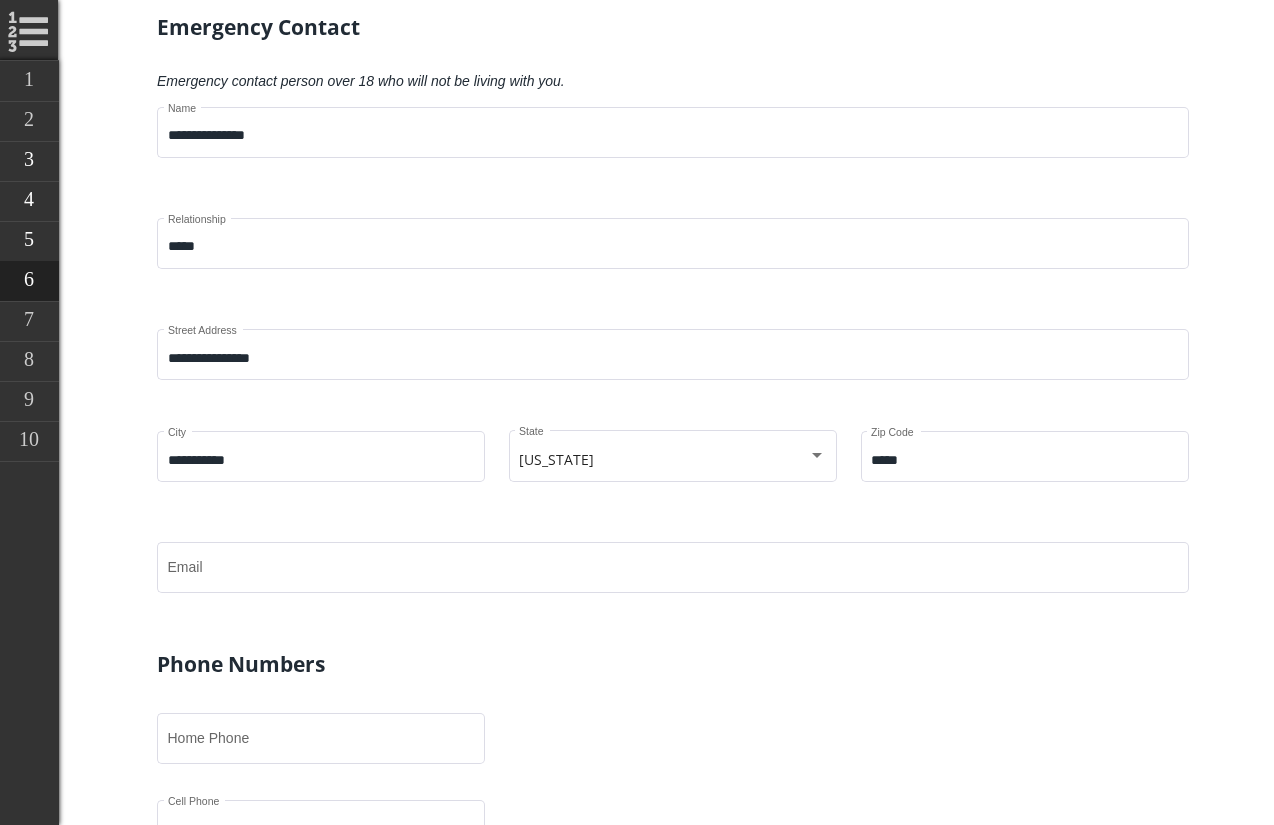scroll, scrollTop: 2084, scrollLeft: 0, axis: vertical 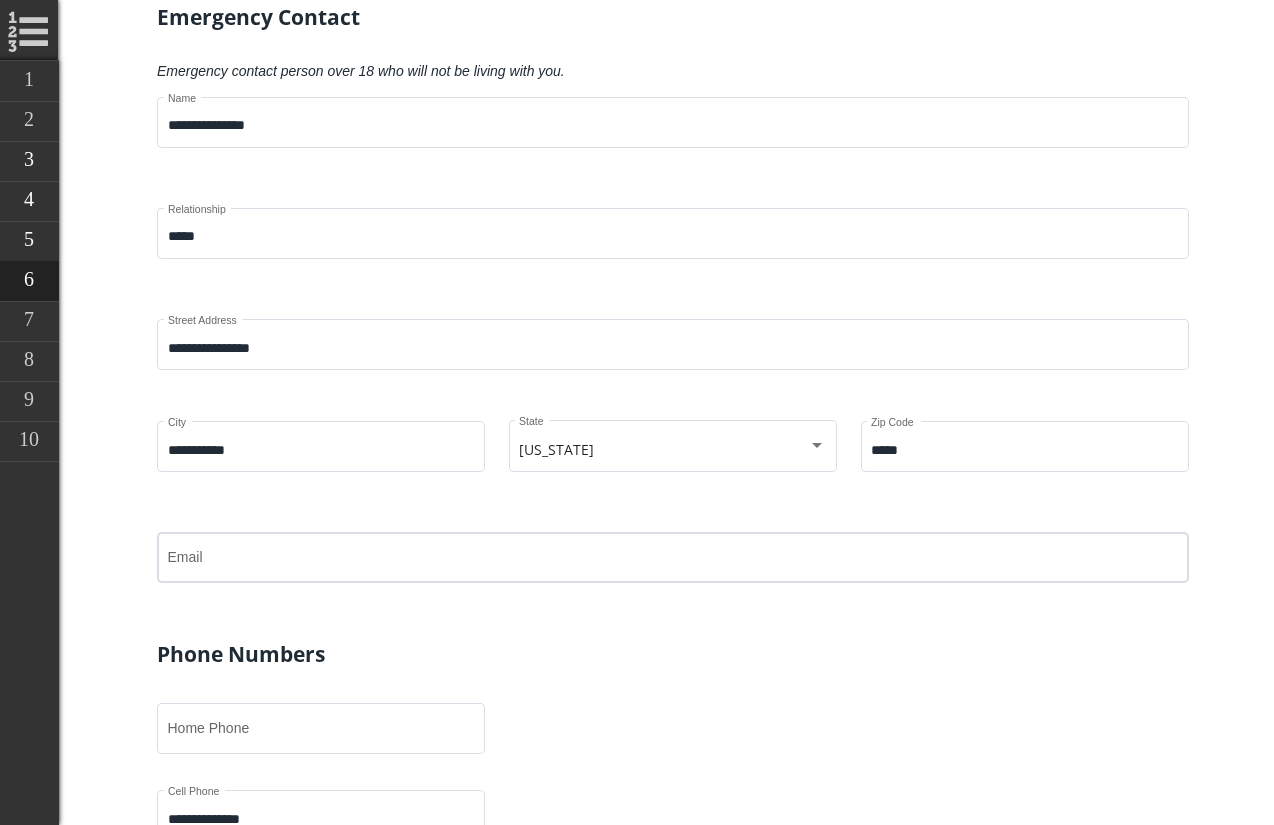click on "Email" at bounding box center [673, 562] 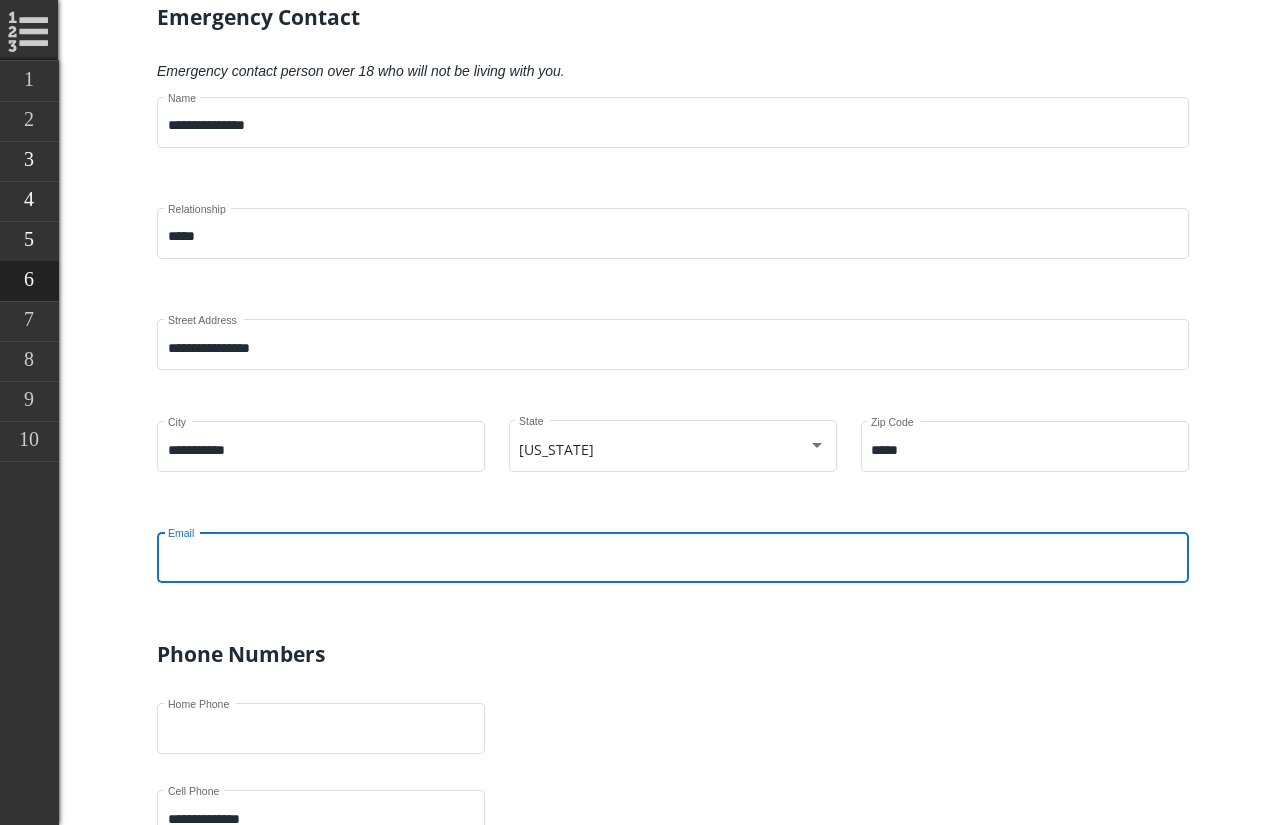 type on "**********" 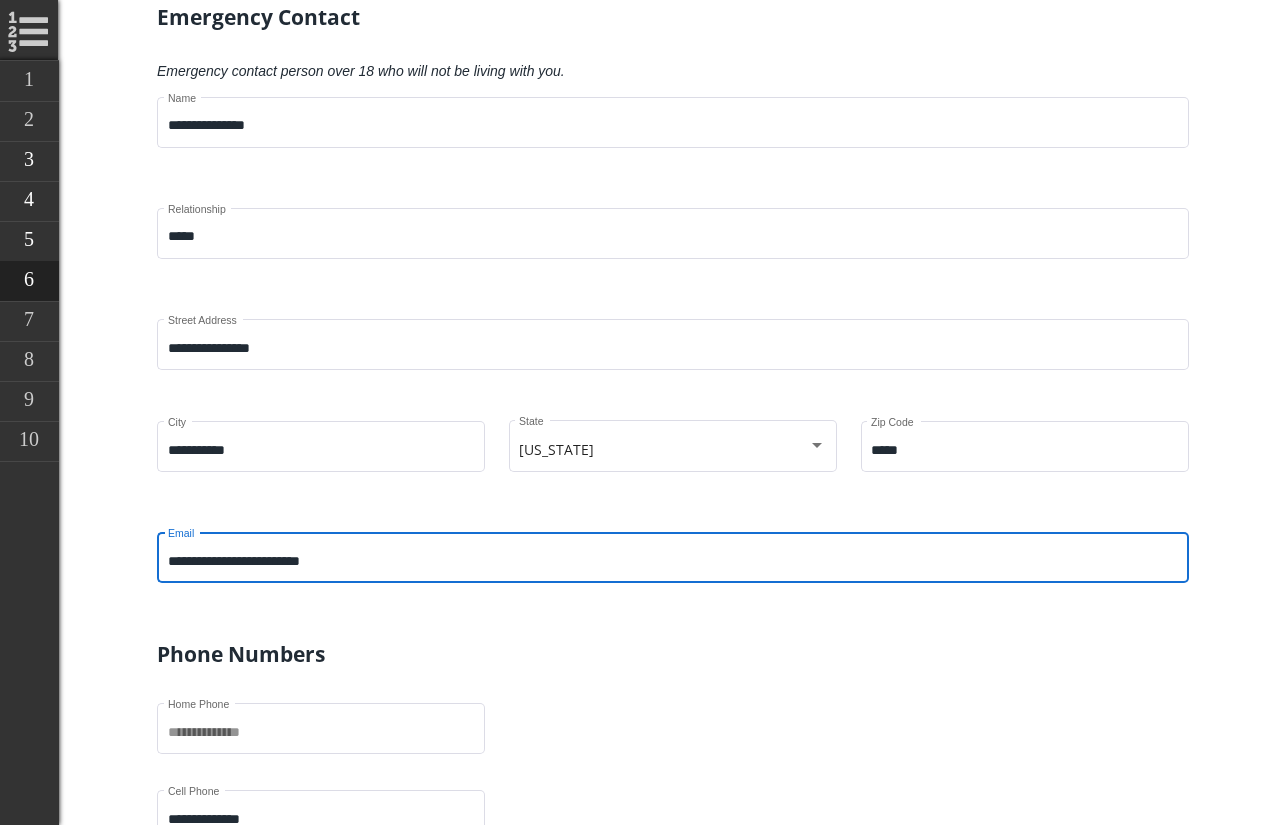 type on "**********" 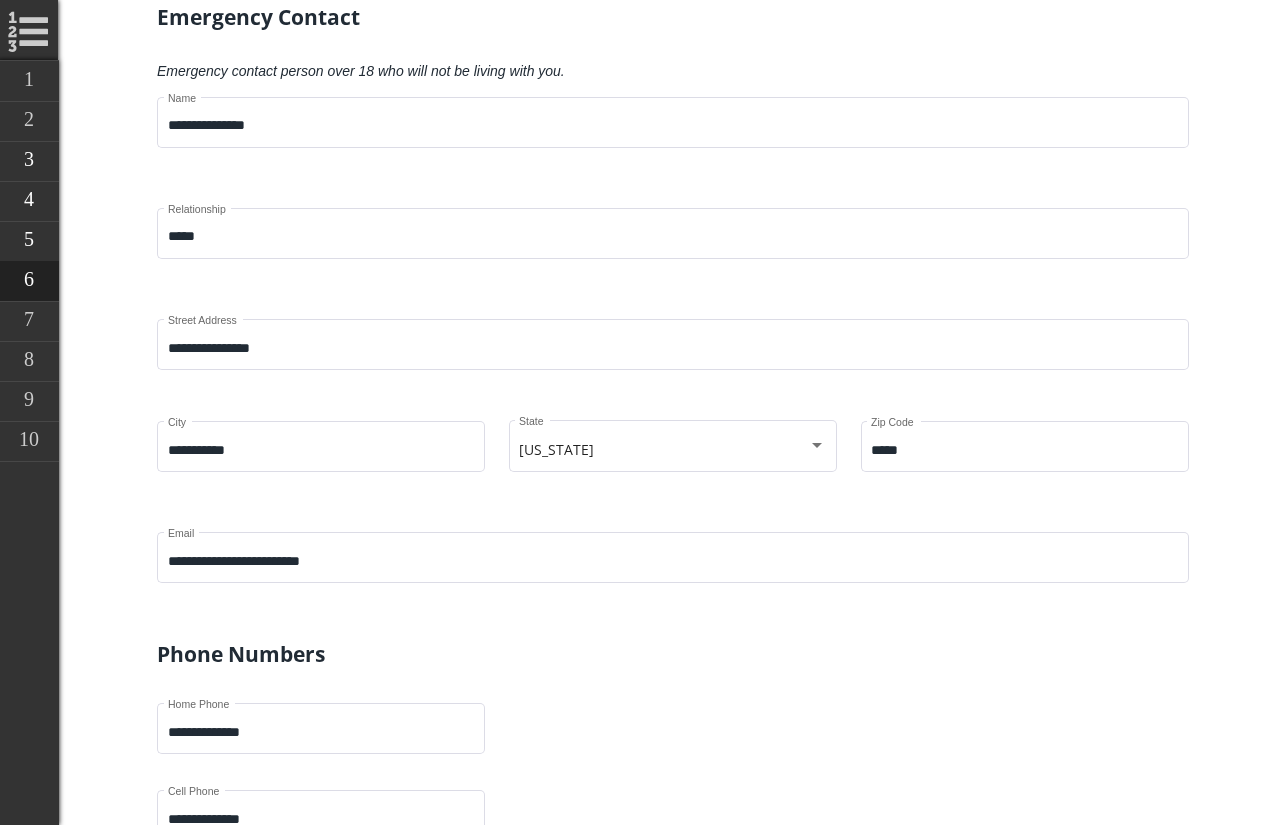 click on "**********" at bounding box center [685, 572] 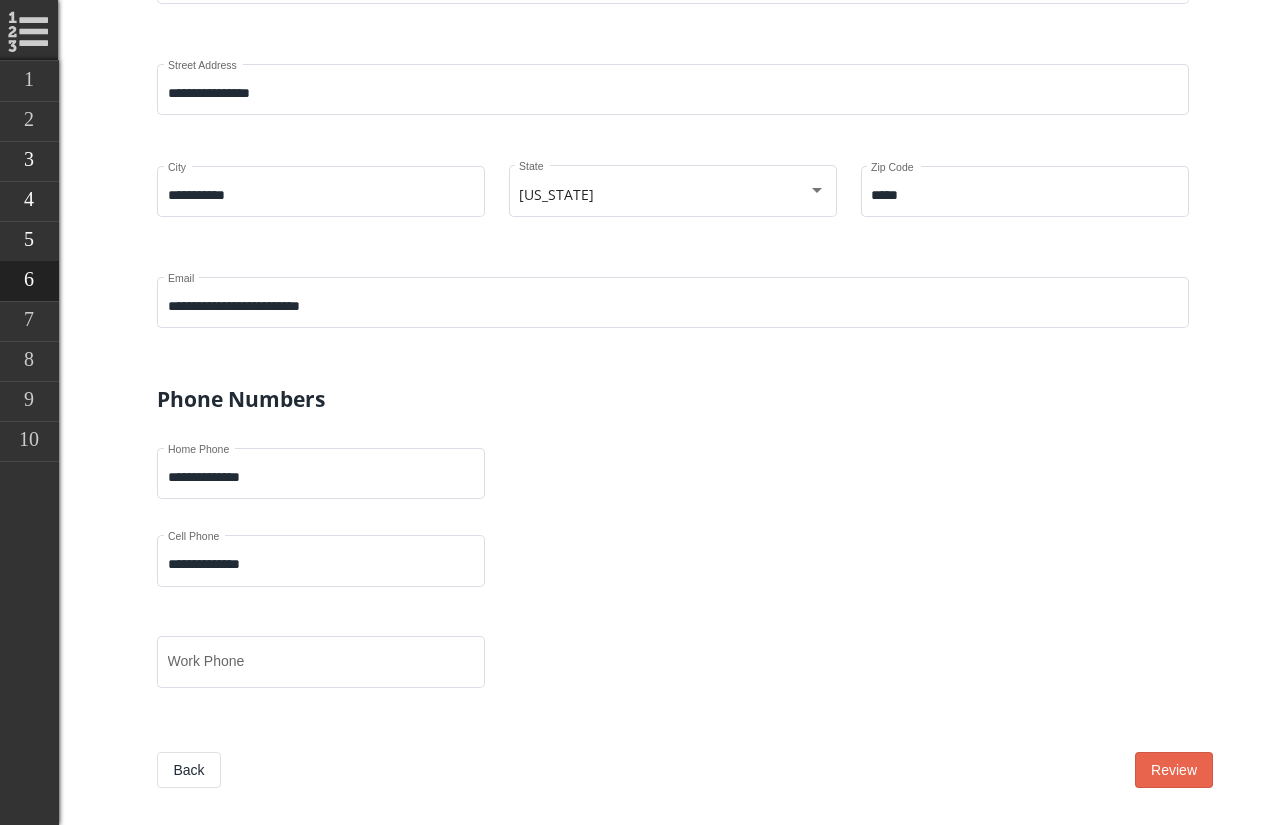 scroll, scrollTop: 2450, scrollLeft: 0, axis: vertical 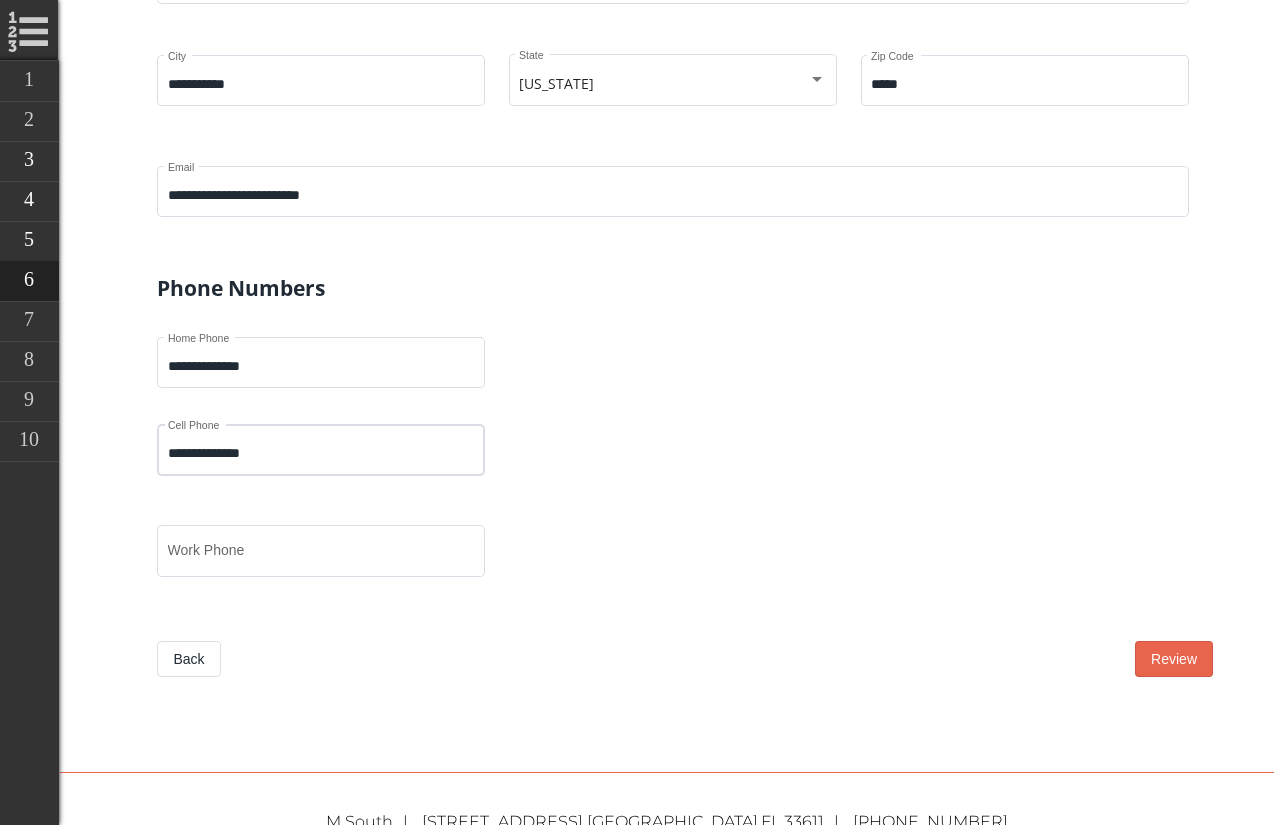 click on "**********" at bounding box center (321, 454) 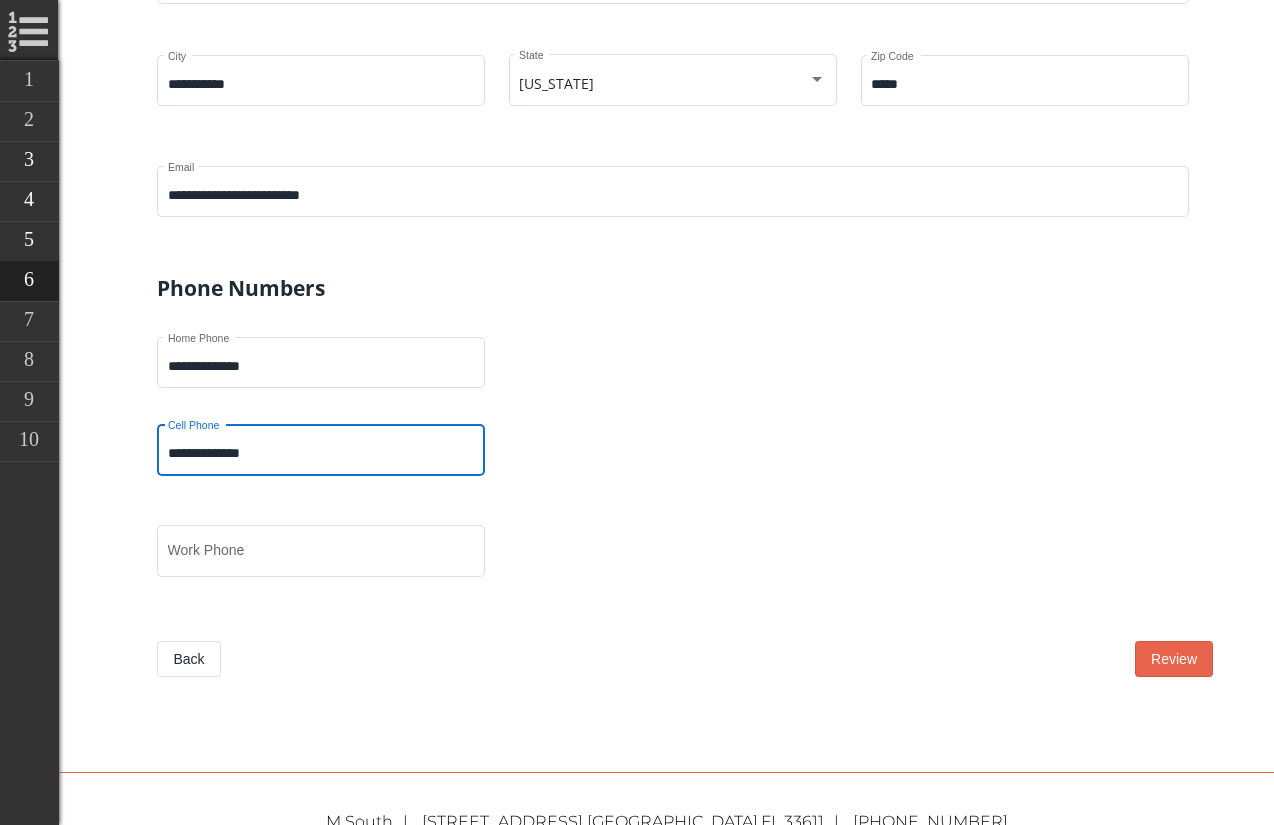 click on "**********" at bounding box center [321, 454] 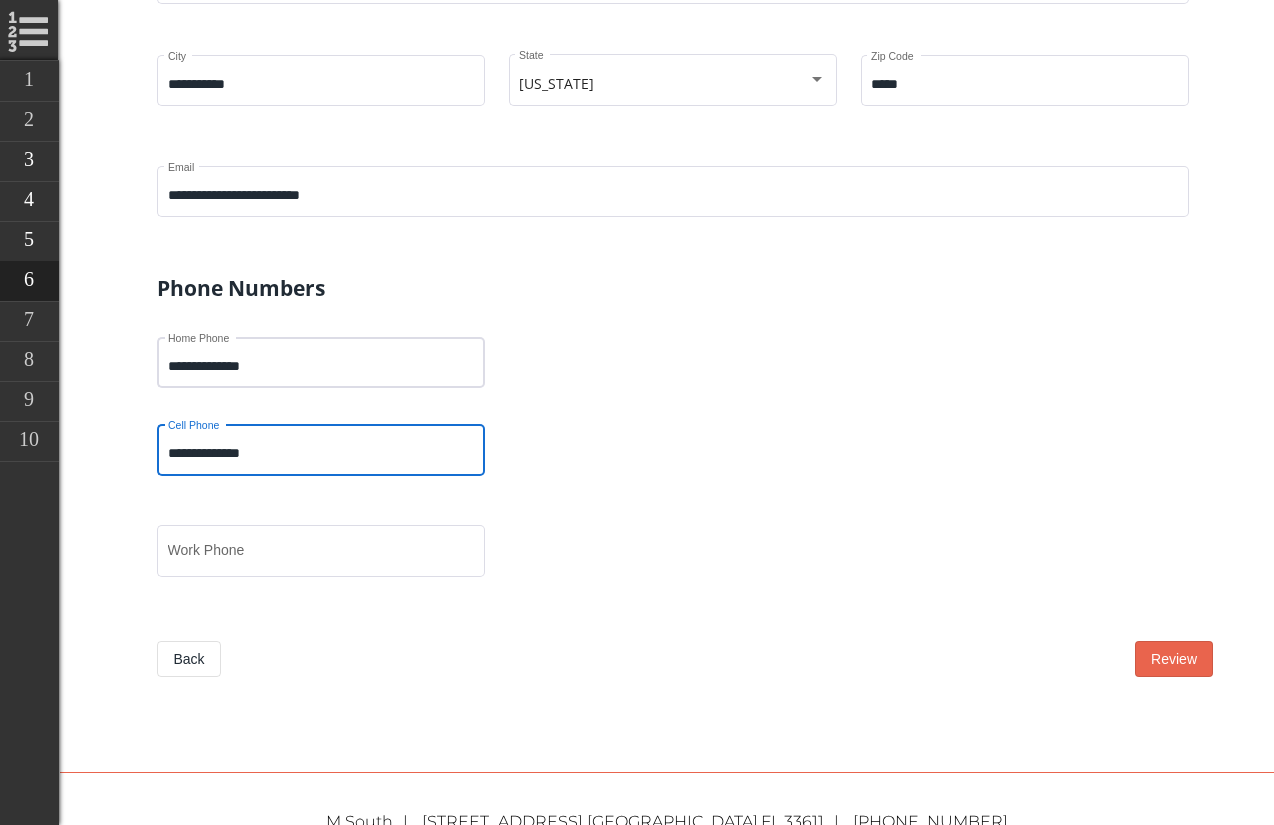 type on "**********" 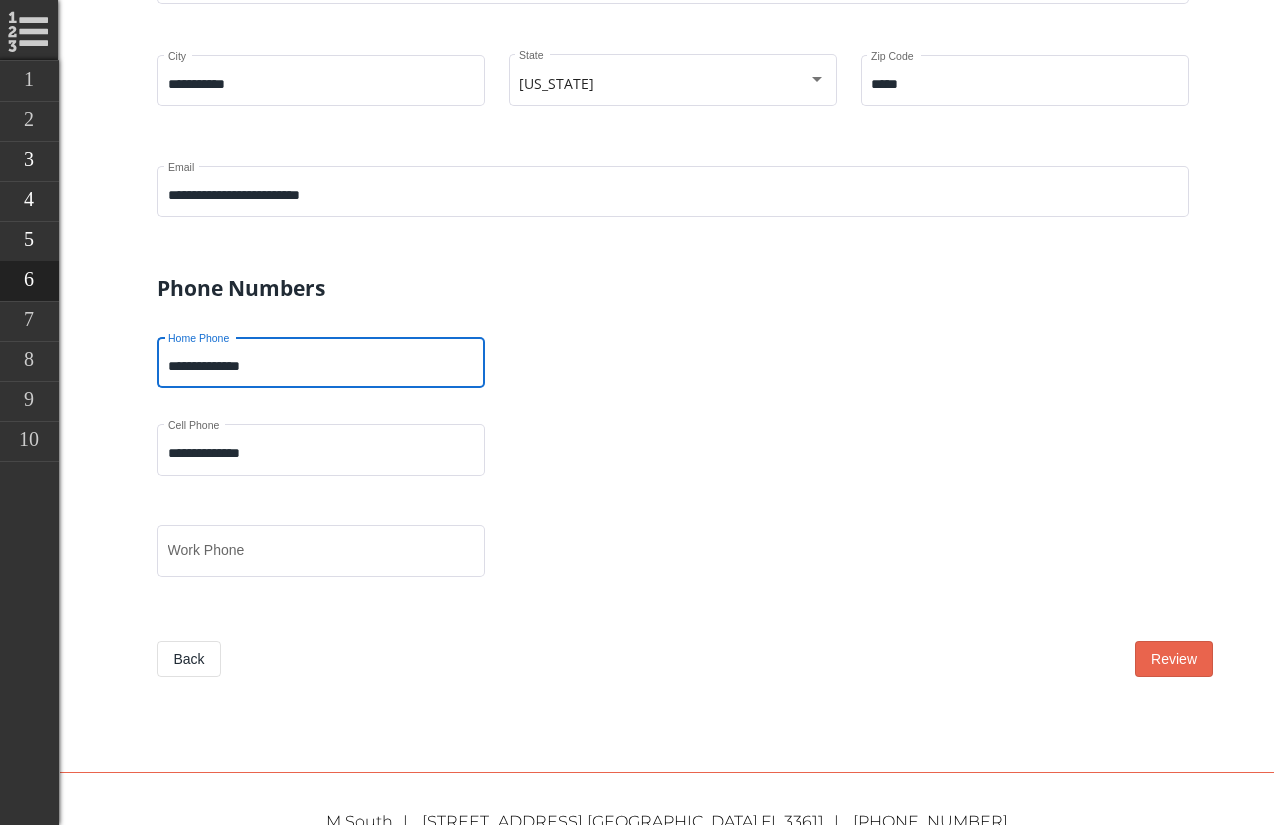 click on "**********" at bounding box center (321, 367) 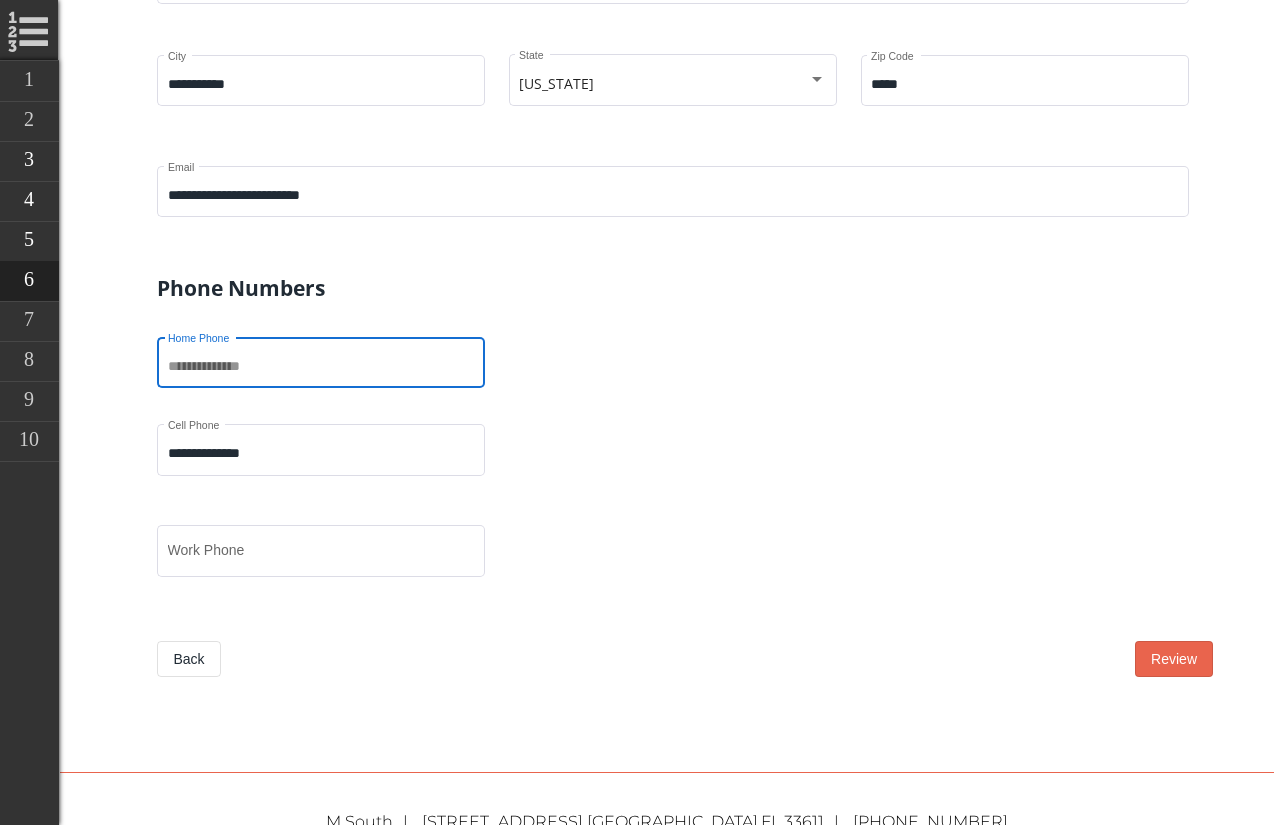 type 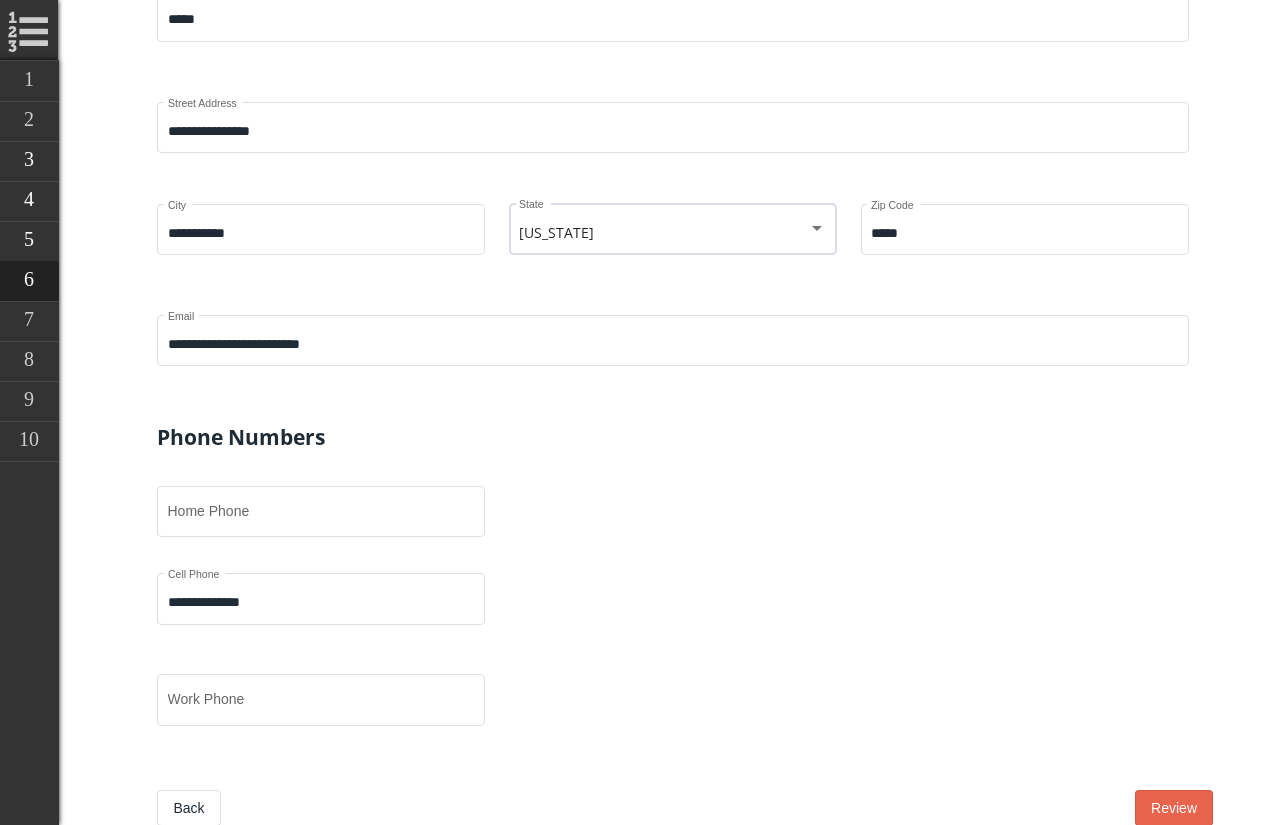 scroll, scrollTop: 2323, scrollLeft: 0, axis: vertical 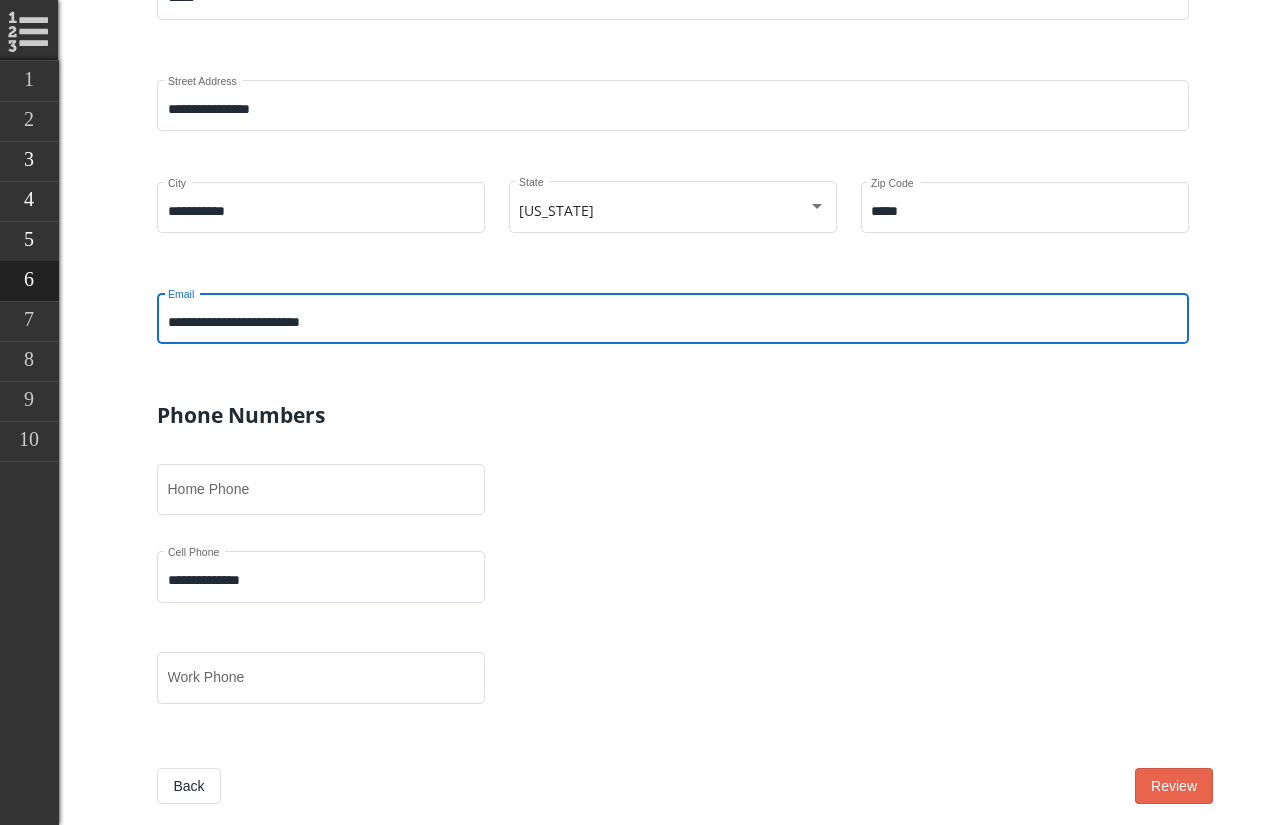 click on "**********" at bounding box center [673, 323] 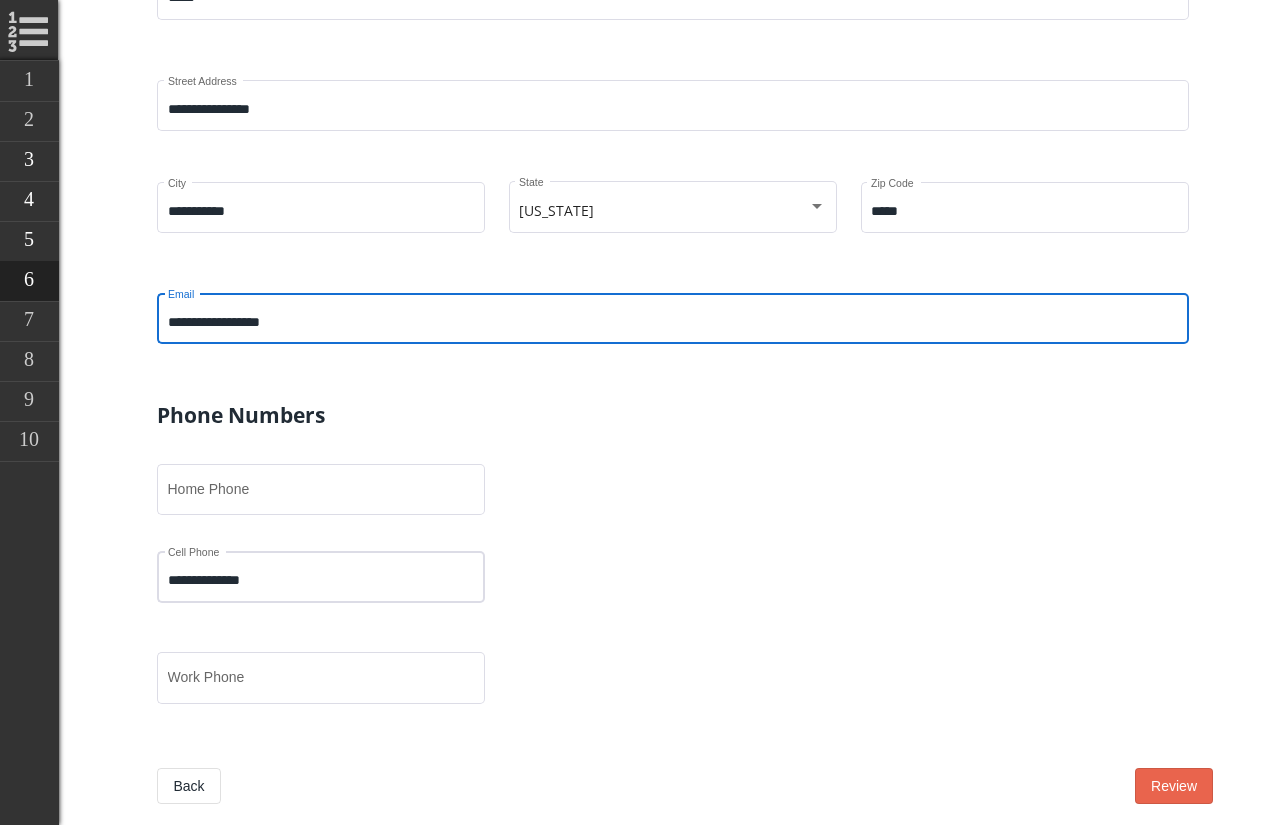 type on "**********" 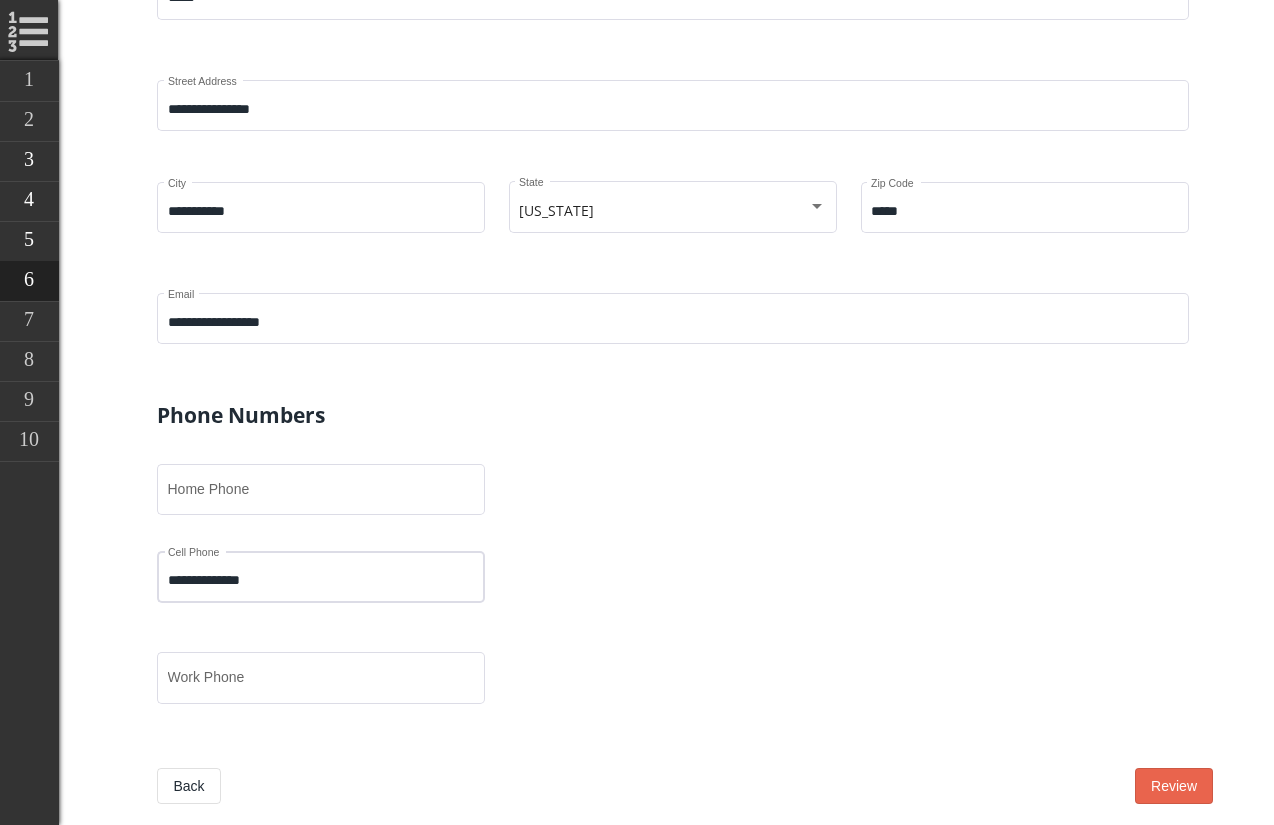 click on "**********" at bounding box center [321, 575] 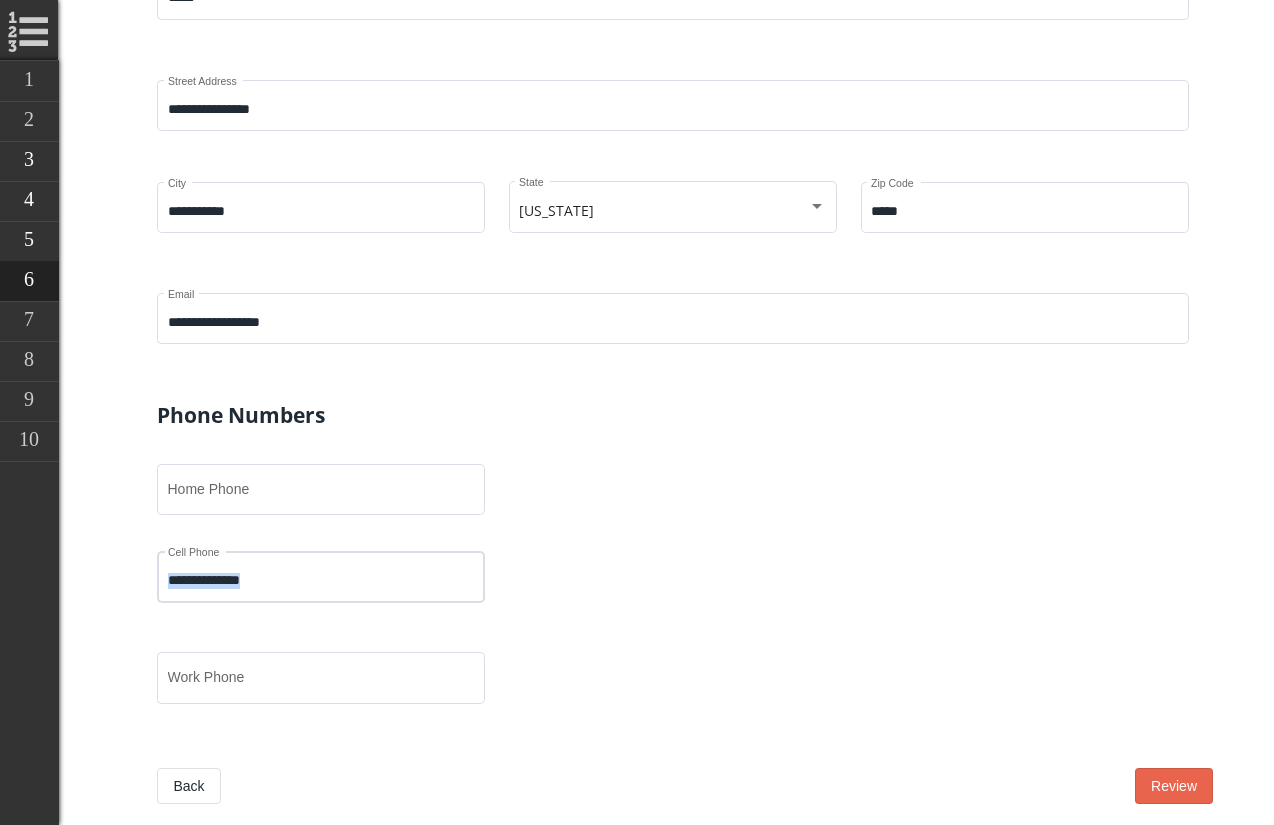 click on "**********" at bounding box center (321, 575) 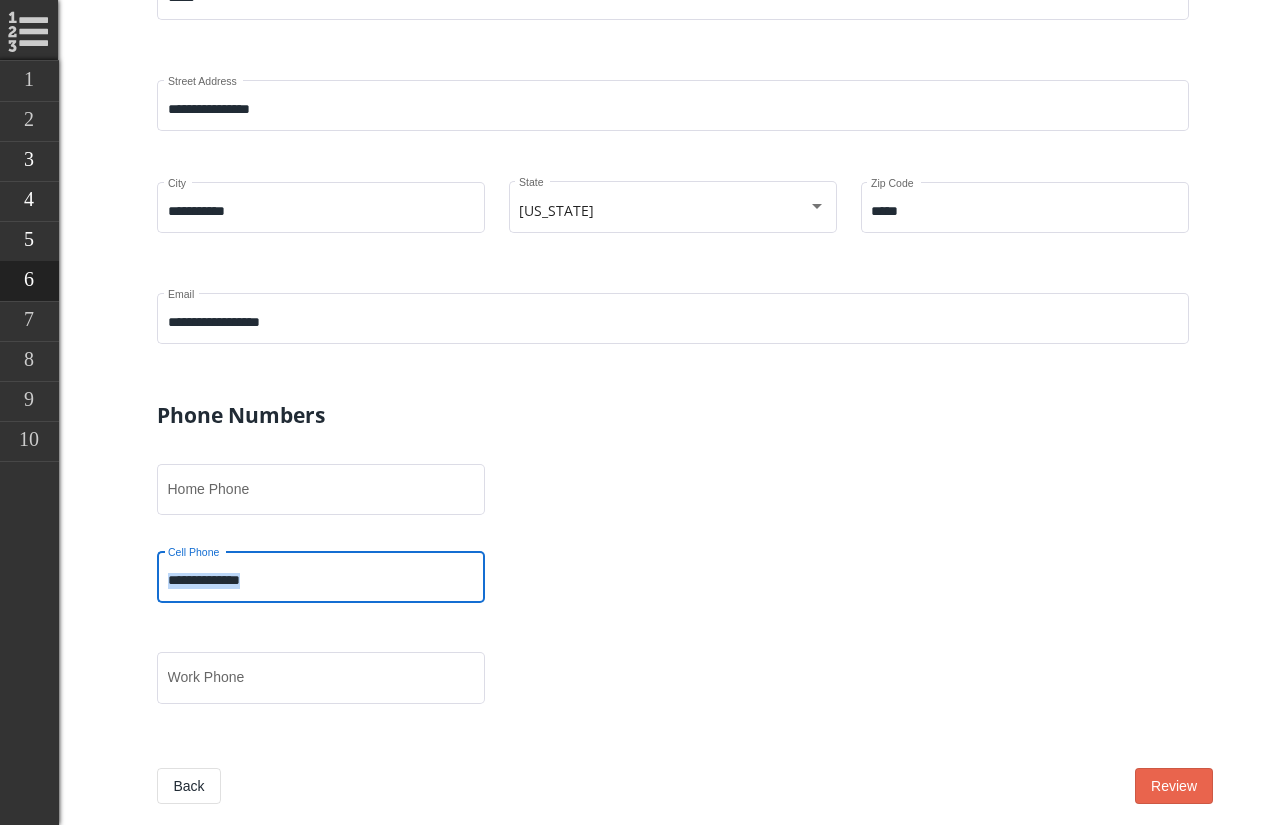click on "**********" at bounding box center (321, 575) 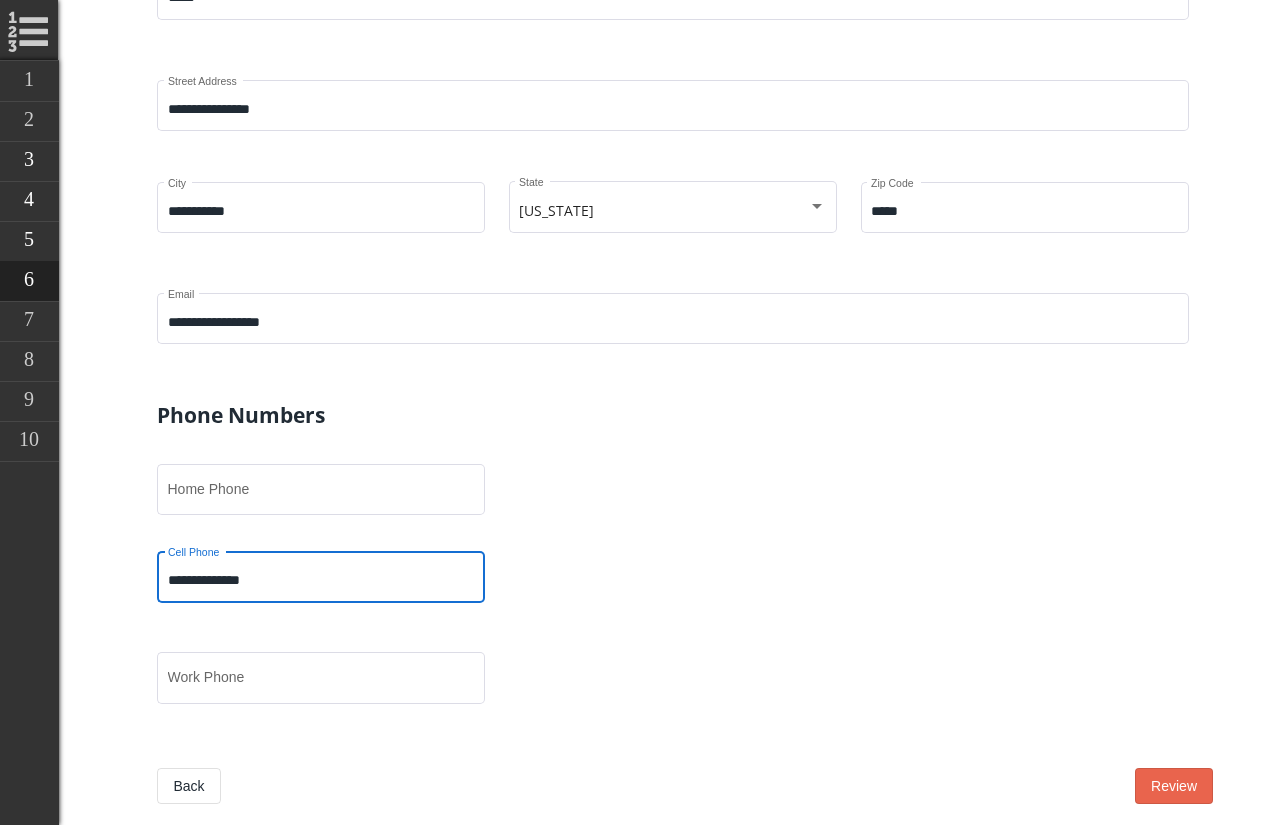 click on "**********" at bounding box center [321, 581] 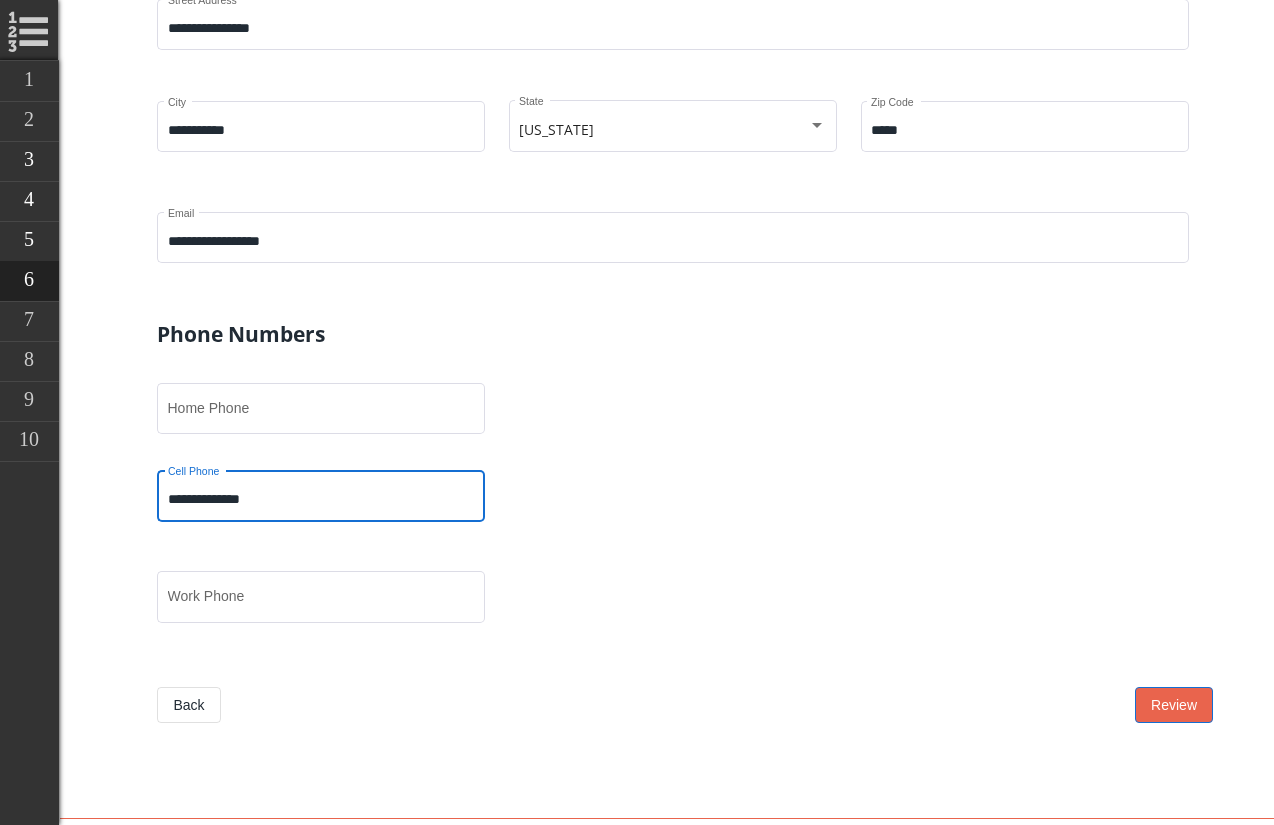 type on "**********" 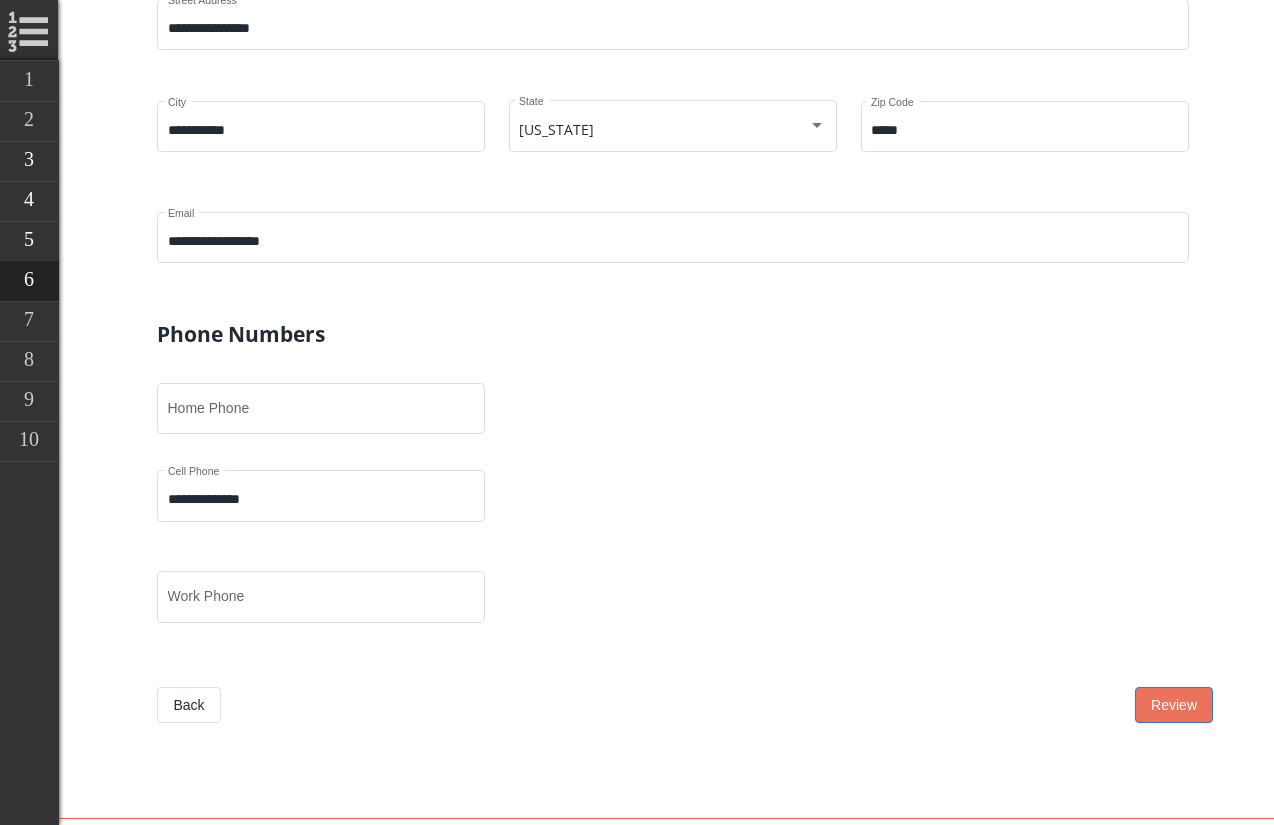 click on "Review" at bounding box center (1174, 705) 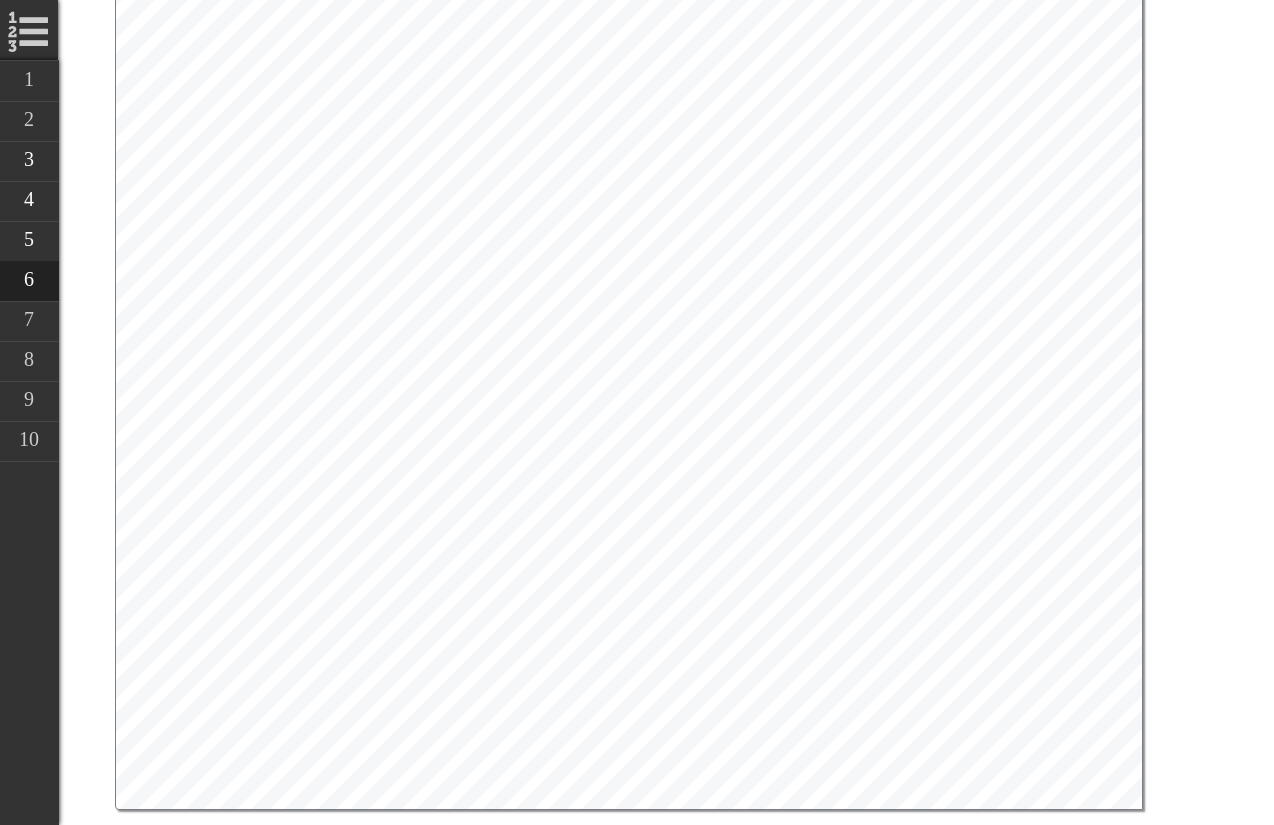 scroll, scrollTop: 12411, scrollLeft: 0, axis: vertical 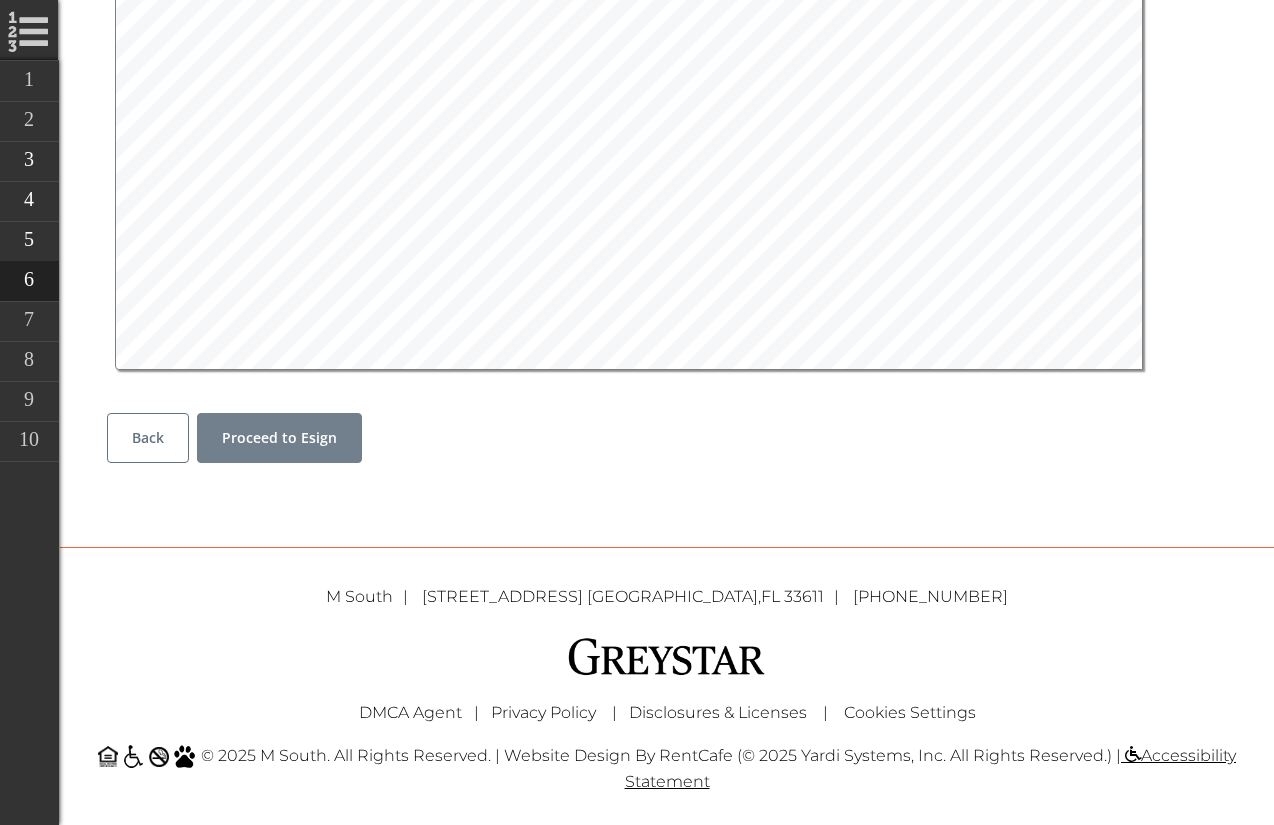 click on "Proceed to Esign" at bounding box center [279, 437] 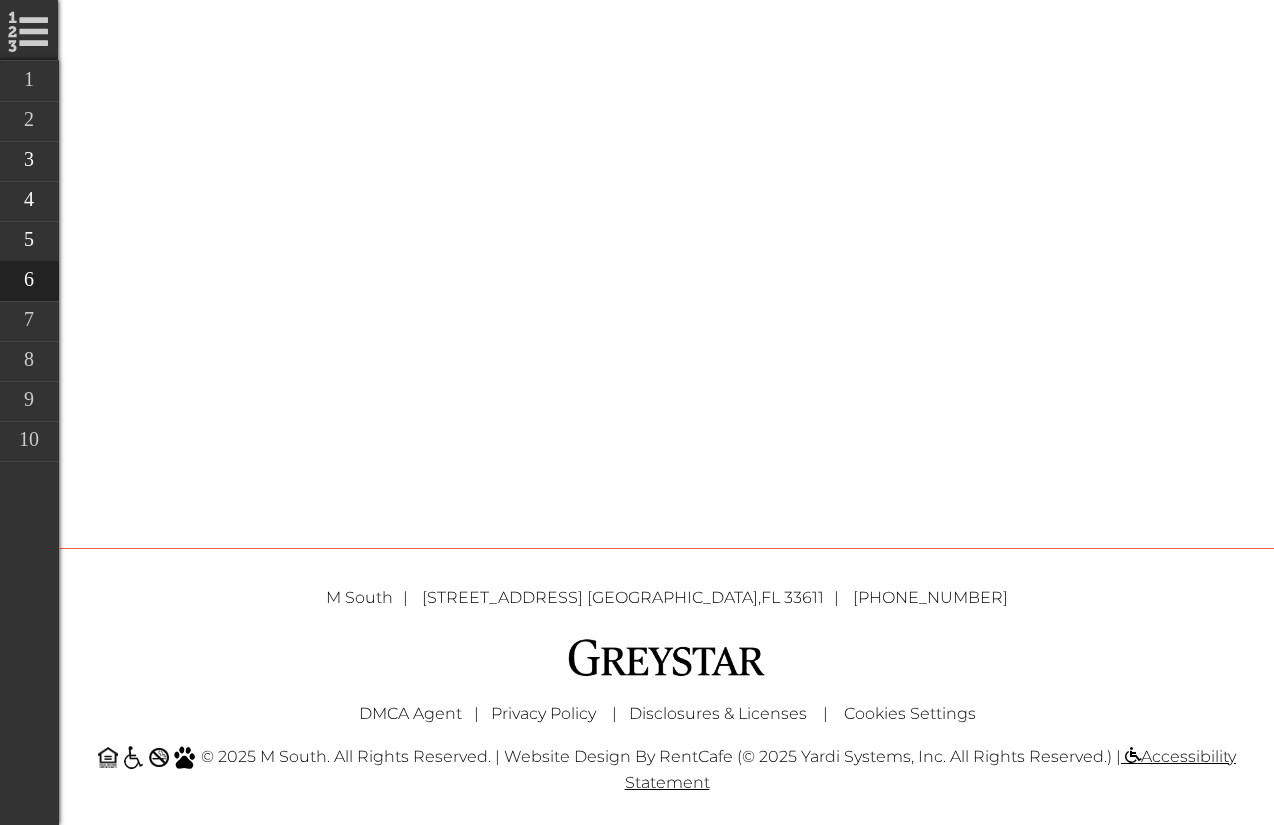 scroll, scrollTop: 0, scrollLeft: 0, axis: both 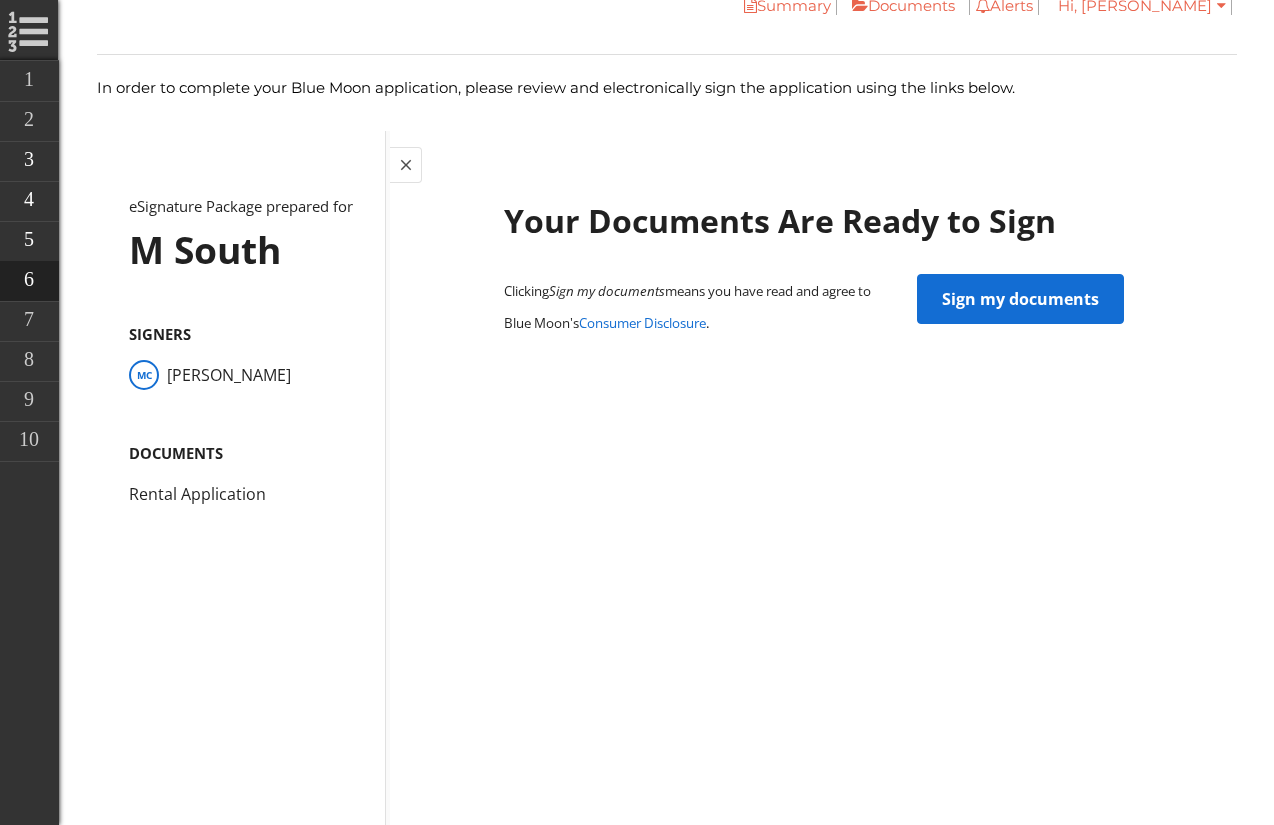 click on "Sign my documents" 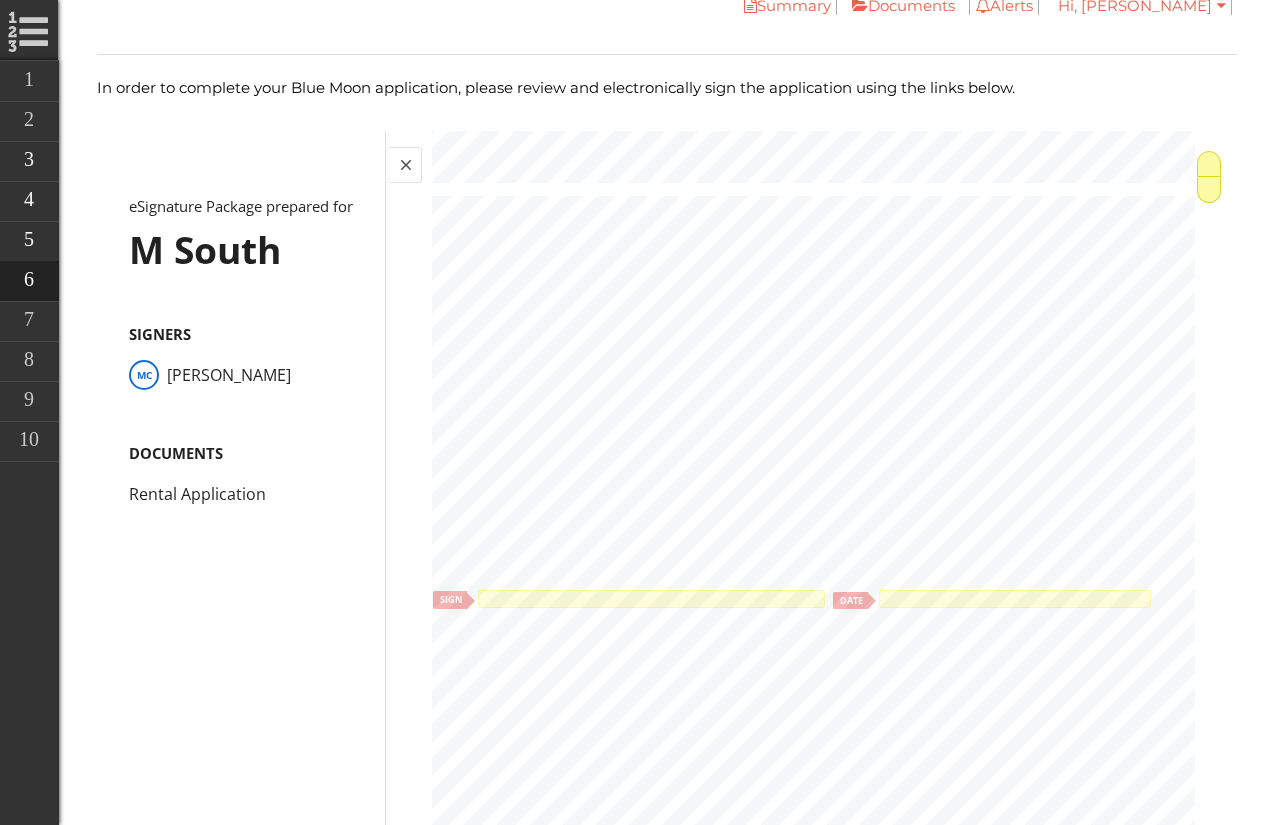 scroll, scrollTop: 1244, scrollLeft: 0, axis: vertical 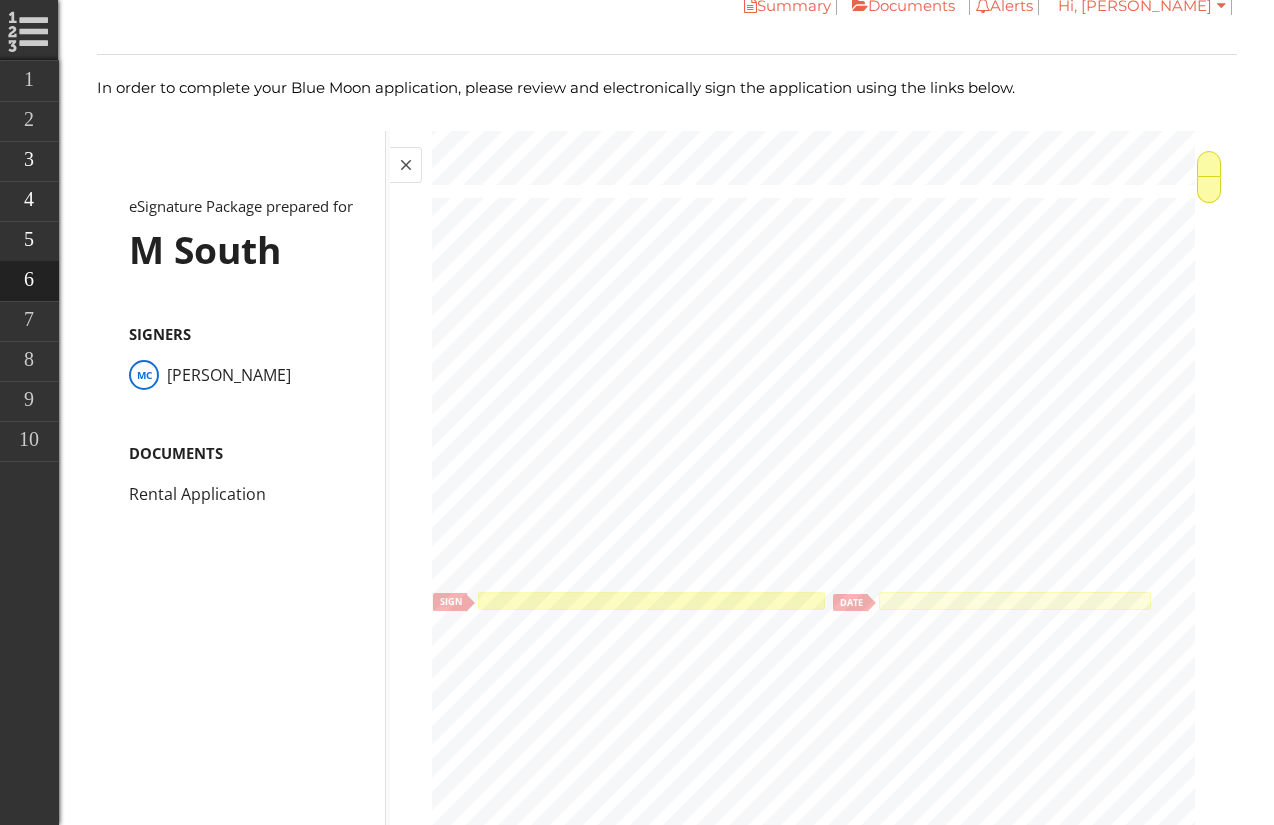 click at bounding box center [651, 600] 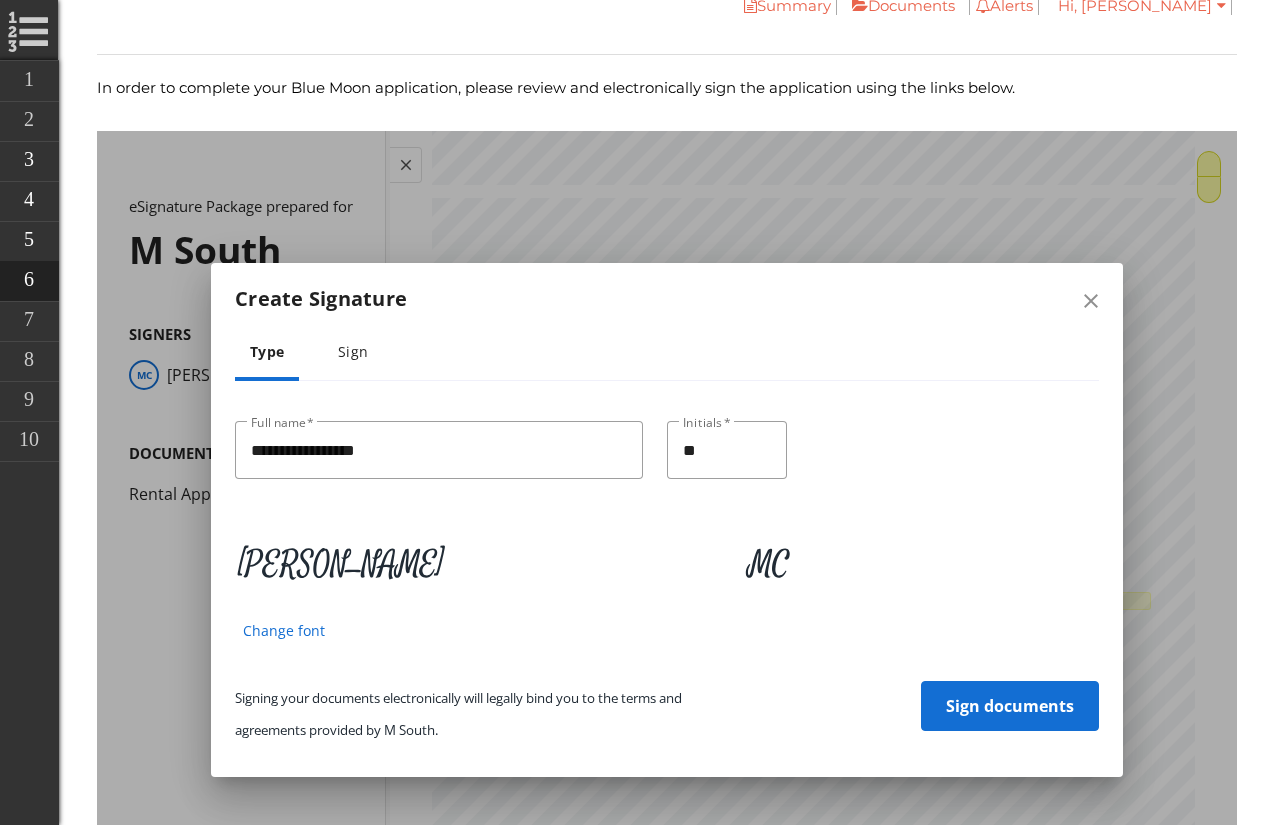 click on "Sign documents" at bounding box center [1010, 705] 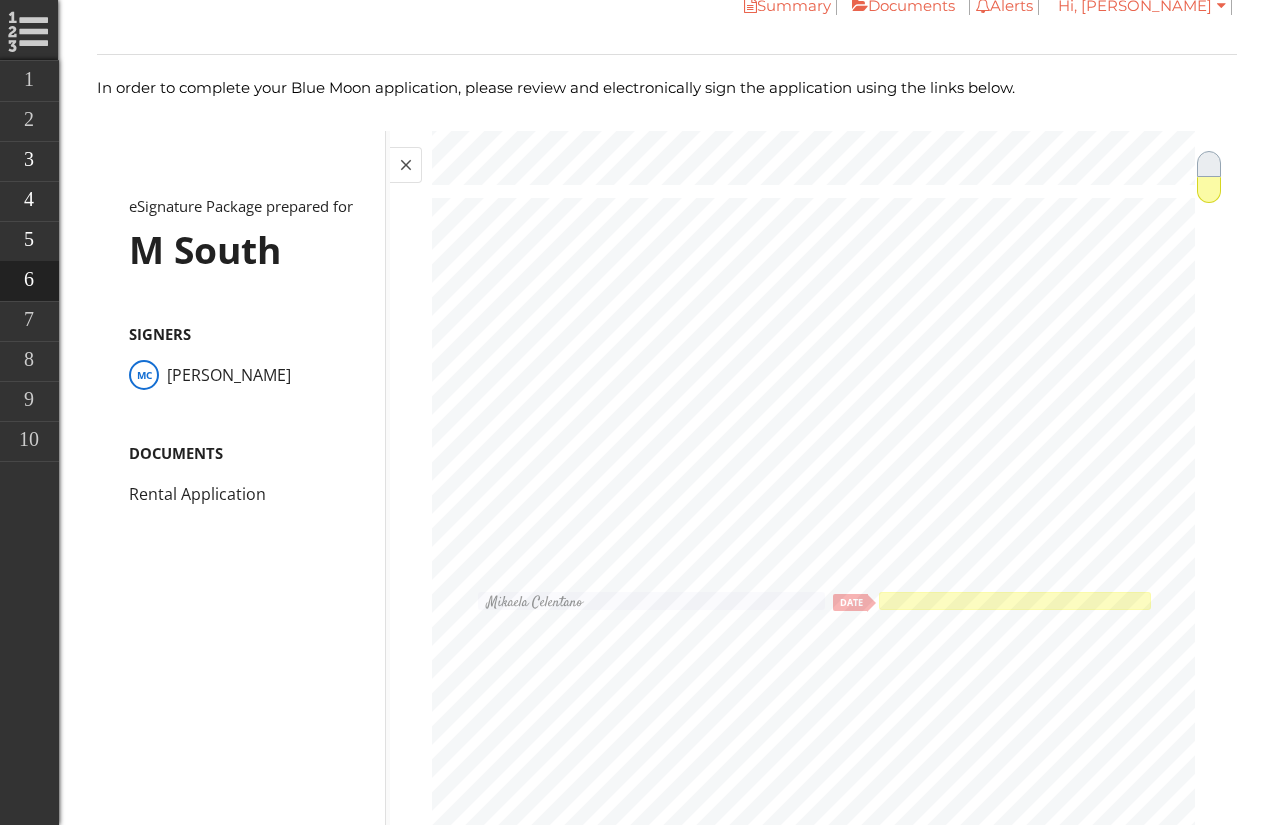 click at bounding box center (1014, 600) 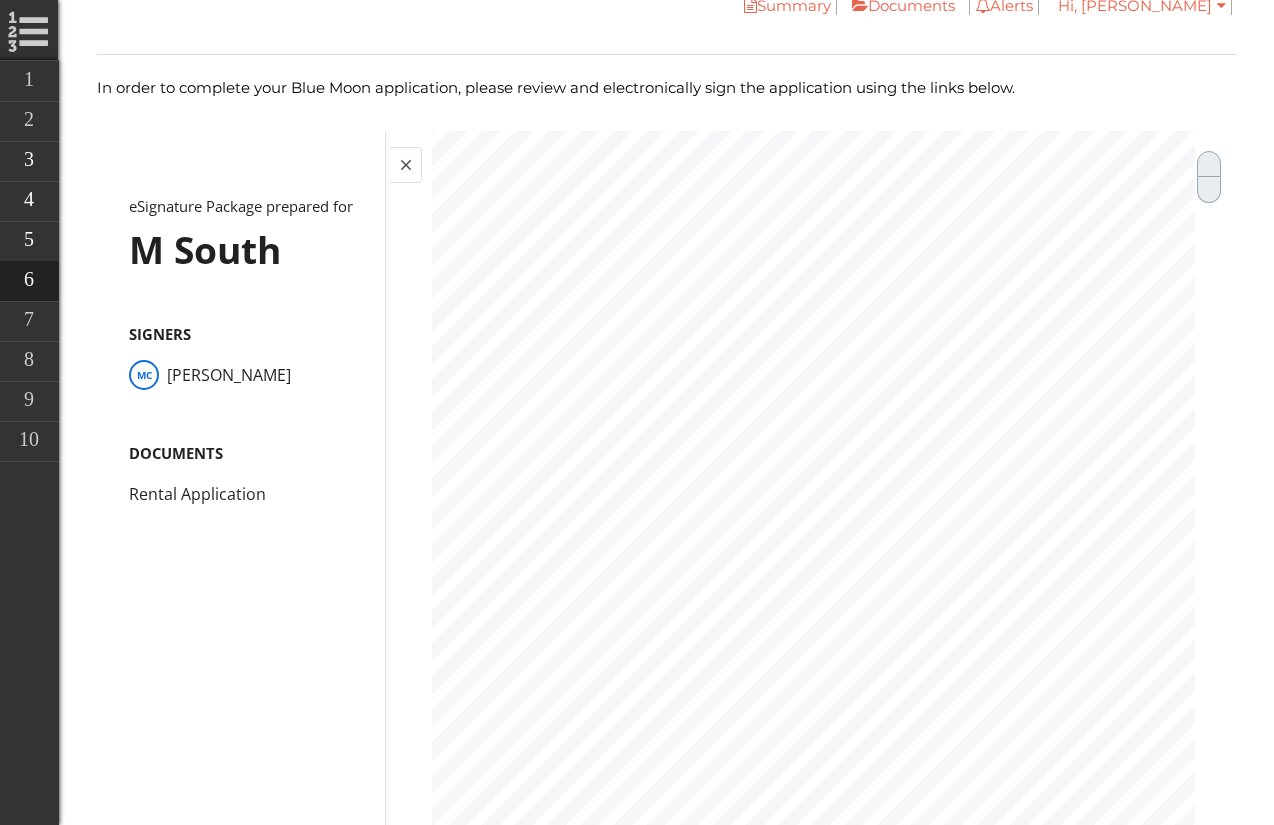 scroll, scrollTop: 1882, scrollLeft: 0, axis: vertical 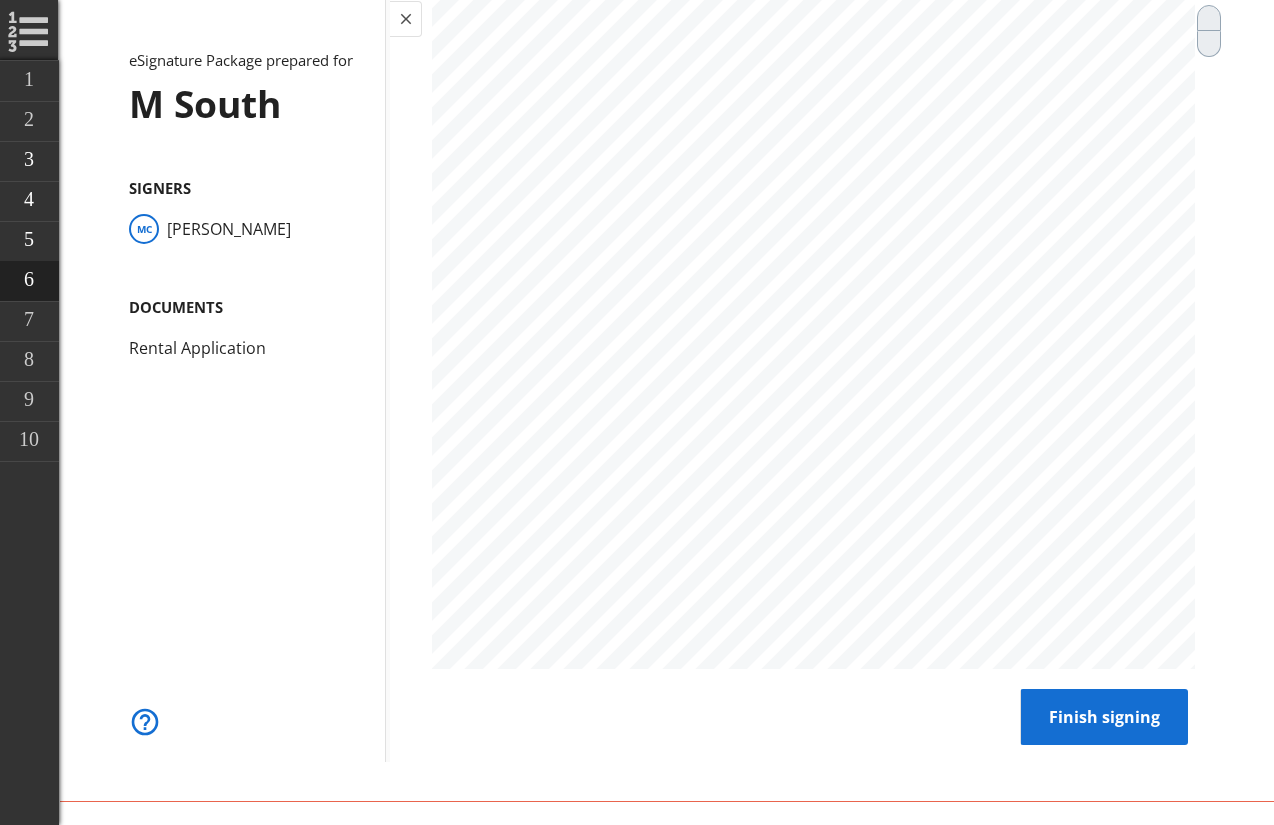 click on "Finish signing" at bounding box center [1104, 717] 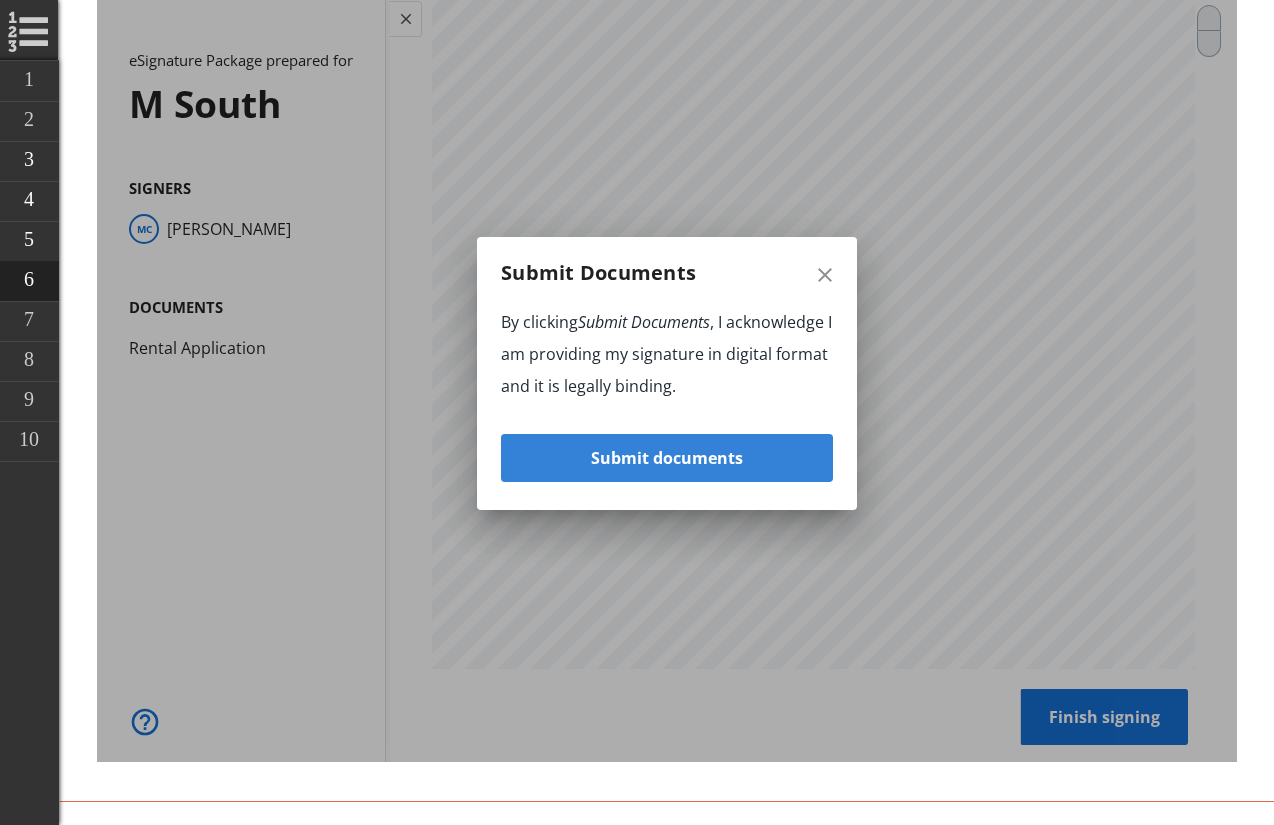 click on "Submit documents" at bounding box center [667, 458] 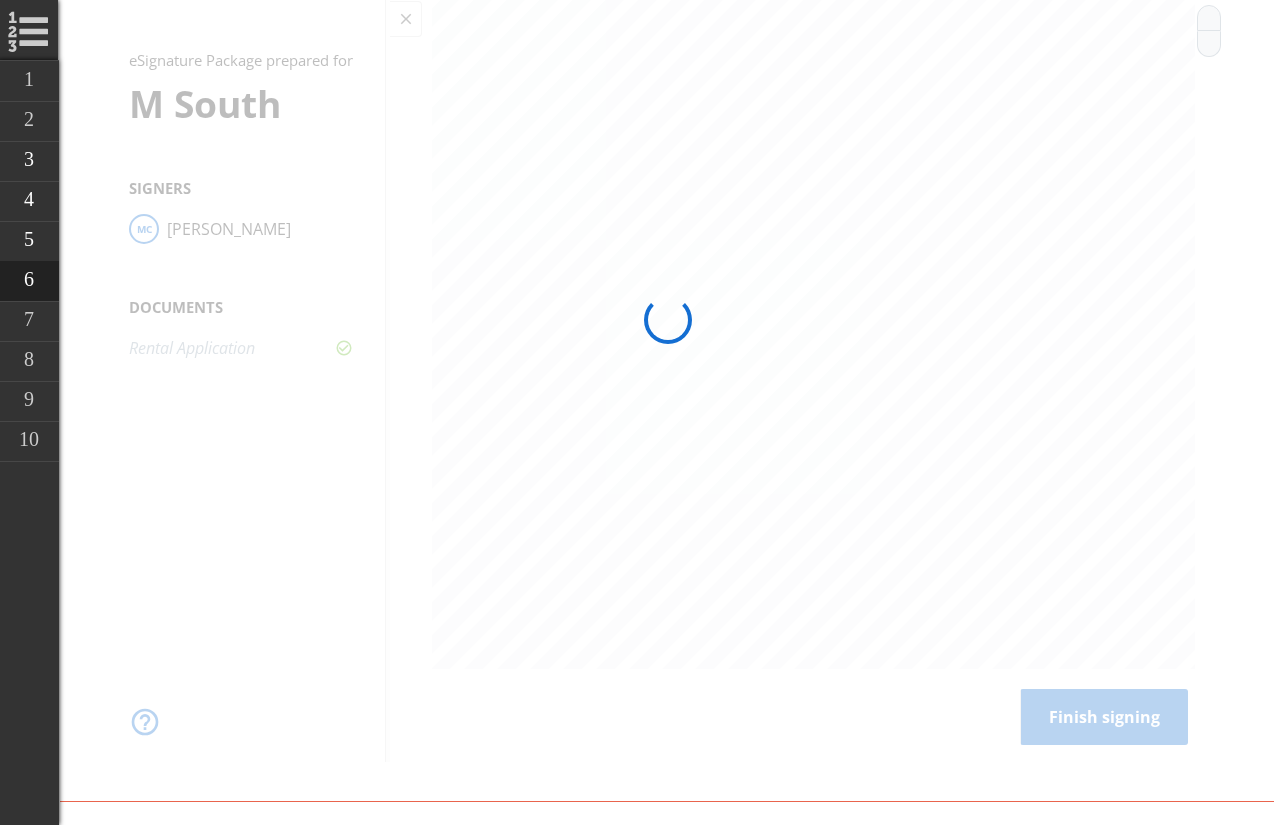 scroll, scrollTop: 0, scrollLeft: 0, axis: both 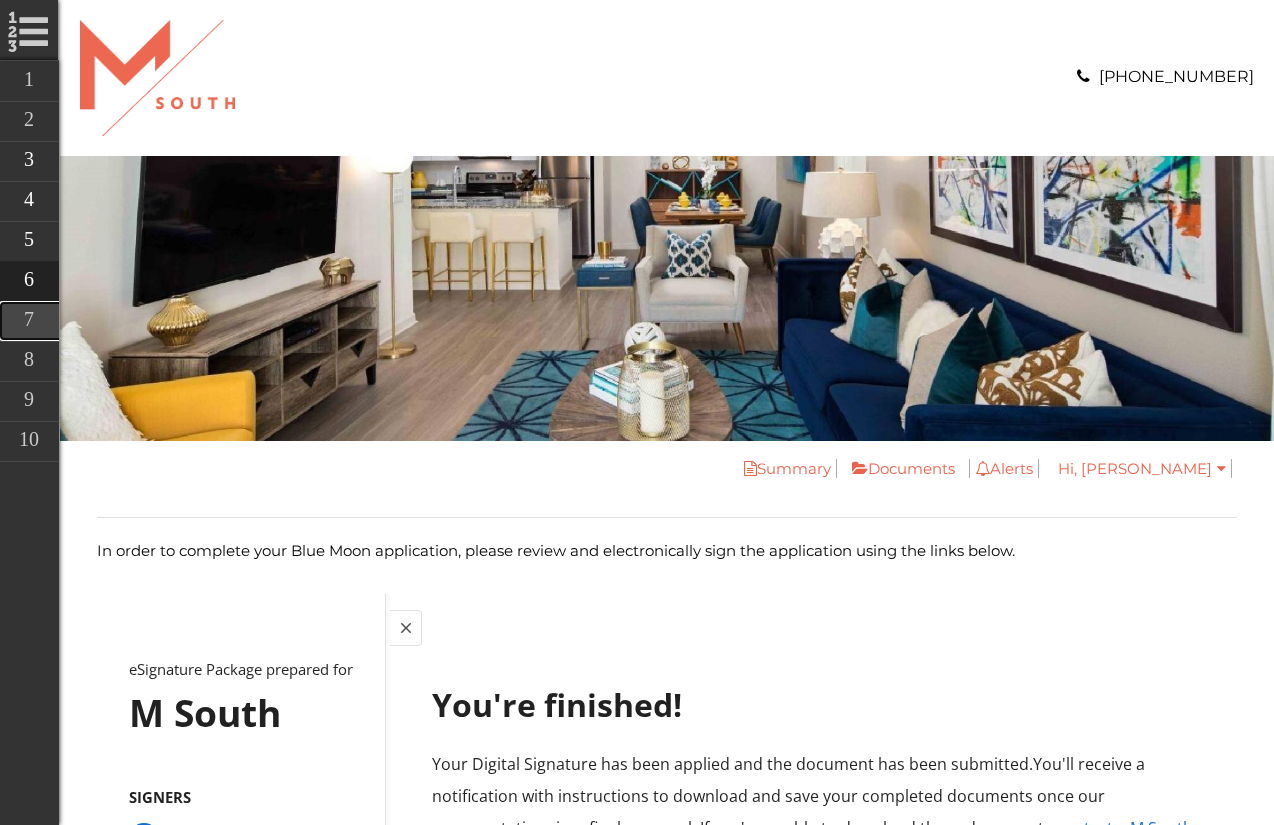 click on "Resident Link" at bounding box center [169, 321] 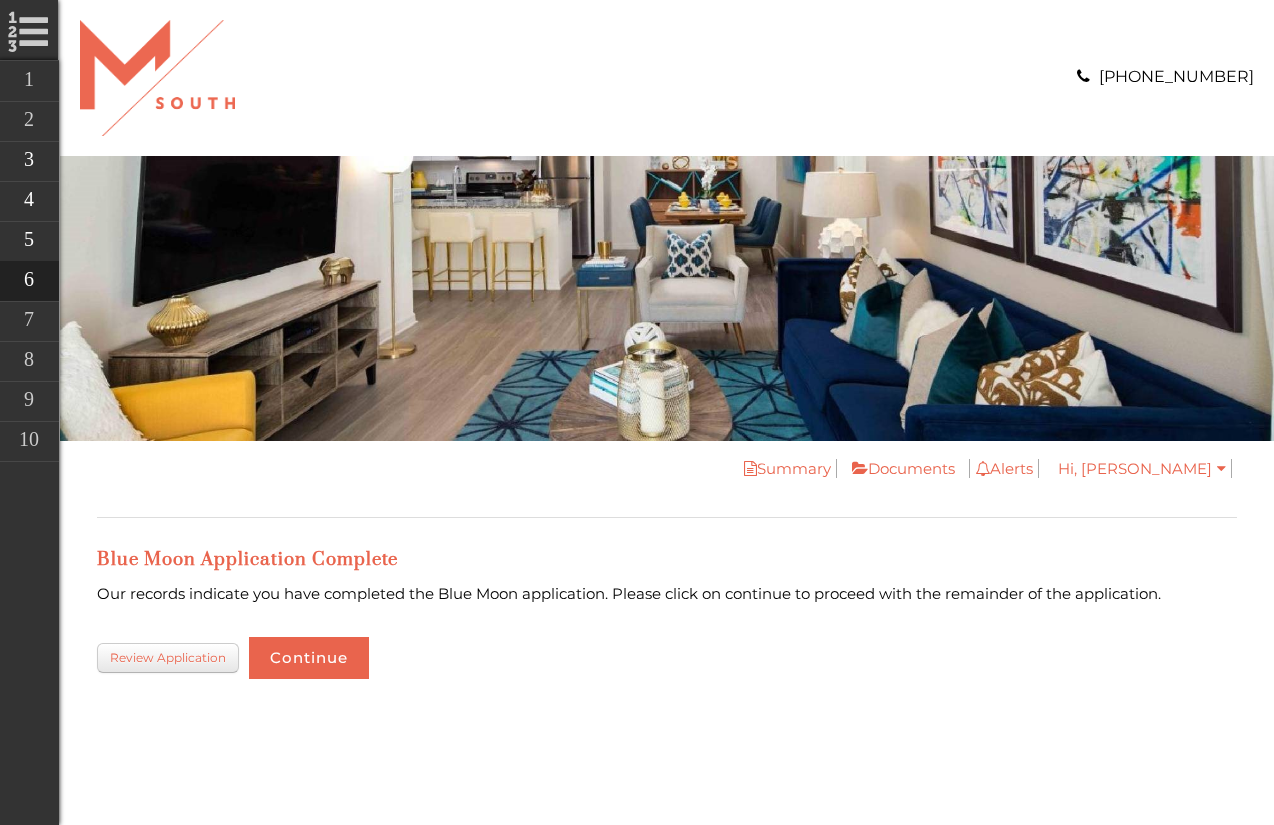 scroll, scrollTop: 0, scrollLeft: 0, axis: both 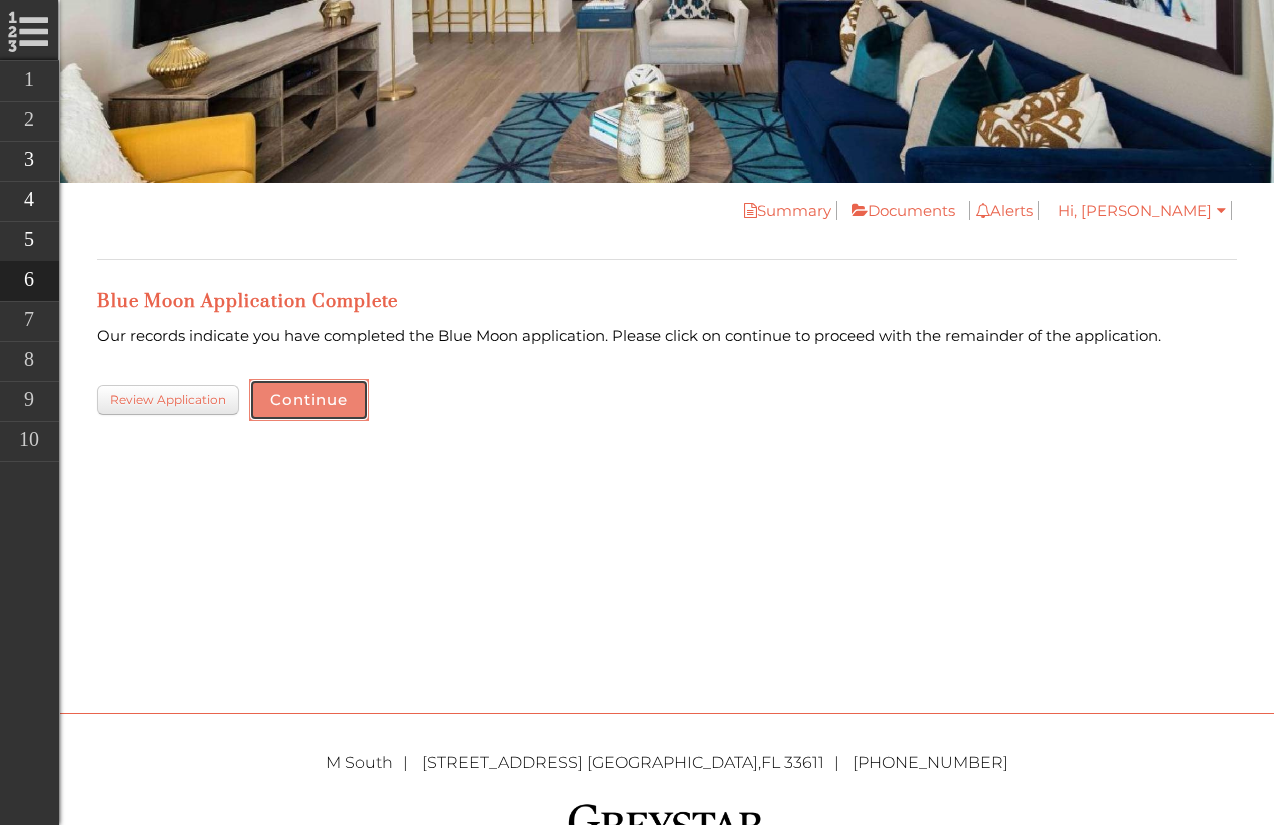 click on "Continue" at bounding box center [309, 400] 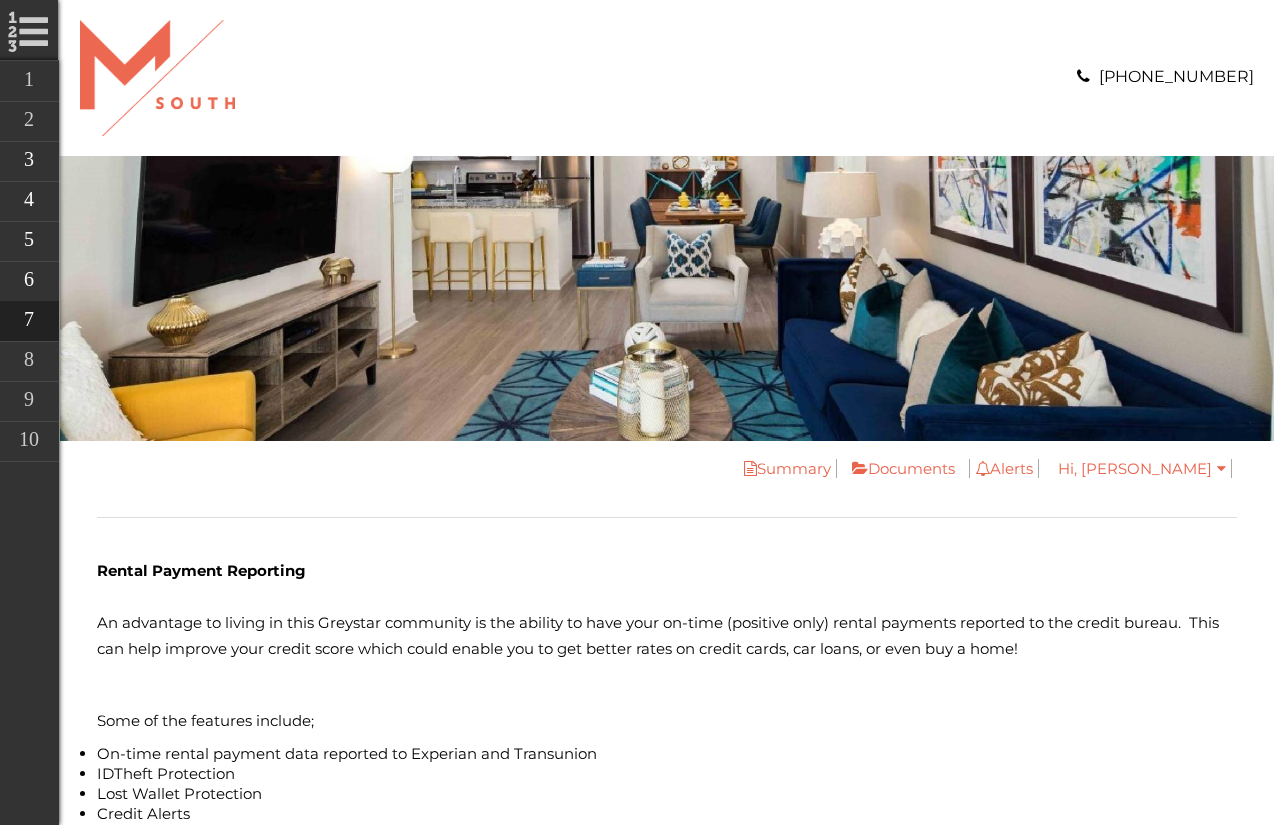 scroll, scrollTop: 0, scrollLeft: 0, axis: both 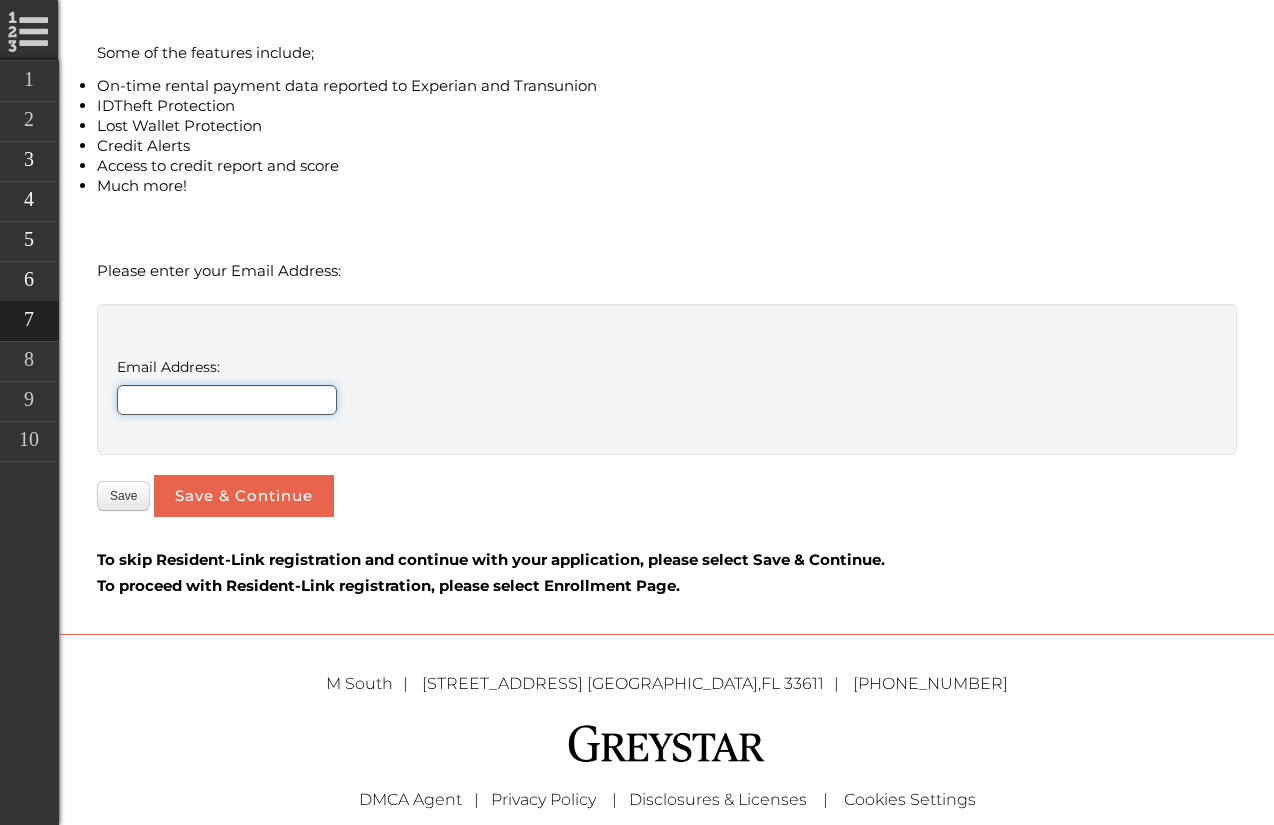 click on "Email Address:" at bounding box center (227, 400) 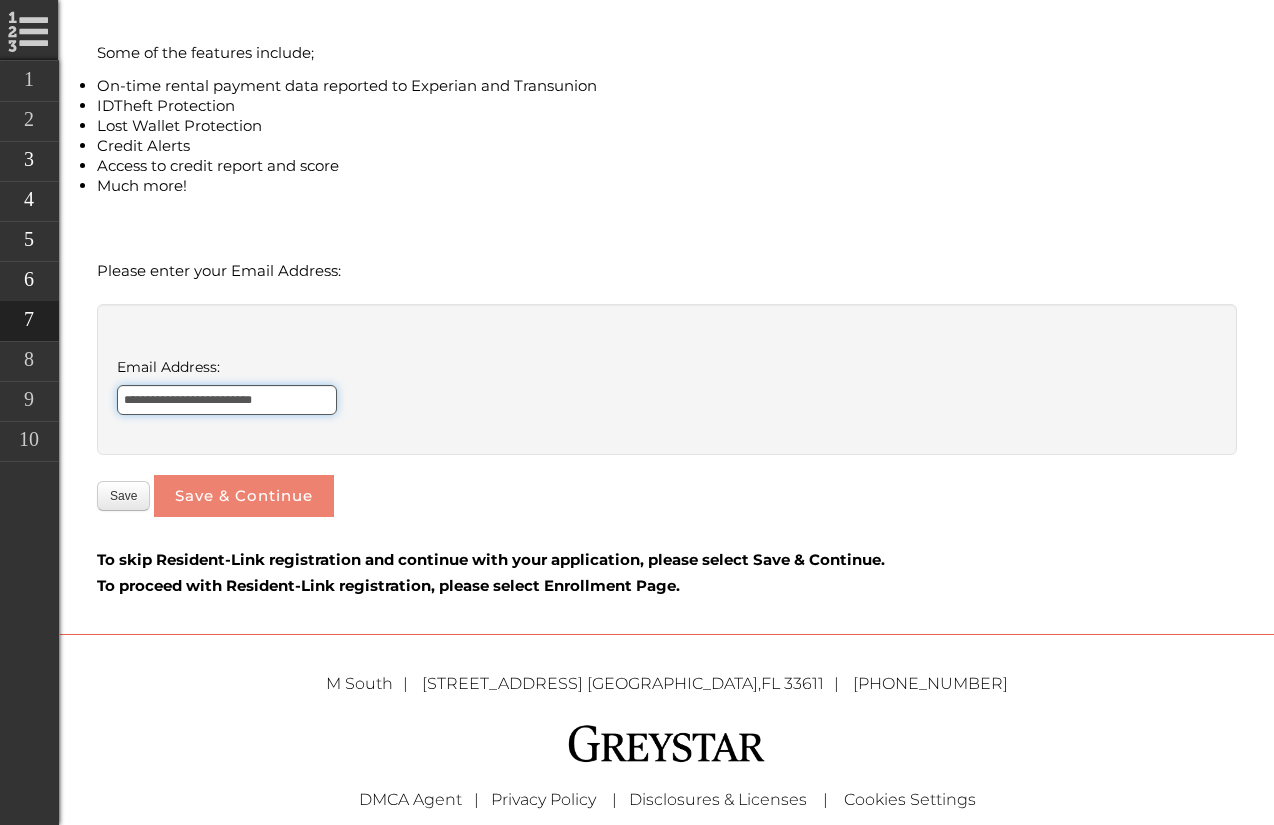type on "**********" 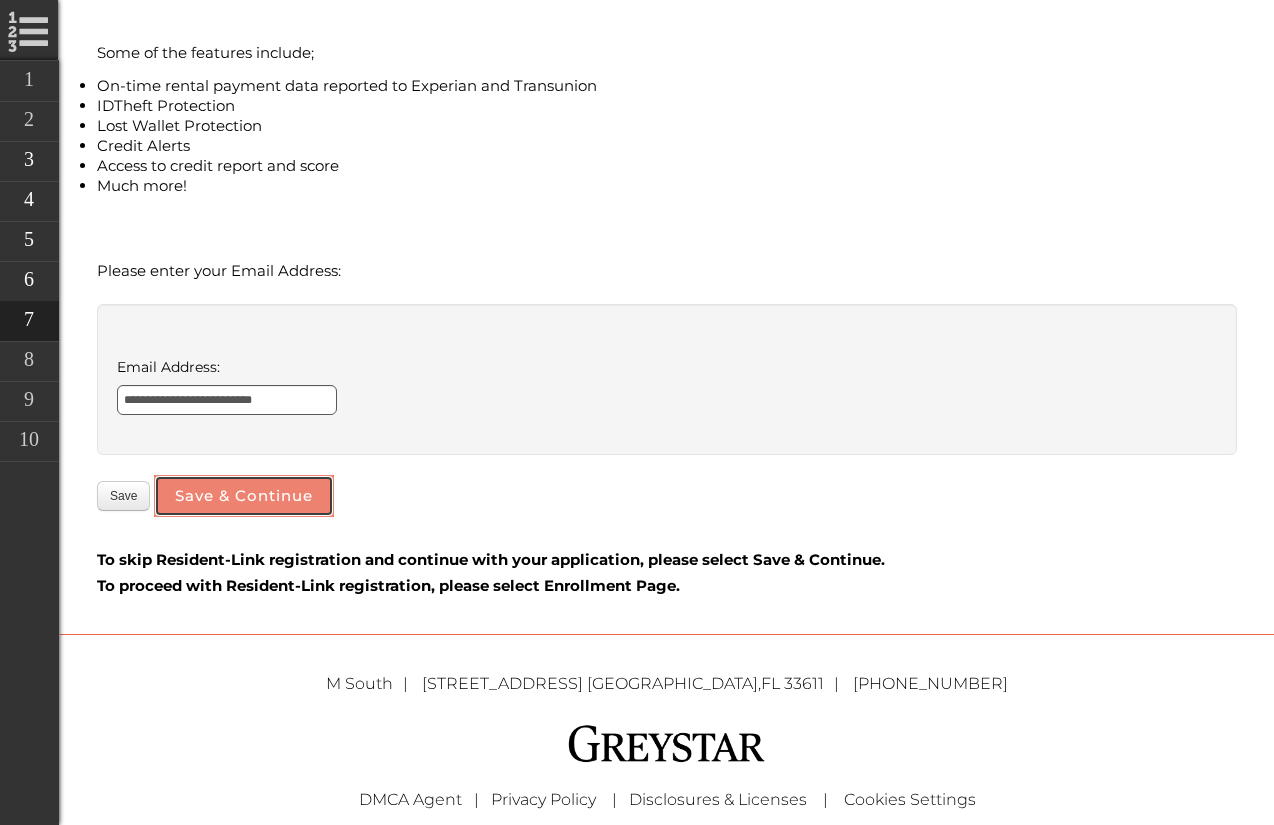 click on "Save & Continue" at bounding box center [244, 496] 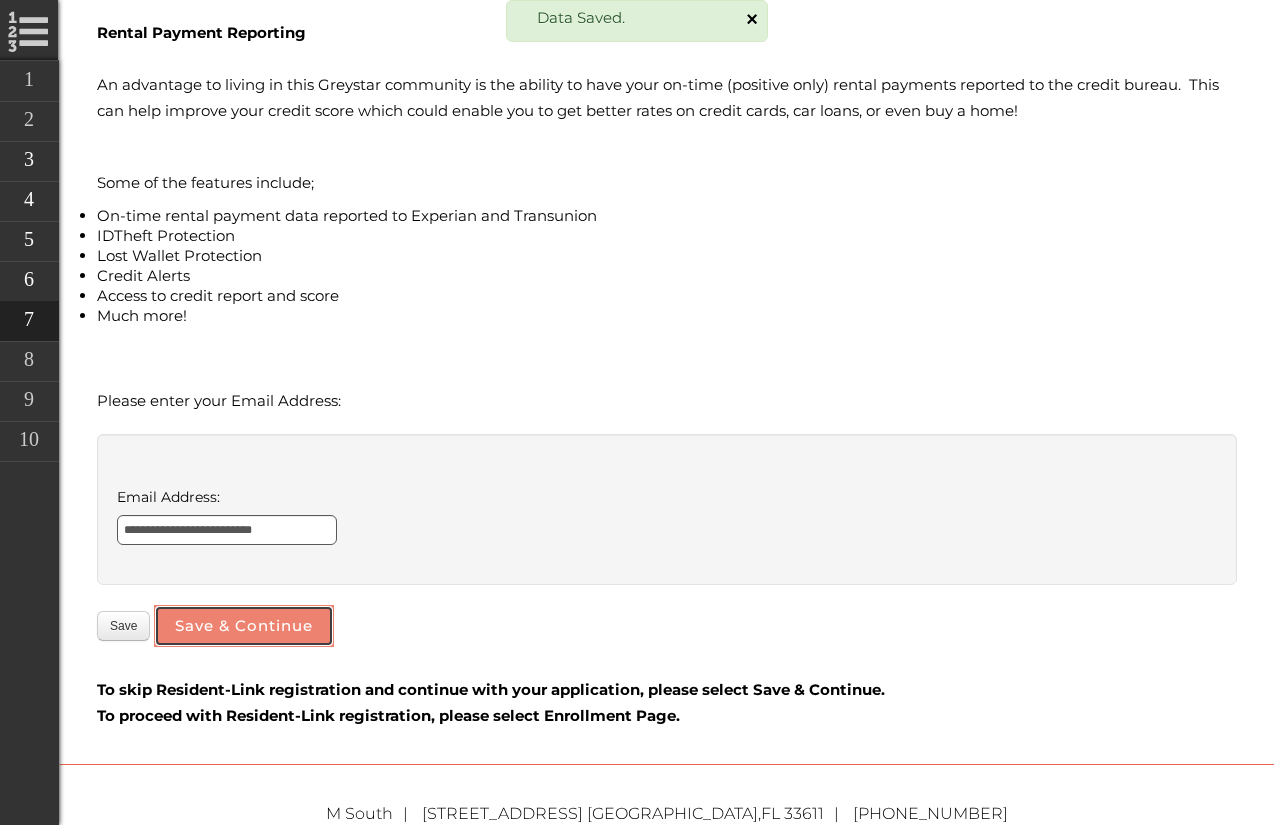 scroll, scrollTop: 543, scrollLeft: 0, axis: vertical 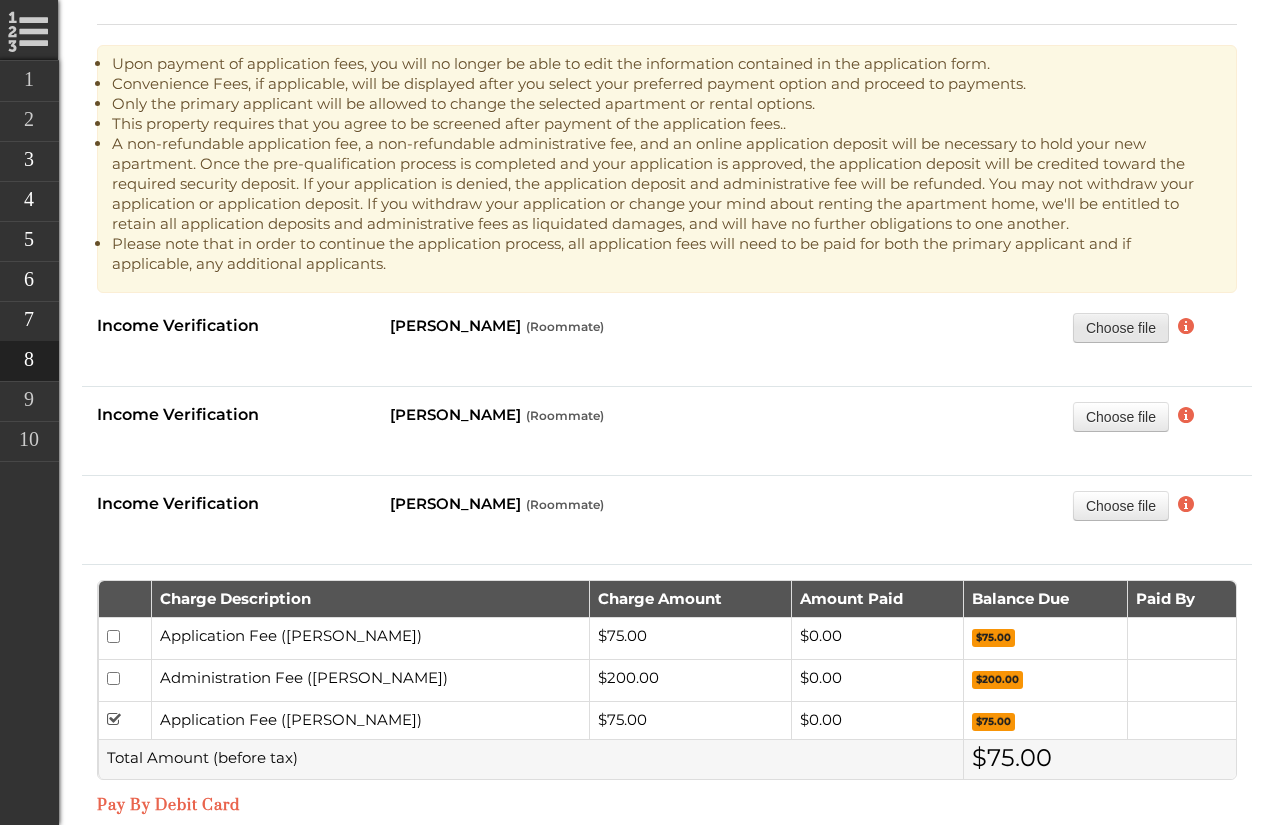 click on "Choose file" at bounding box center (1121, 327) 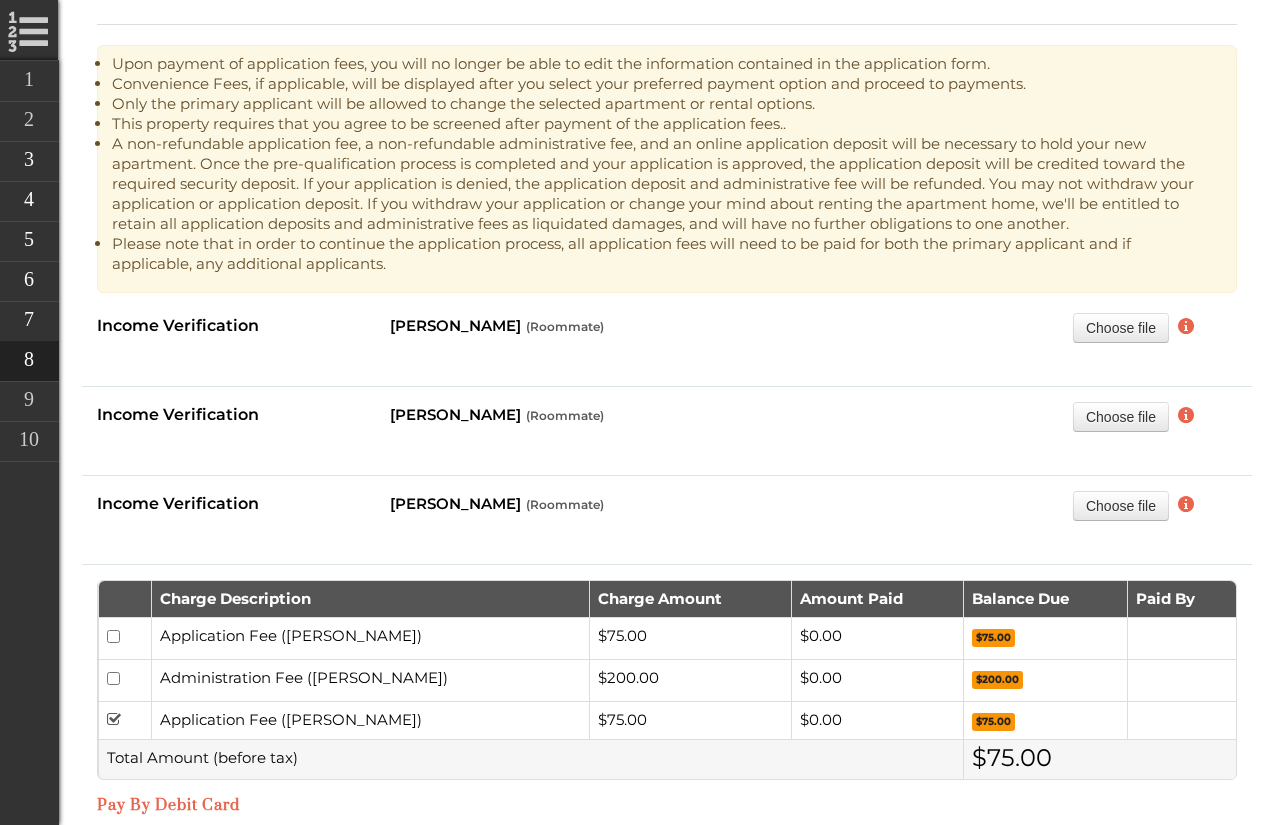 click on "Mikaela Celentano ( Roommate )" at bounding box center (531, 326) 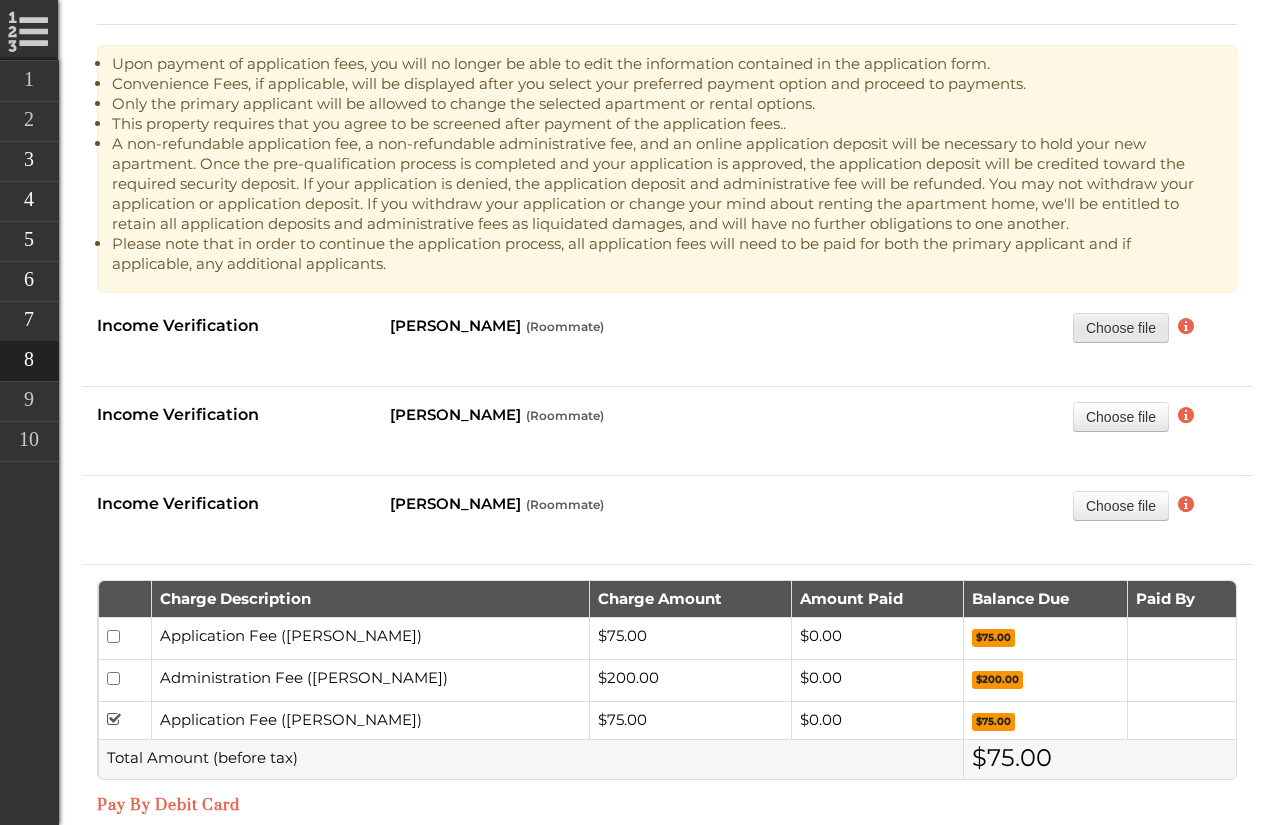 click on "Choose file" at bounding box center (1121, 327) 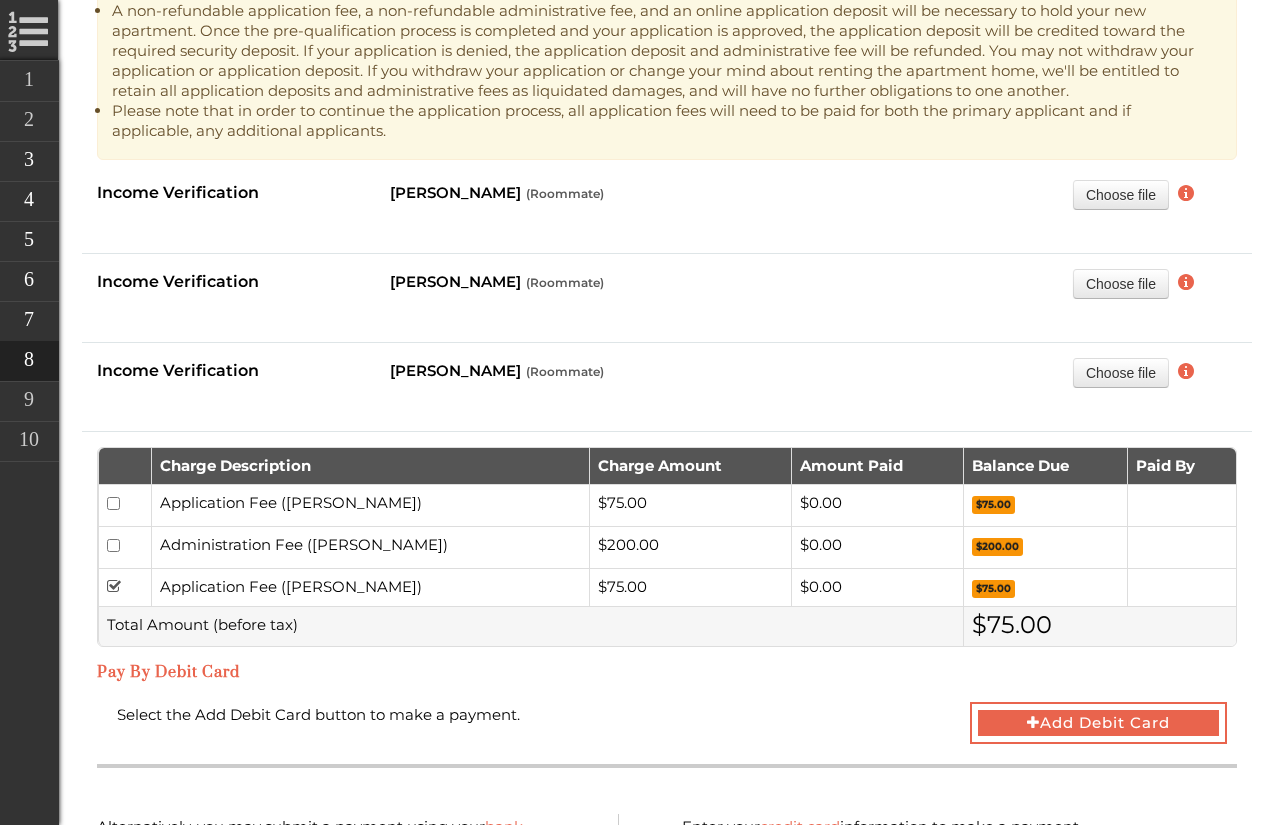 scroll, scrollTop: 632, scrollLeft: 0, axis: vertical 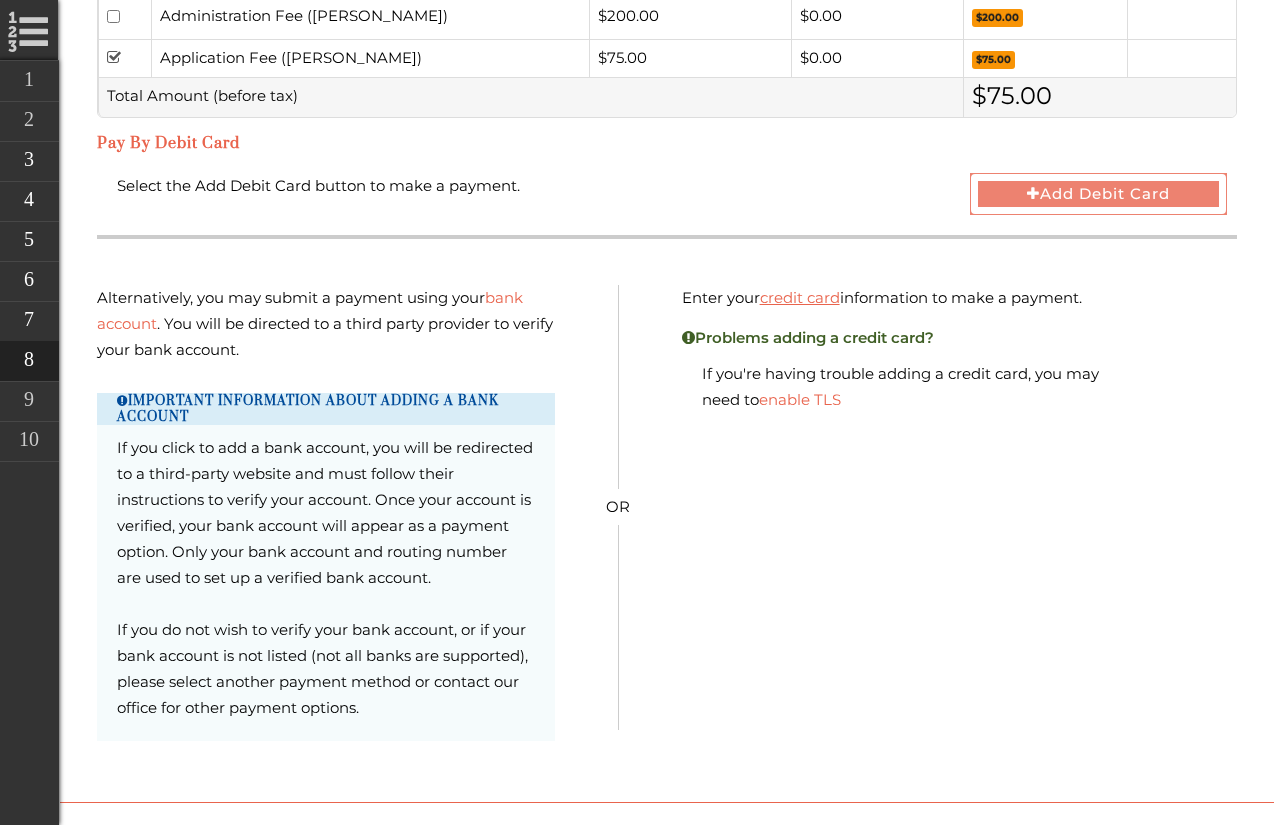 click on "Add Debit Card" at bounding box center (1099, 194) 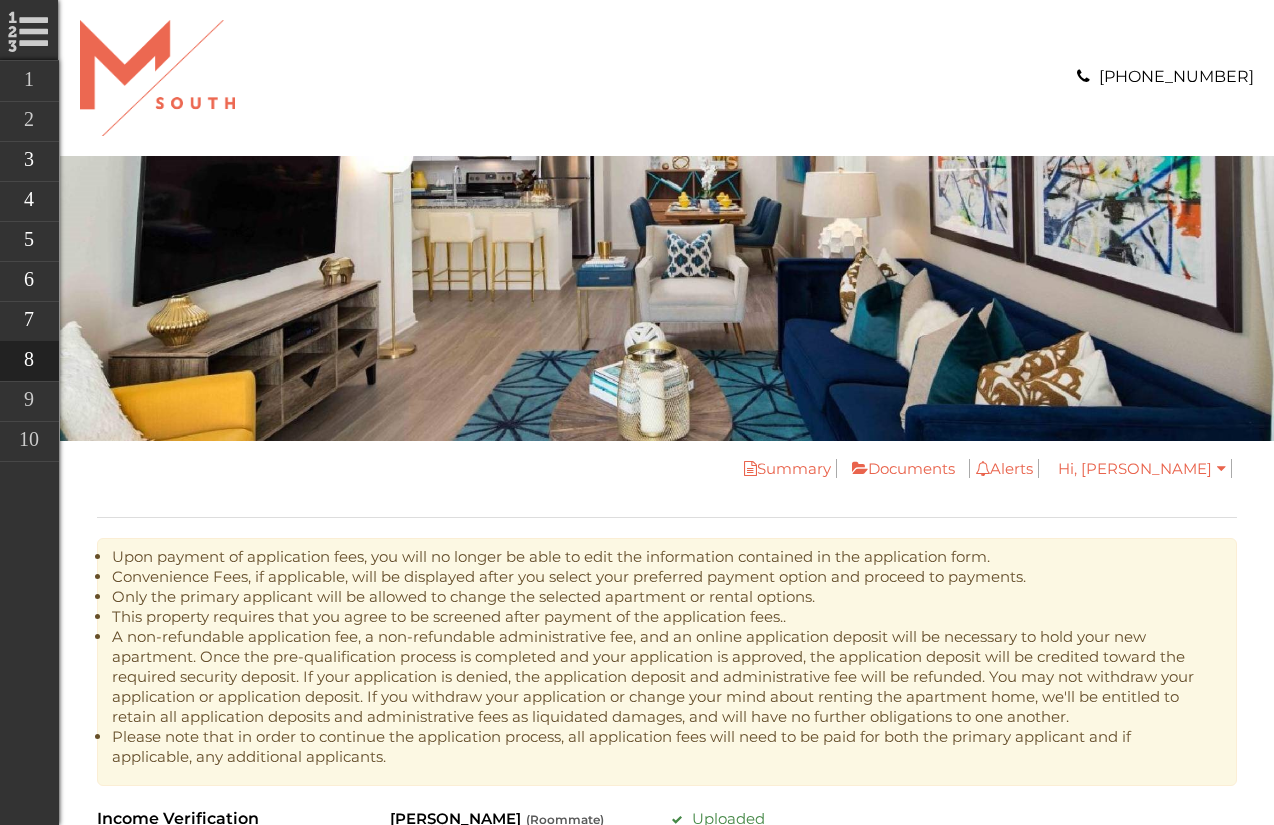 scroll, scrollTop: 0, scrollLeft: 0, axis: both 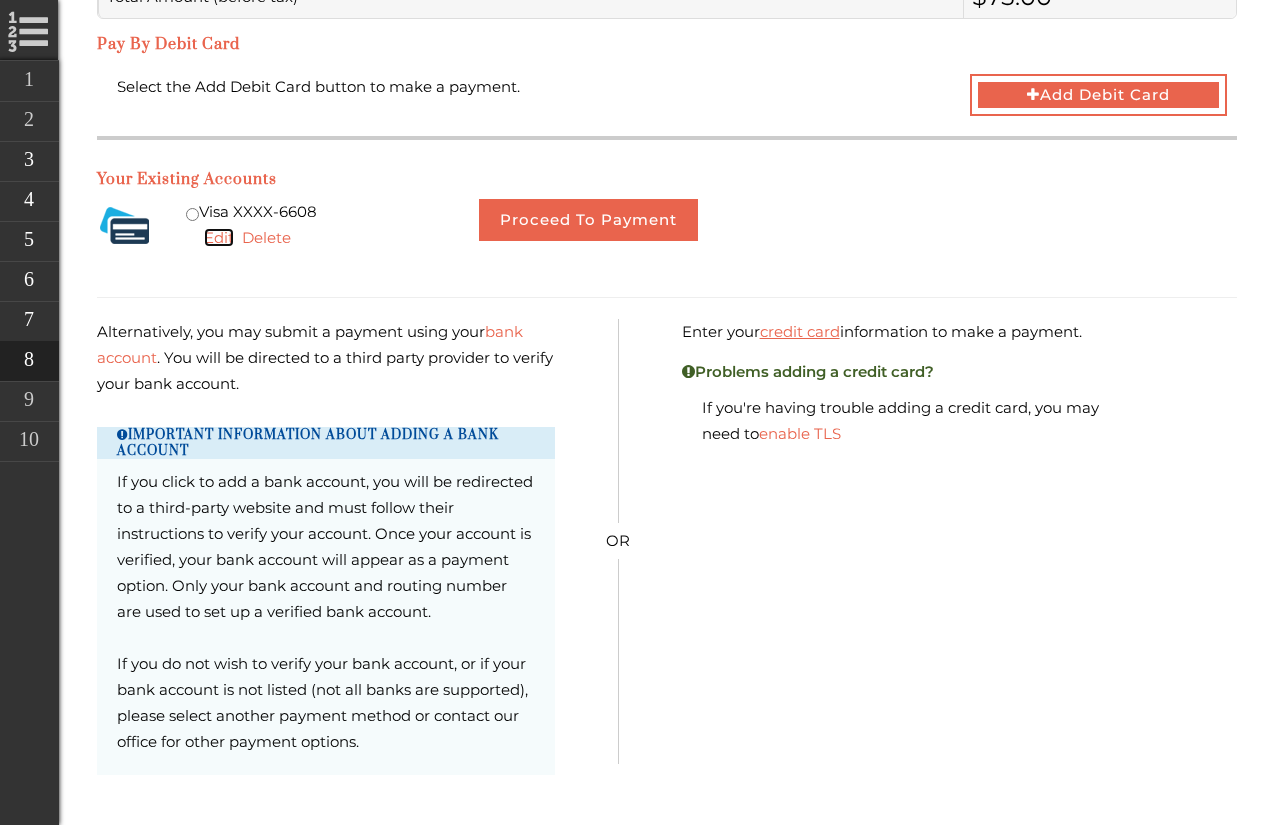 click on "Edit" at bounding box center [219, 237] 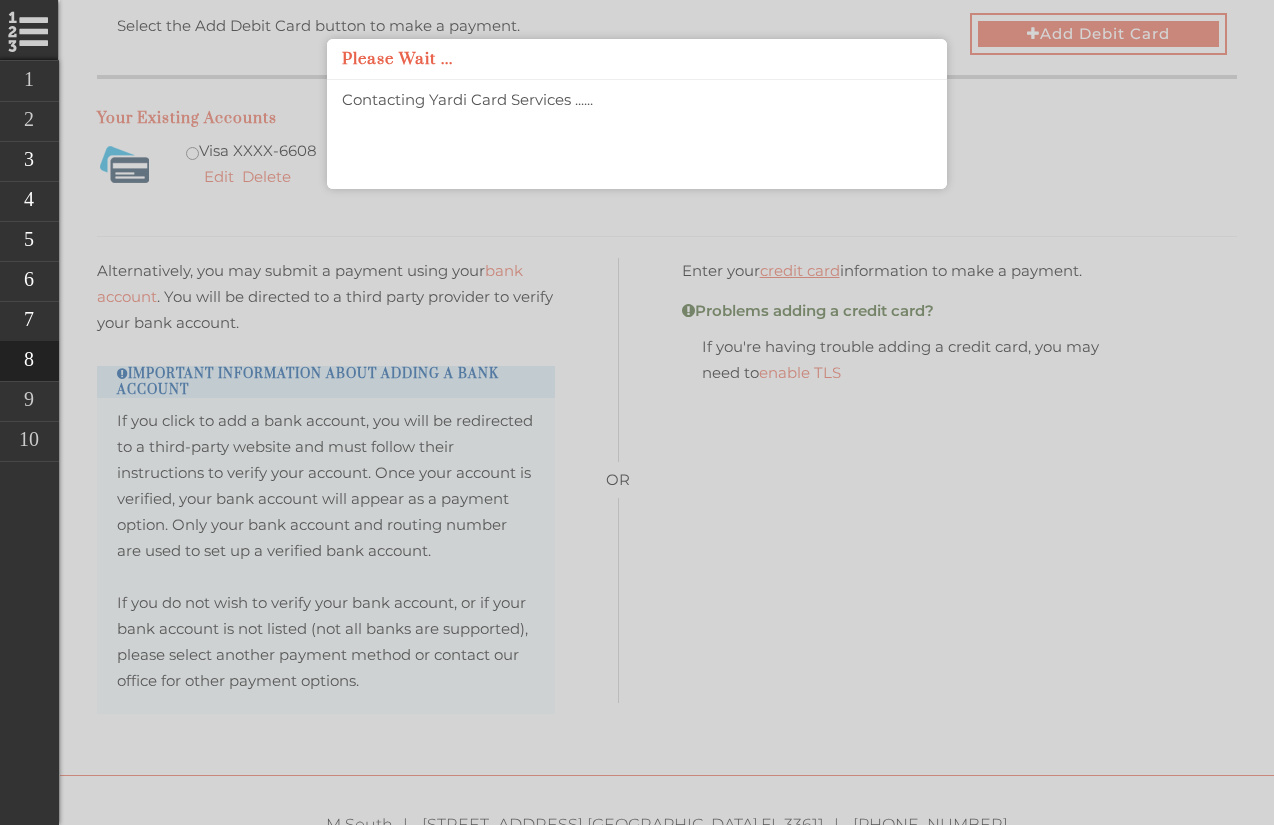 scroll, scrollTop: 1334, scrollLeft: 0, axis: vertical 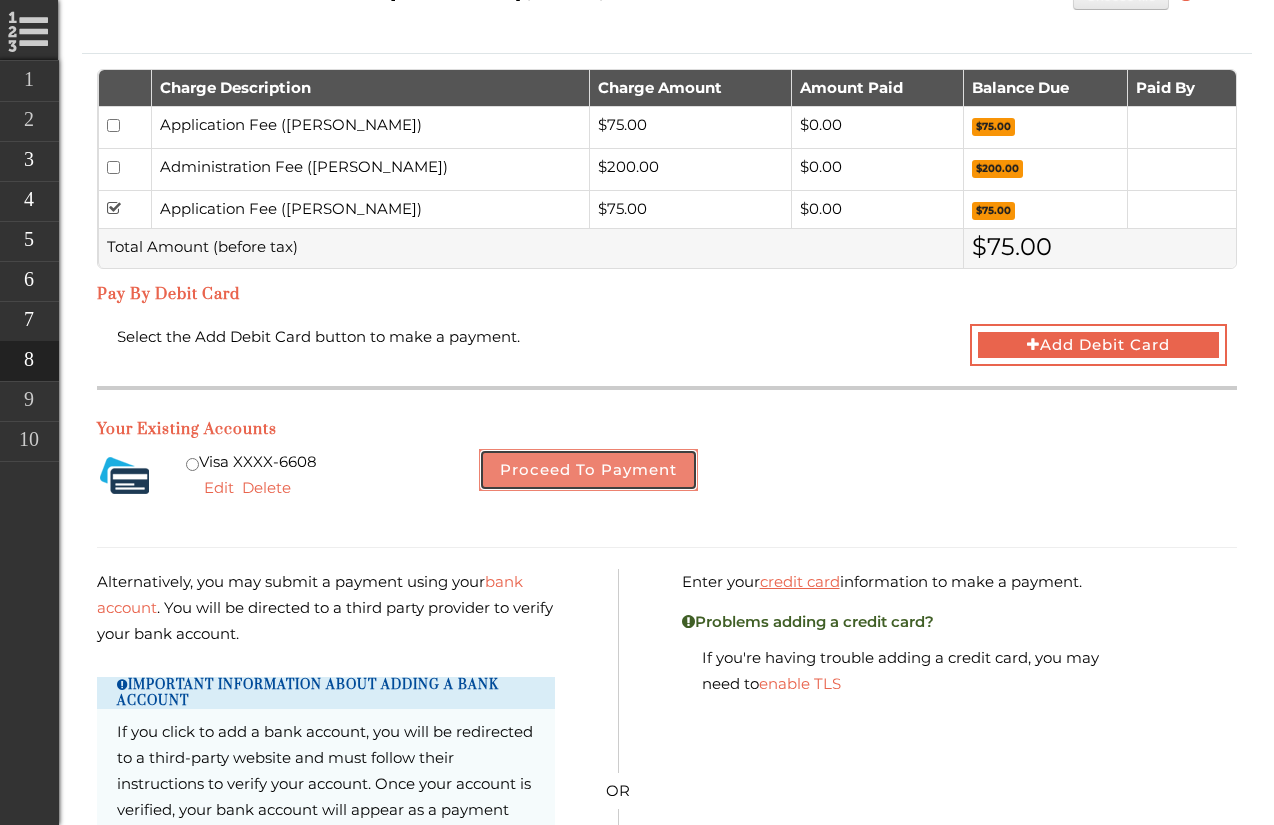 click on "Proceed to Payment" at bounding box center [588, 470] 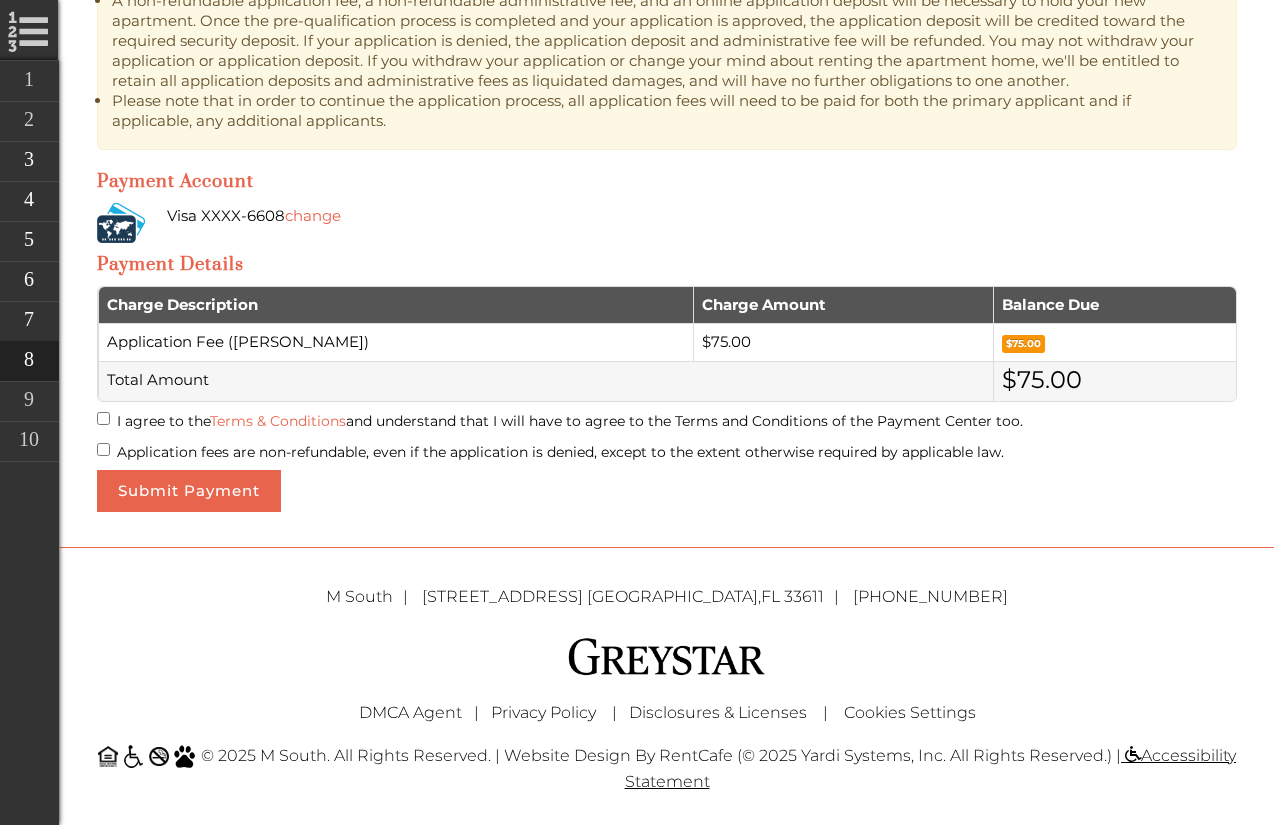 scroll, scrollTop: 634, scrollLeft: 0, axis: vertical 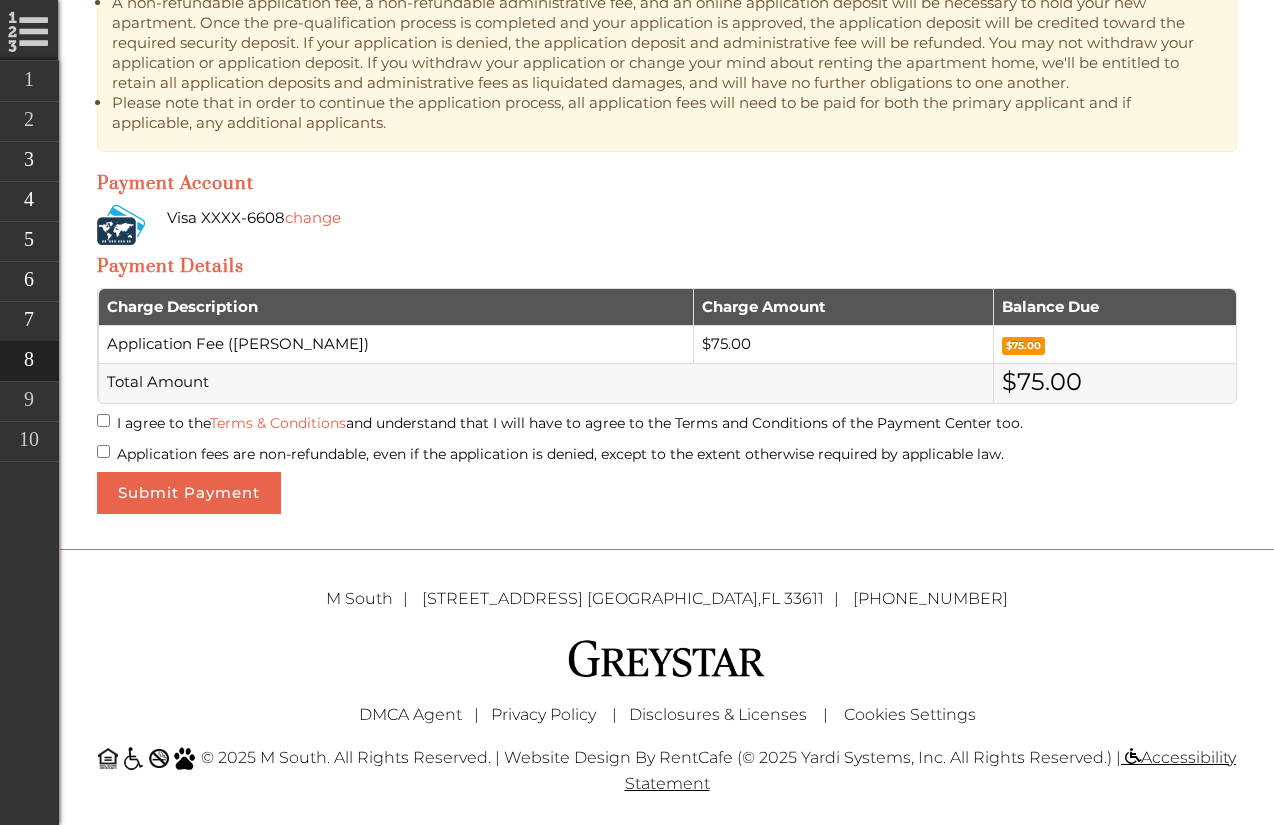 click on "I agree to the   Terms & Conditions  and understand that I will have to agree to the Terms and Conditions of the Payment Center too." at bounding box center [667, 423] 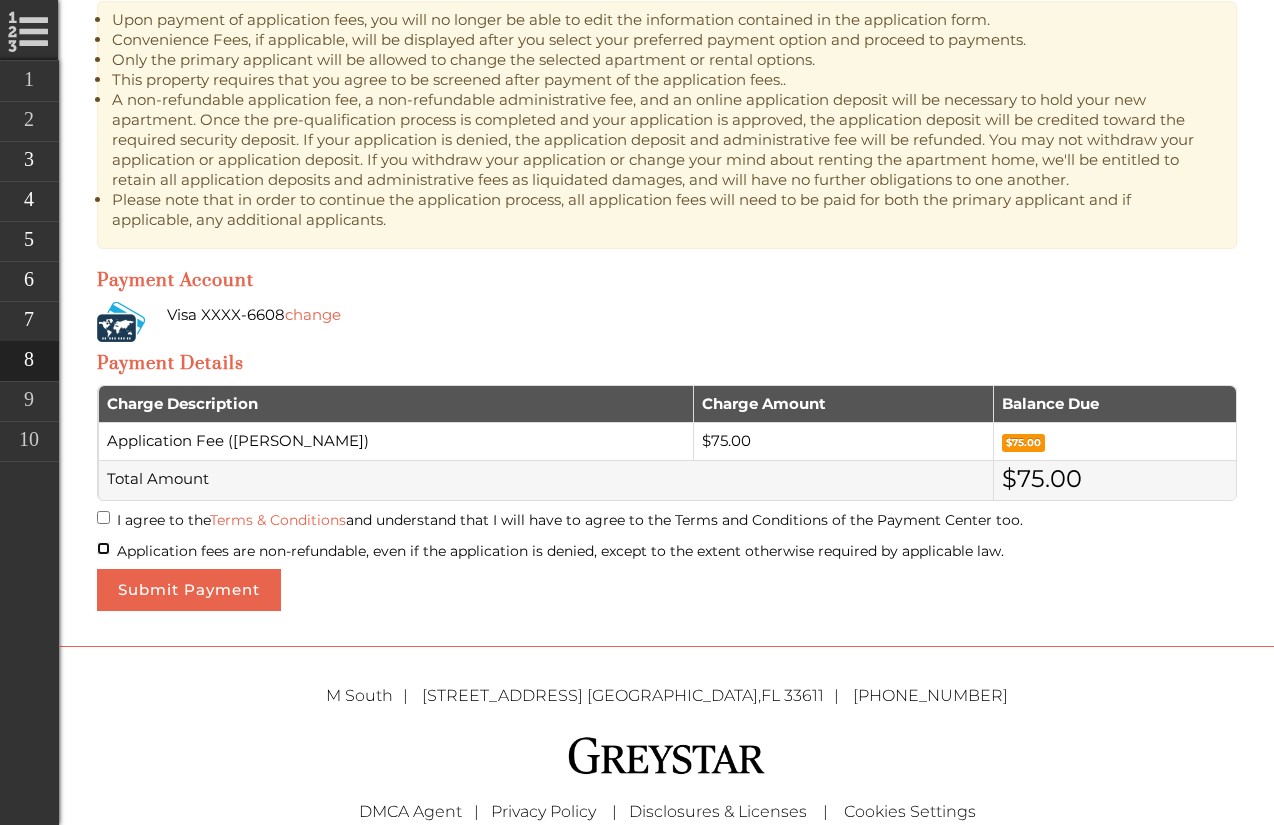 scroll, scrollTop: 538, scrollLeft: 0, axis: vertical 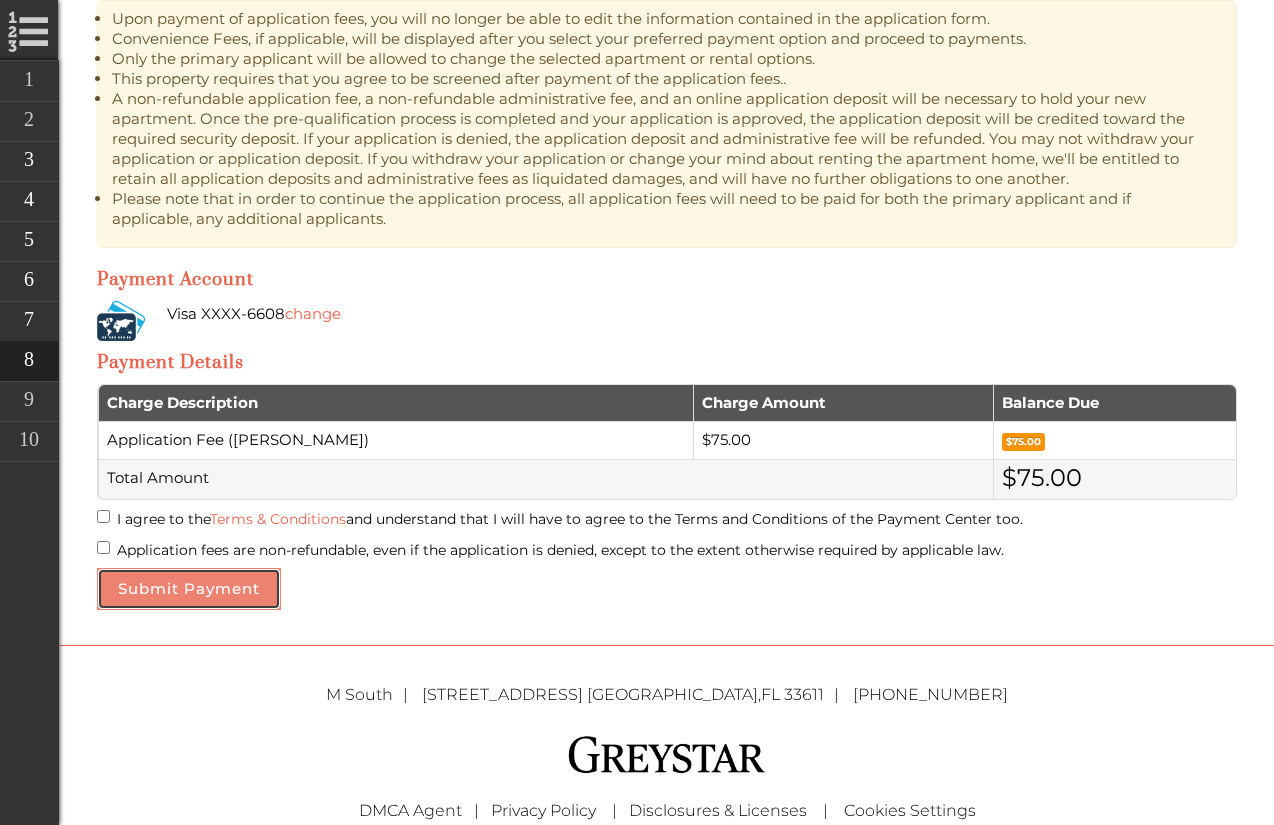 click on "Submit Payment" at bounding box center (189, 589) 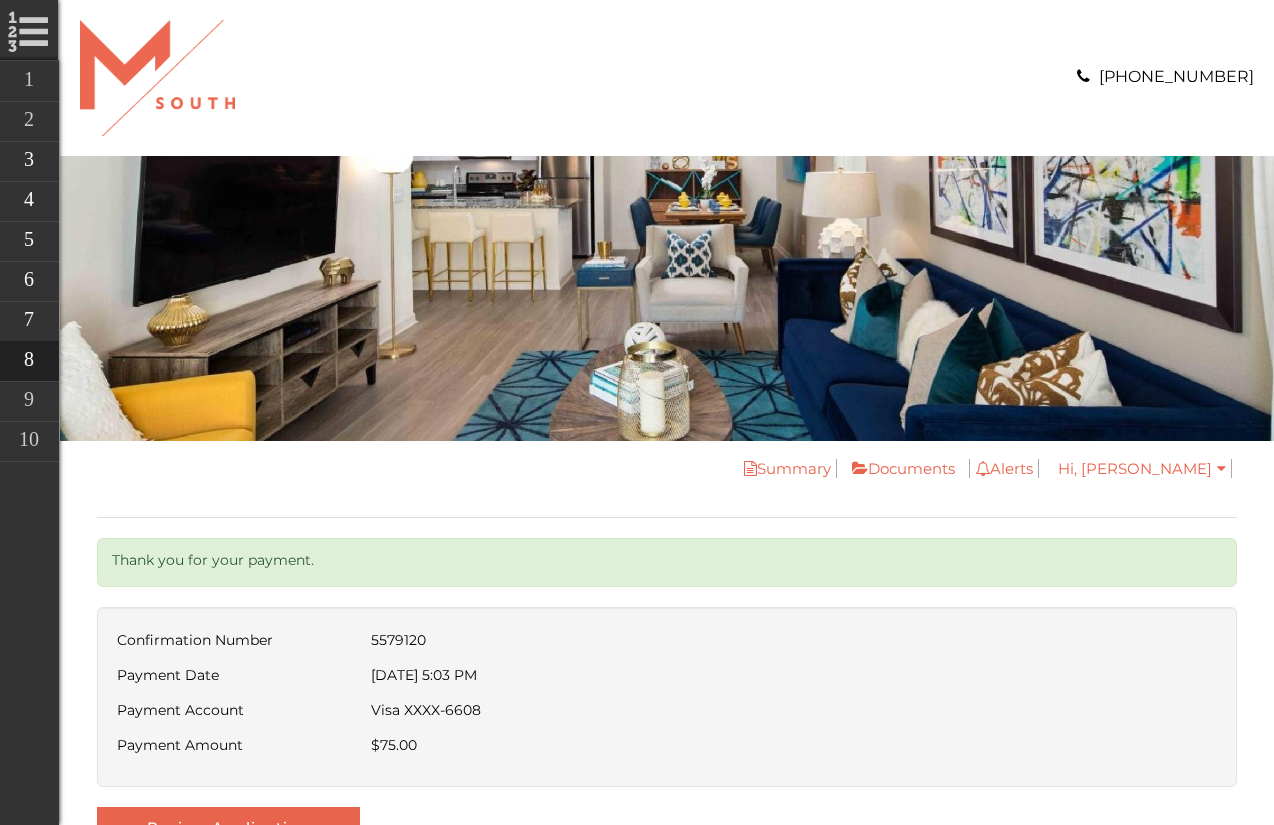scroll, scrollTop: 0, scrollLeft: 0, axis: both 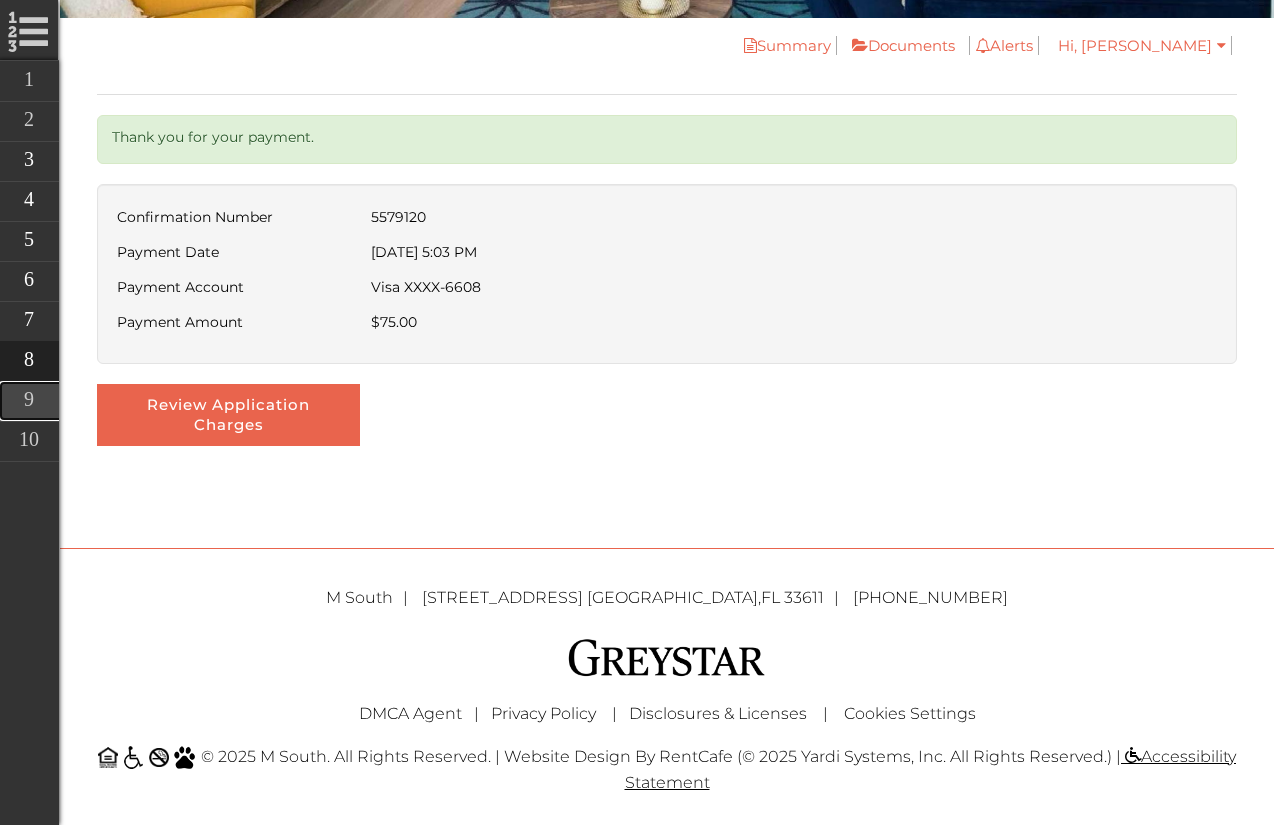 click on "Lease Summary" at bounding box center [169, 401] 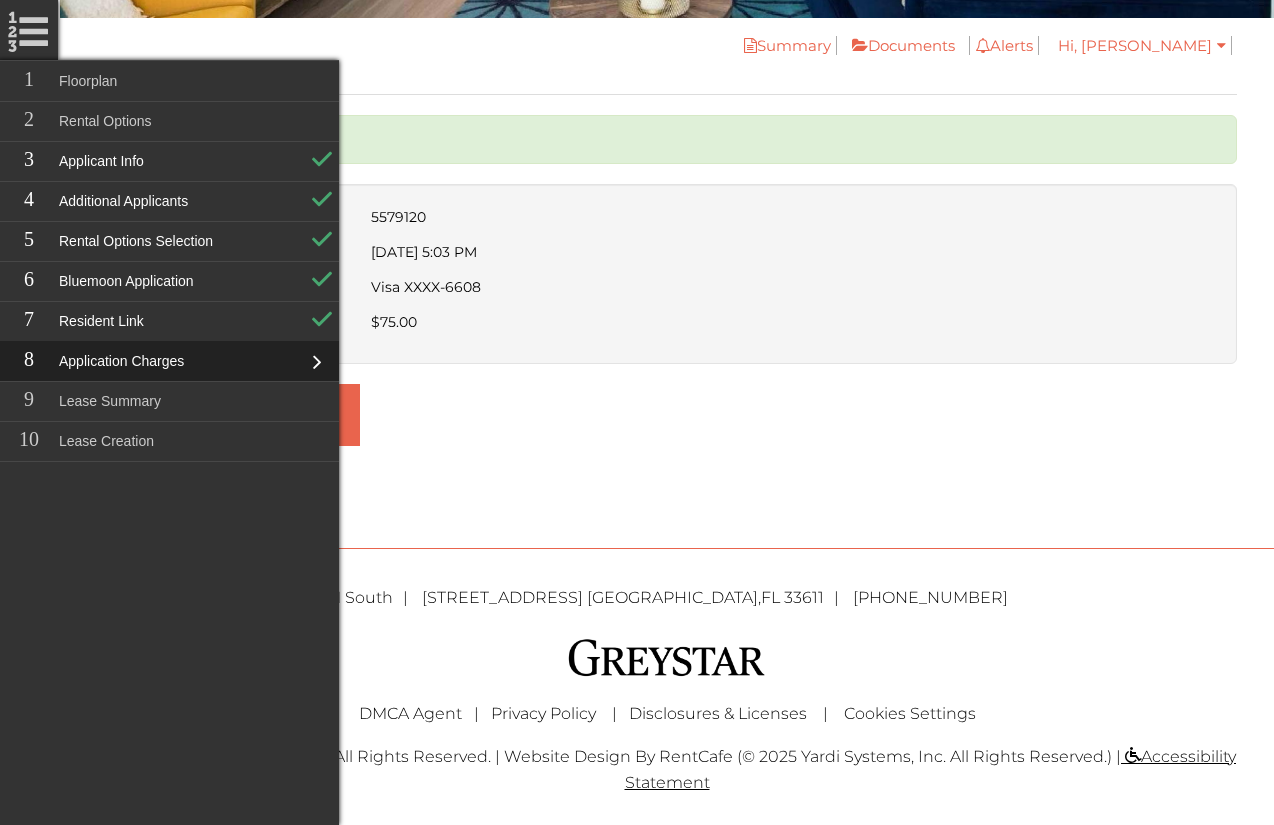 click on "Review Application Charges" at bounding box center (667, 415) 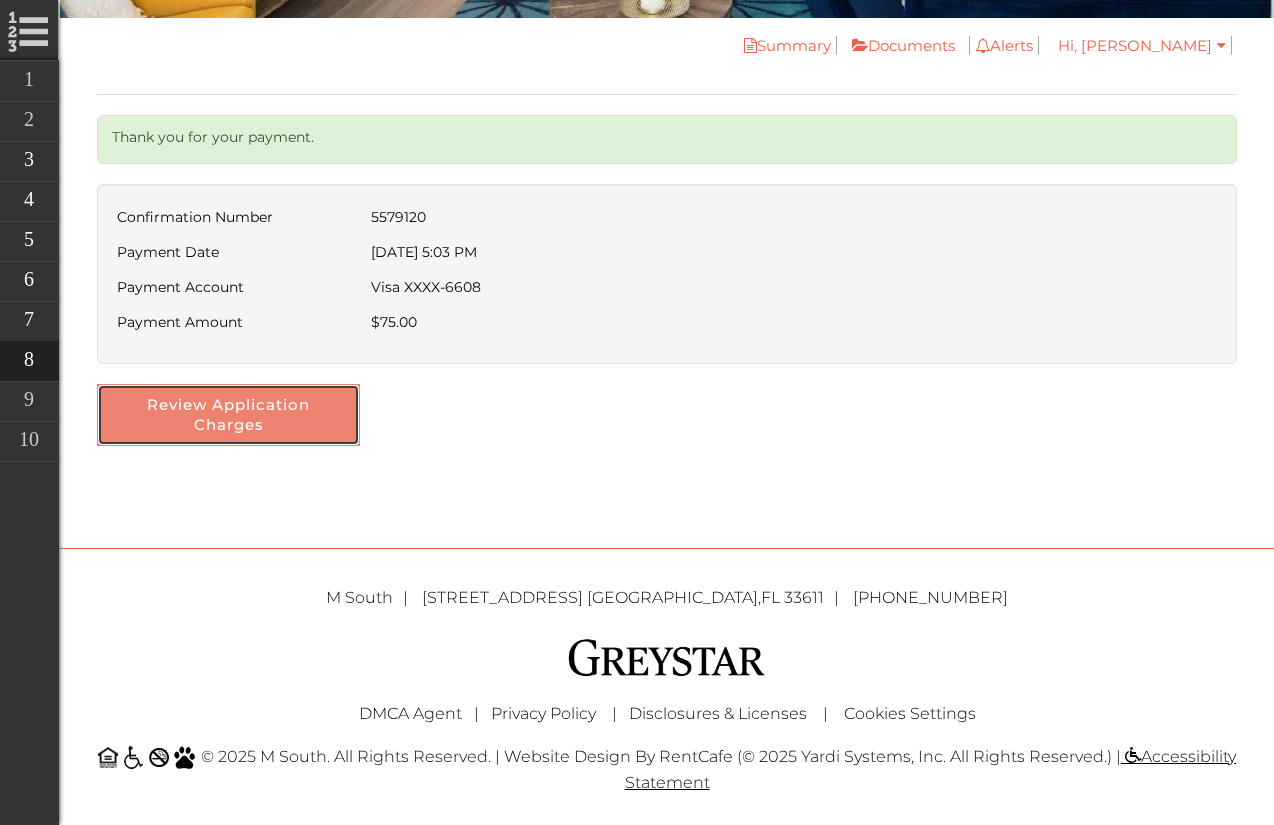click on "Review Application Charges" at bounding box center [228, 415] 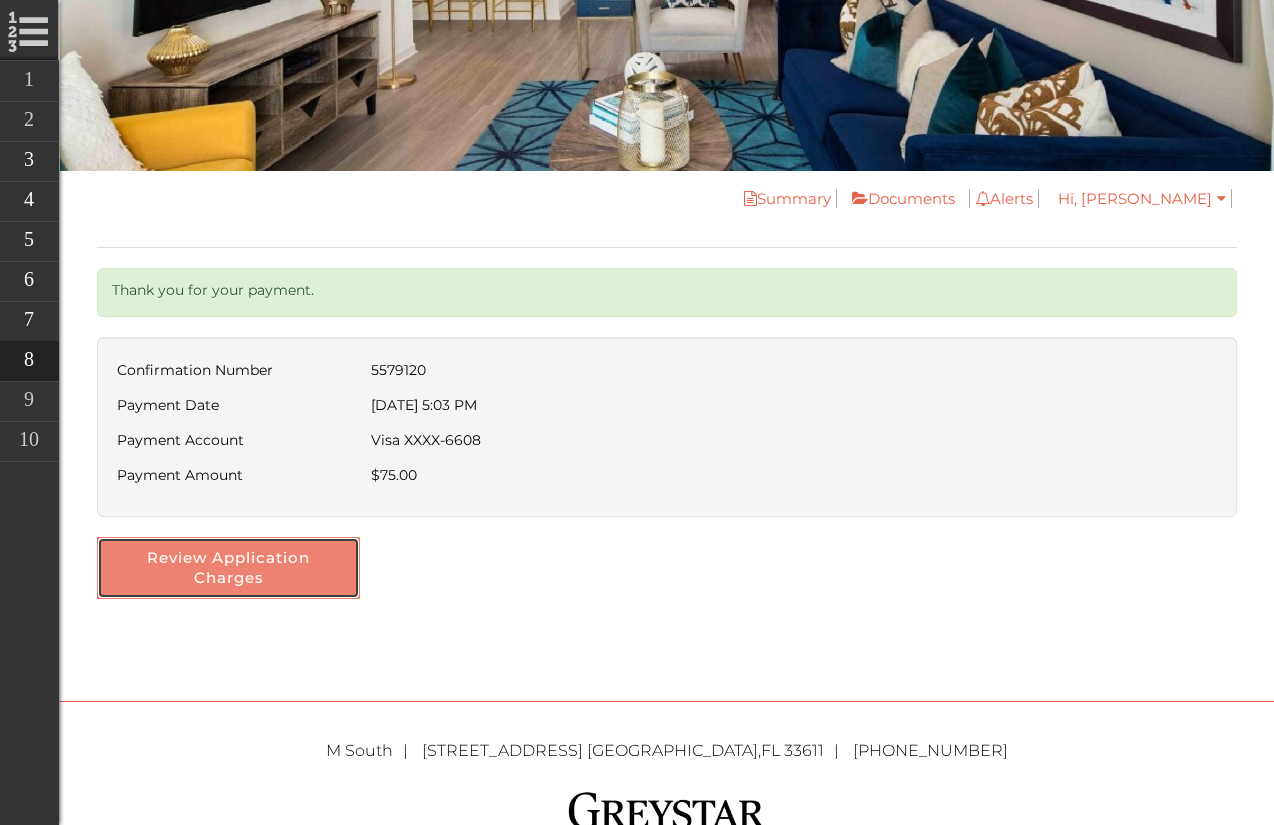 scroll, scrollTop: 265, scrollLeft: 0, axis: vertical 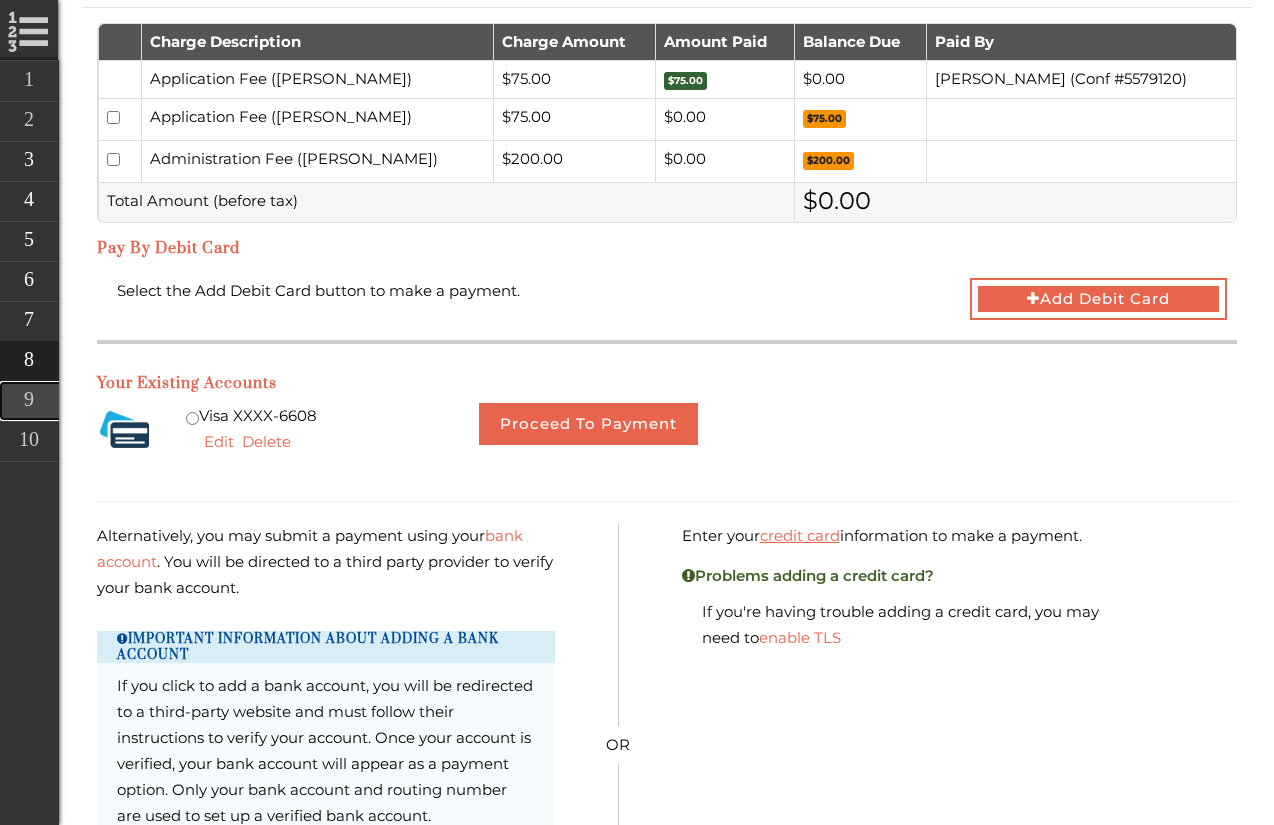 click on "Lease Summary" at bounding box center [169, 401] 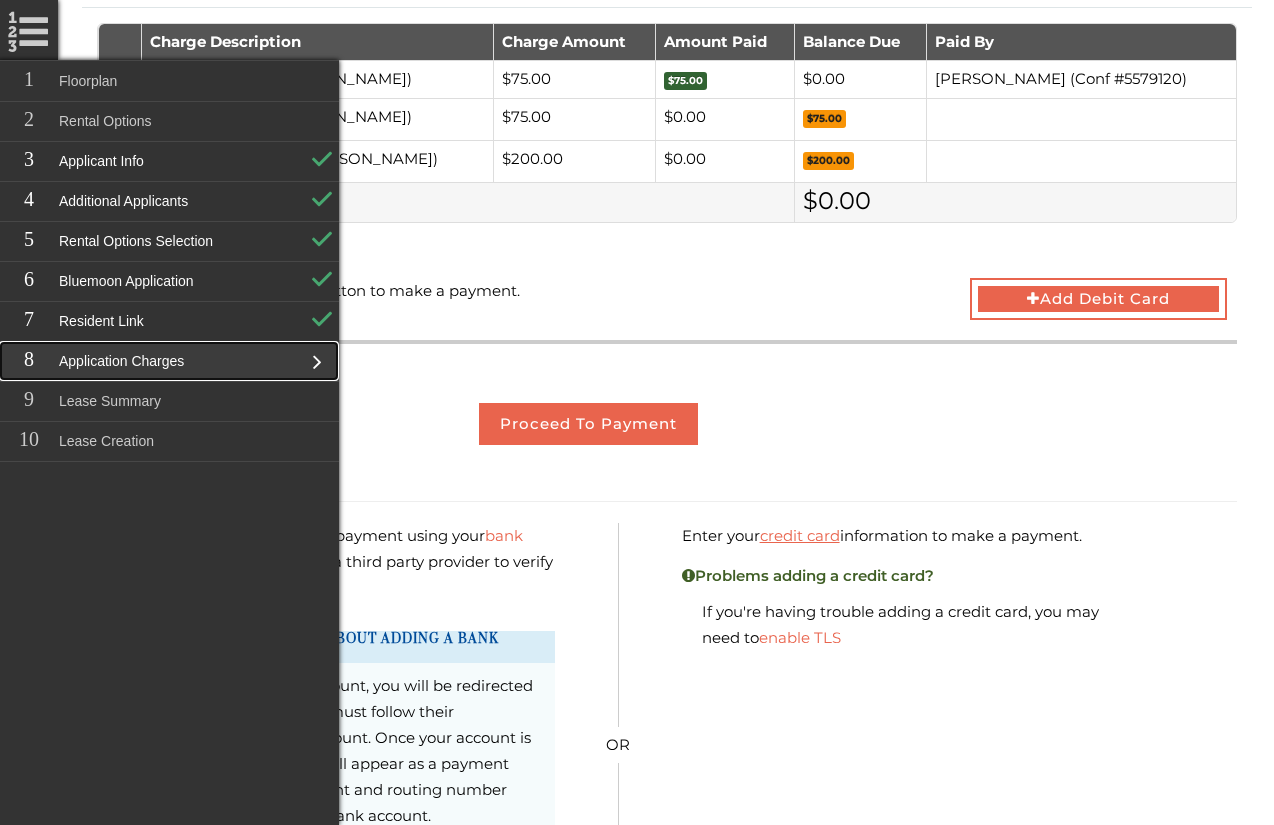 click on "Application Charges" at bounding box center [169, 361] 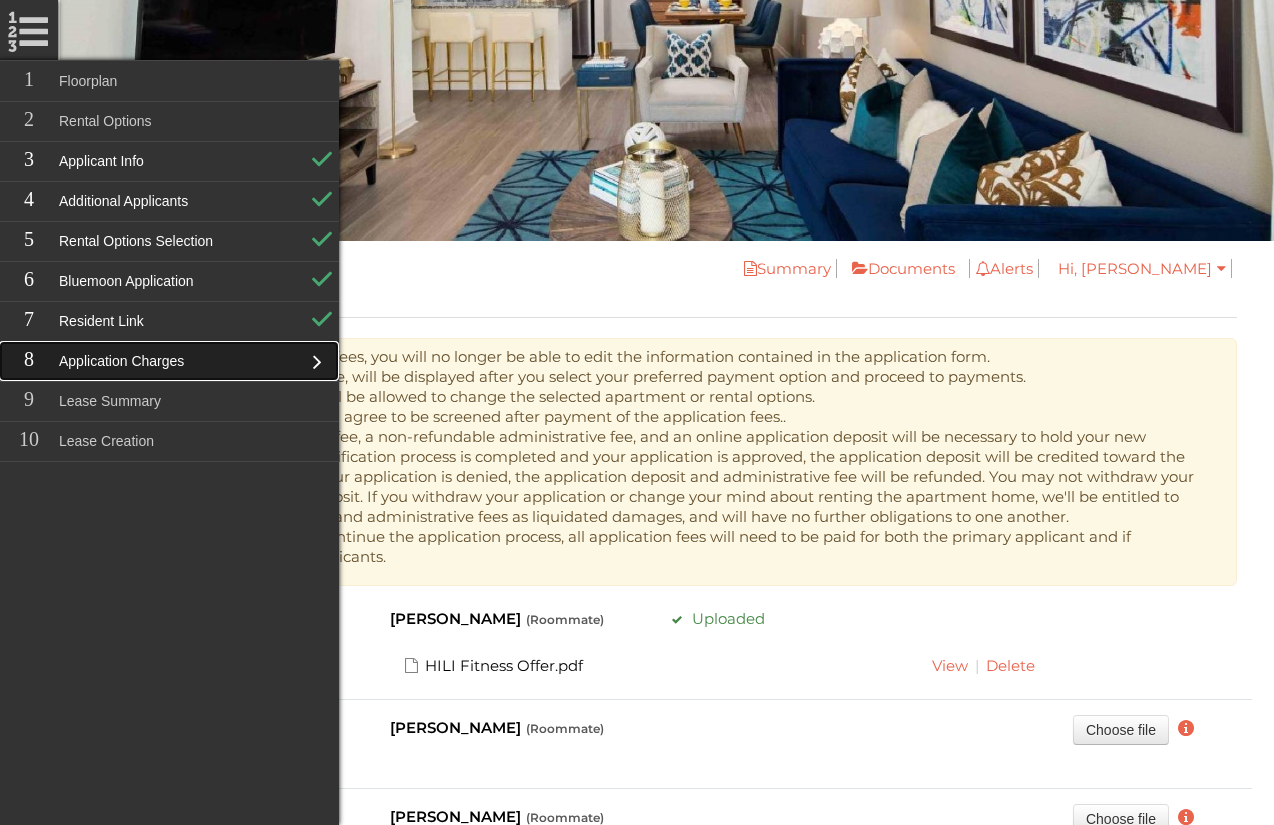 scroll, scrollTop: 139, scrollLeft: 0, axis: vertical 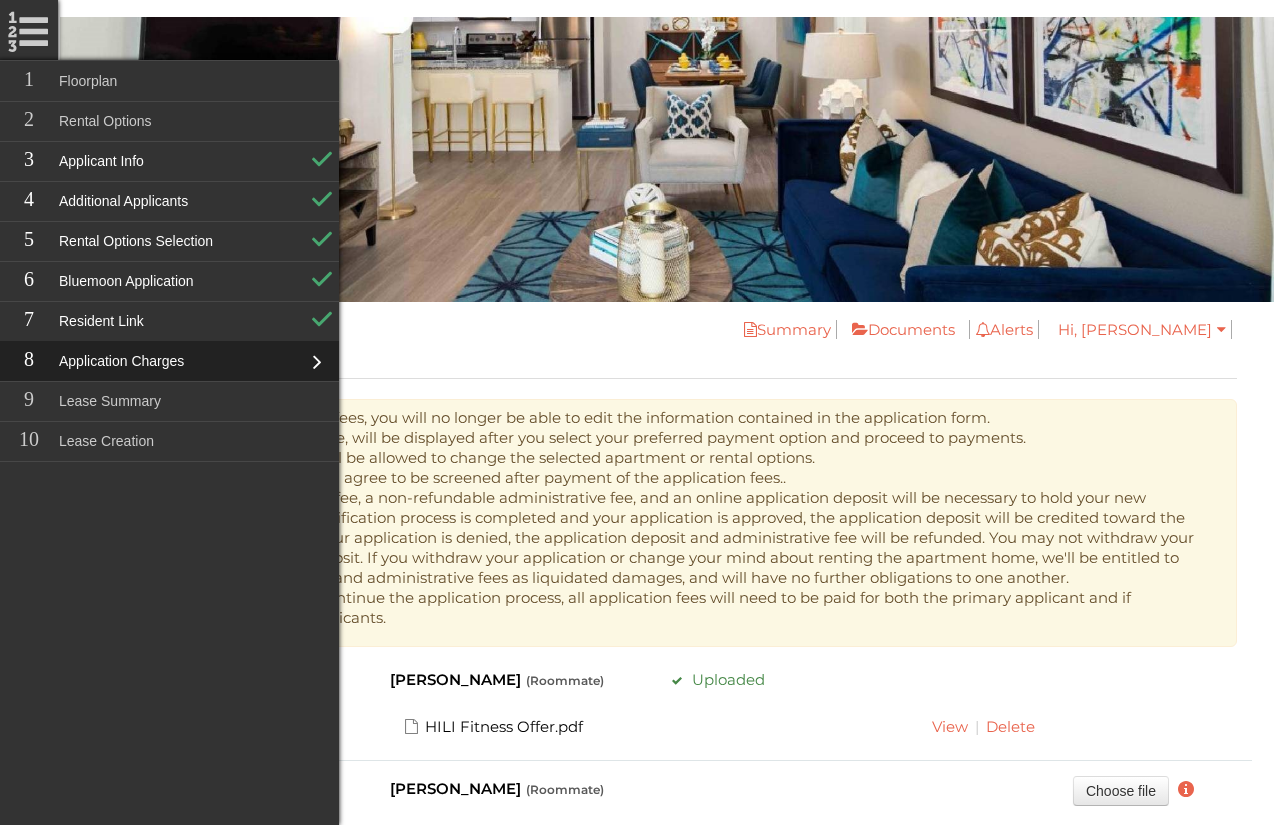 click on "Summary  Documents
Alerts   You have no notifications
Hi, Mikaela  My Profile  My Accounts  Logout" at bounding box center [764, 337] 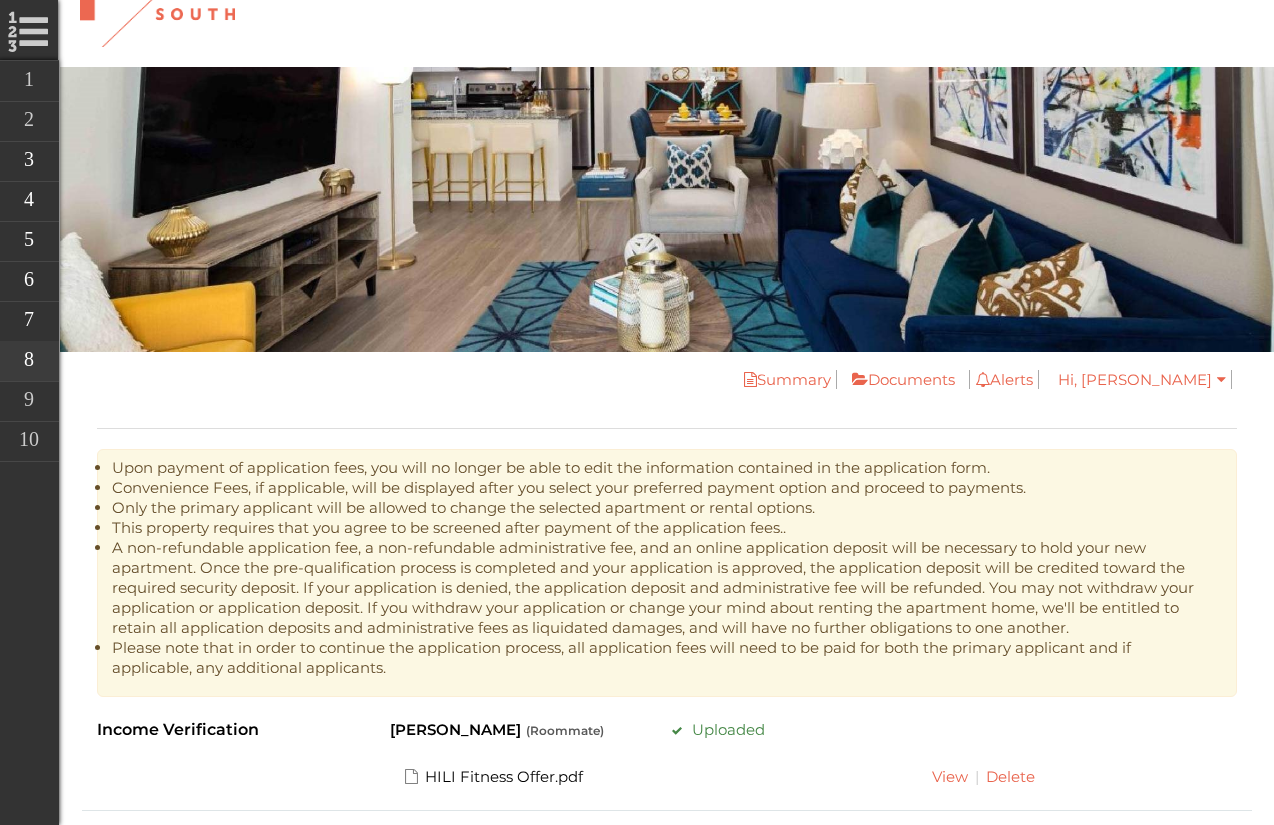 scroll, scrollTop: 0, scrollLeft: 0, axis: both 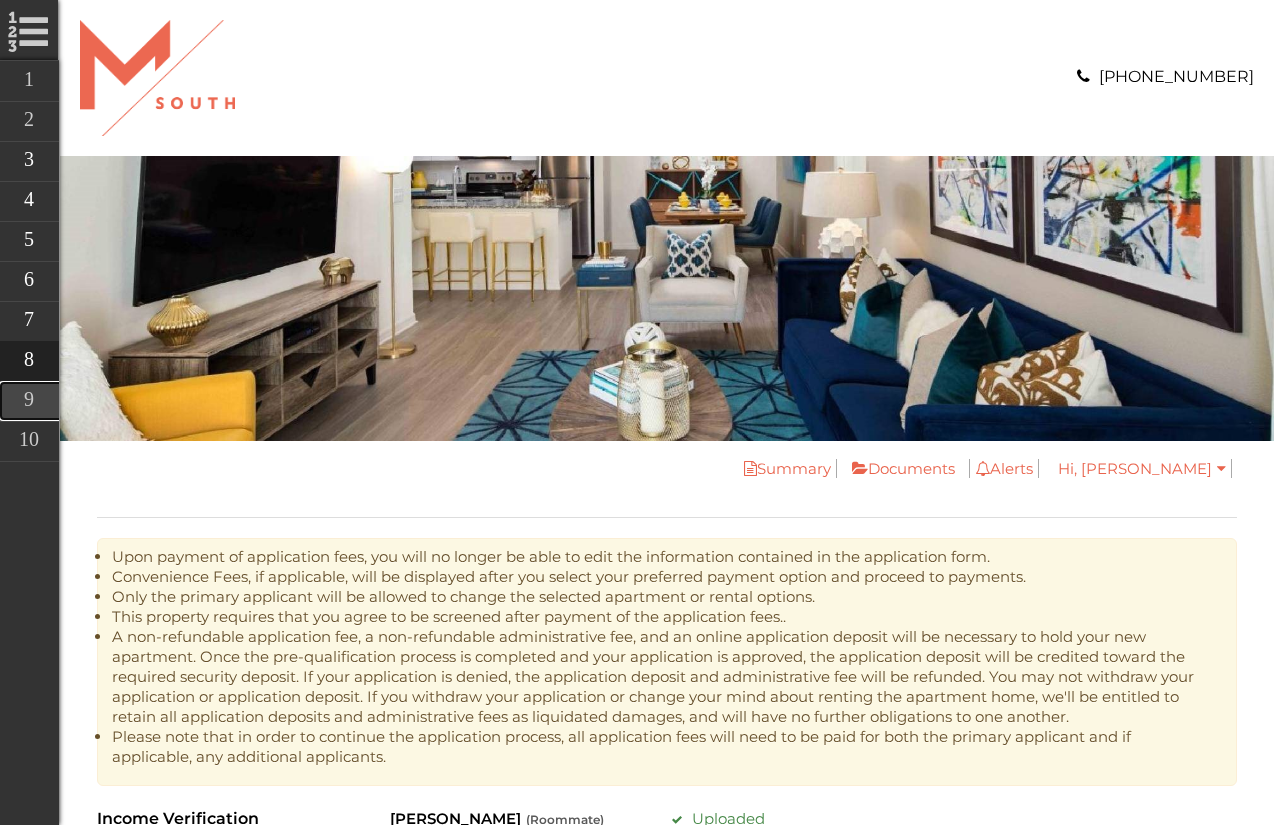 click on "Lease Summary" at bounding box center (169, 401) 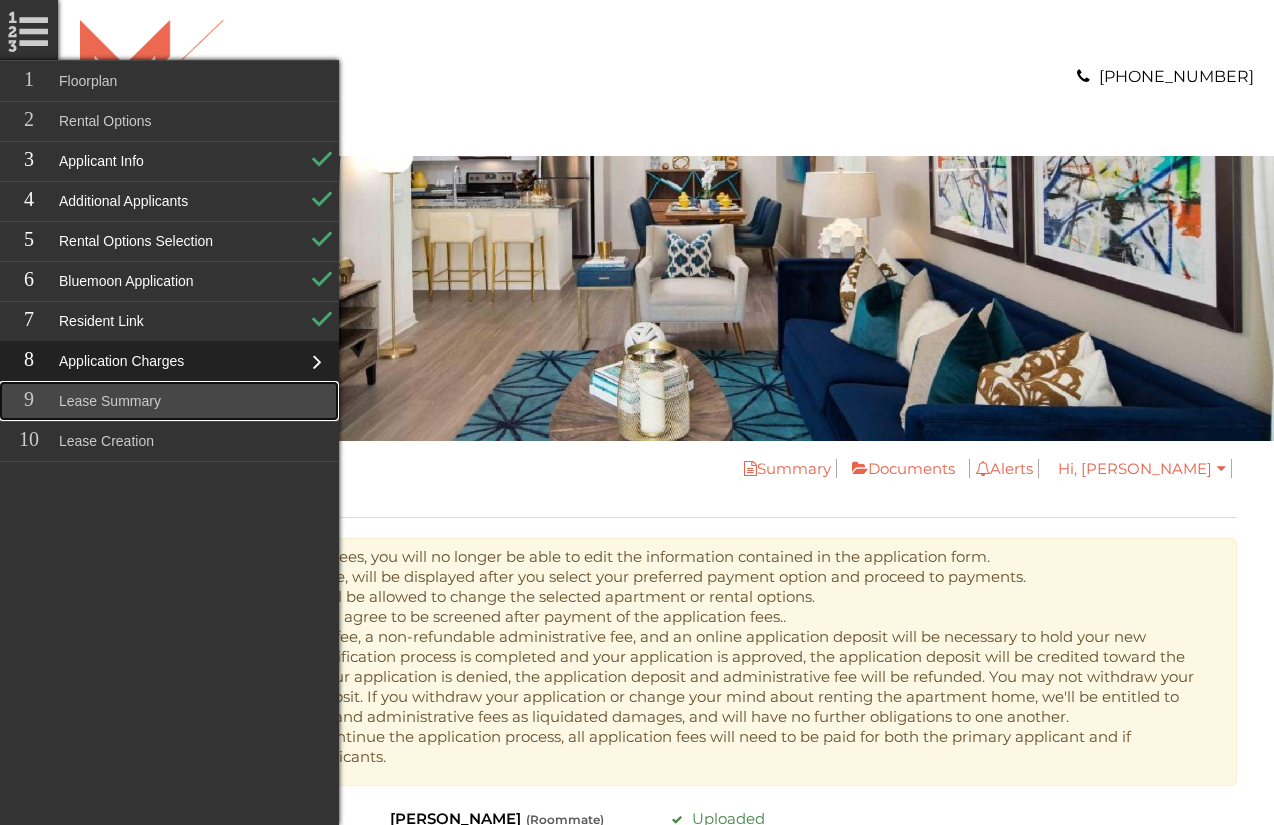 click on "Lease Summary" at bounding box center [169, 401] 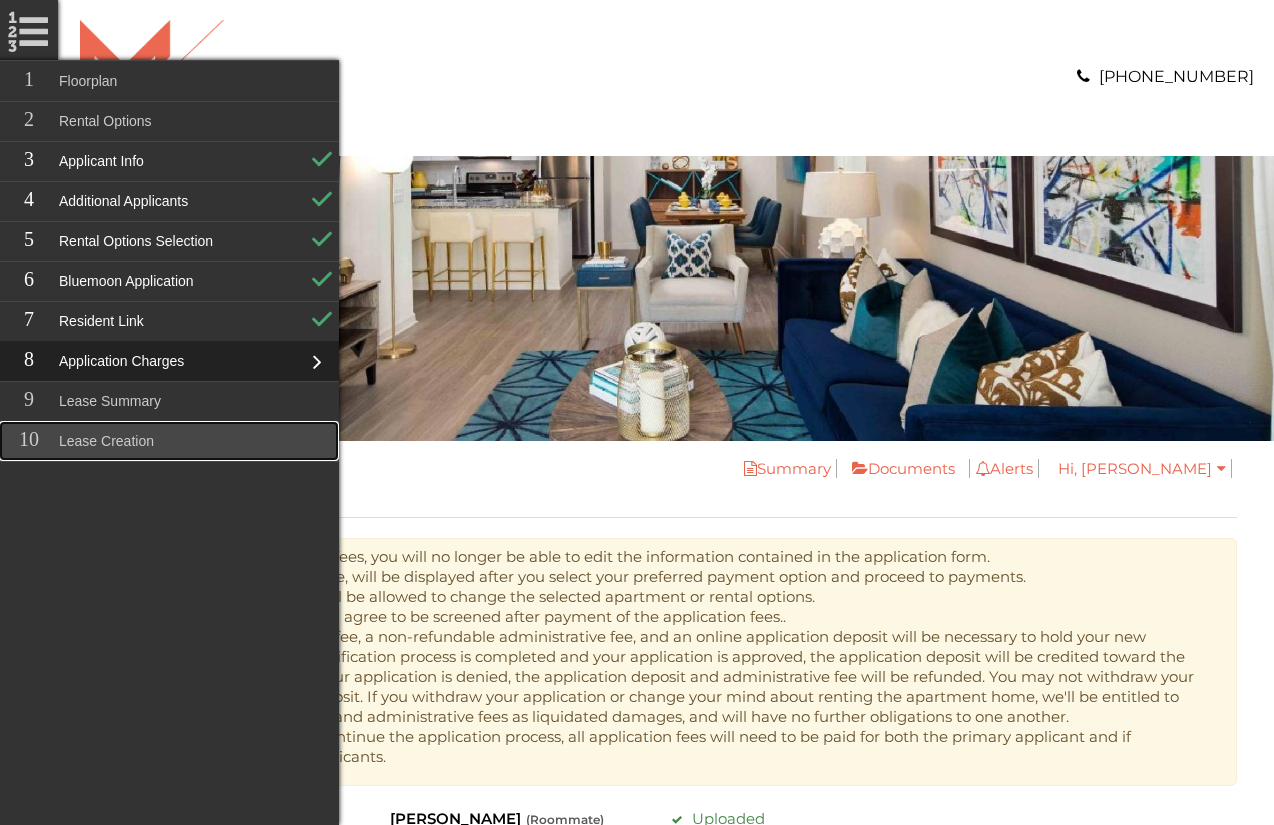 click on "Lease Creation" at bounding box center [169, 441] 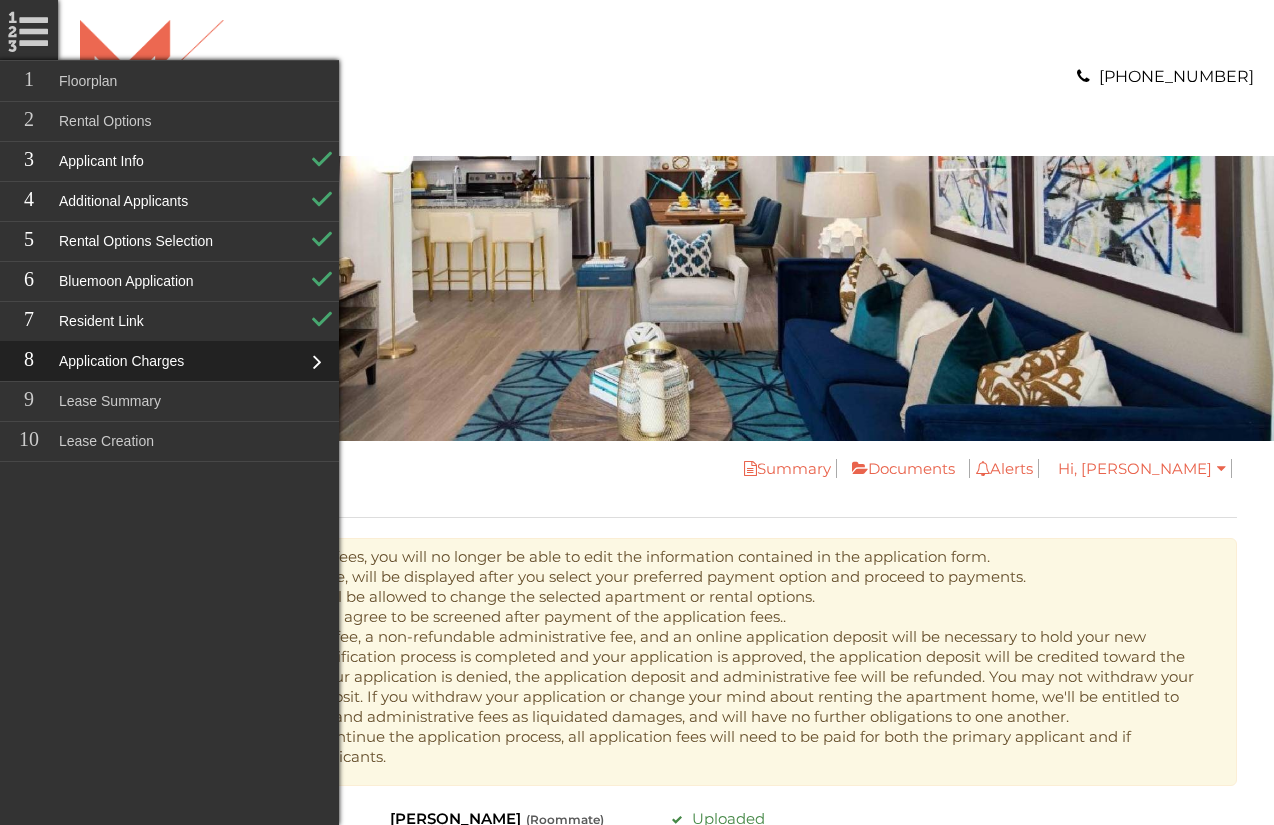 click on "Application Charges" at bounding box center [169, 361] 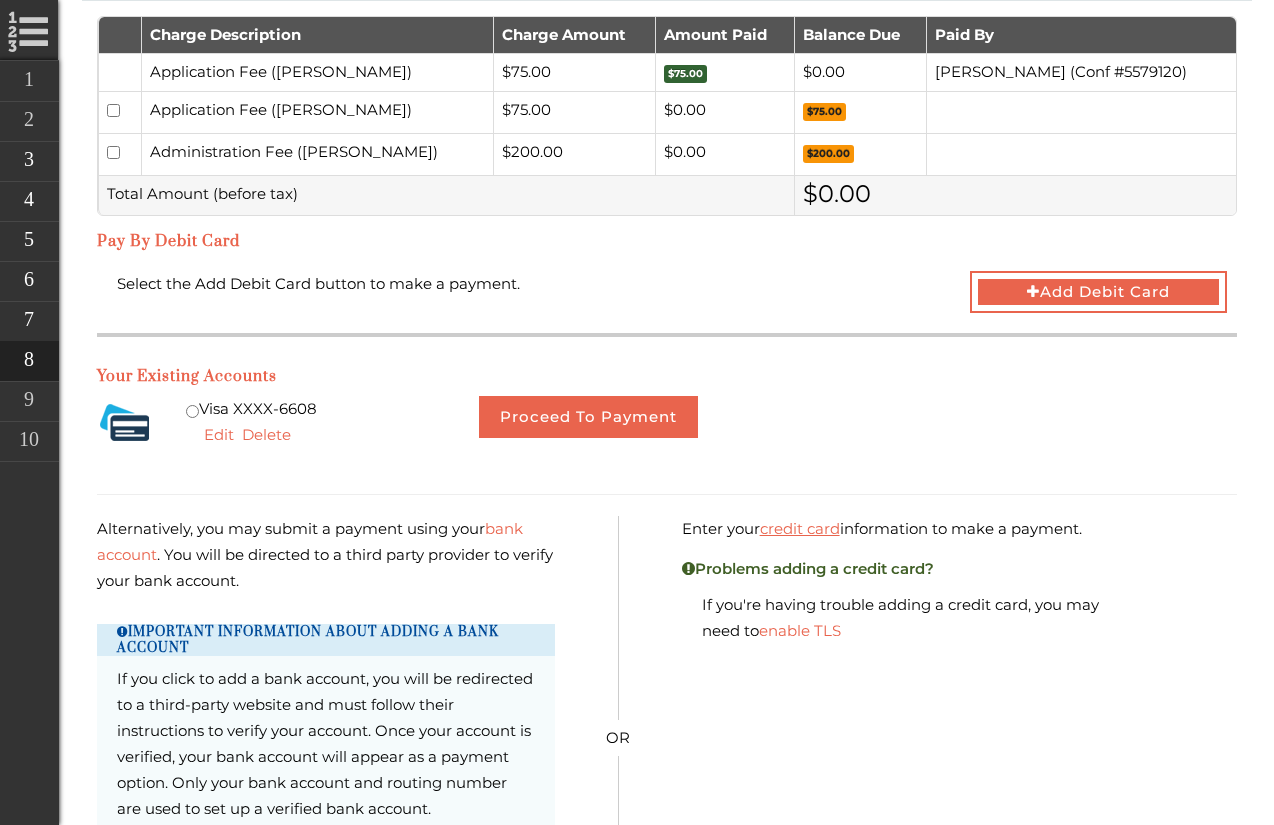 scroll, scrollTop: 922, scrollLeft: 0, axis: vertical 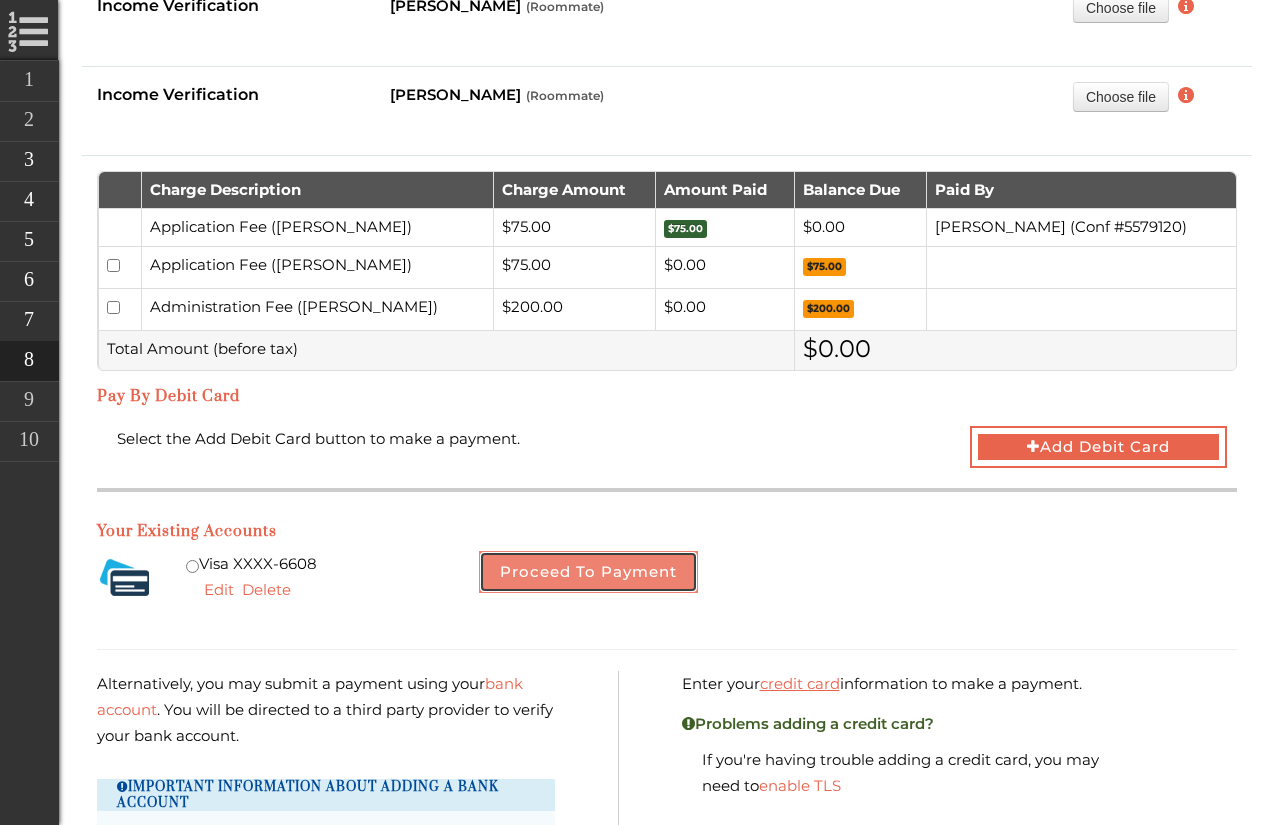 click on "Proceed to Payment" at bounding box center [588, 572] 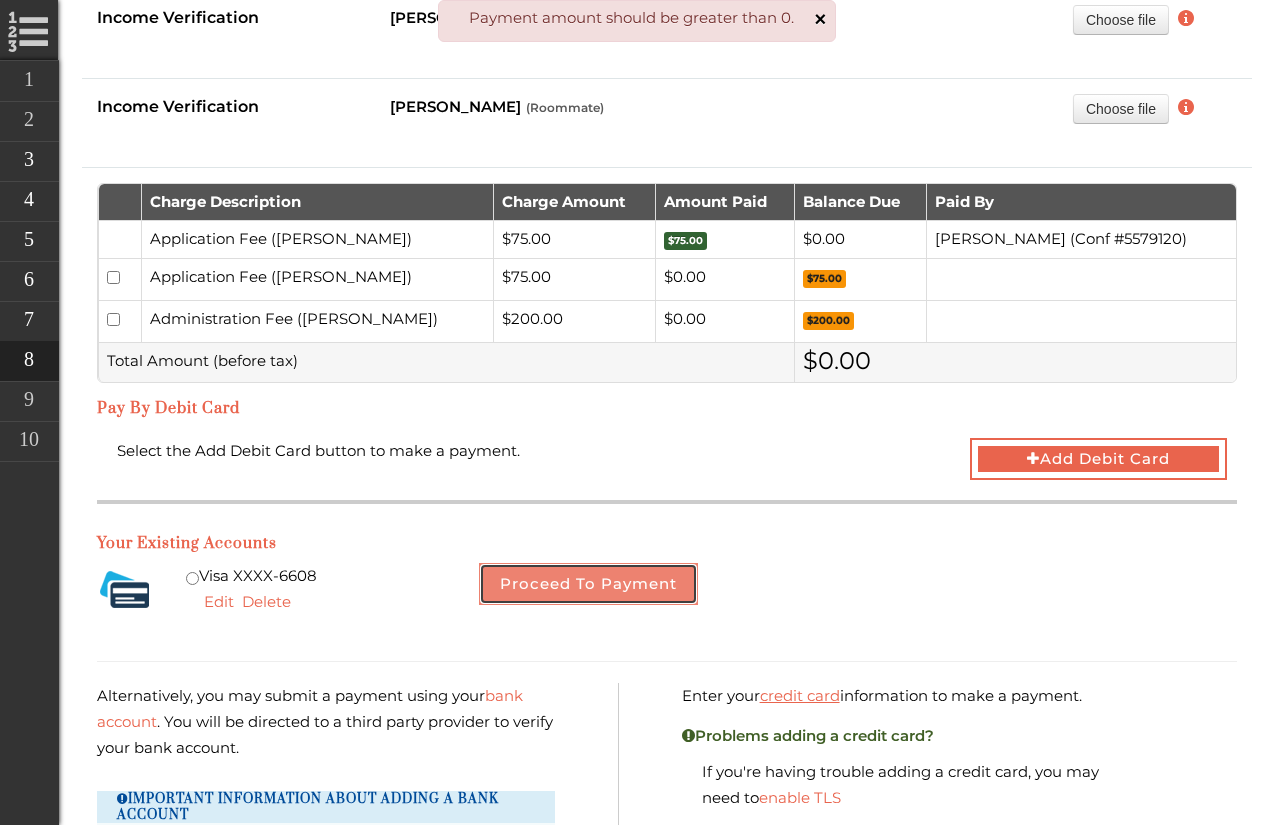 scroll, scrollTop: 915, scrollLeft: 0, axis: vertical 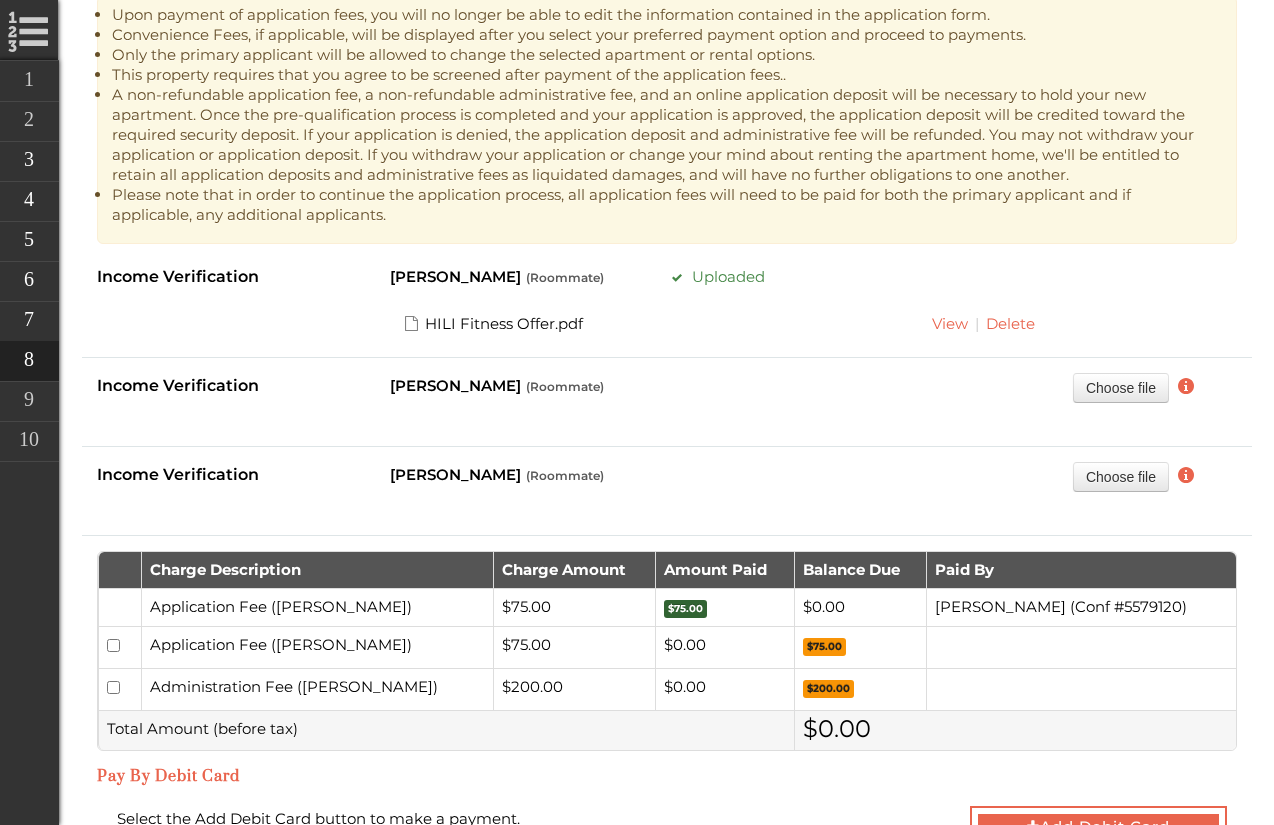 click on "File must be less than 5MB in size. File types allowed: gif, jpg, png, bmp, pdf, doc, docx, xlsx Maximum 100 characters are allowed in file name and special characters - \/:*?<>| are not allowed in file name." at bounding box center (1095, 392) 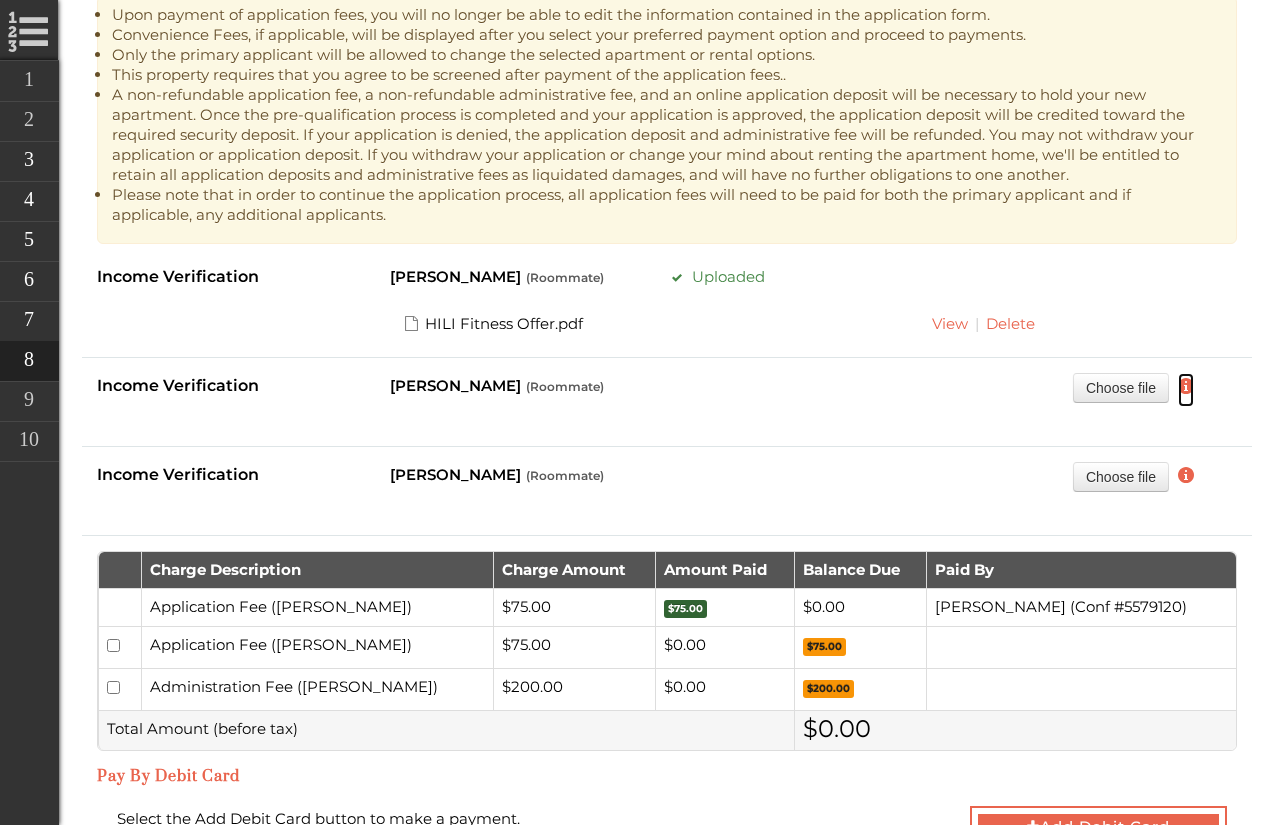 click at bounding box center [1186, 383] 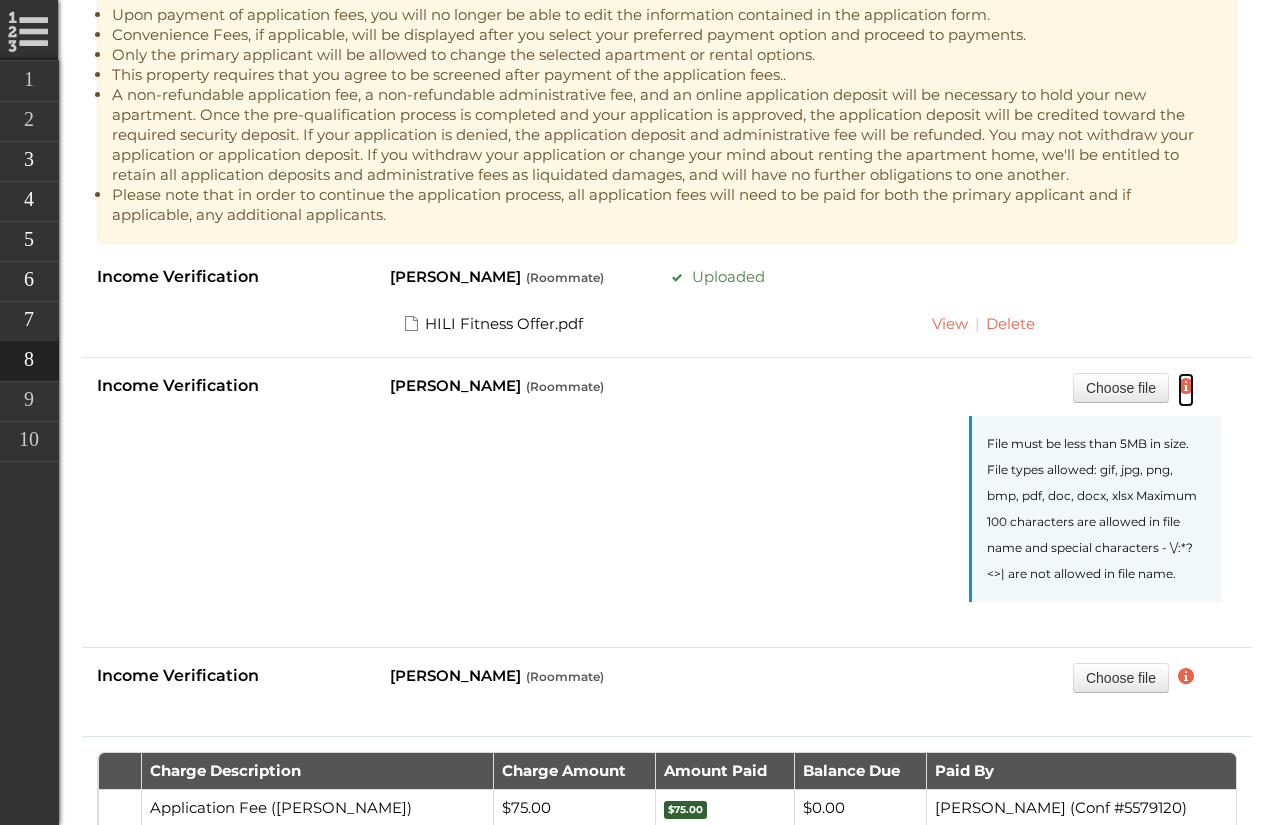 click at bounding box center [1186, 383] 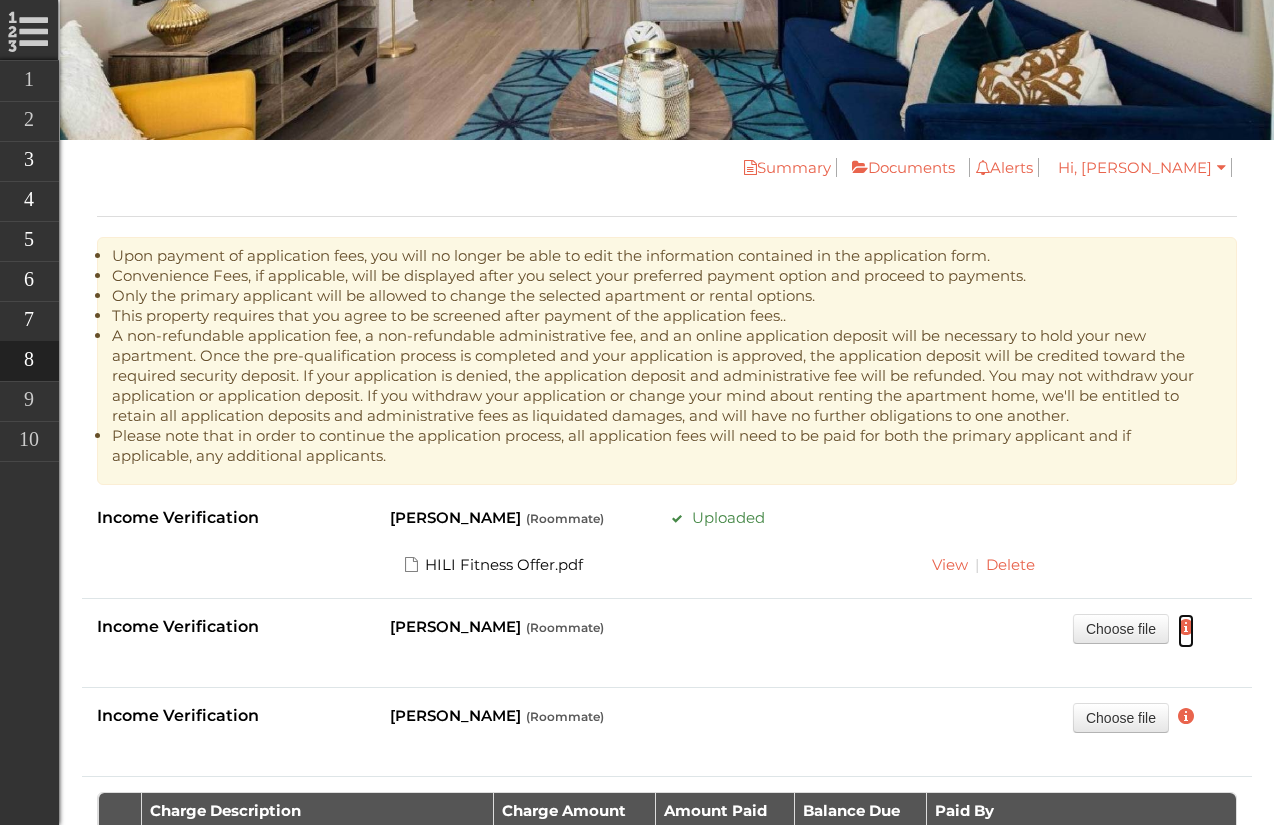 scroll, scrollTop: 74, scrollLeft: 0, axis: vertical 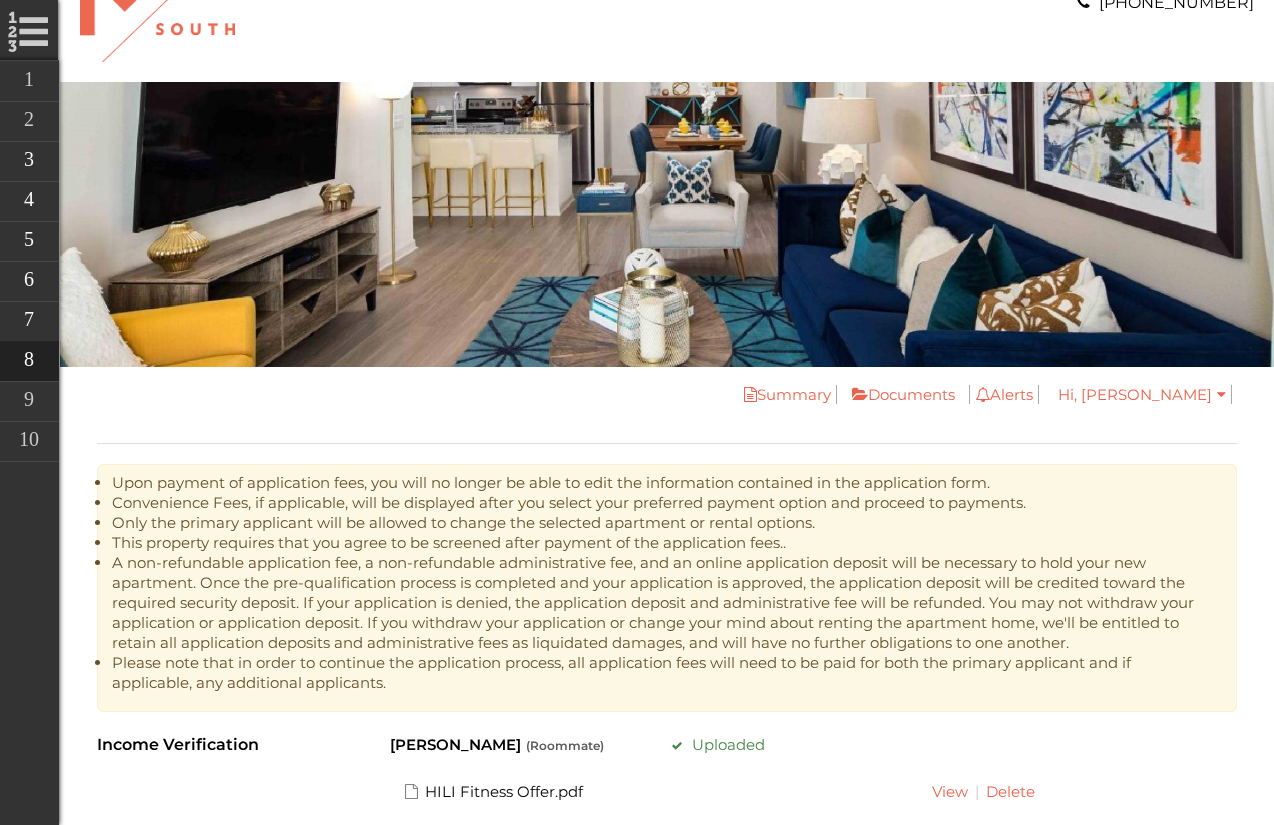 click on "Summary  Documents" at bounding box center (844, 395) 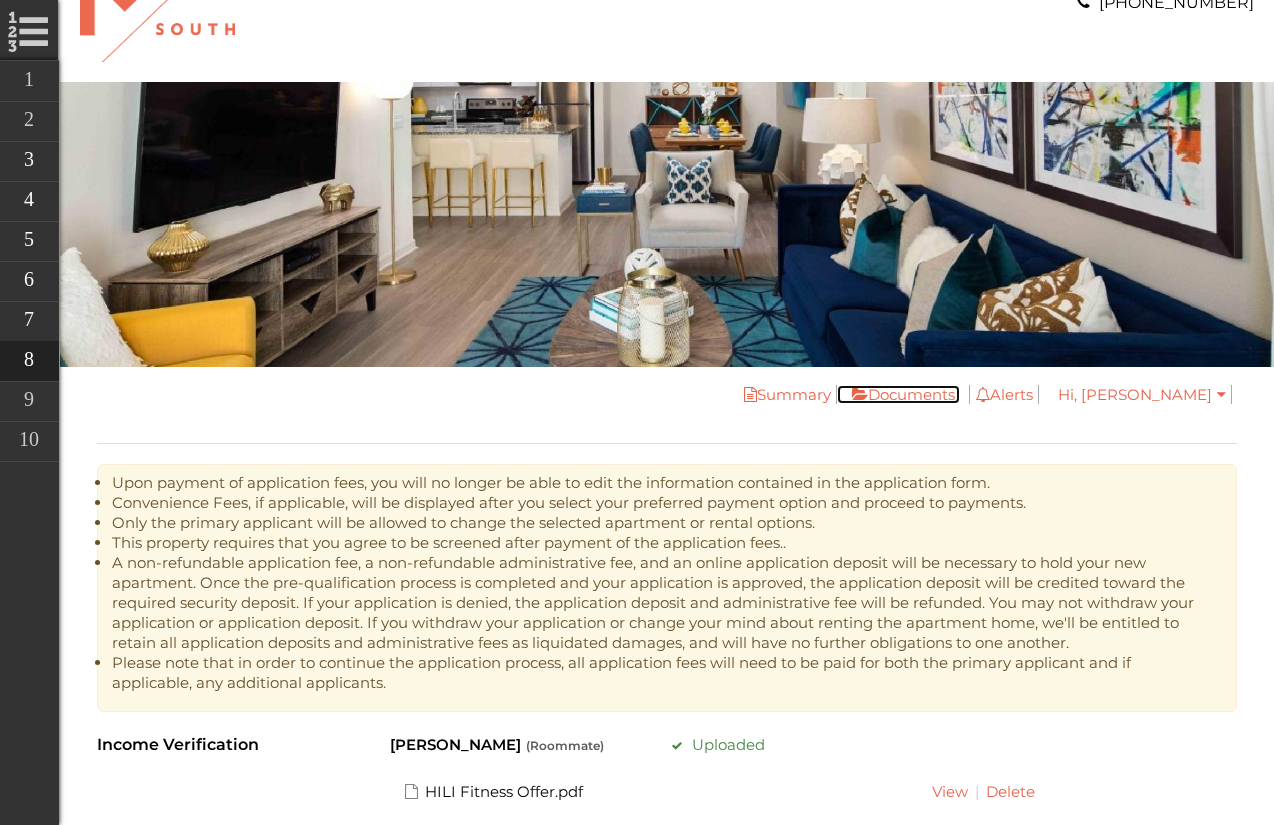click on "Documents" at bounding box center [898, 394] 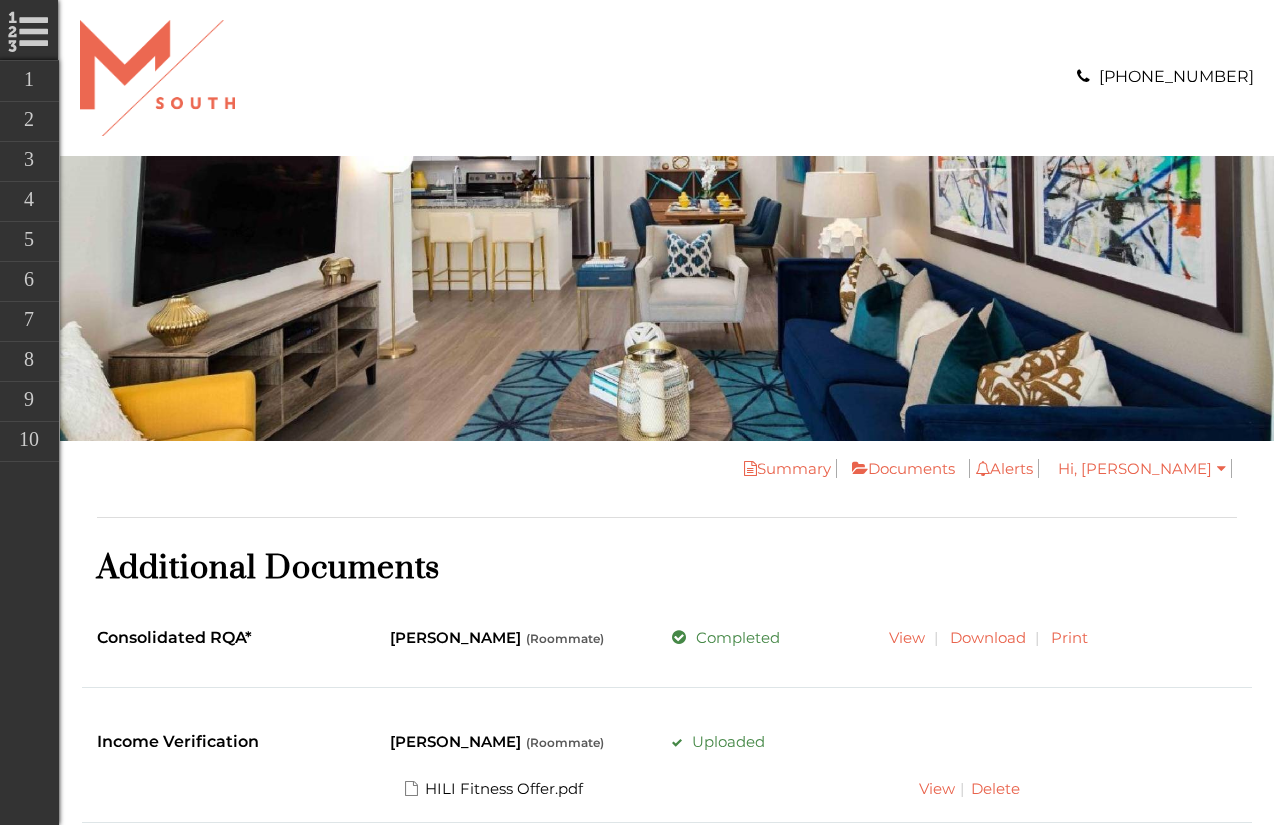 scroll, scrollTop: 0, scrollLeft: 0, axis: both 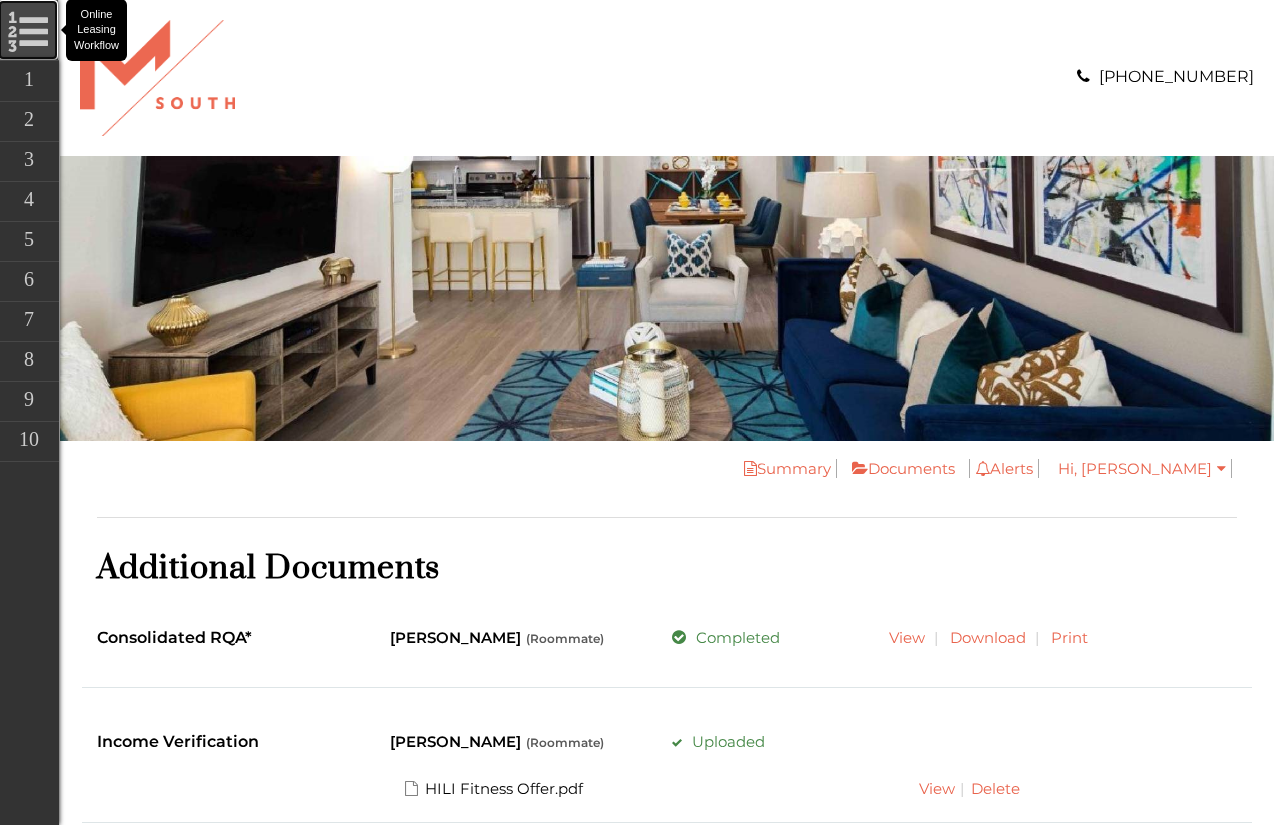 click on "Online Leasing Workflow" at bounding box center (28, 30) 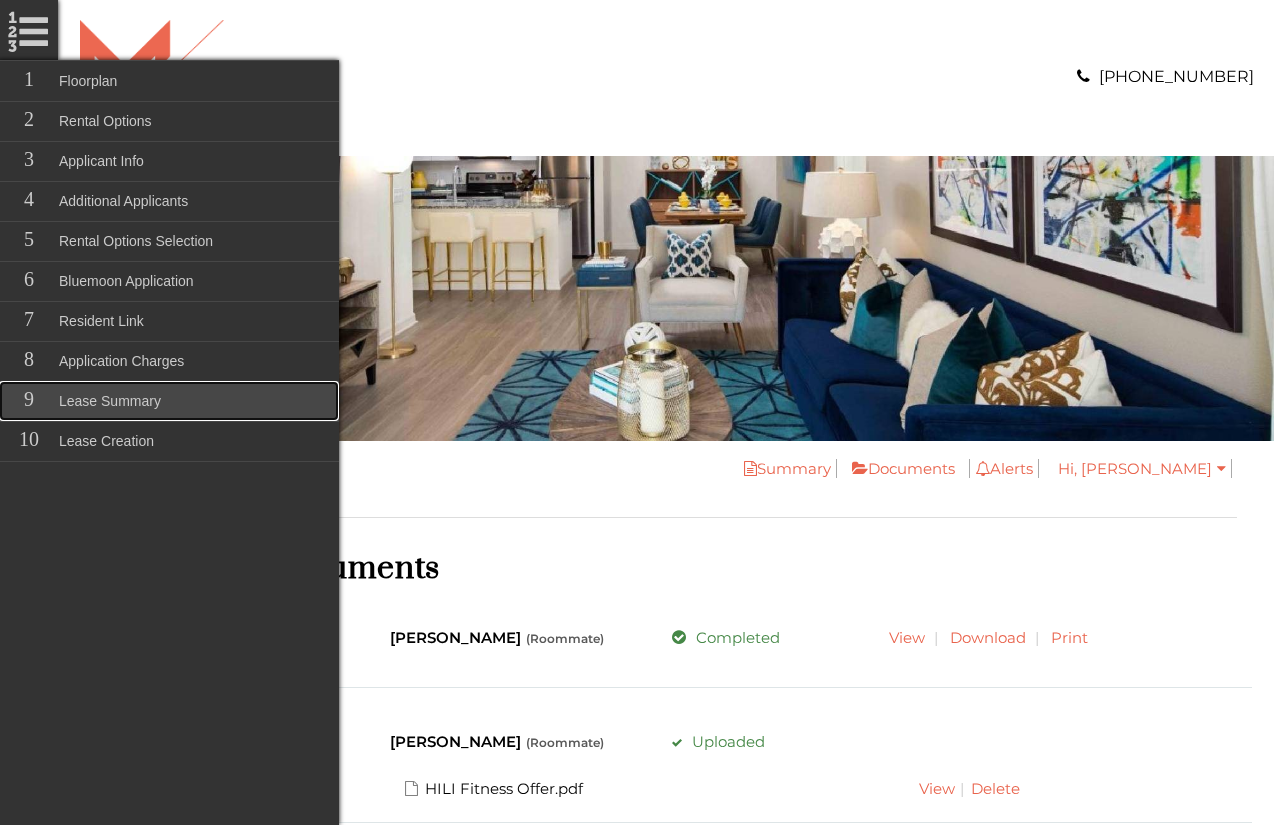 click on "Lease Summary" at bounding box center (169, 401) 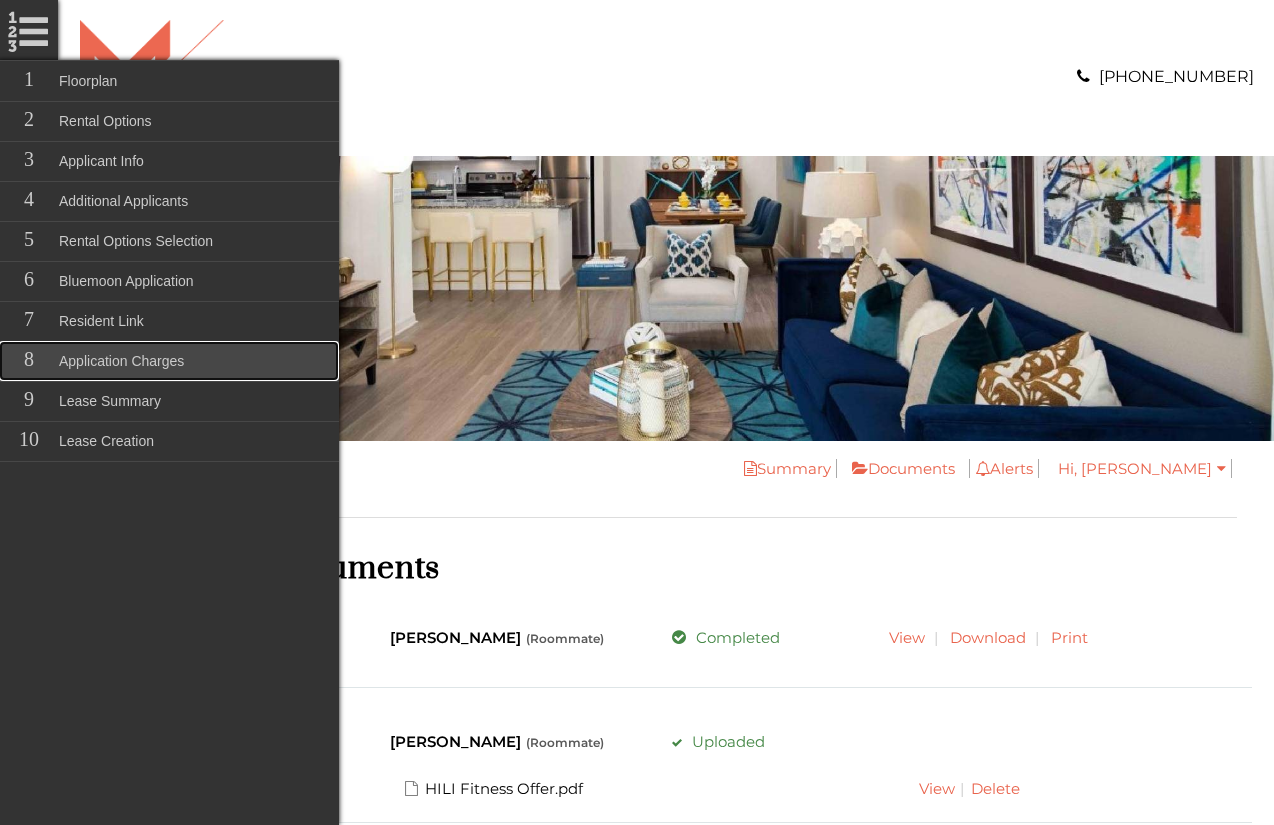 click on "Application Charges" at bounding box center (169, 361) 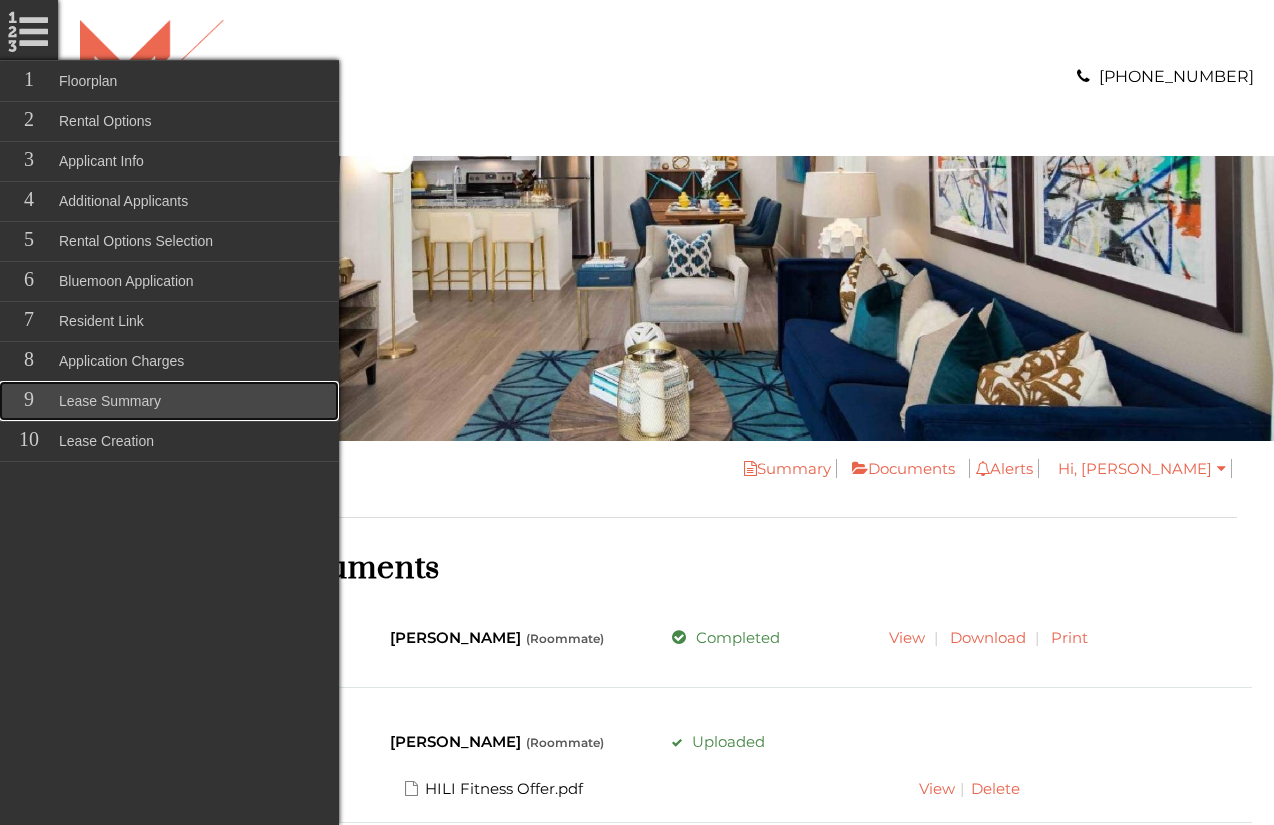 click on "Lease Summary" at bounding box center (169, 401) 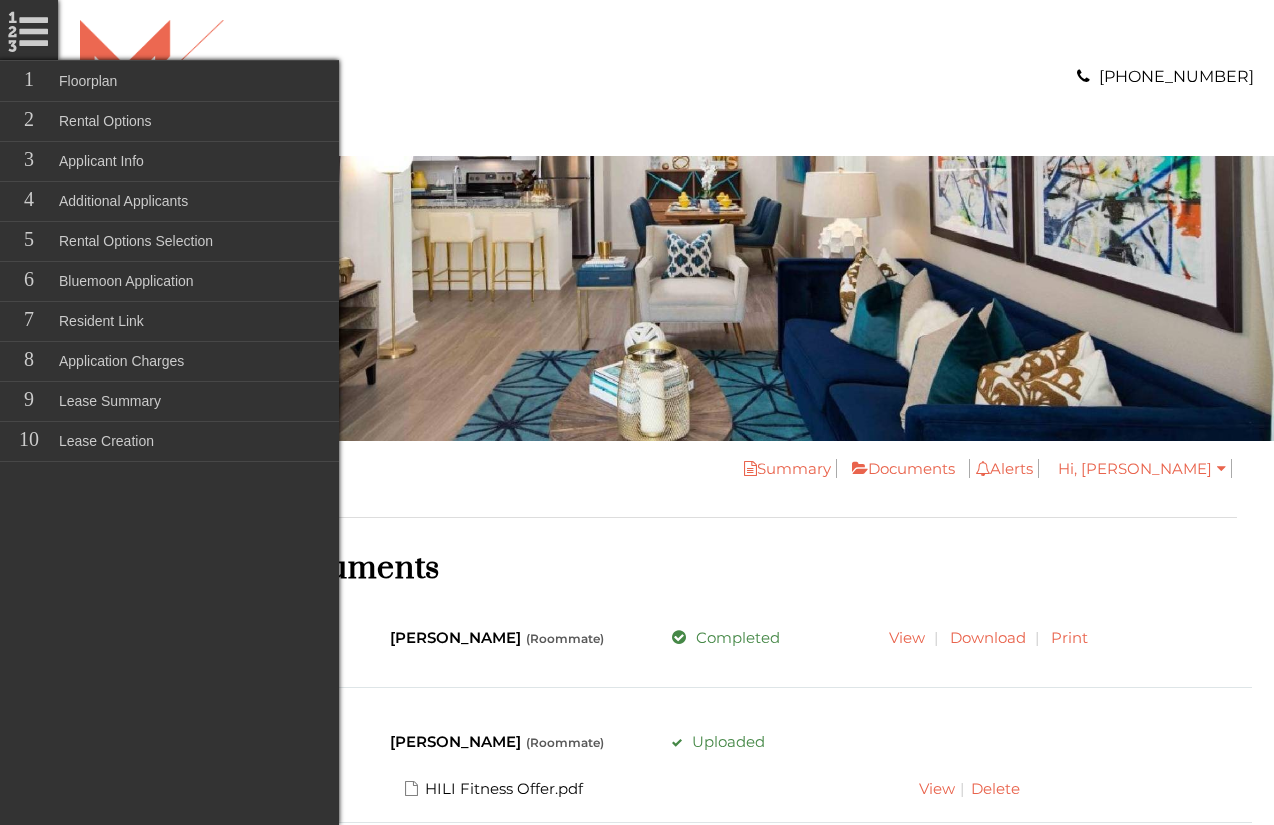 click at bounding box center (366, 78) 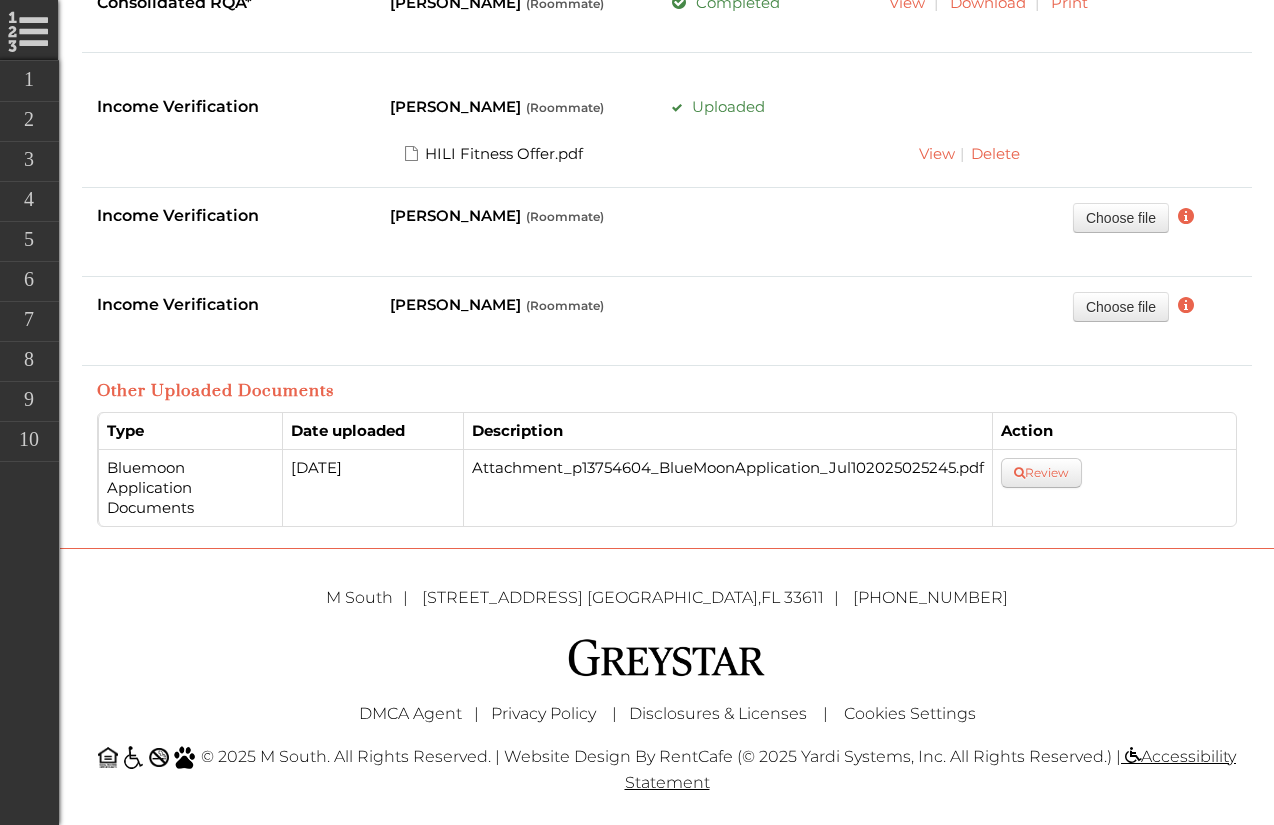 scroll, scrollTop: 0, scrollLeft: 0, axis: both 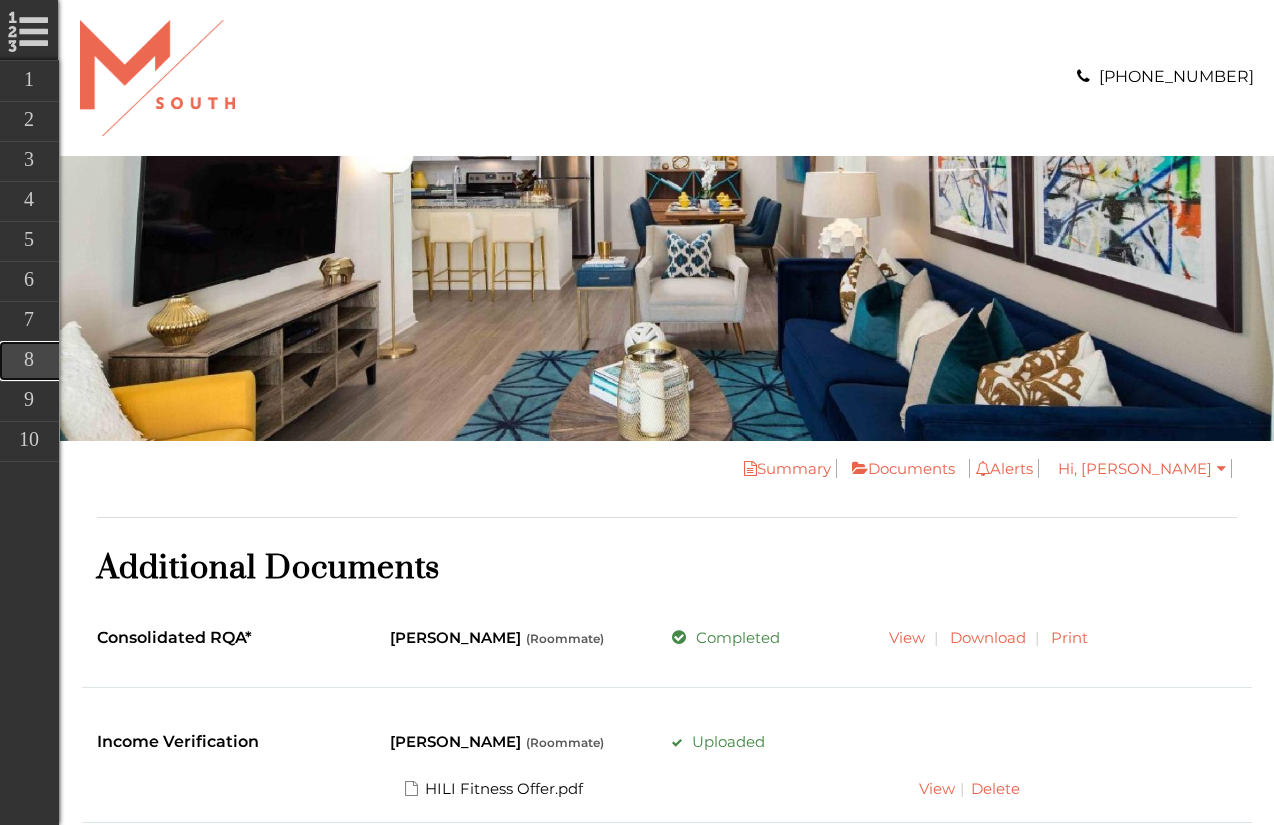 click on "Application Charges" at bounding box center [169, 361] 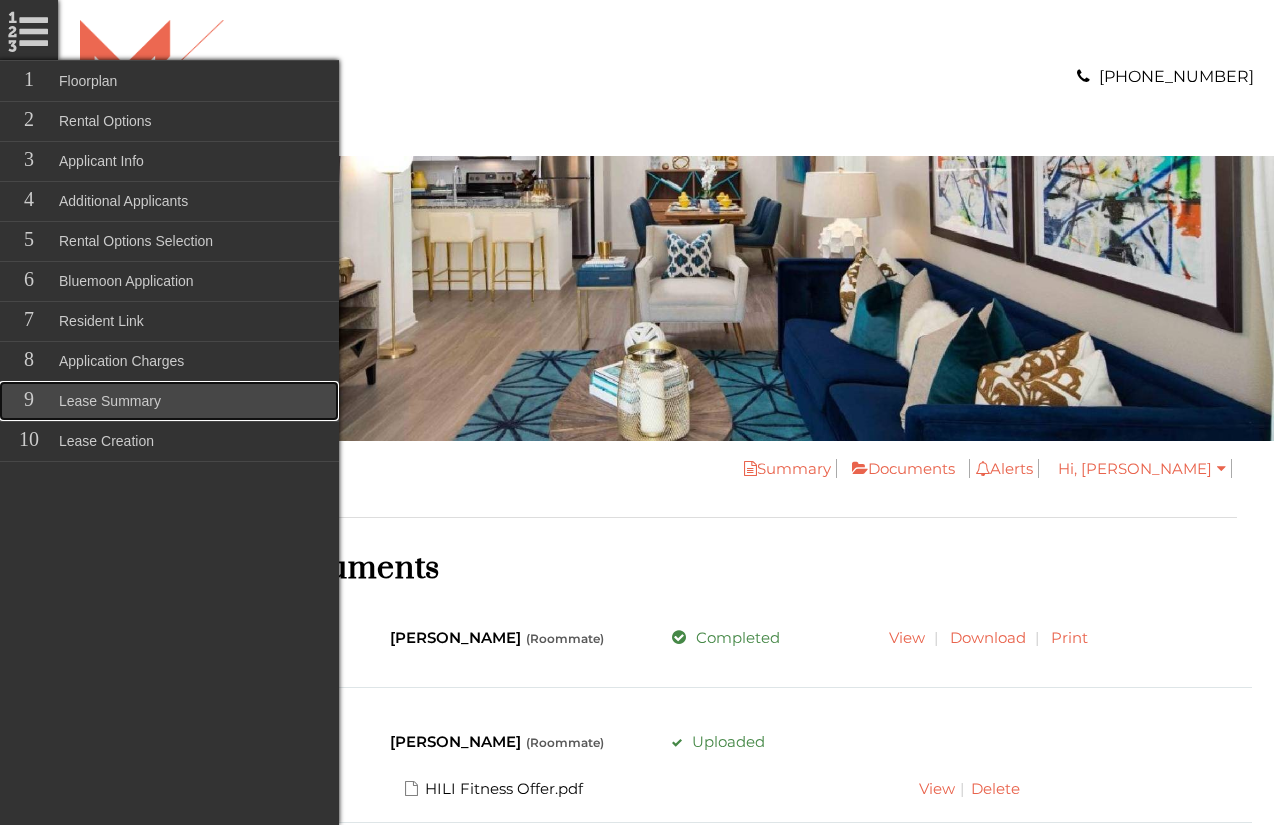 click on "Lease Summary" at bounding box center [169, 401] 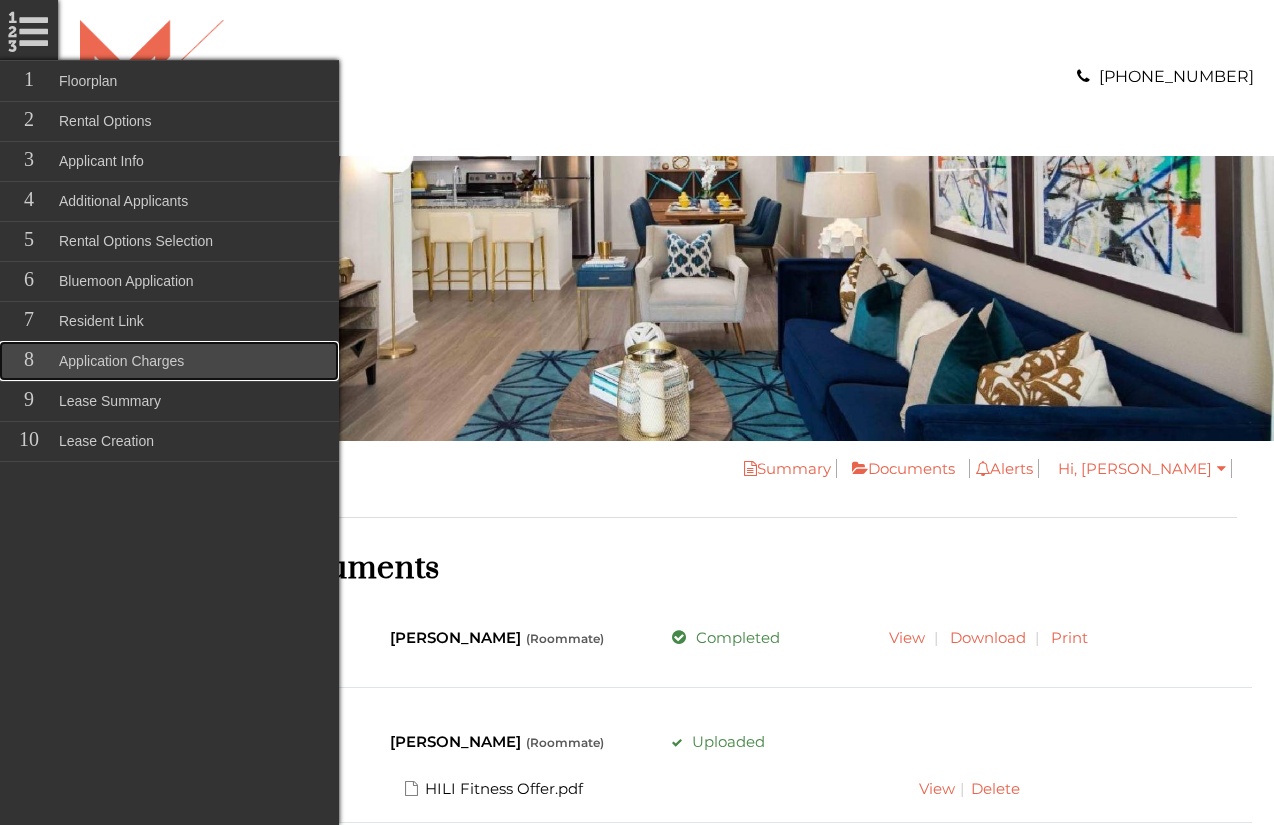 click on "Application Charges" at bounding box center [169, 361] 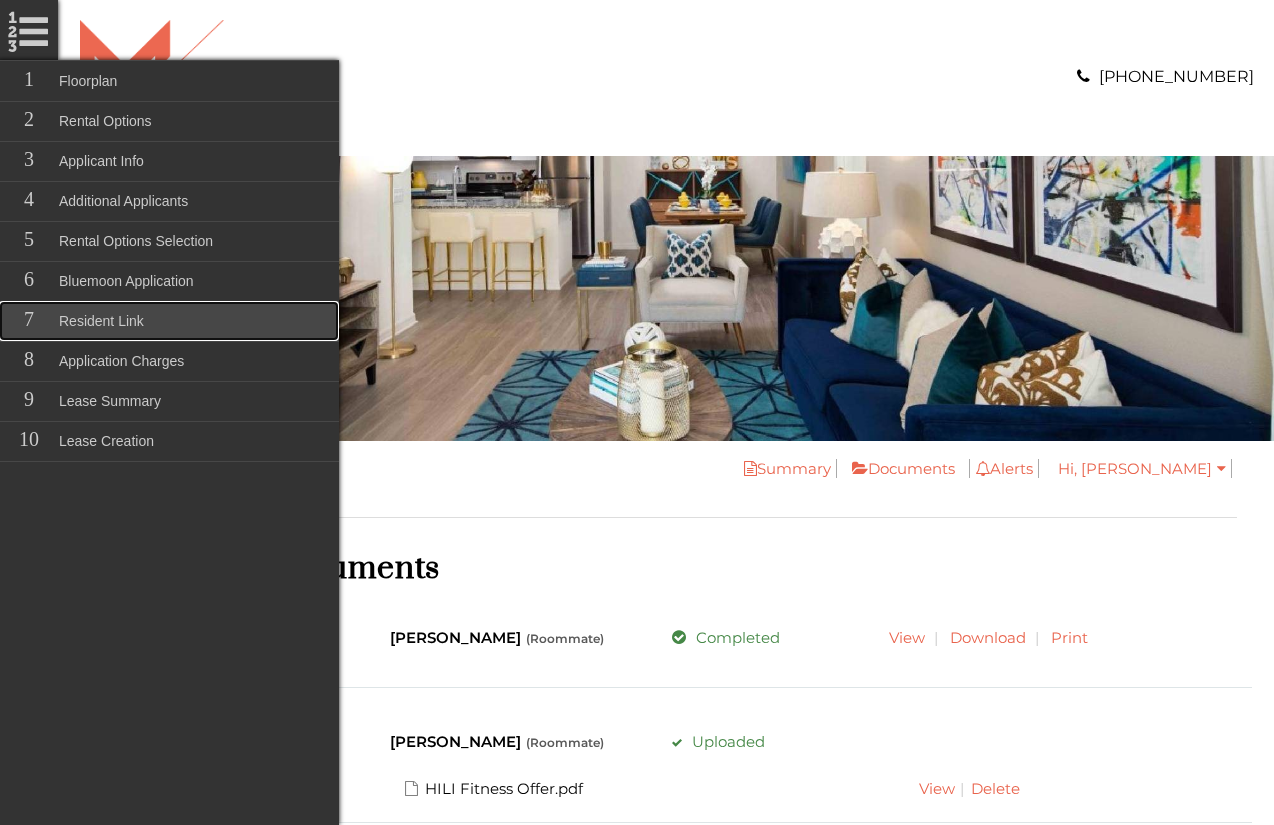 click on "Resident Link" at bounding box center [169, 321] 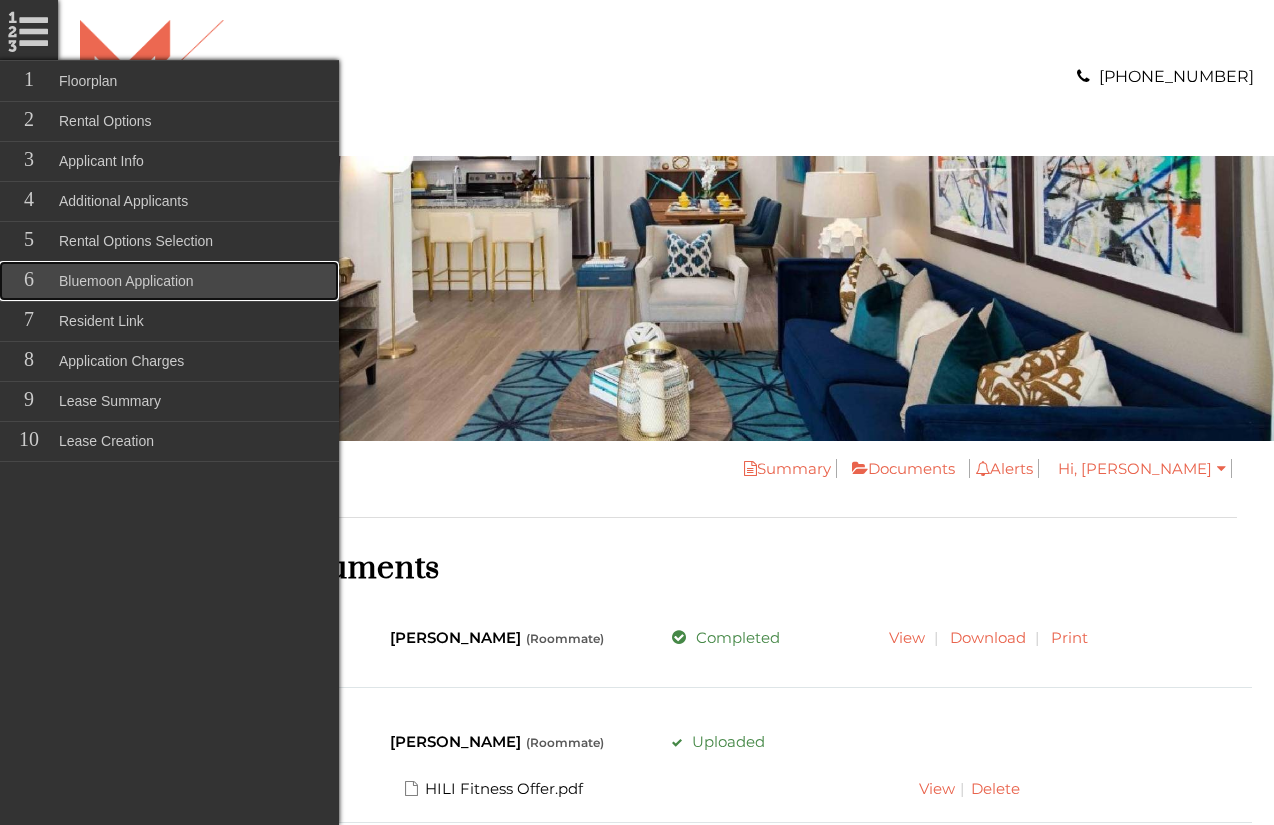 click on "Bluemoon Application" at bounding box center [169, 281] 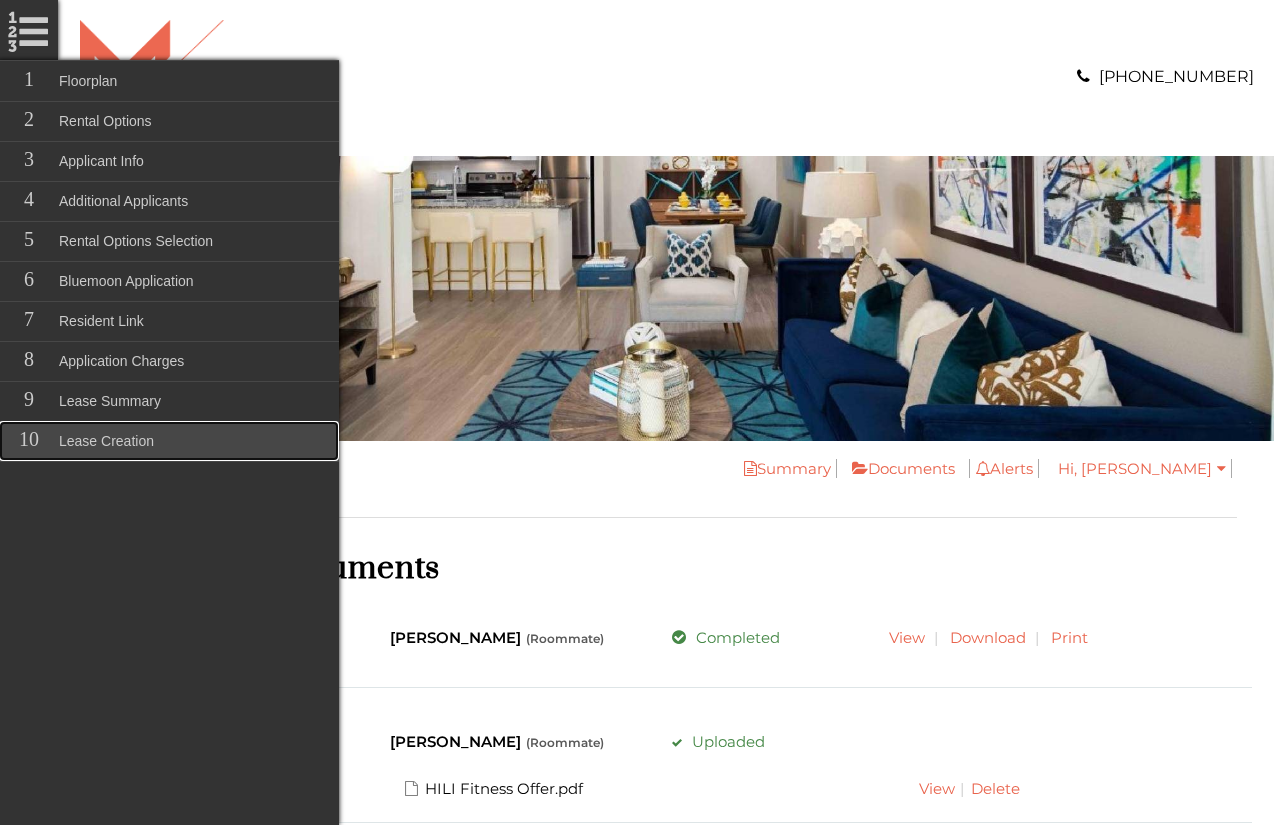 click on "Lease Creation" at bounding box center (169, 441) 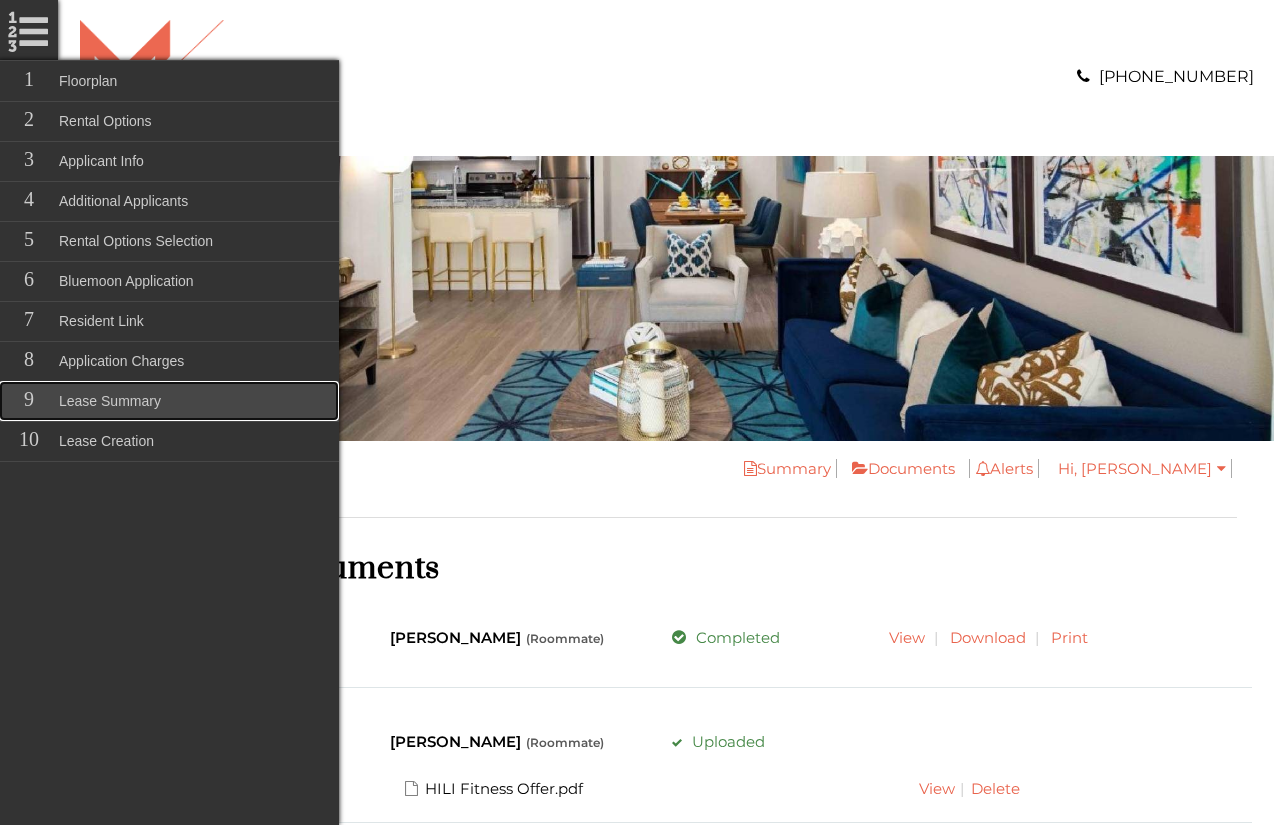 click on "Lease Summary" at bounding box center (169, 401) 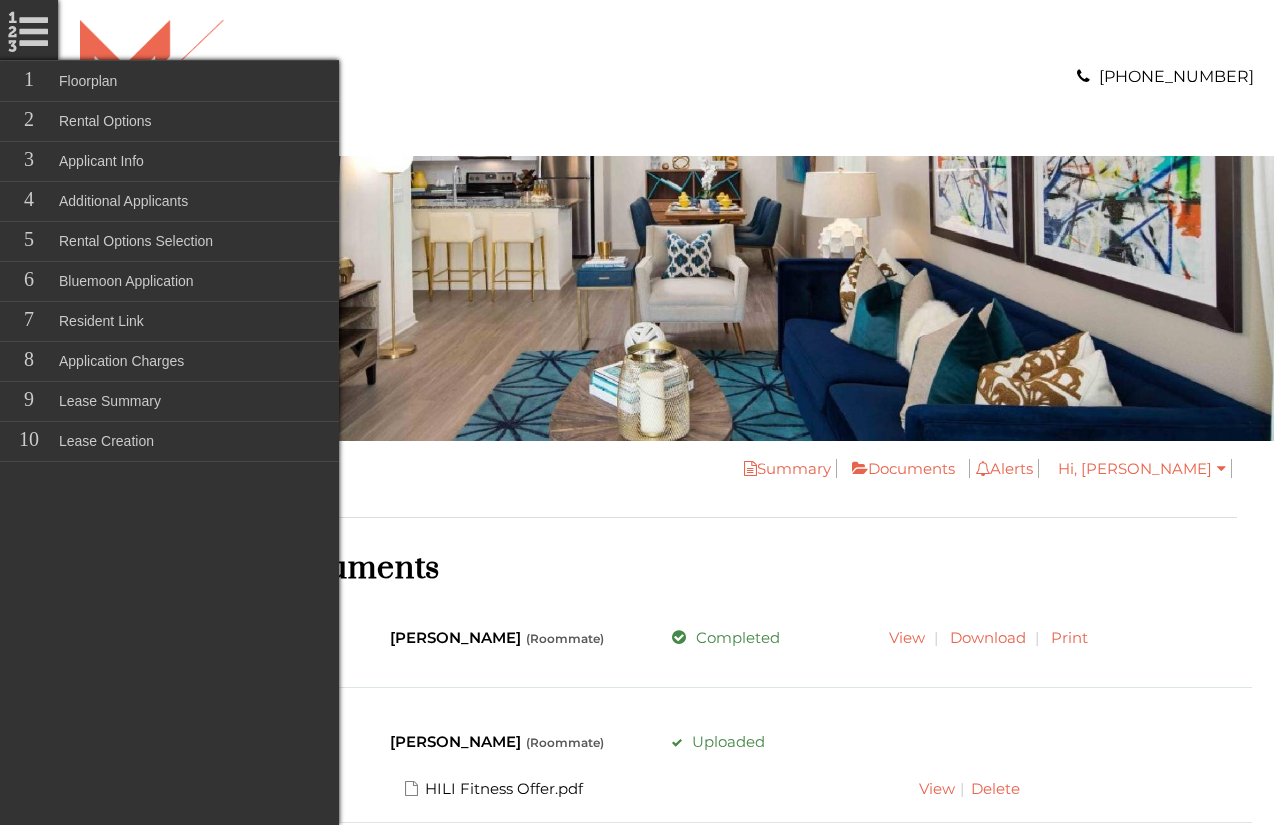 click on "Online Leasing Workflow Floorplan Rental Options Applicant Info Additional Applicants Rental Options Selection Bluemoon Application Resident Link Application Charges Lease Summary Lease Creation
Summary  Documents
Alerts   You have no notifications
Hi, Mikaela  My Profile  My Accounts  Logout
Property Utility Invoices
Apartment Summary
Apartment 4201  Address  5110 S. Manhattan Ave. #4201 0     Tampa, FL 33611 Floor Plan B2 Beds/Baths 2 beds/2 baths Area 1,136   Sq.Ft. Availability Not Available
Lease Info
Move-in Date 7/12/2025
Lease Term 12  months
Security Deposit (Refundable) $400.00
Base Rent $2,425.00
Additional Rental Options Total Additional Monthly Charges: $0.00" at bounding box center [667, 812] 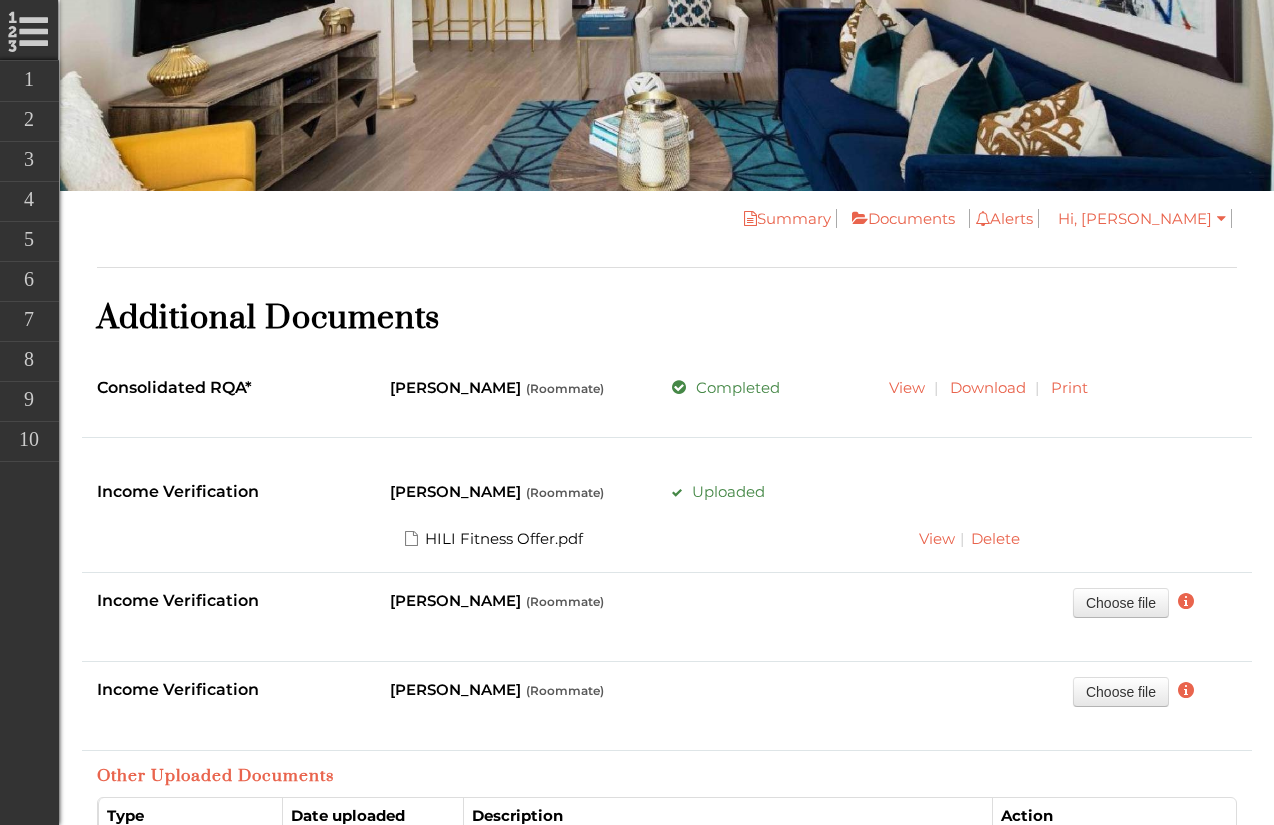 scroll, scrollTop: 0, scrollLeft: 0, axis: both 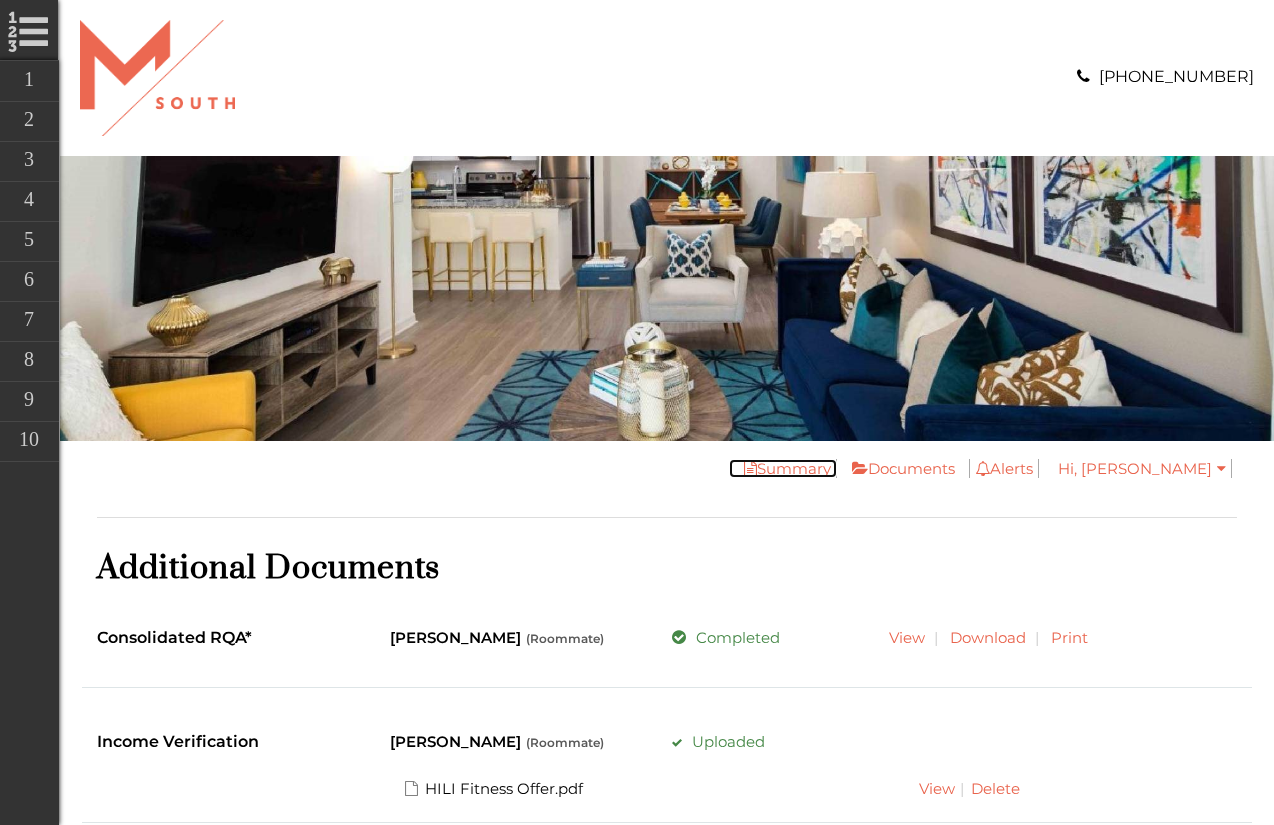 click on "Summary" at bounding box center [783, 468] 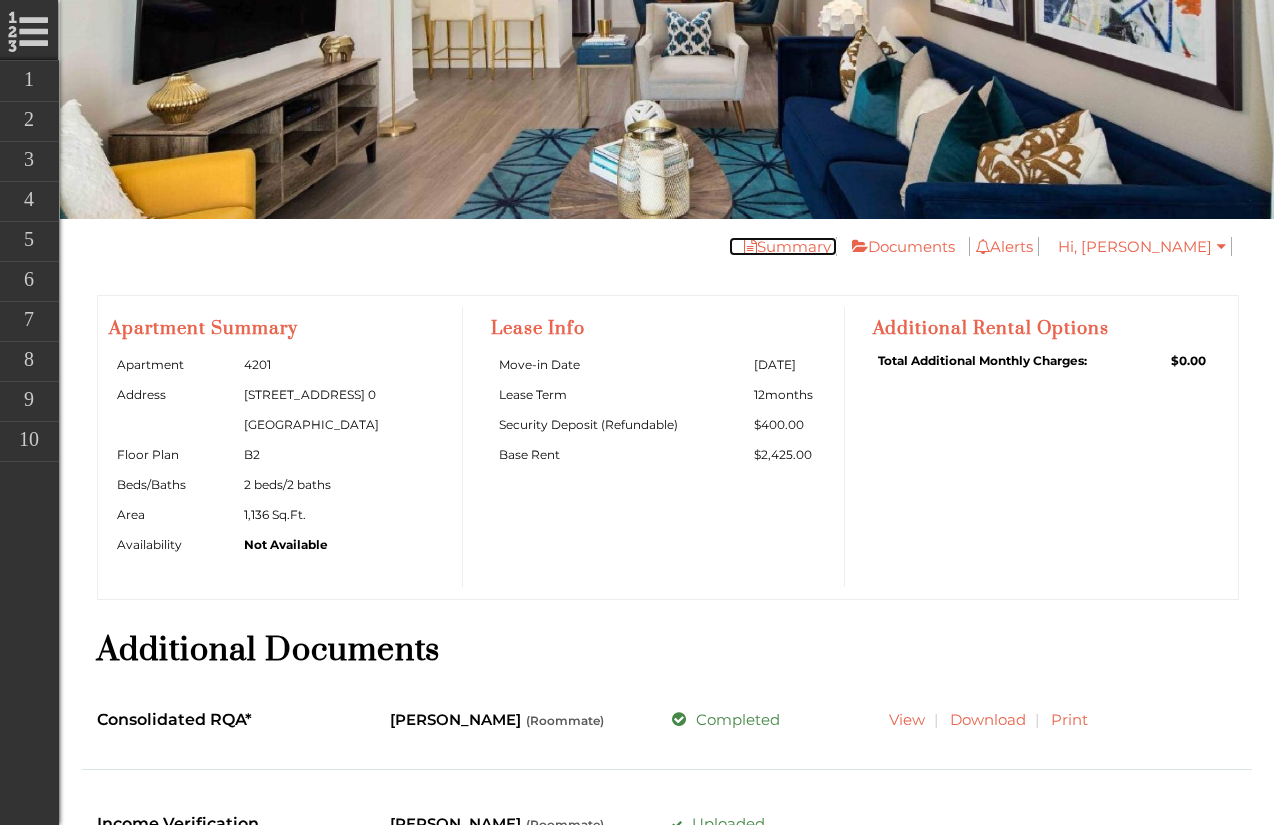 scroll, scrollTop: 221, scrollLeft: 0, axis: vertical 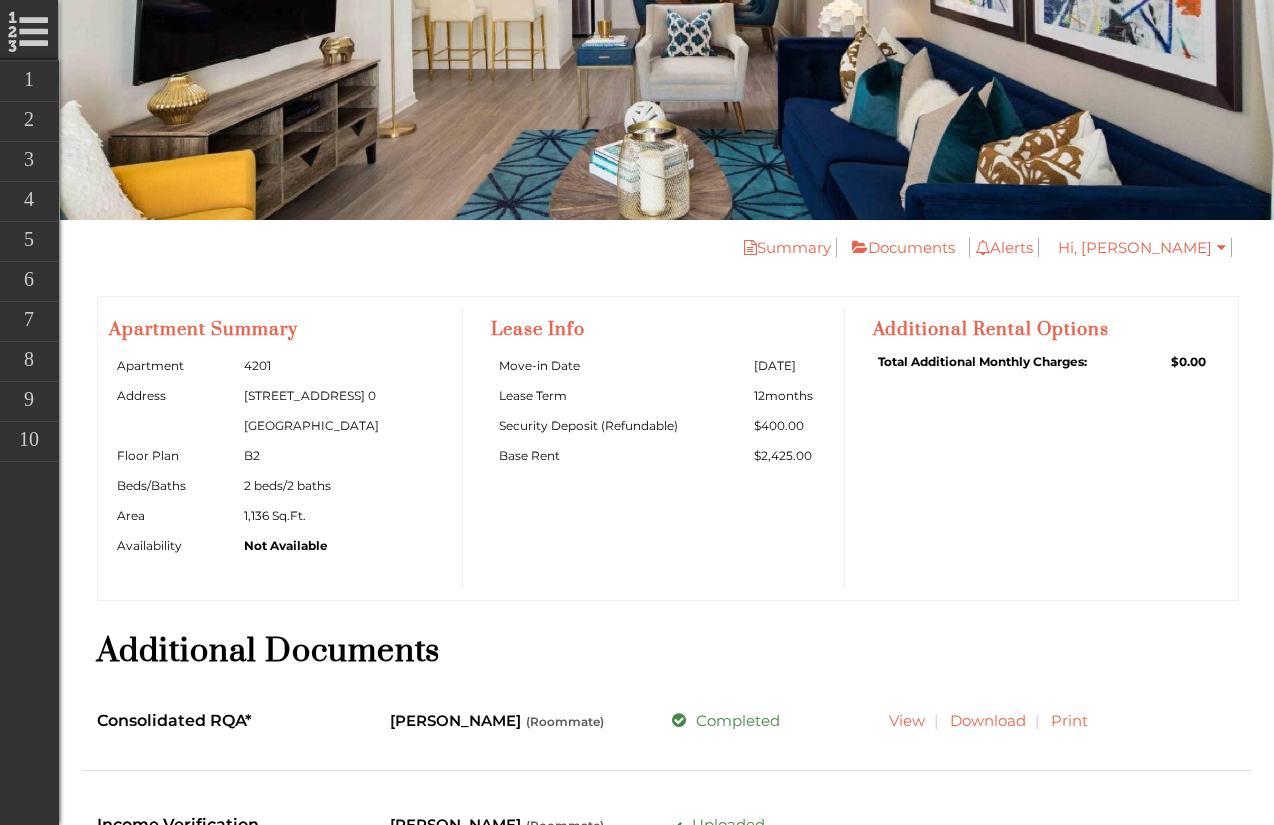 click on "Not Available" at bounding box center [348, 546] 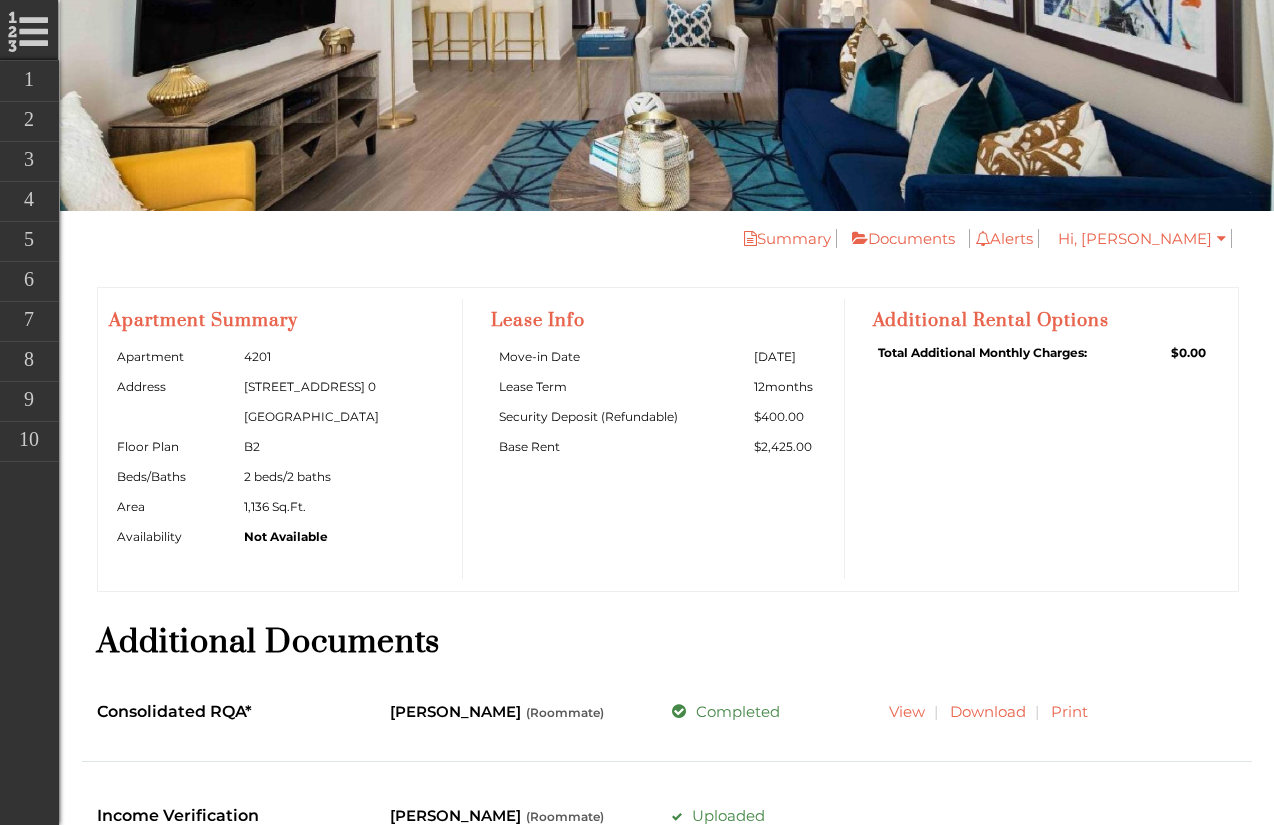 scroll, scrollTop: 0, scrollLeft: 0, axis: both 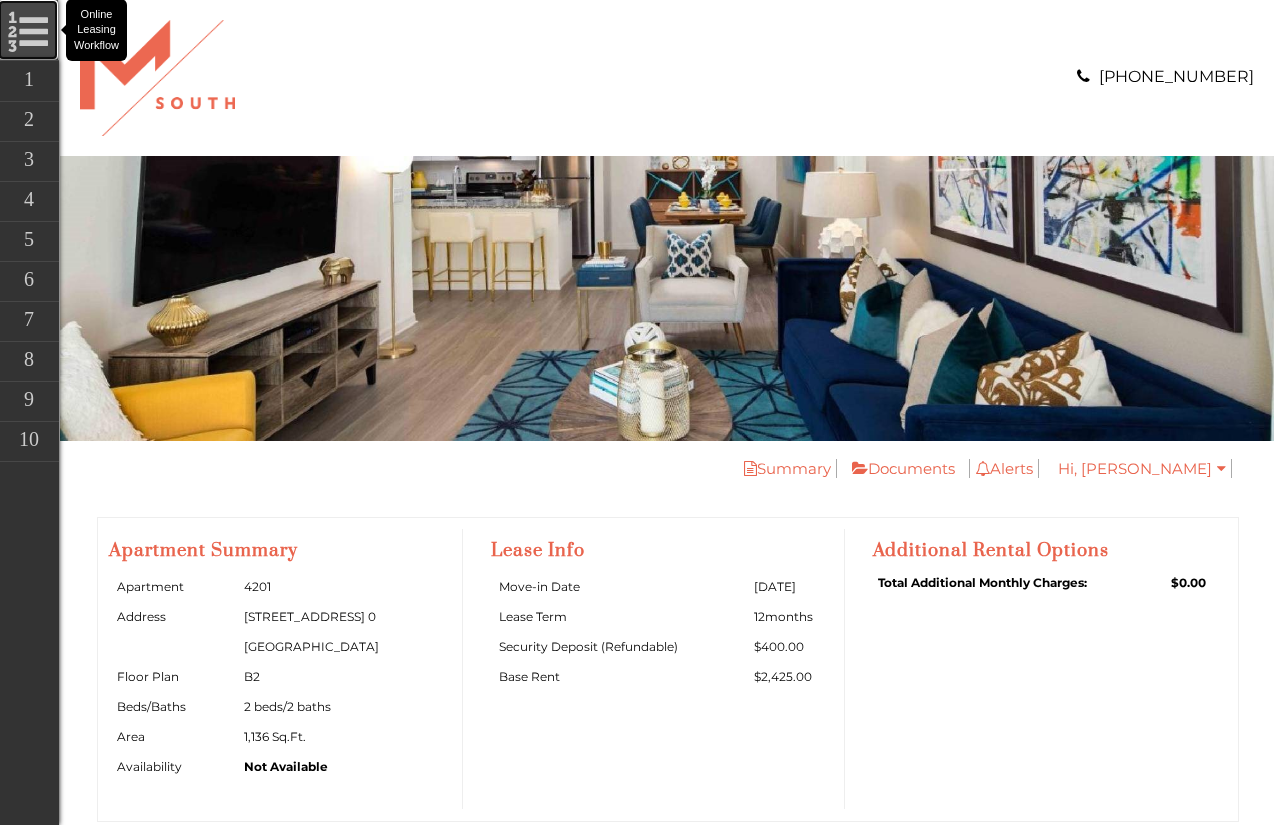 click on "Online Leasing Workflow" at bounding box center [28, 30] 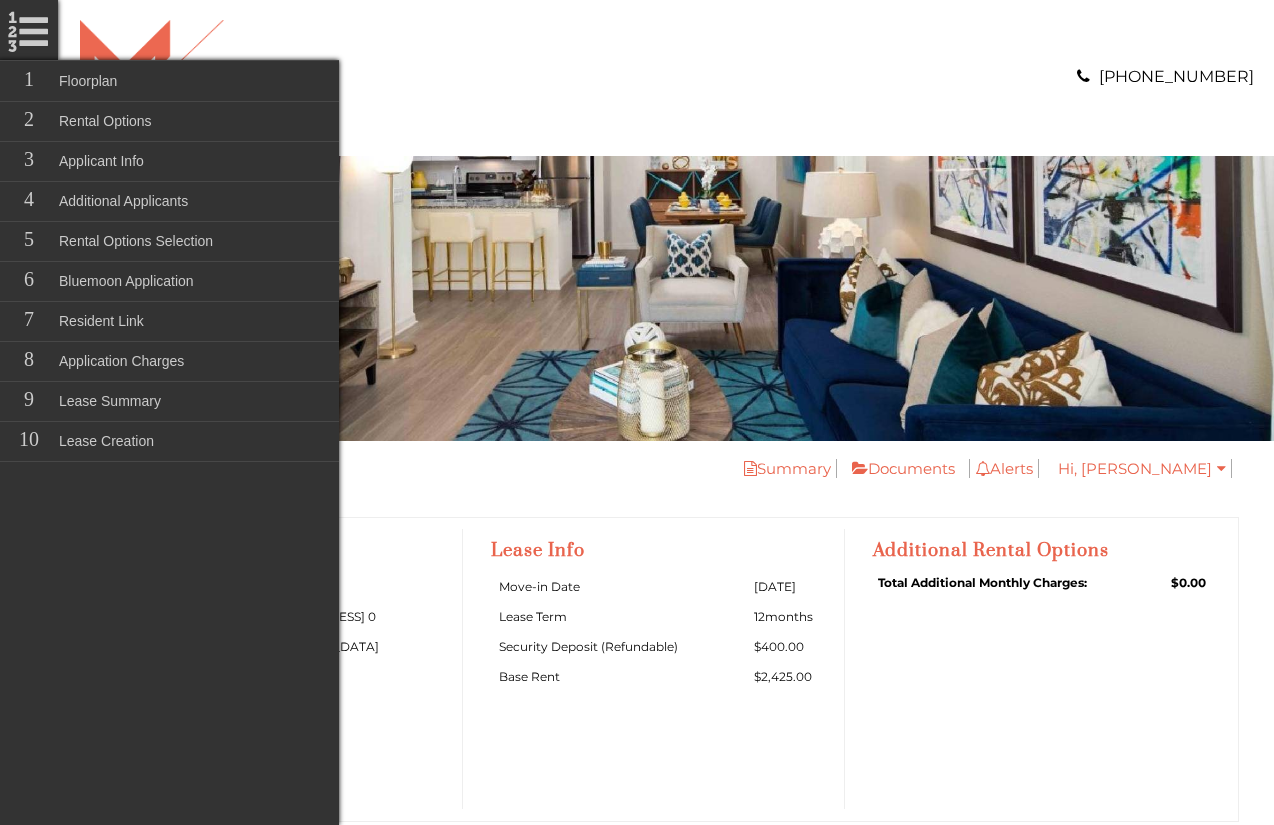 click on "Summary  Documents
Alerts   You have no notifications
Hi, [PERSON_NAME]  My Profile  My Accounts  Logout
Property Utility Invoices
Apartment Summary
Apartment 4201  Address  [STREET_ADDRESS] Floor Plan B2 Beds/Baths 2 beds/2 baths Area 1,136   Sq.Ft. Availability Not Available
Lease Info
Move-in Date [DATE]
Lease Term 12  months
Security Deposit (Refundable) $400.00
Base Rent $2,425.00
Additional Rental Options Total Additional Monthly Charges: $0.00" at bounding box center [667, 649] 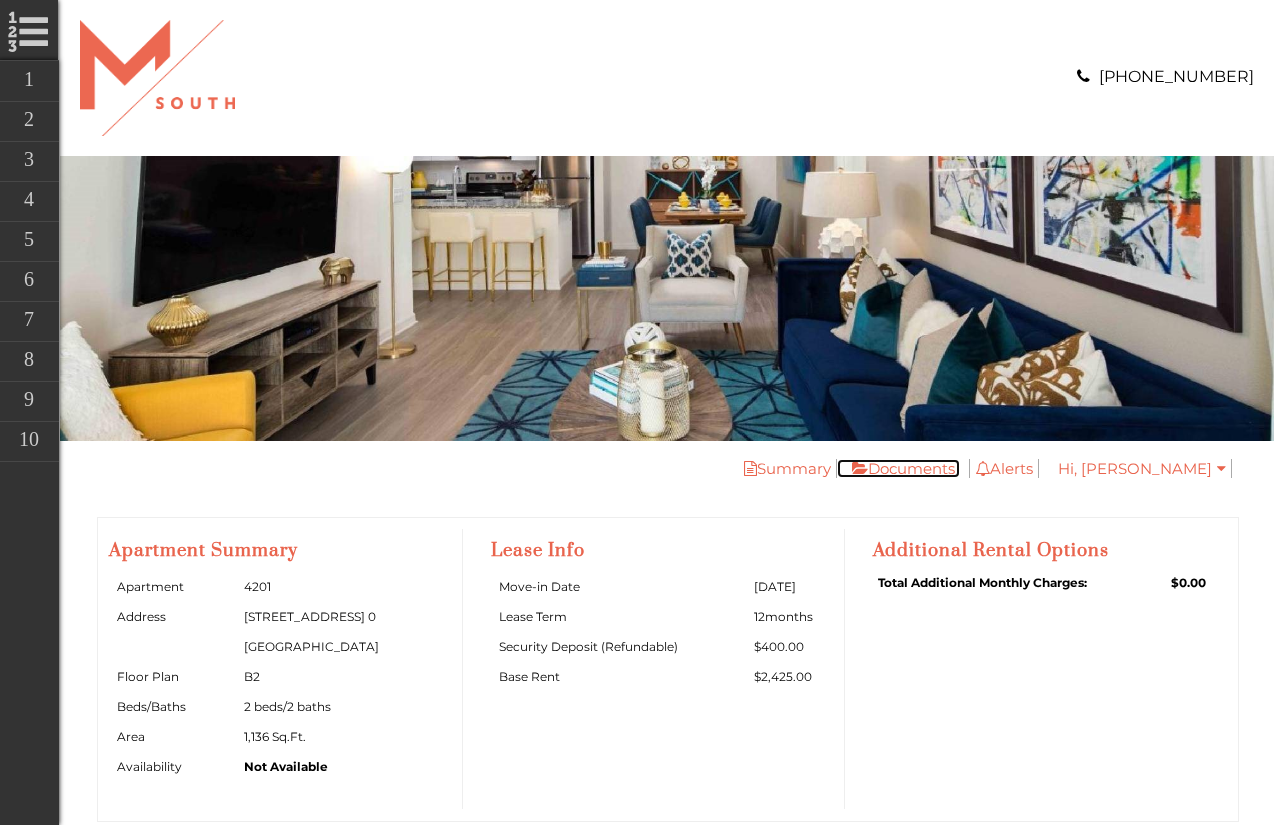 click on "Documents" at bounding box center (898, 468) 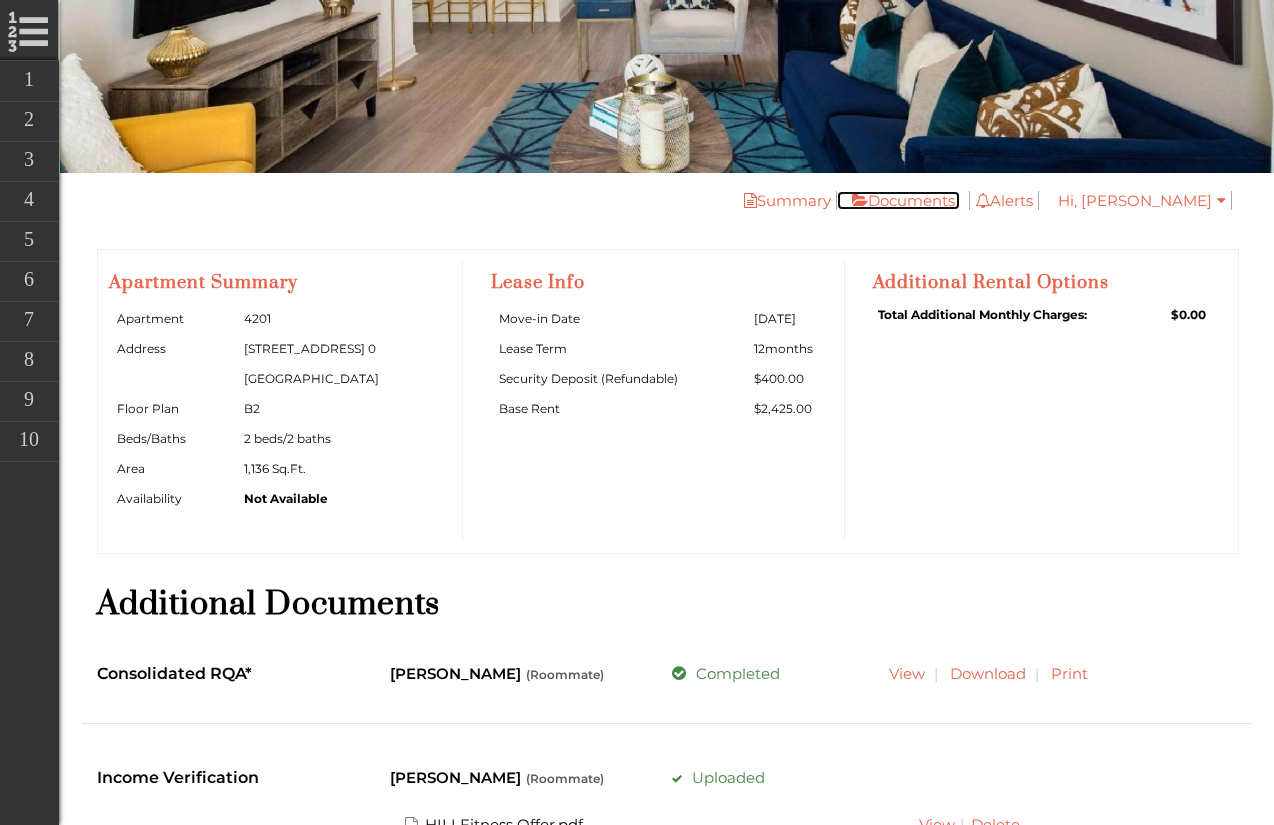 scroll, scrollTop: 270, scrollLeft: 0, axis: vertical 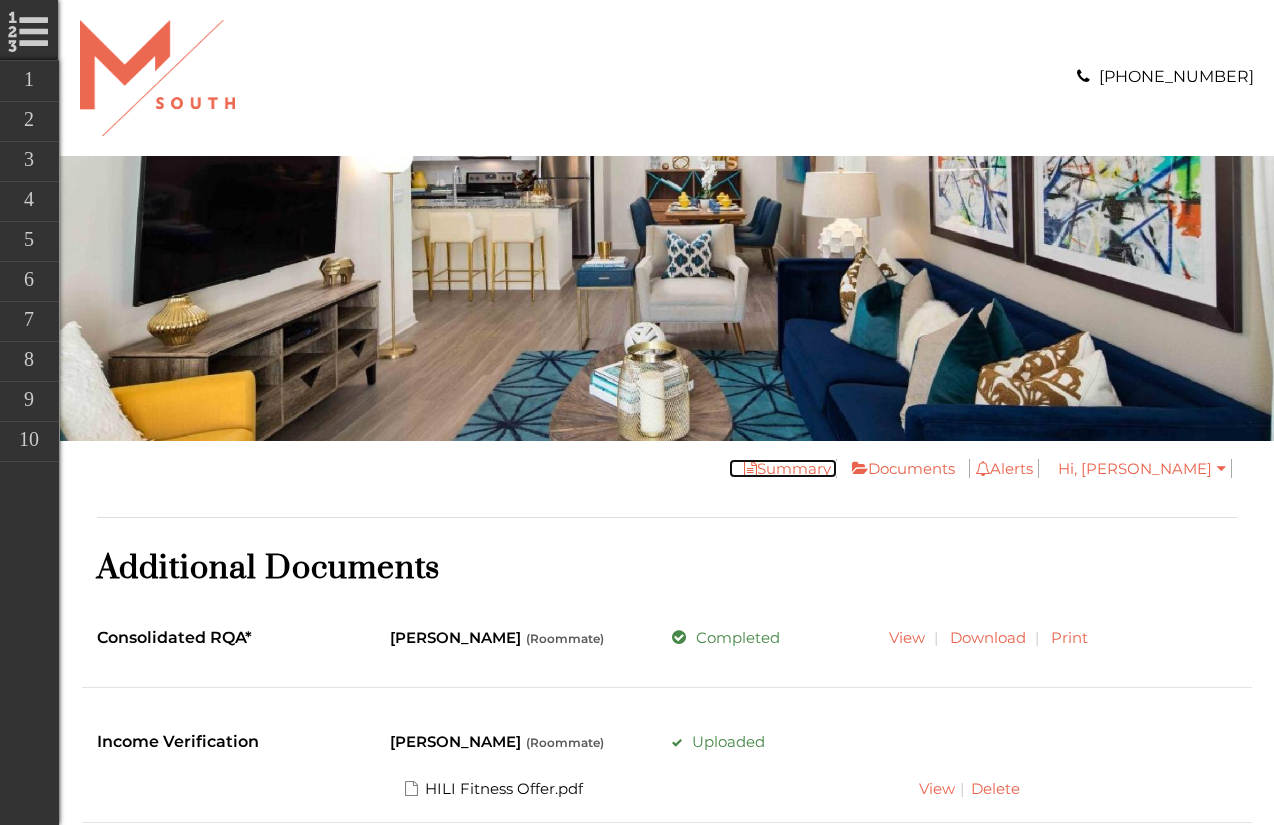 click on "Summary" at bounding box center (783, 468) 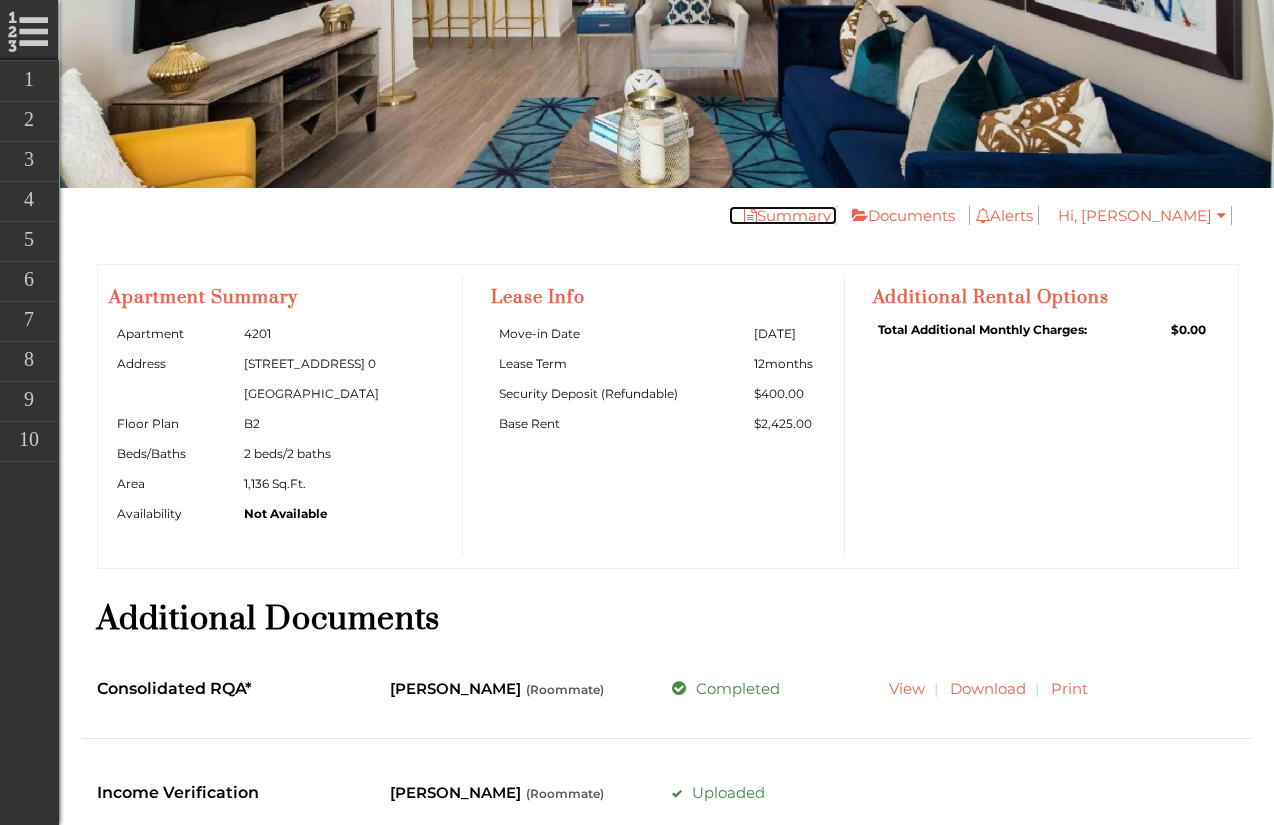 scroll, scrollTop: 252, scrollLeft: 0, axis: vertical 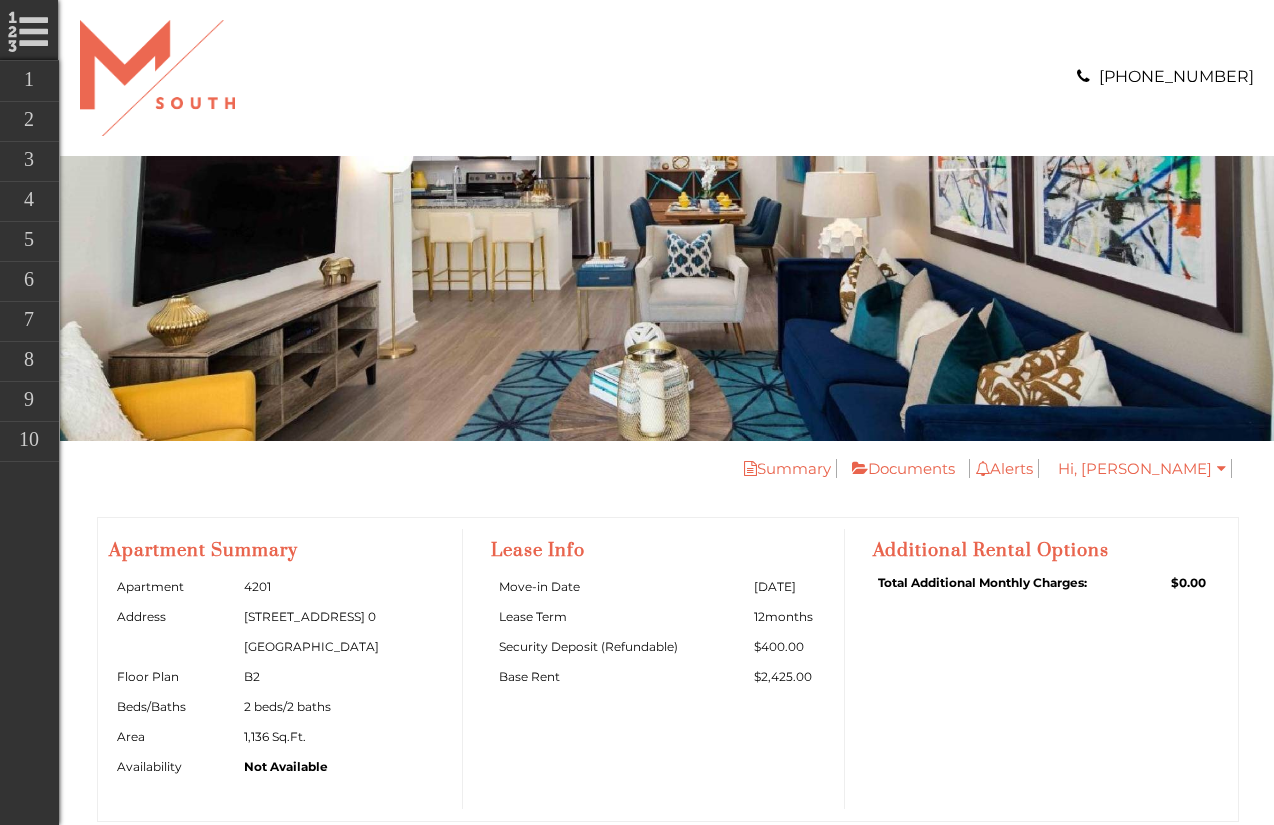 click on "Apartment Summary
Apartment 4201  Address  [STREET_ADDRESS] Floor Plan B2 Beds/Baths 2 beds/2 baths Area 1,136   Sq.Ft. Availability Not Available
Lease Info
Move-in Date [DATE]
Lease Term 12  months
Security Deposit (Refundable) $400.00
Base Rent $2,425.00
Additional Rental Options Total Additional Monthly Charges: $0.00" at bounding box center (668, 669) 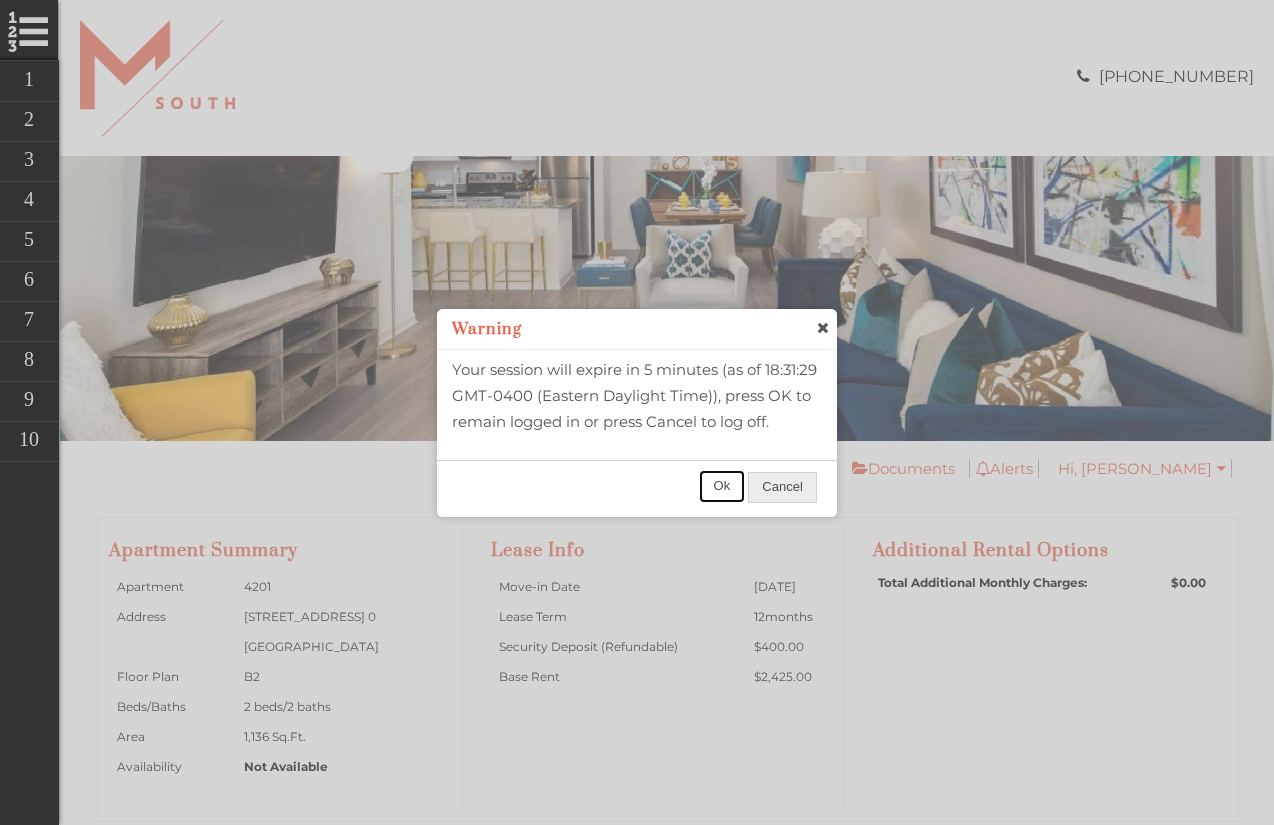 click on "Ok" at bounding box center (722, 486) 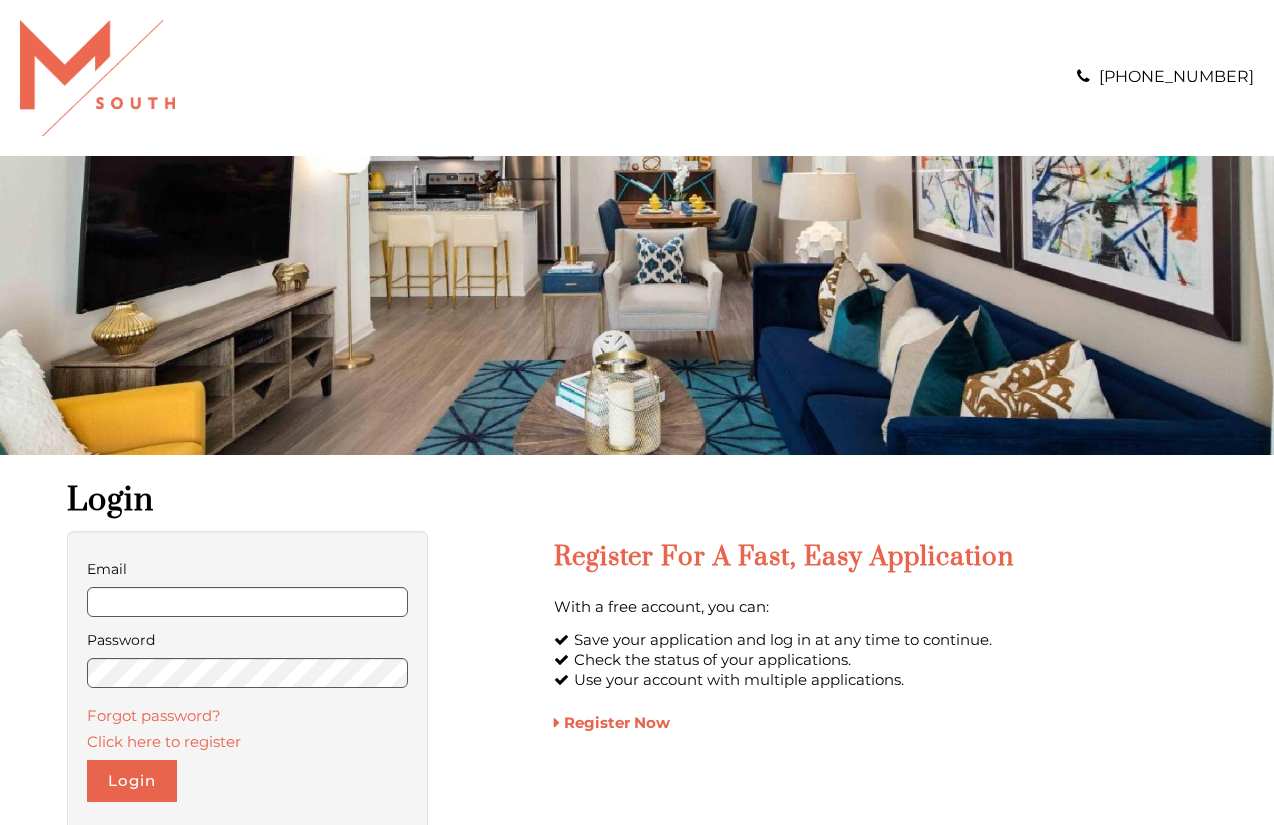 scroll, scrollTop: 0, scrollLeft: 0, axis: both 